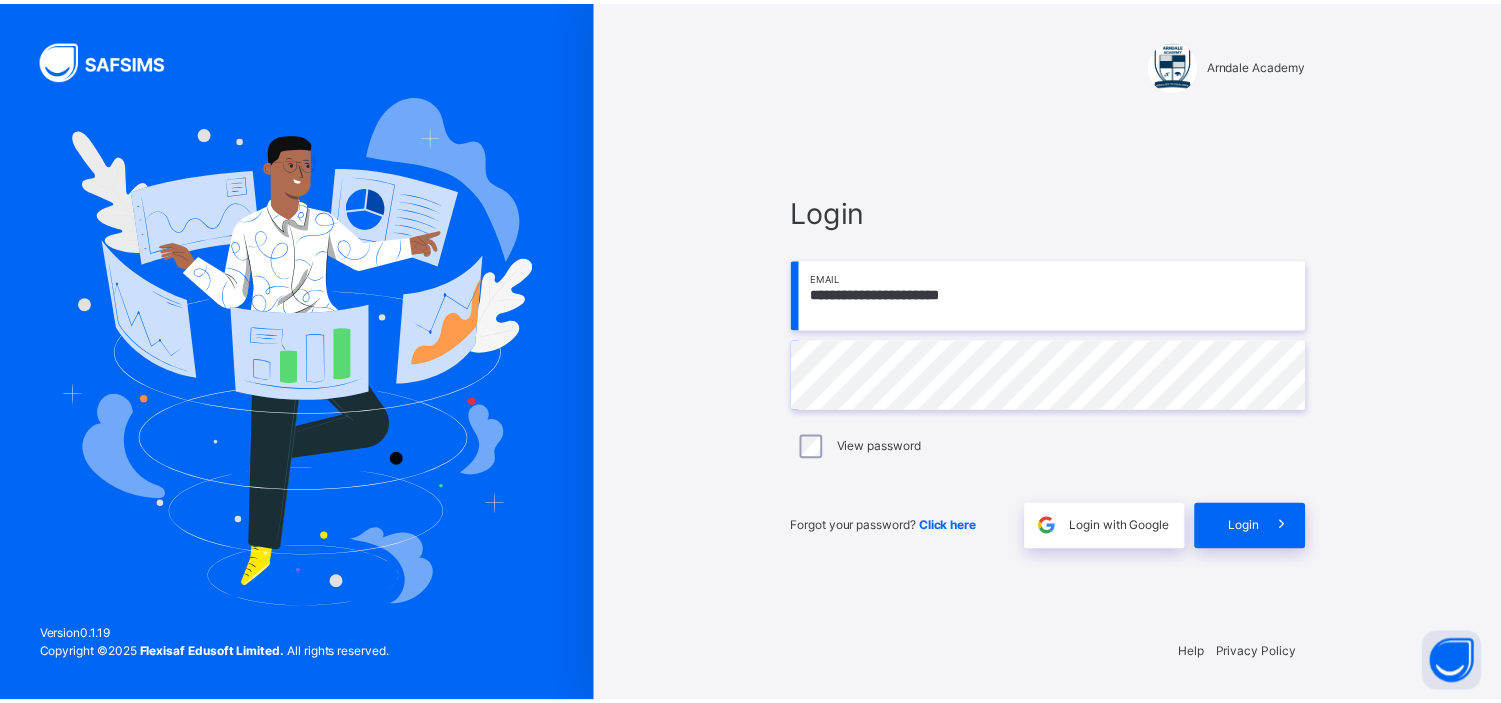 scroll, scrollTop: 0, scrollLeft: 0, axis: both 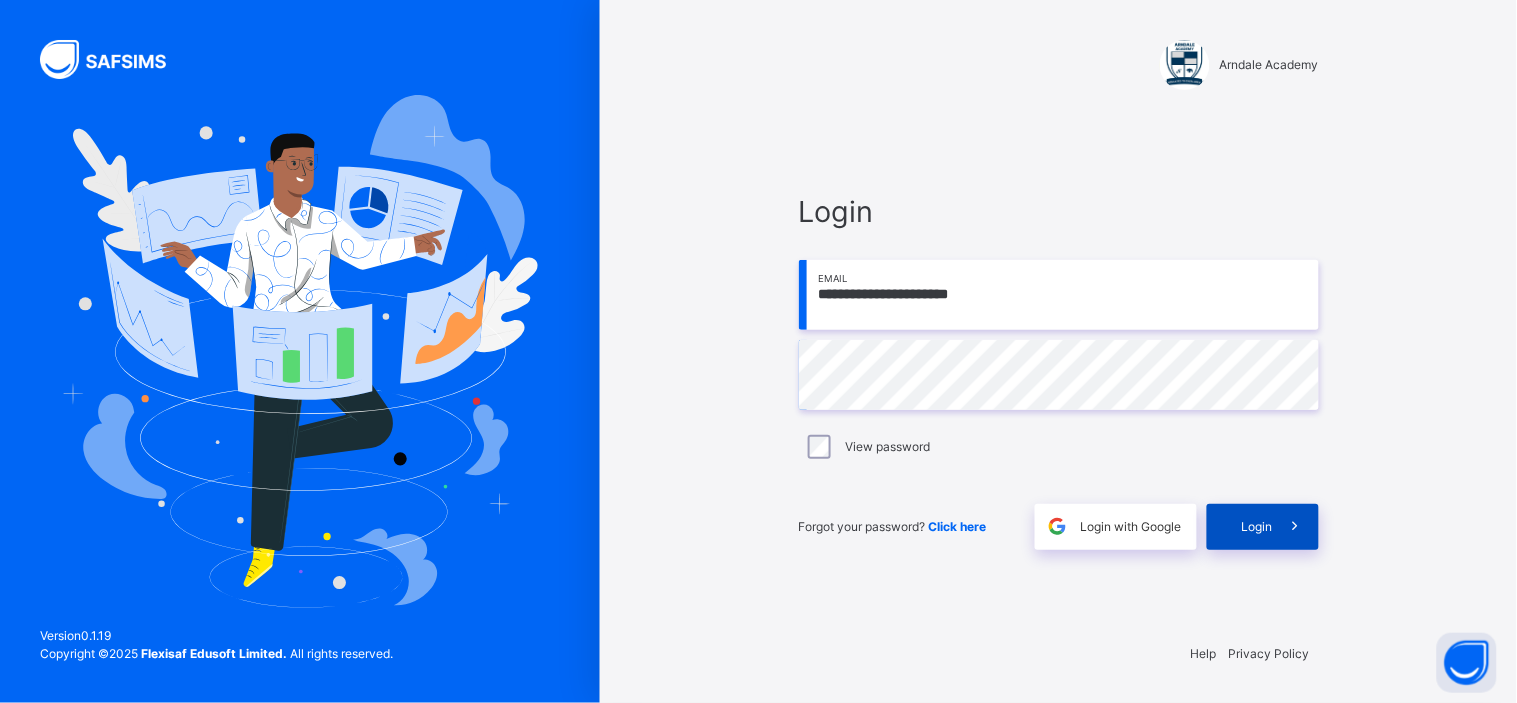 click on "Login" at bounding box center [1257, 527] 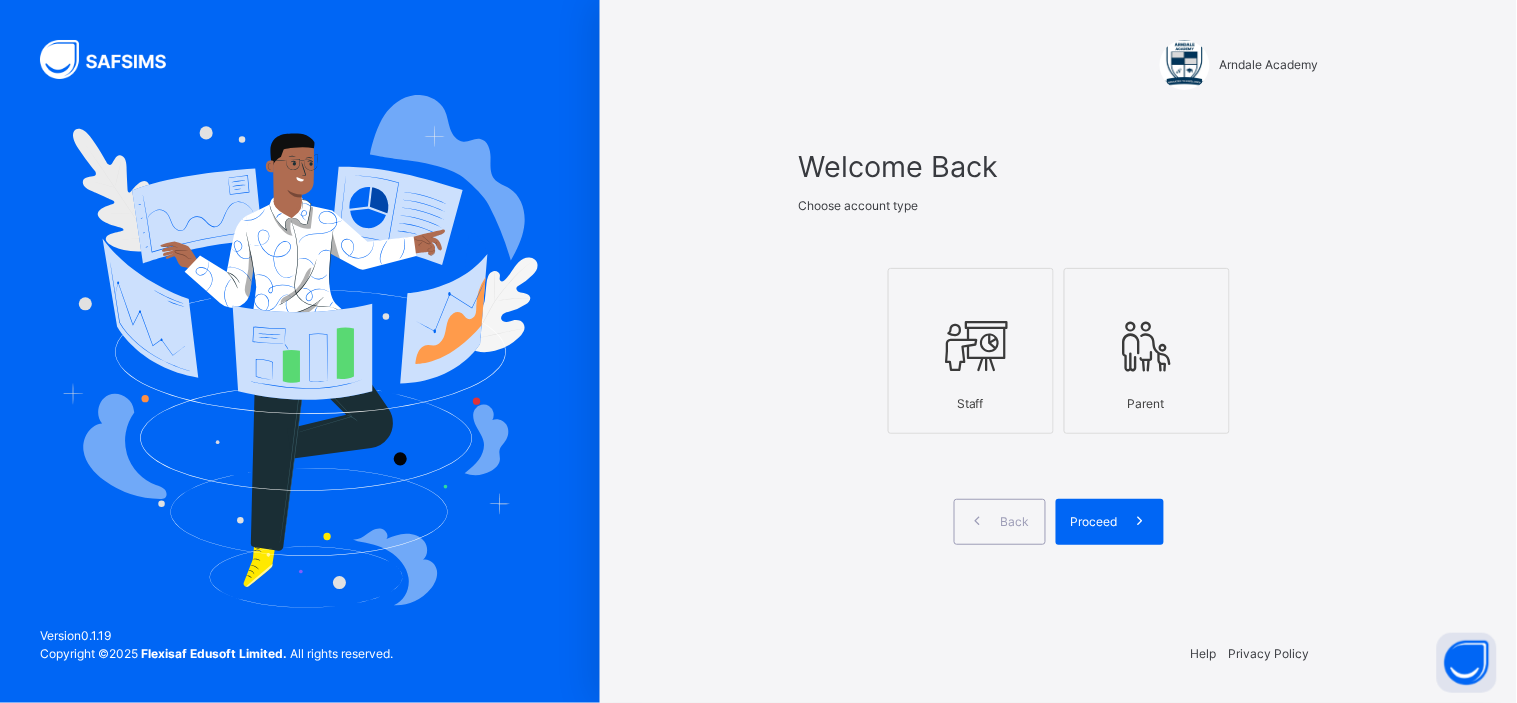 click at bounding box center [971, 346] 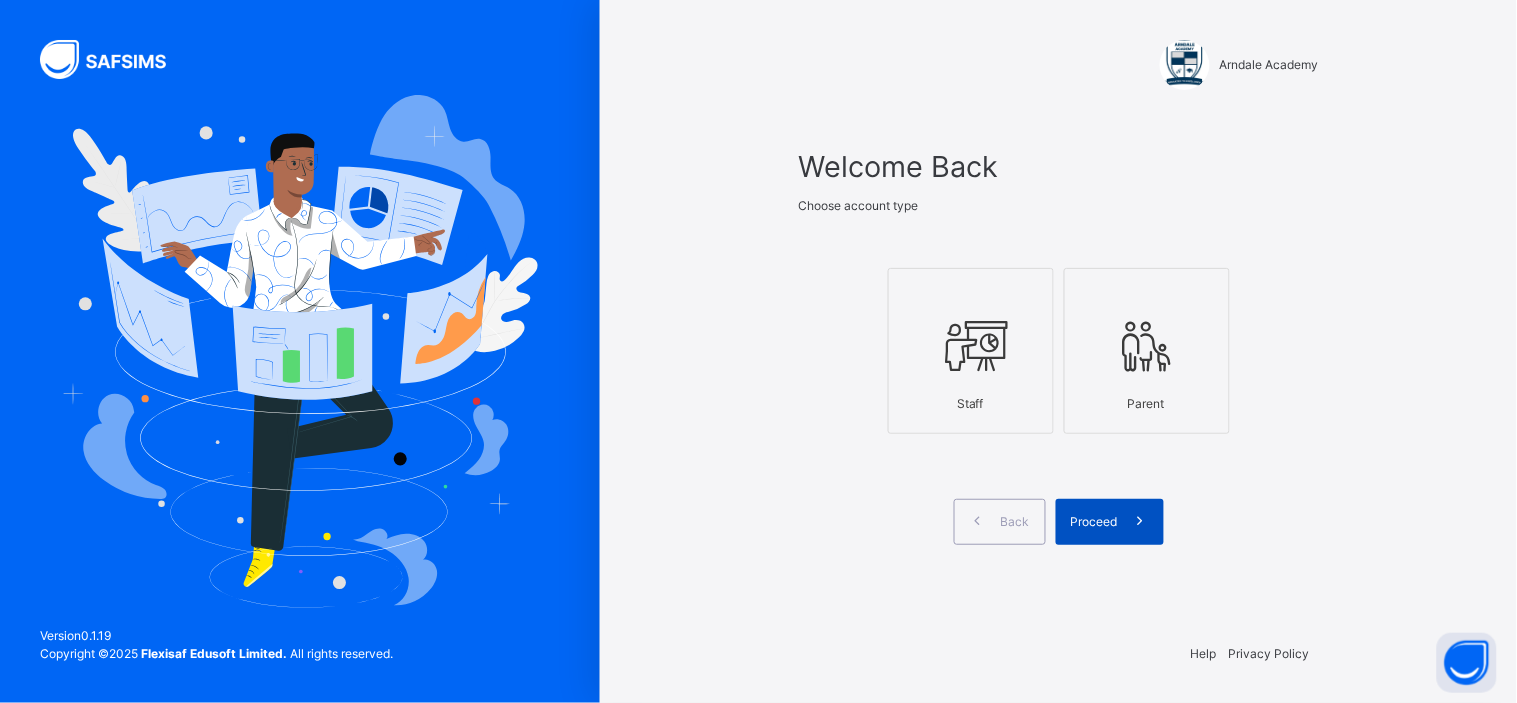 click on "Proceed" at bounding box center [1094, 522] 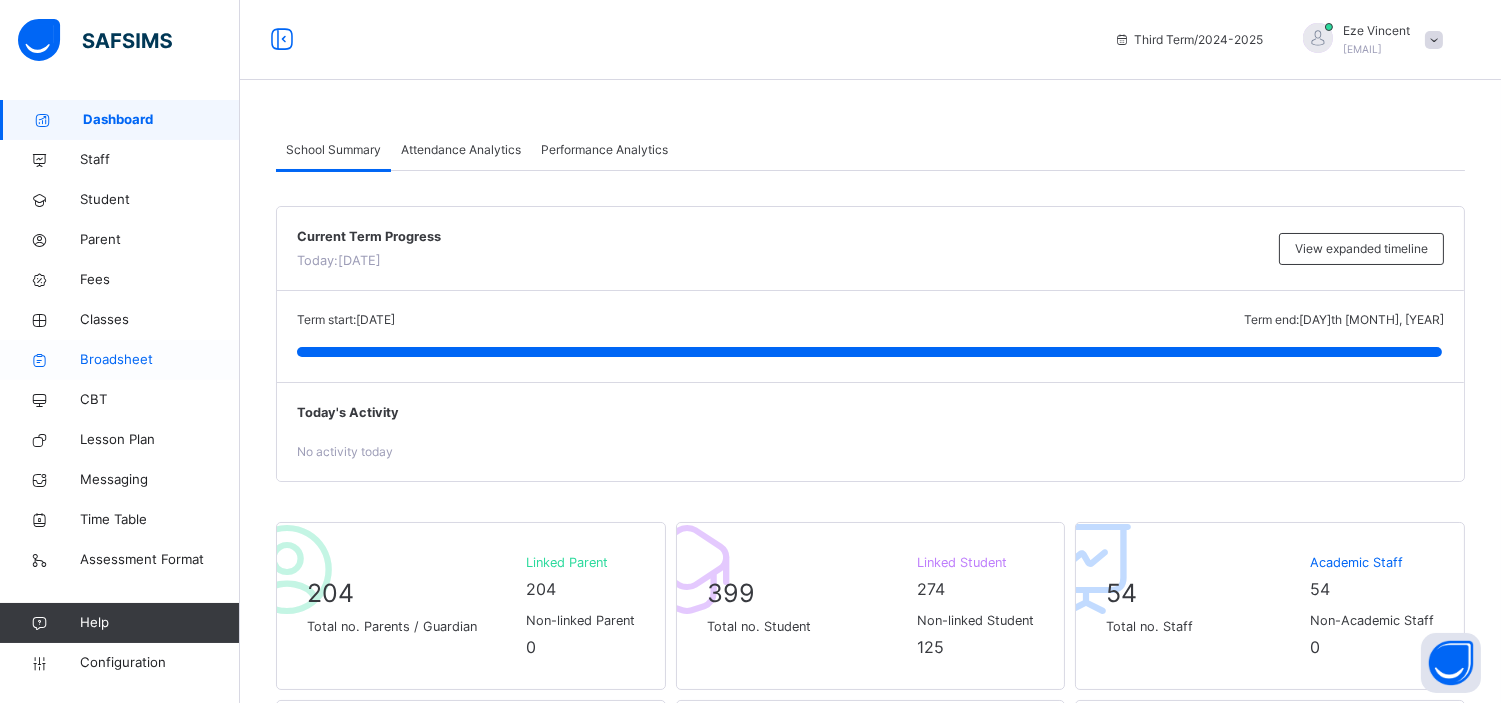 click on "Broadsheet" at bounding box center [160, 360] 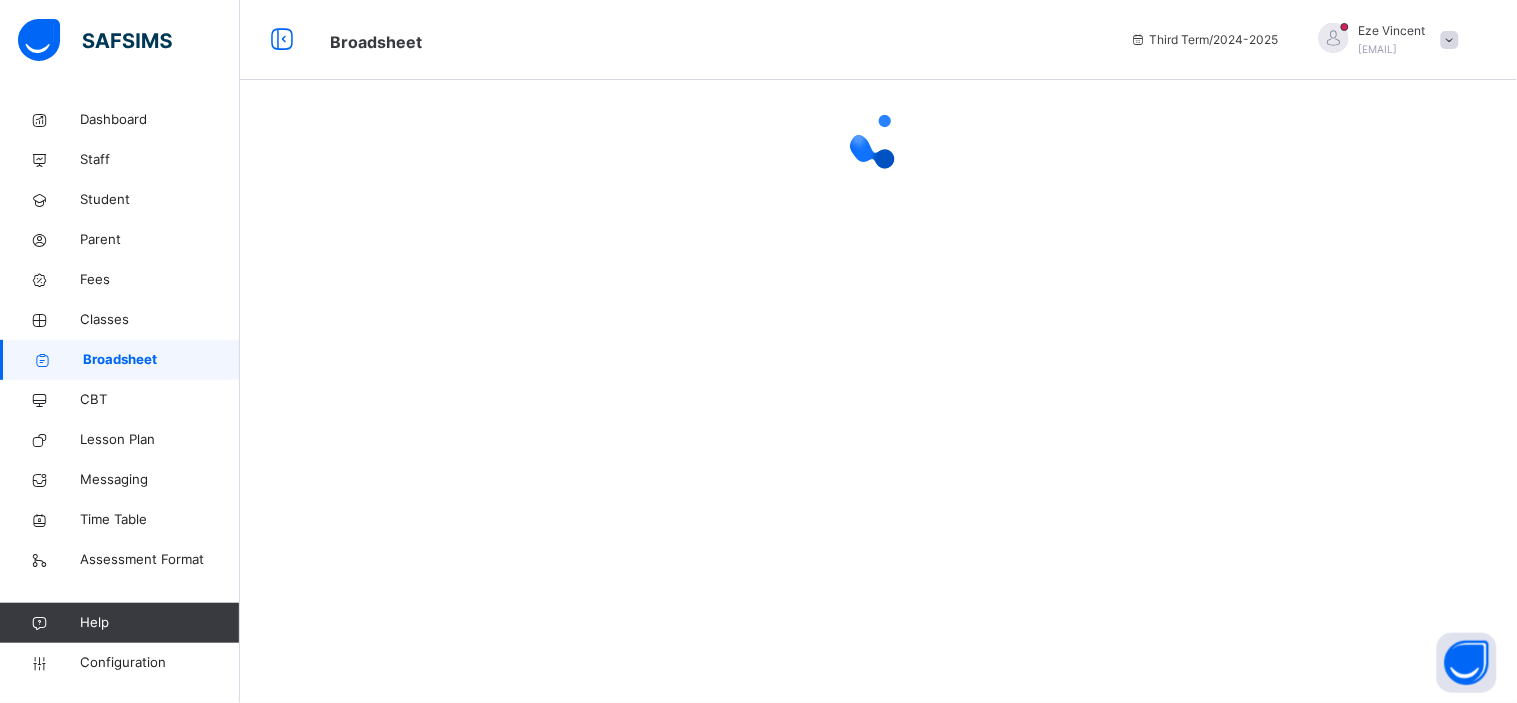 click at bounding box center (878, 351) 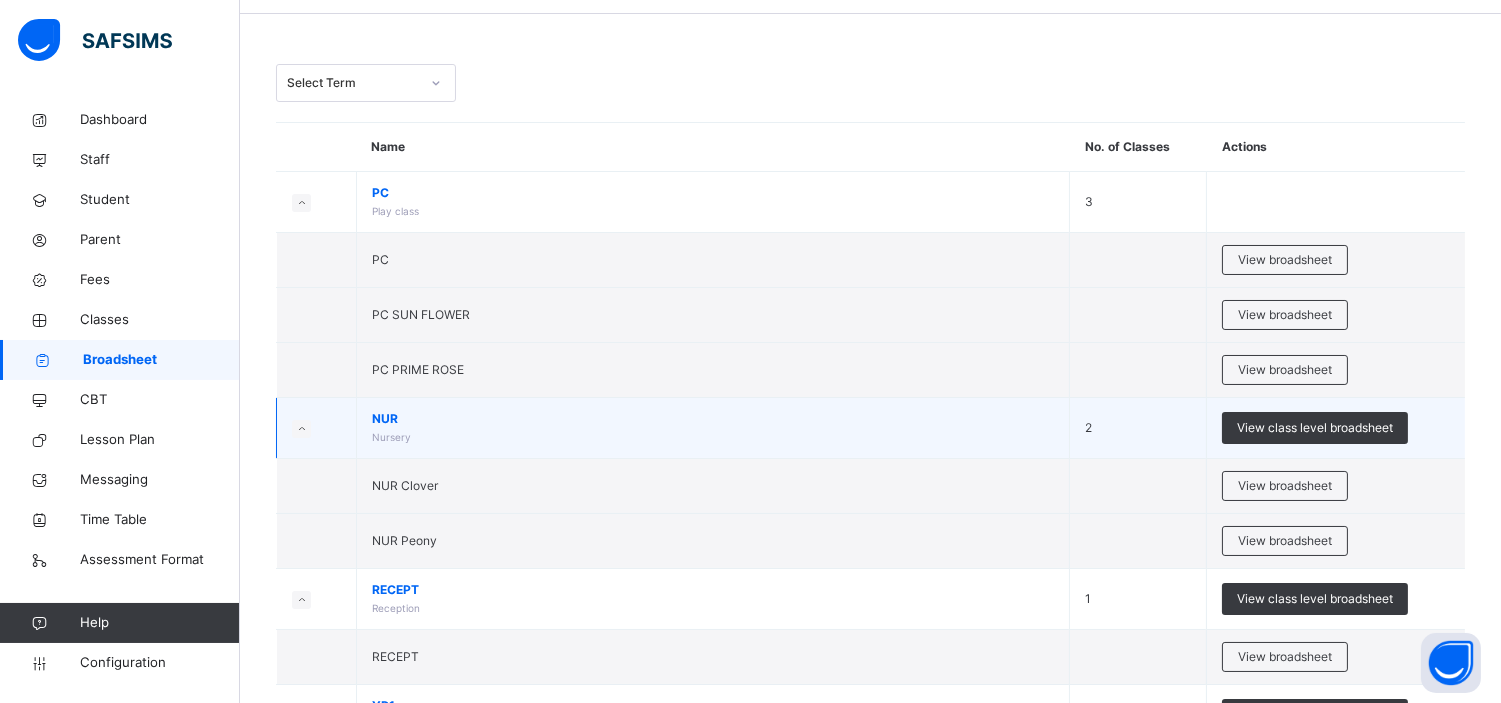 scroll, scrollTop: 65, scrollLeft: 0, axis: vertical 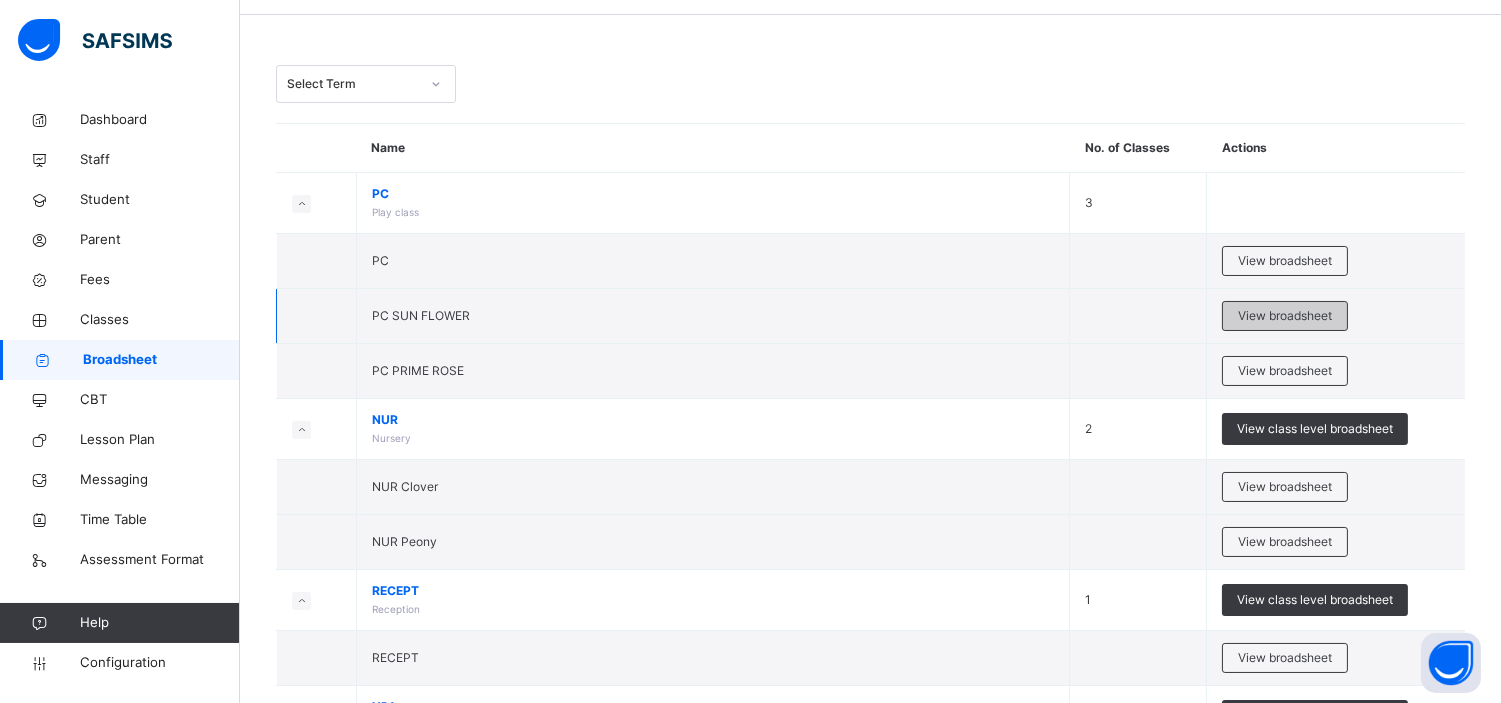 click on "View broadsheet" at bounding box center [1285, 316] 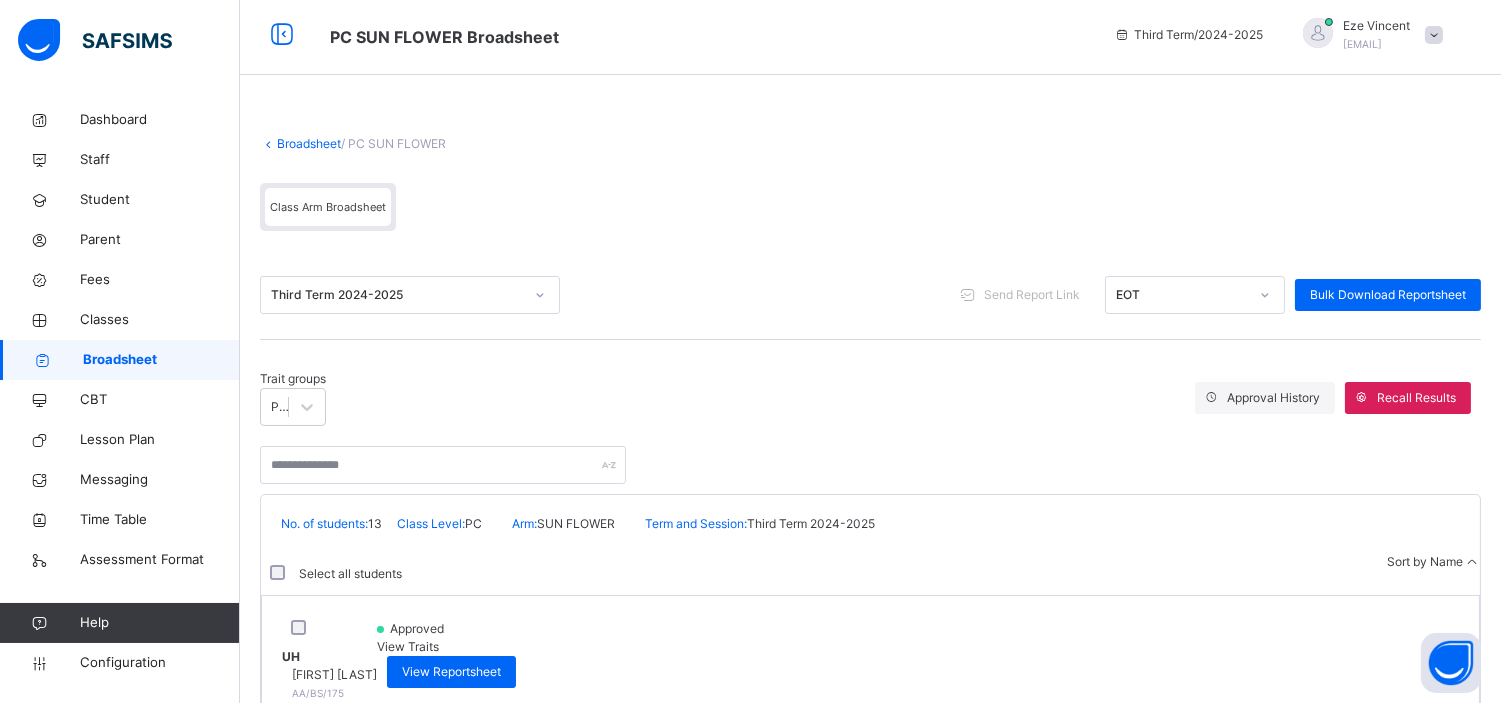 scroll, scrollTop: 0, scrollLeft: 0, axis: both 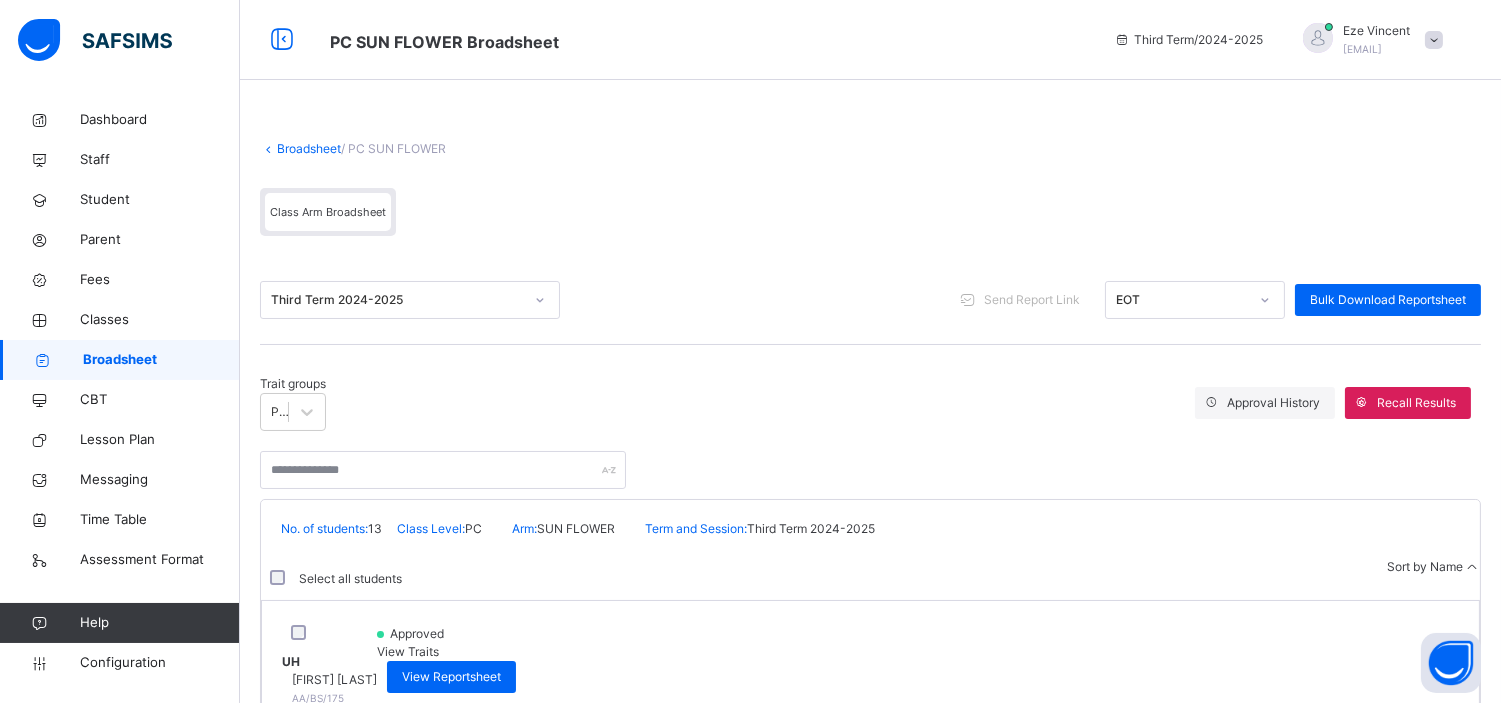 click on "Broadsheet" at bounding box center [309, 148] 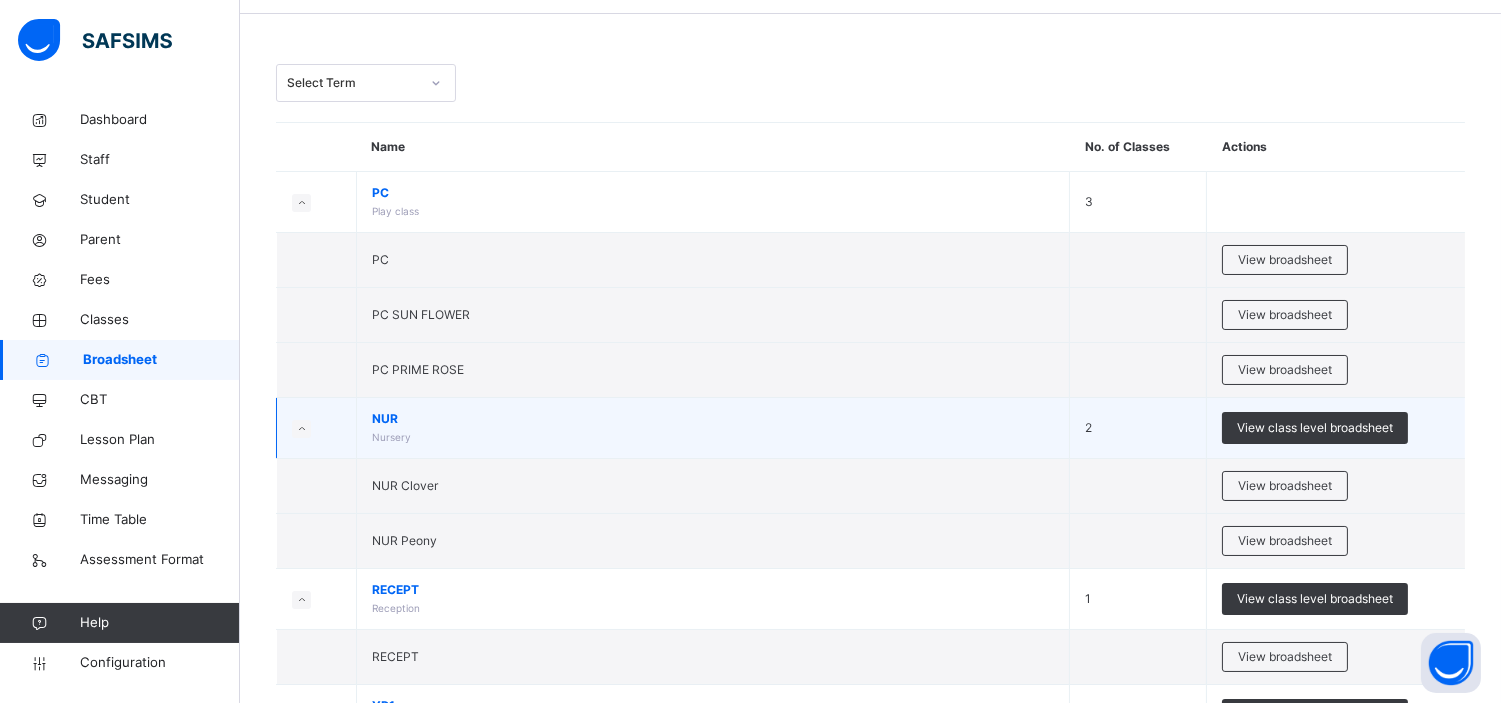 scroll, scrollTop: 67, scrollLeft: 0, axis: vertical 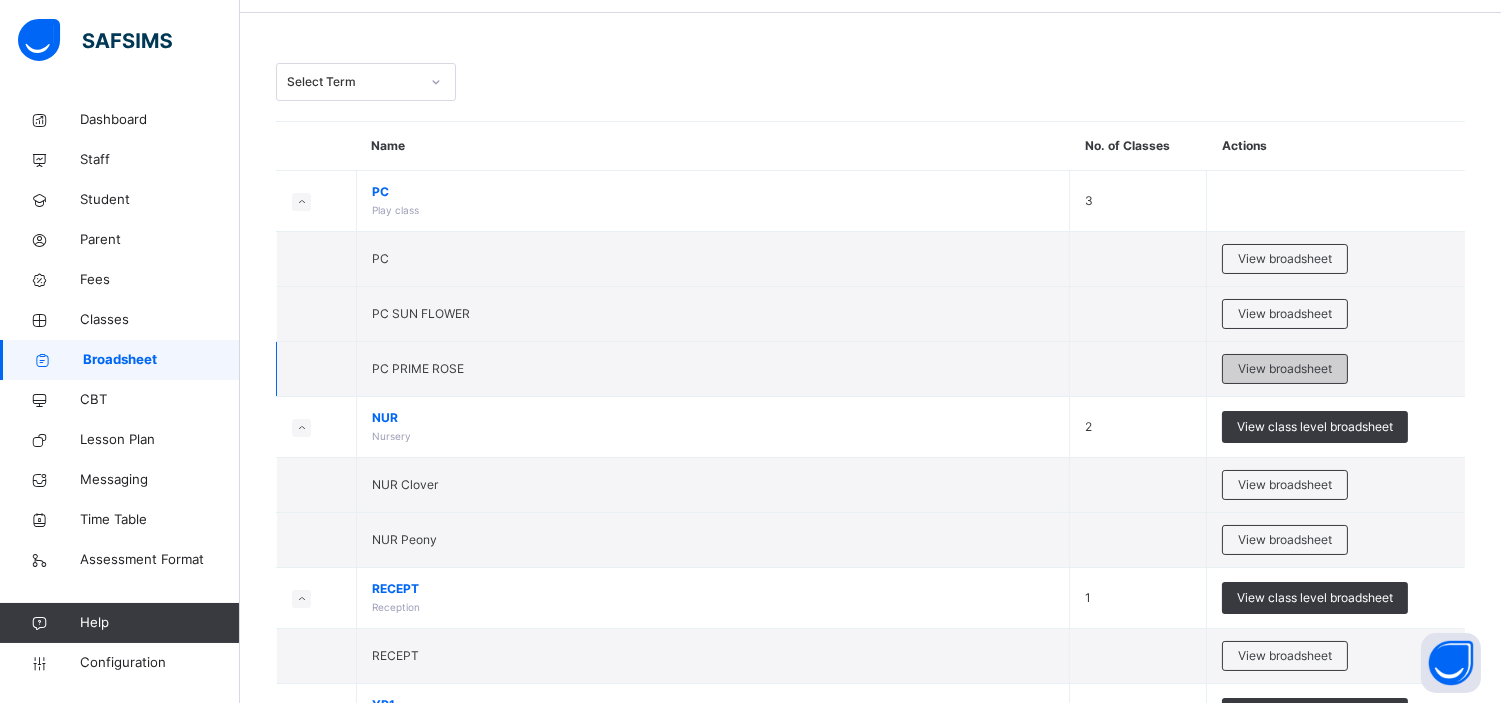 click on "View broadsheet" at bounding box center (1285, 369) 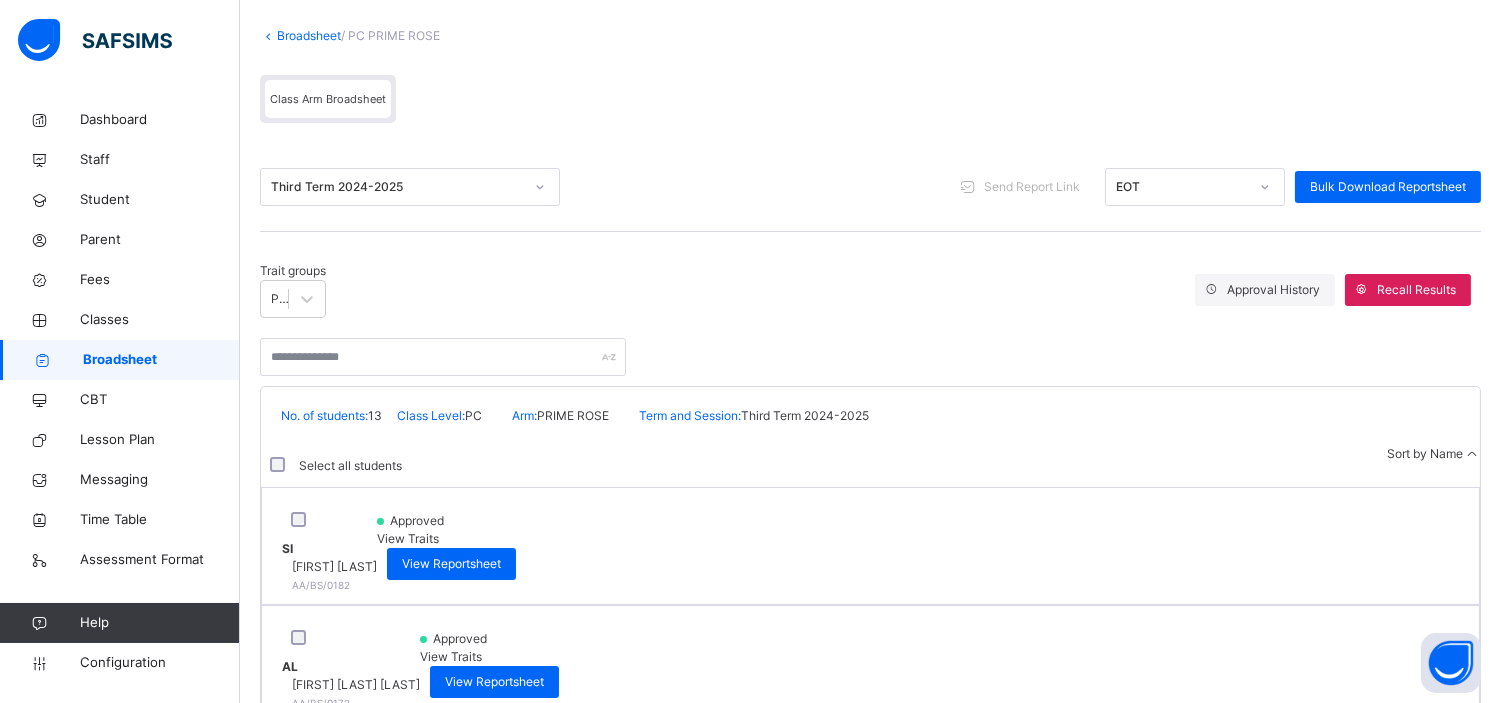 scroll, scrollTop: 118, scrollLeft: 0, axis: vertical 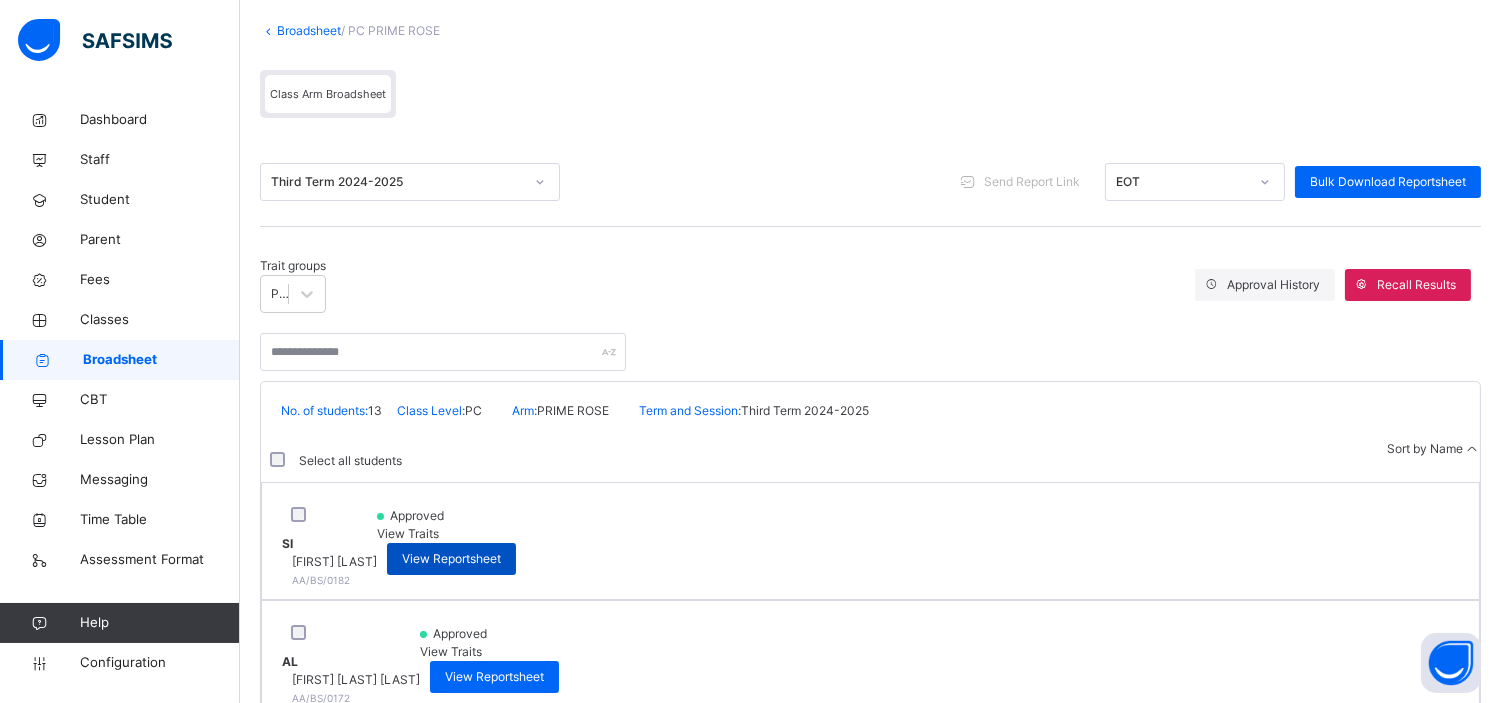 click on "View Reportsheet" at bounding box center [451, 559] 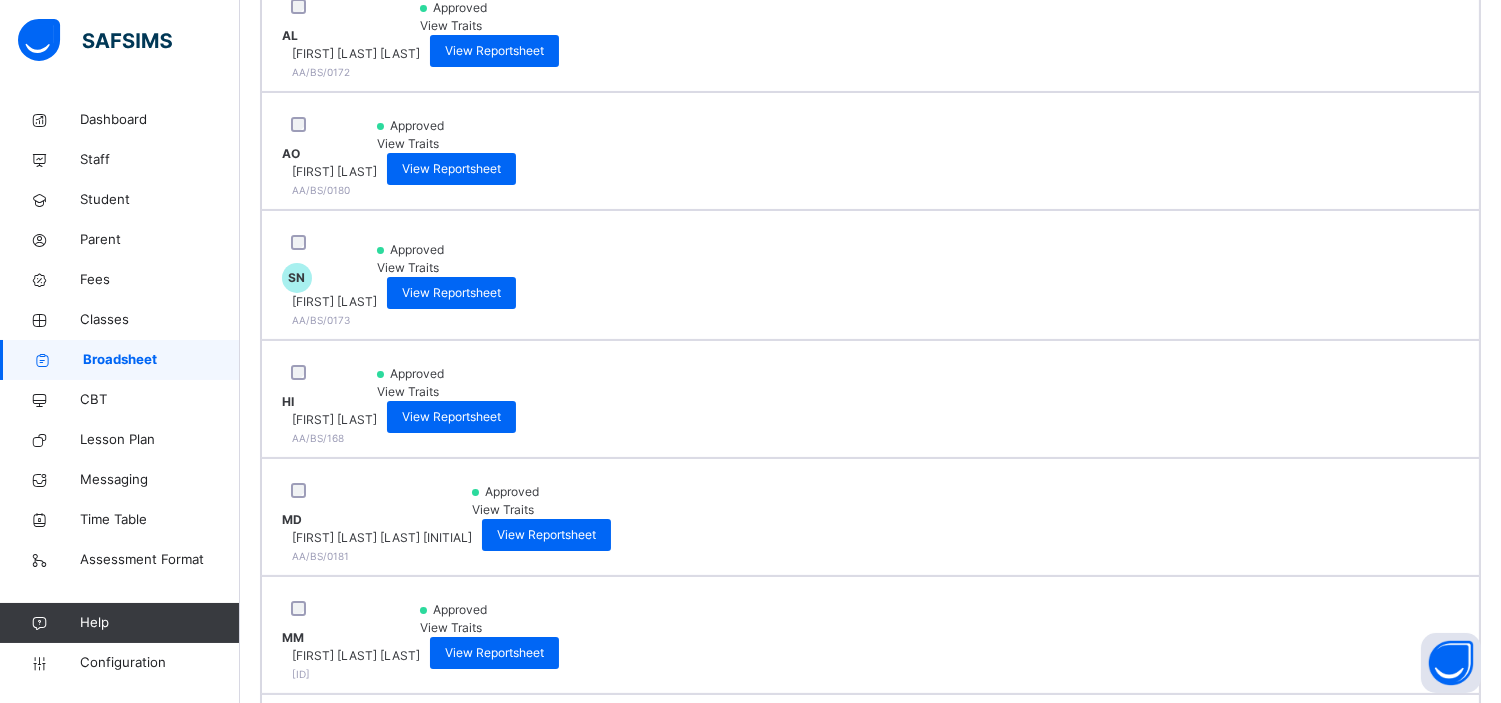 scroll, scrollTop: 754, scrollLeft: 0, axis: vertical 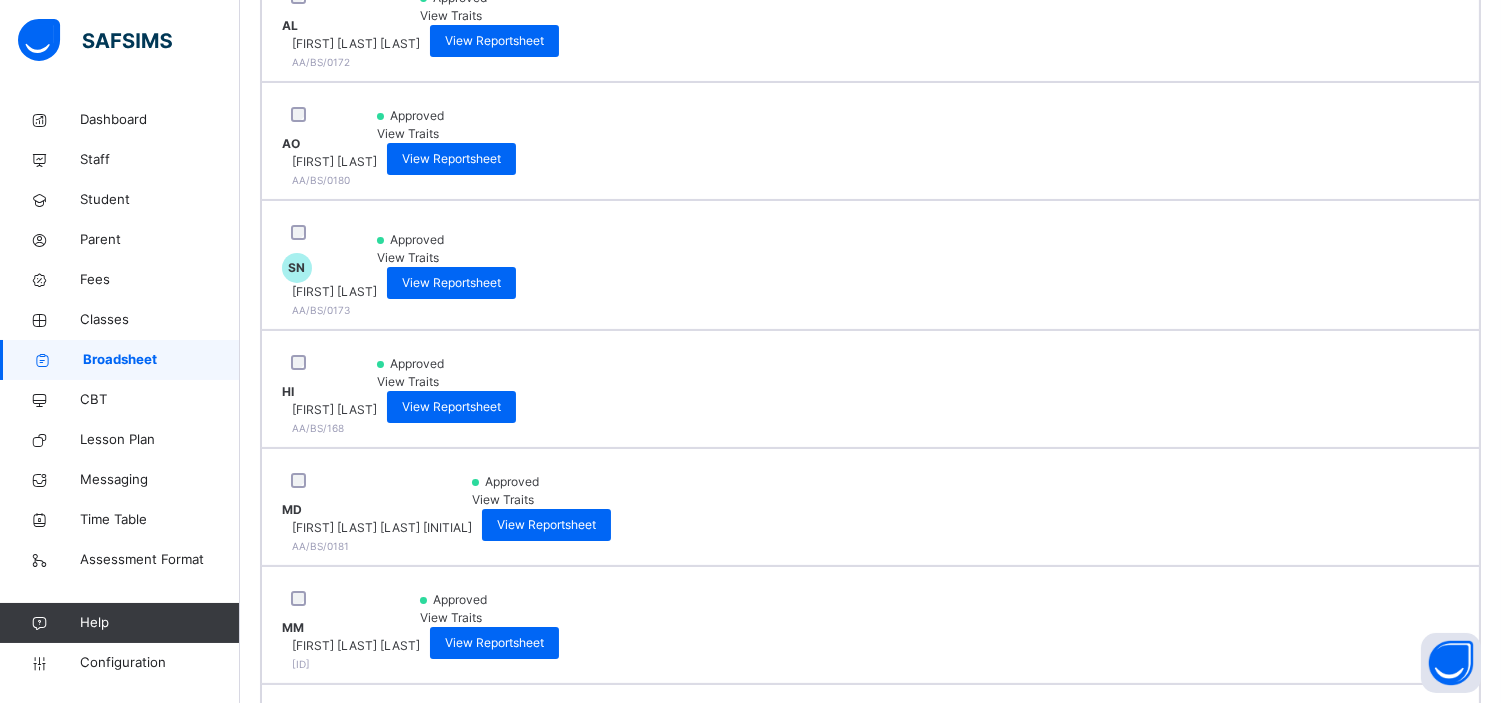 click on "Broadsheet" at bounding box center (120, 360) 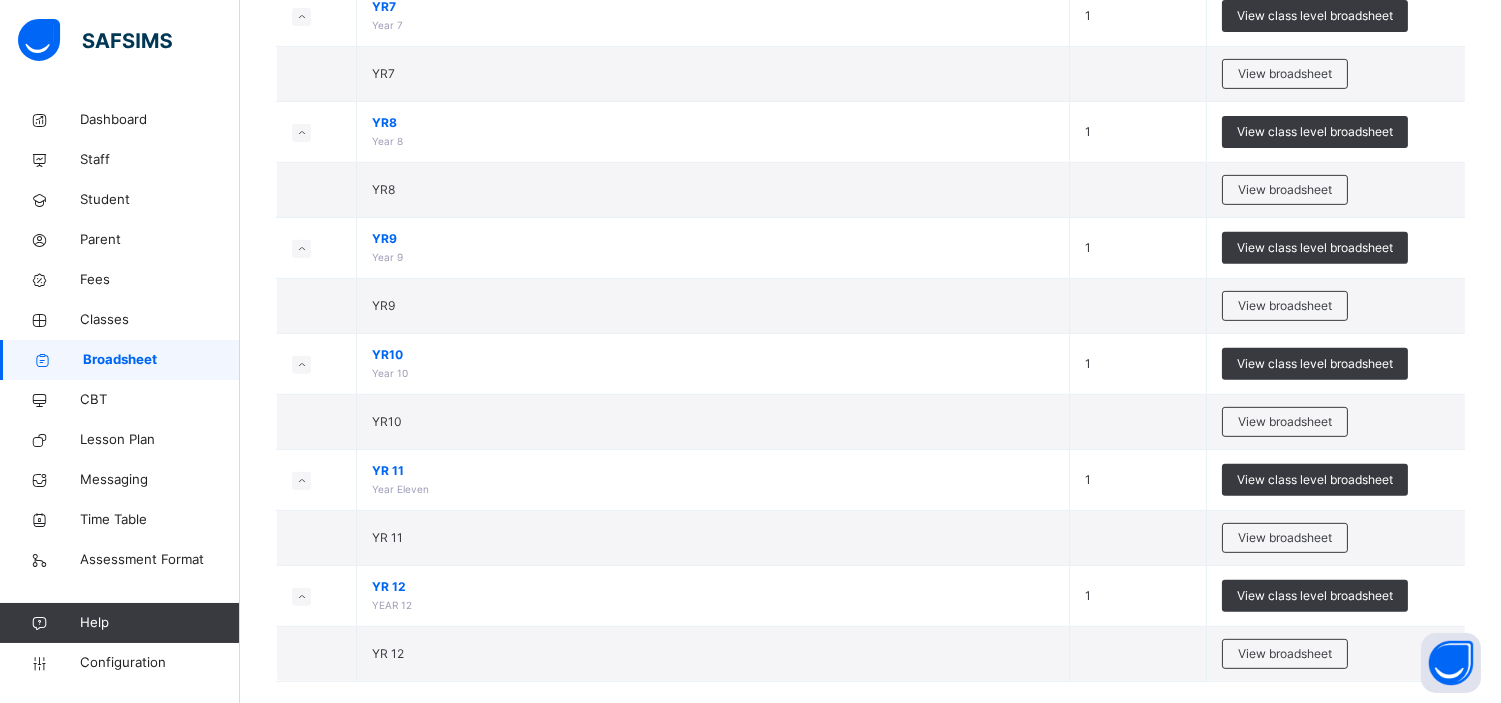 scroll, scrollTop: 1547, scrollLeft: 0, axis: vertical 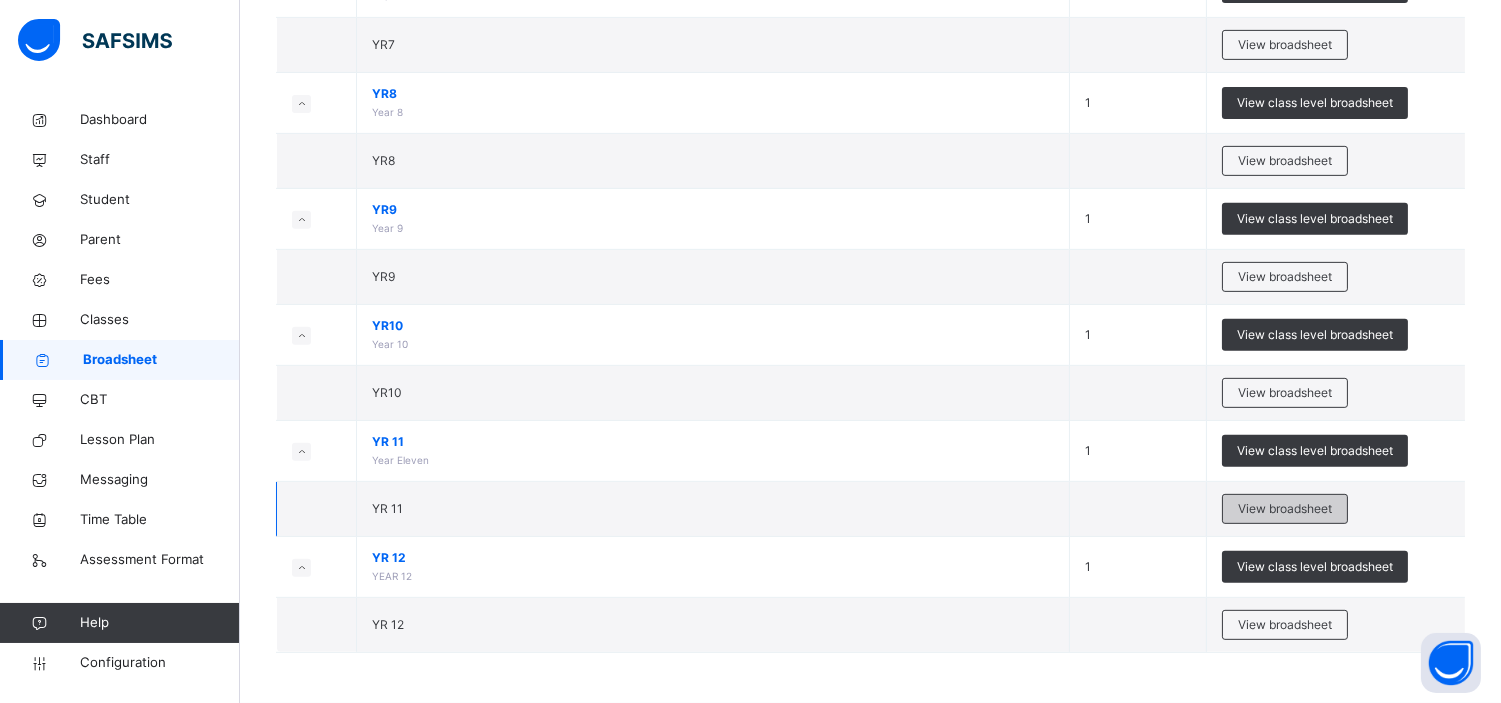 click on "View broadsheet" at bounding box center [1285, 509] 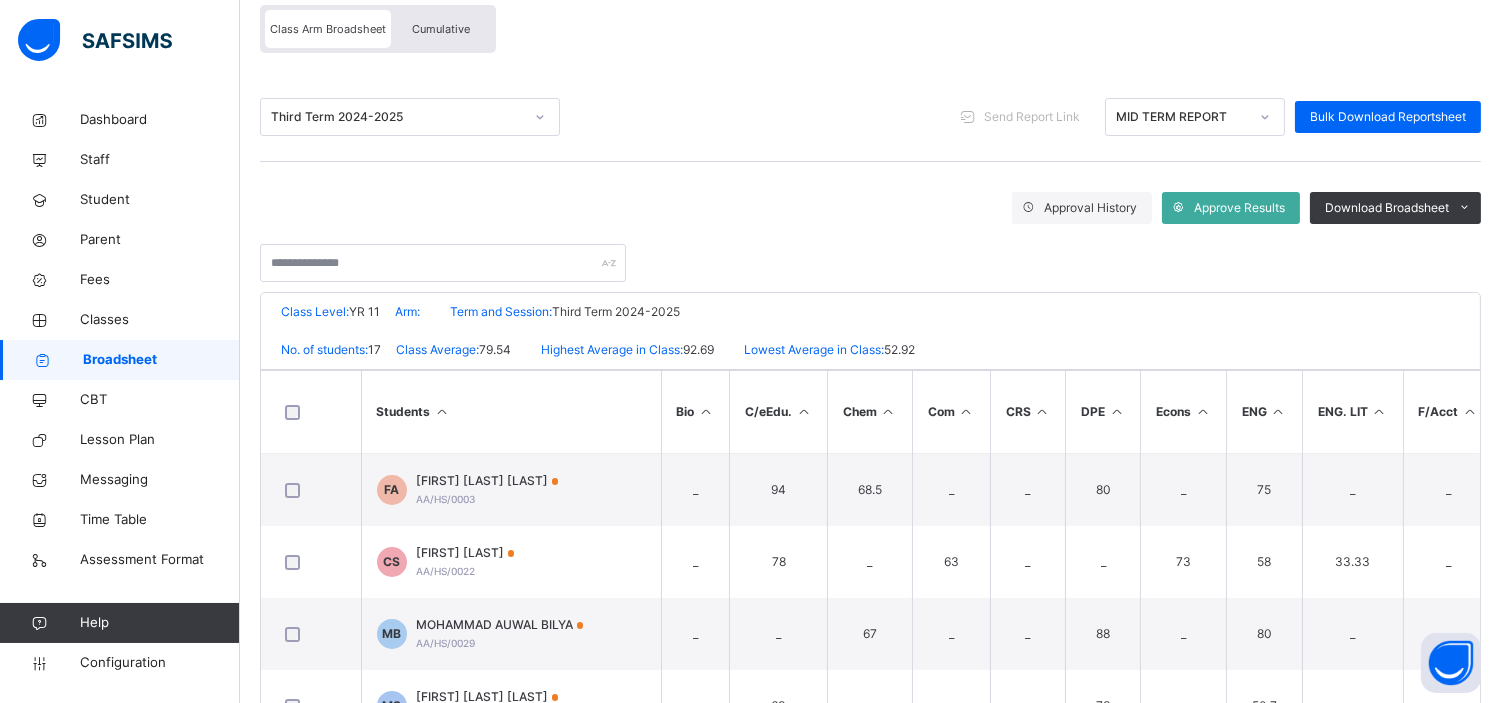 scroll, scrollTop: 184, scrollLeft: 0, axis: vertical 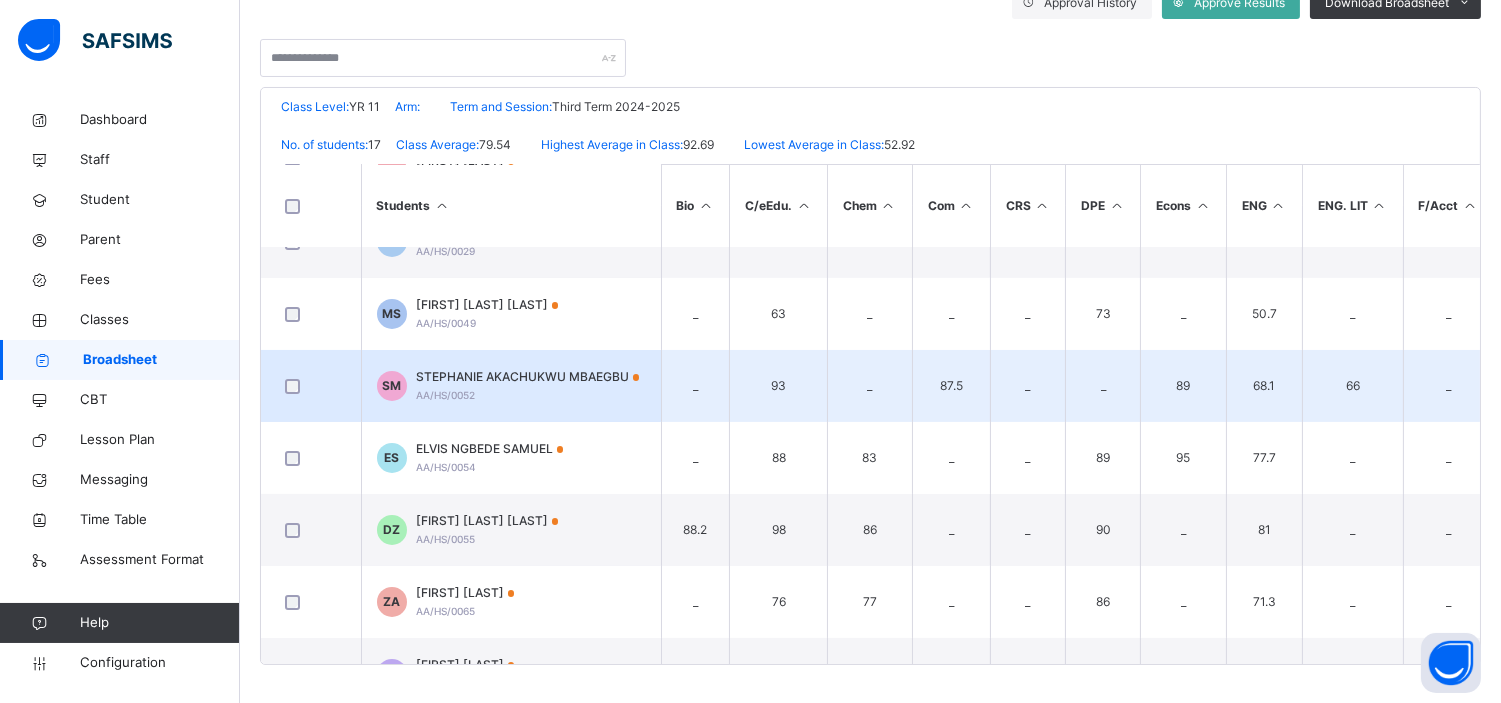 click on "STEPHANIE AKACHUKWU MBAEGBU" at bounding box center [528, 377] 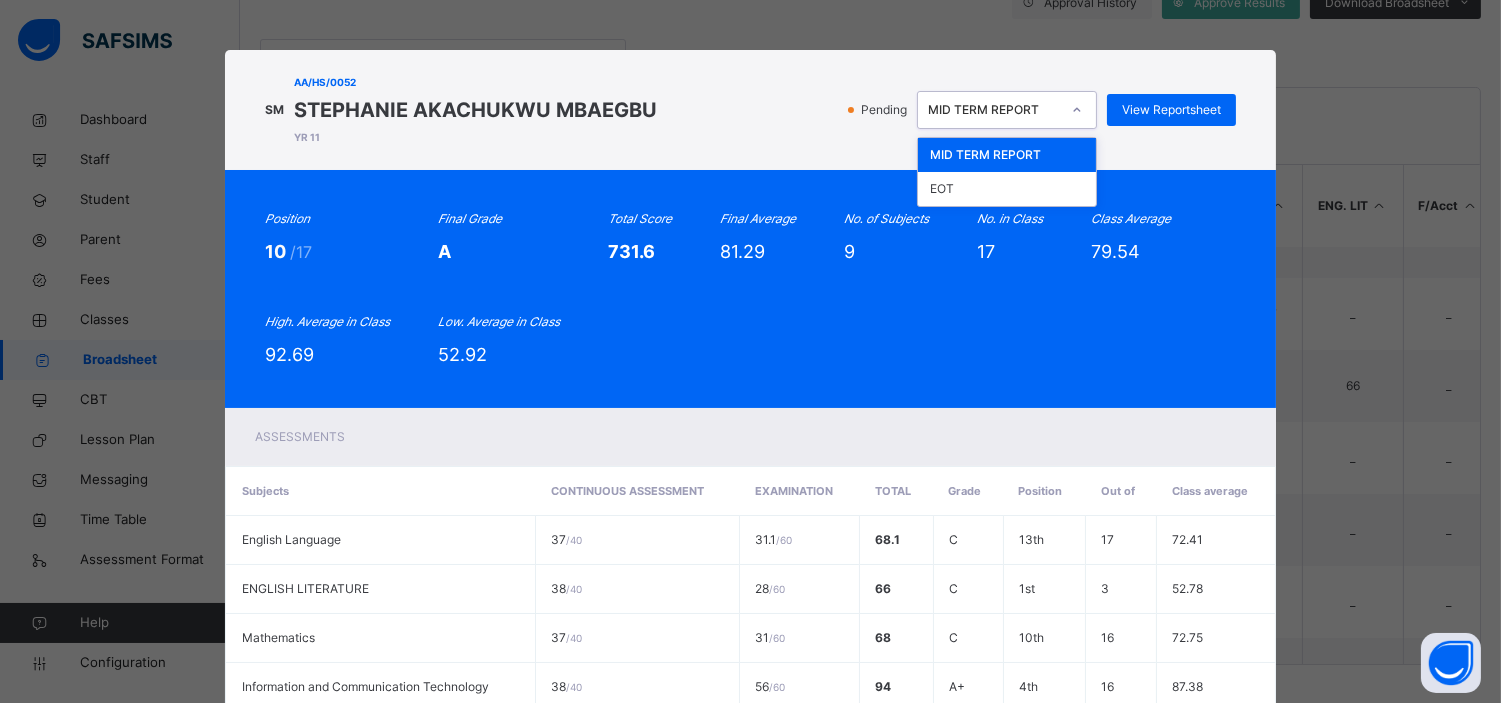click 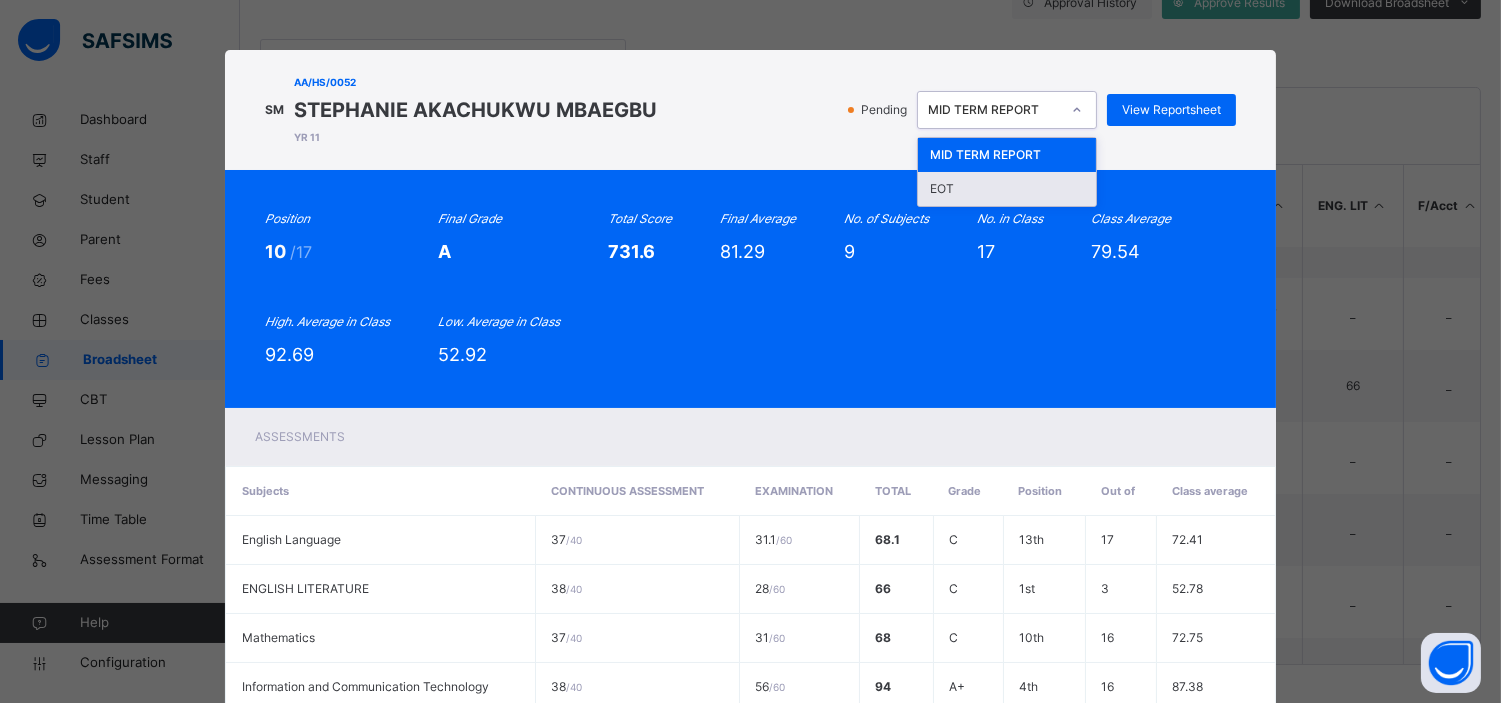 click on "EOT" at bounding box center (1007, 189) 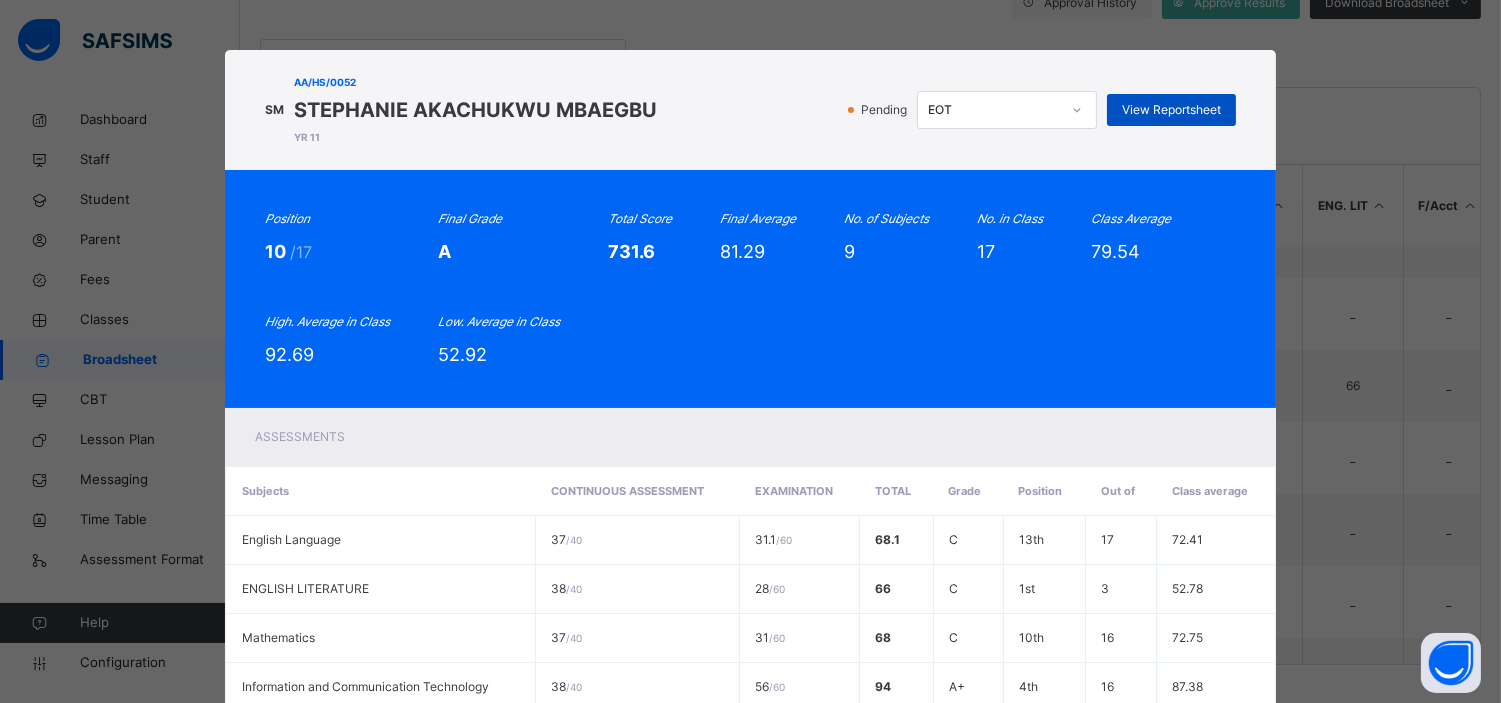 click on "View Reportsheet" at bounding box center [1171, 110] 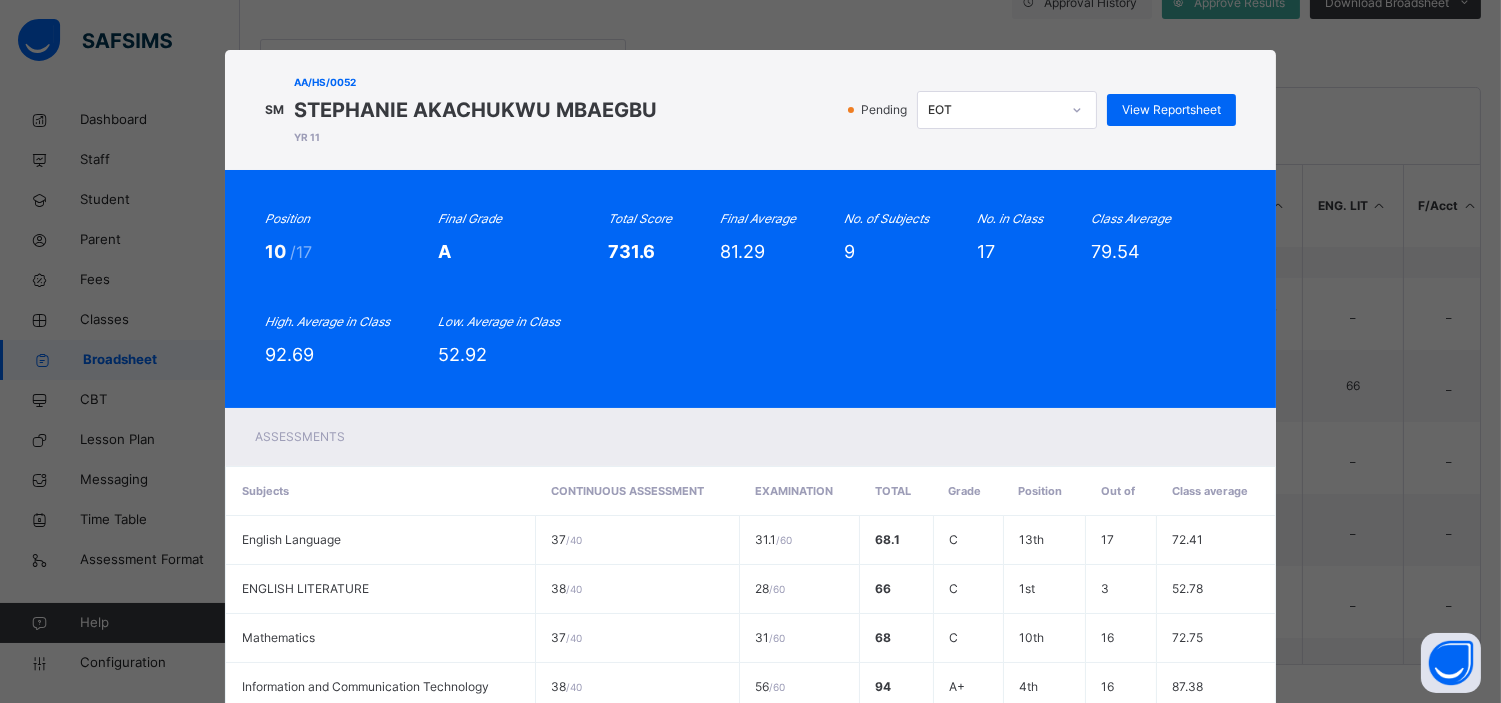 scroll, scrollTop: 455, scrollLeft: 0, axis: vertical 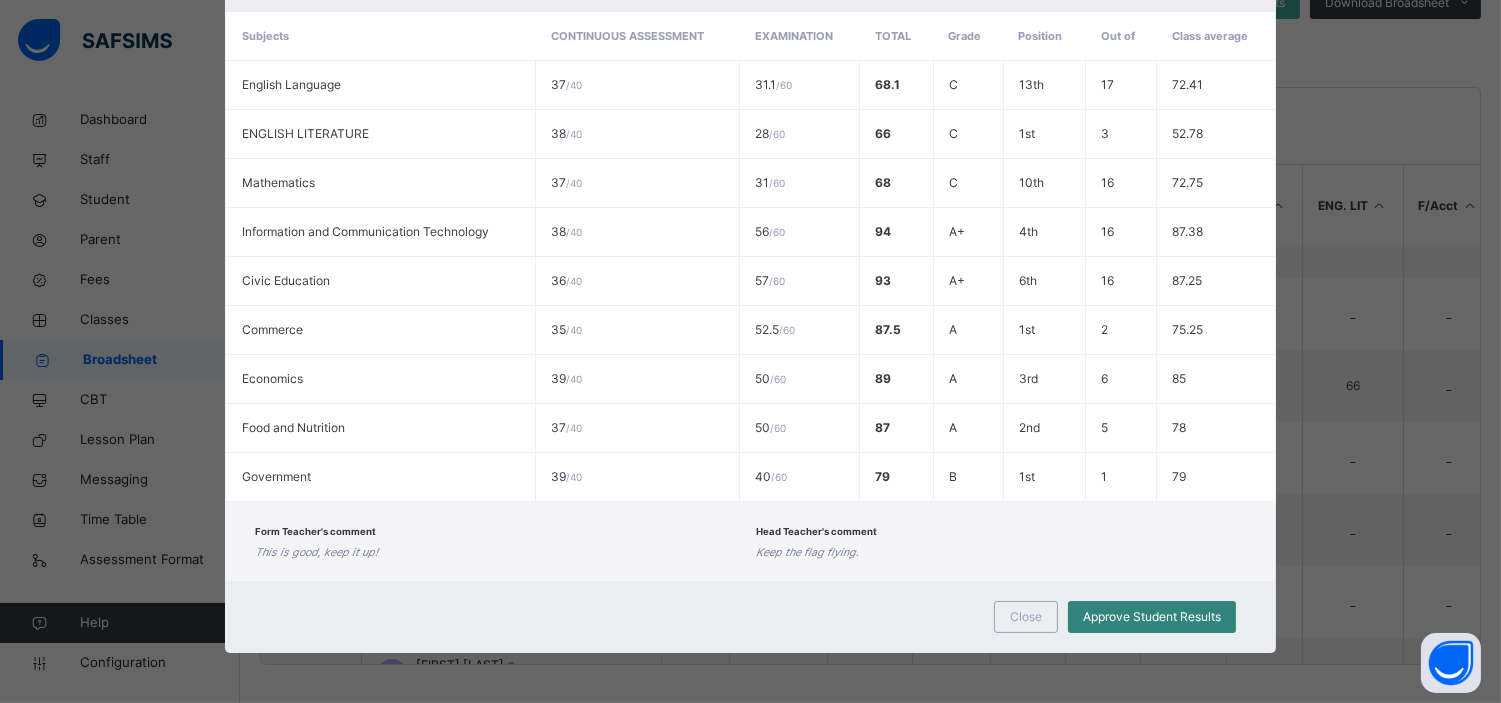 click on "Approve Student Results" at bounding box center (1152, 617) 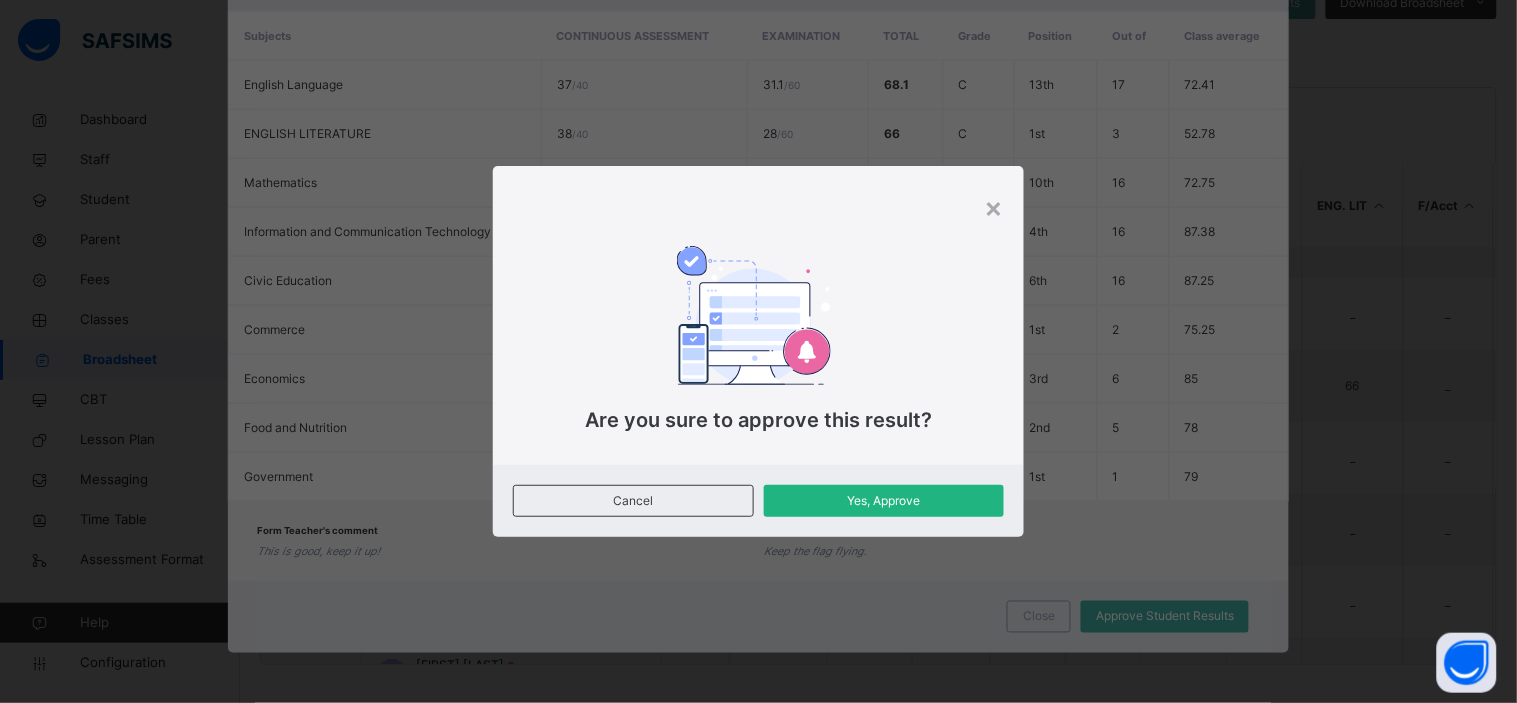 click on "Yes, Approve" at bounding box center (884, 501) 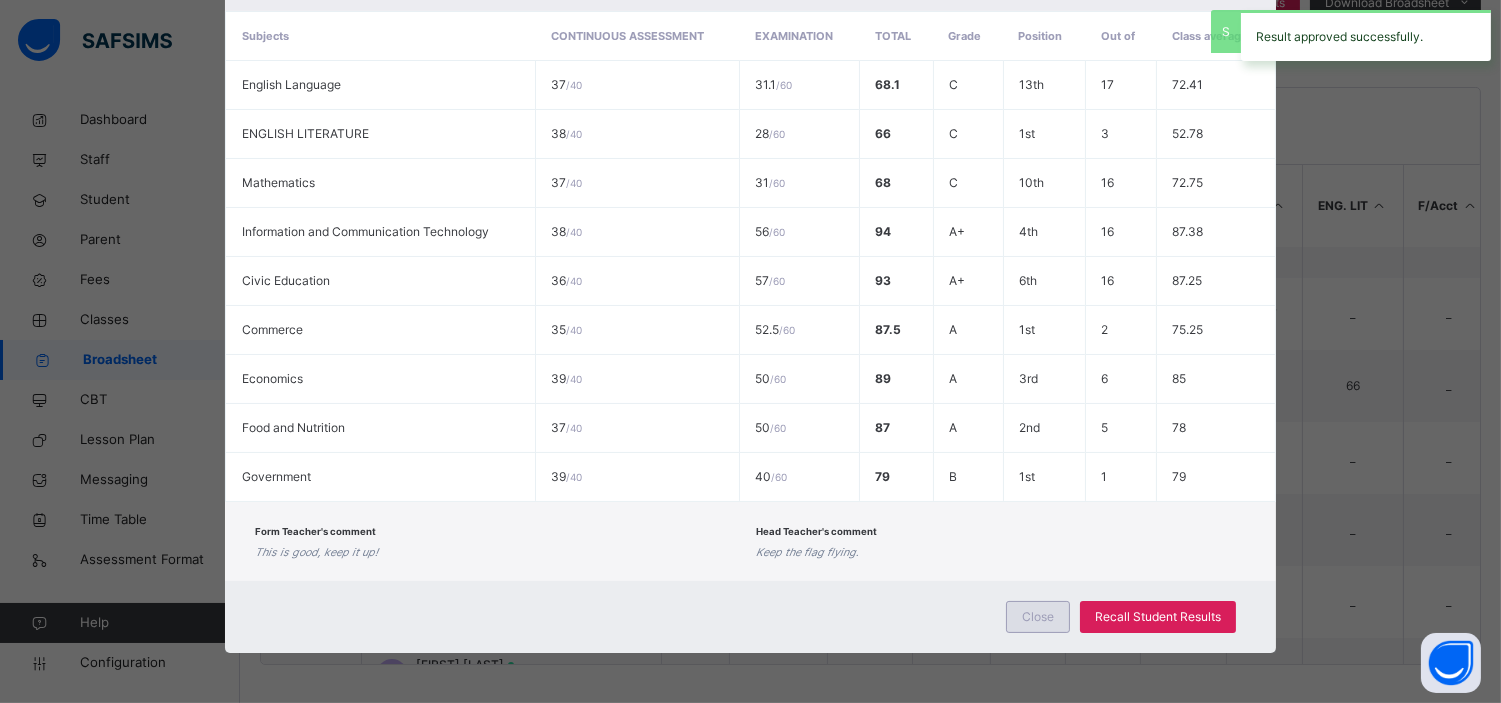 click on "Close" at bounding box center (1038, 617) 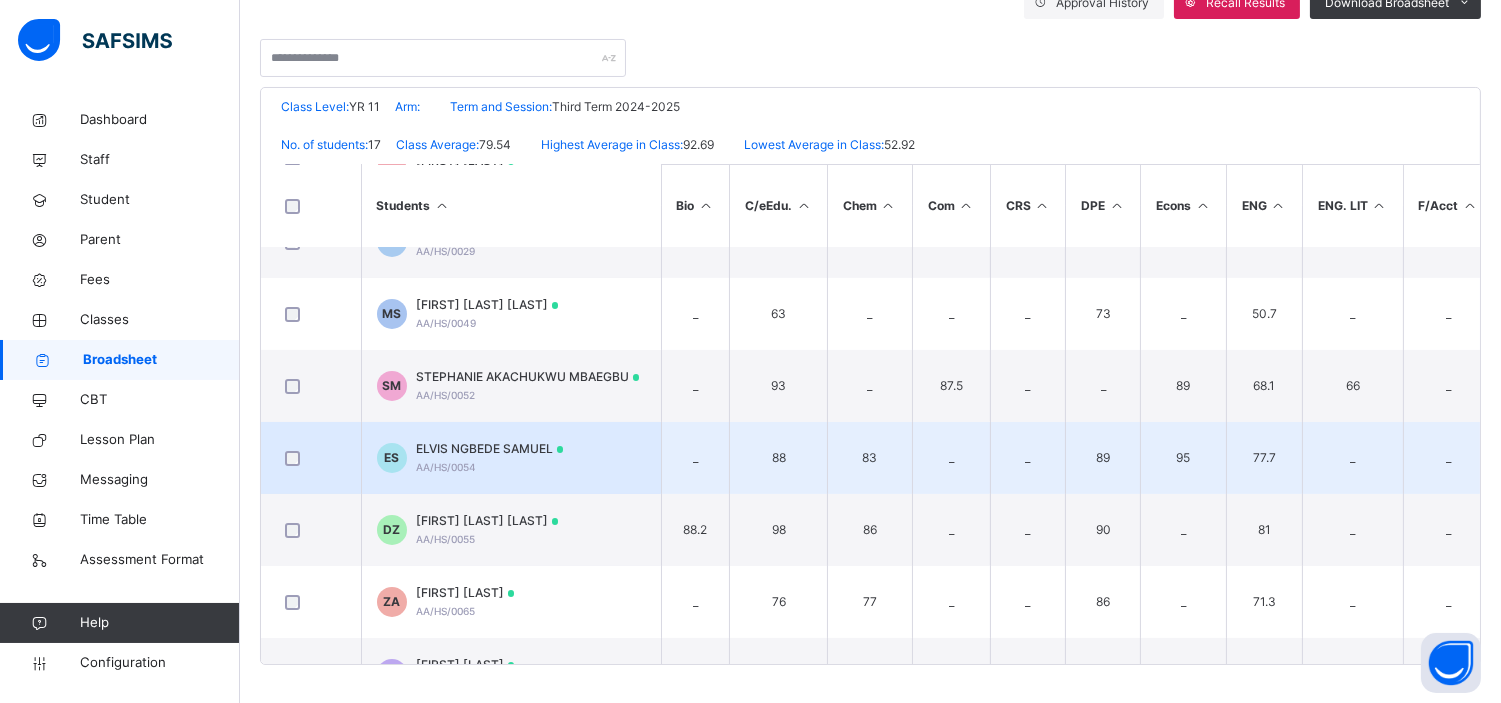 click on "ELVIS NGBEDE SAMUEL   AA/HS/0054" at bounding box center (490, 458) 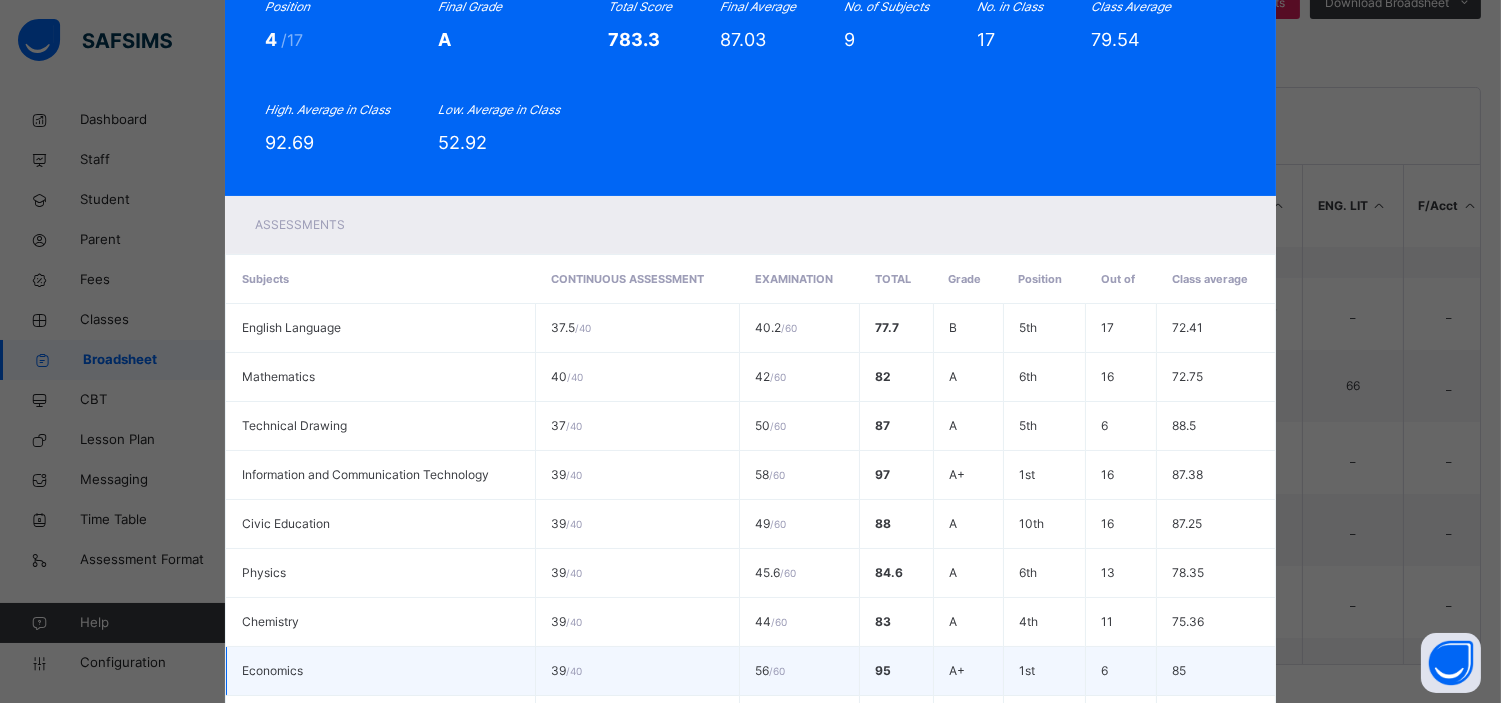 scroll, scrollTop: 0, scrollLeft: 0, axis: both 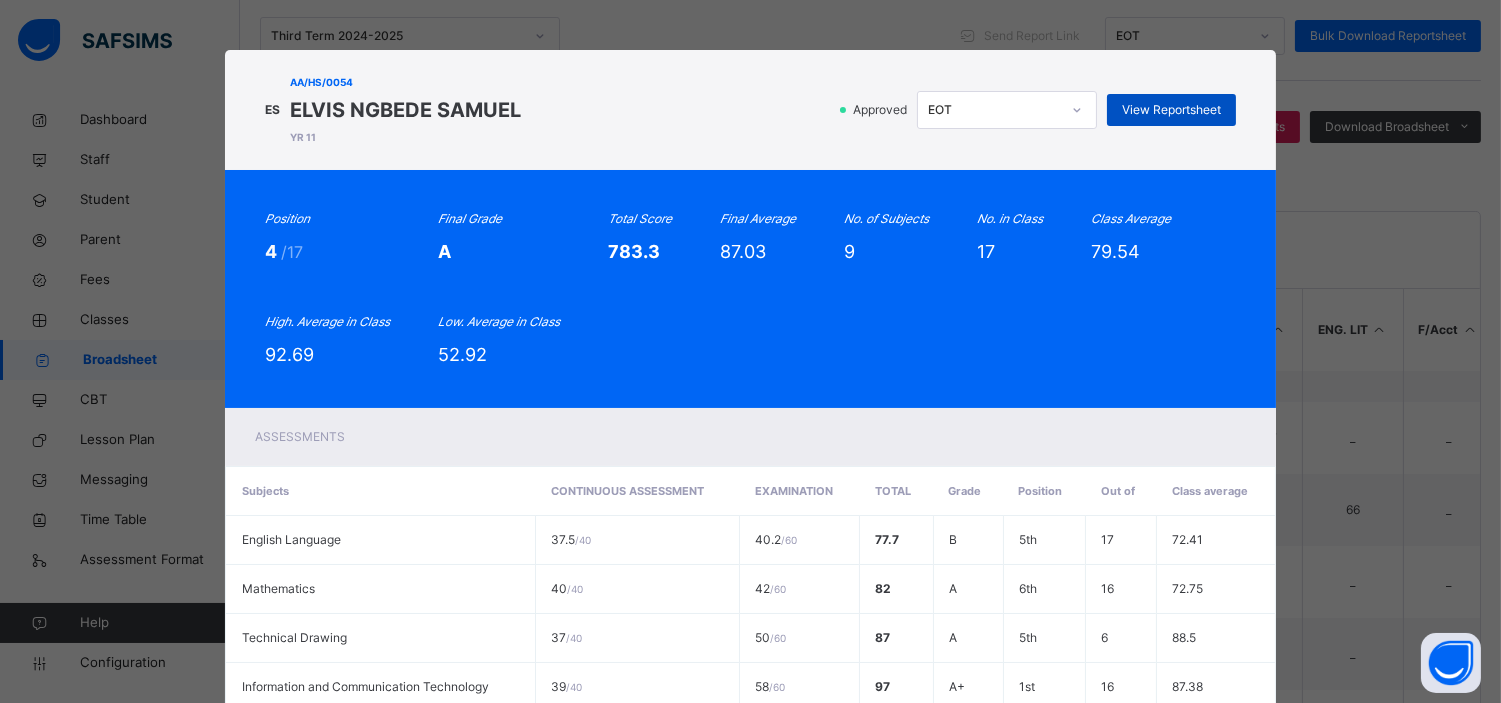 click on "View Reportsheet" at bounding box center (1171, 110) 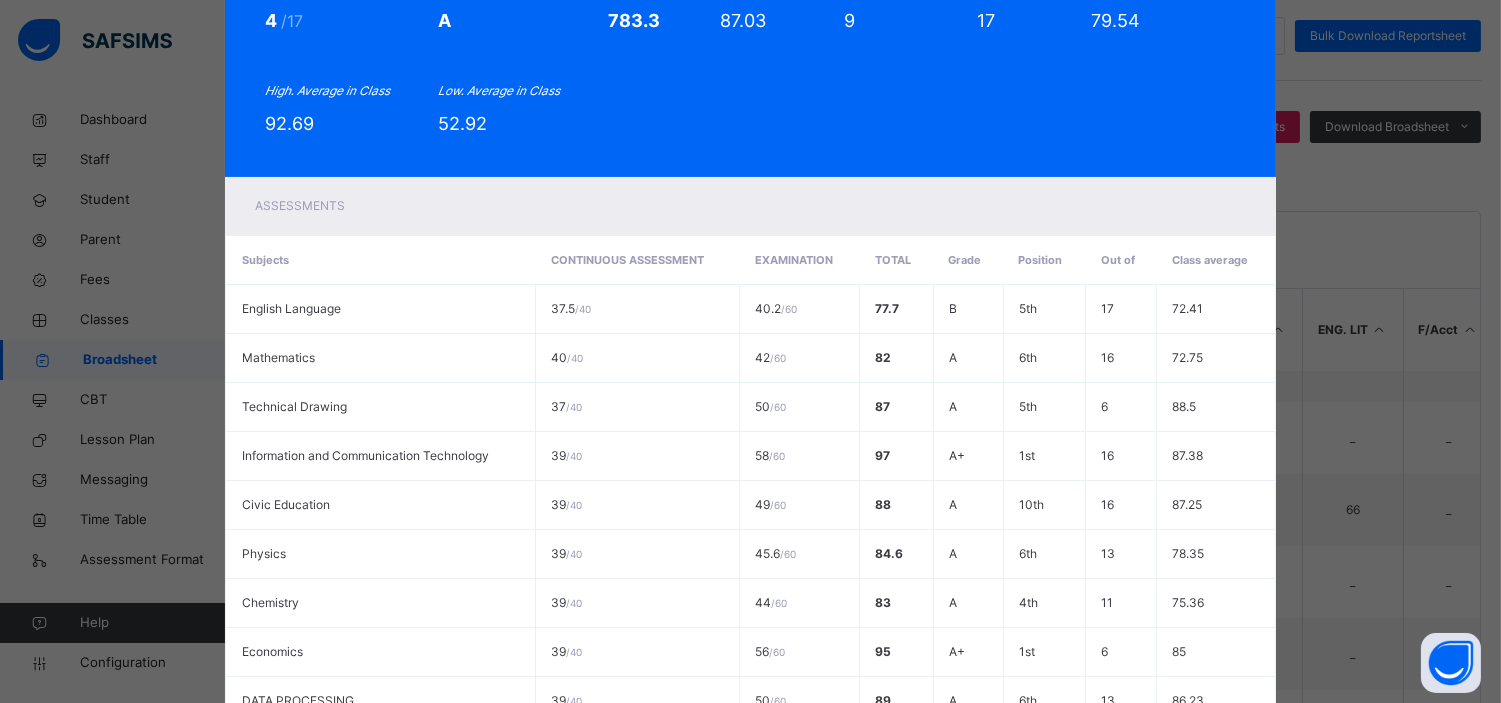 scroll, scrollTop: 455, scrollLeft: 0, axis: vertical 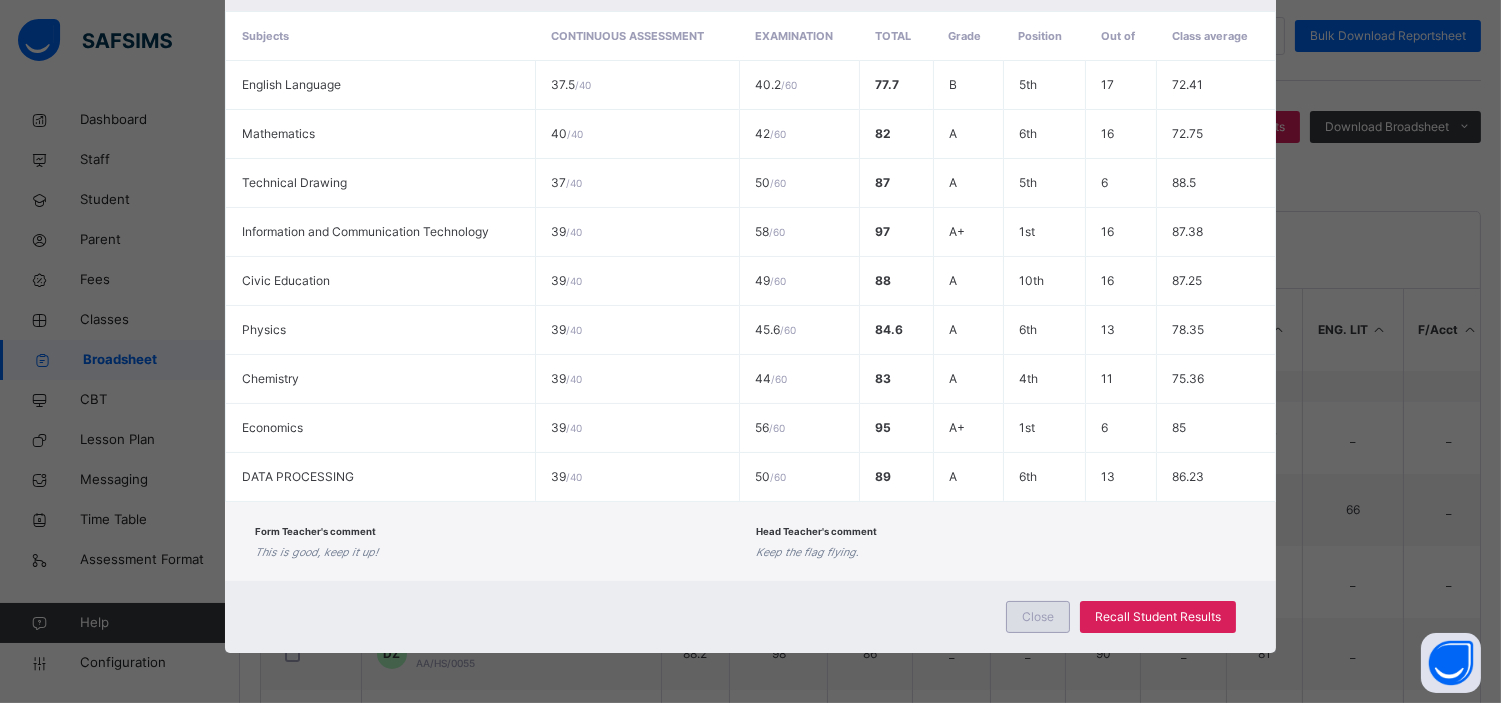 click on "Close" at bounding box center (1038, 617) 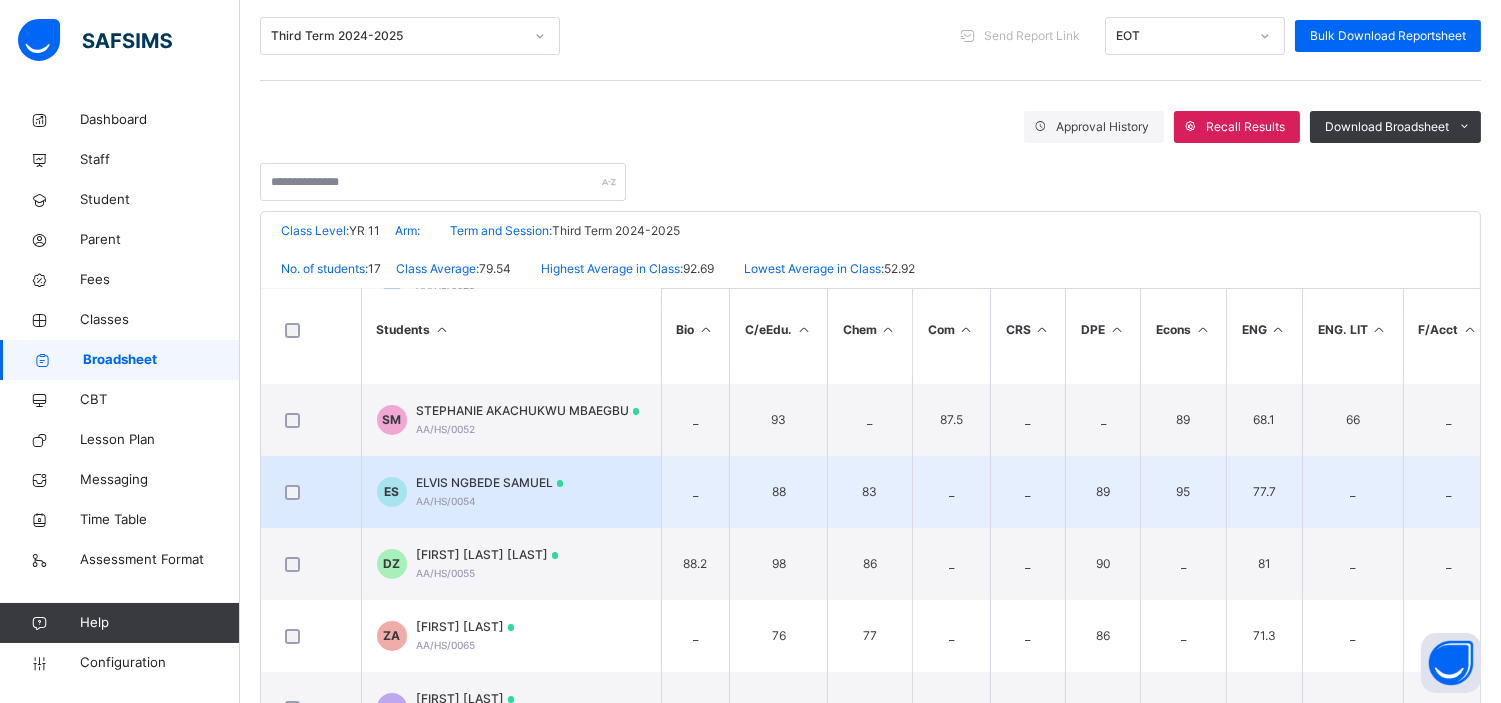 scroll, scrollTop: 328, scrollLeft: 0, axis: vertical 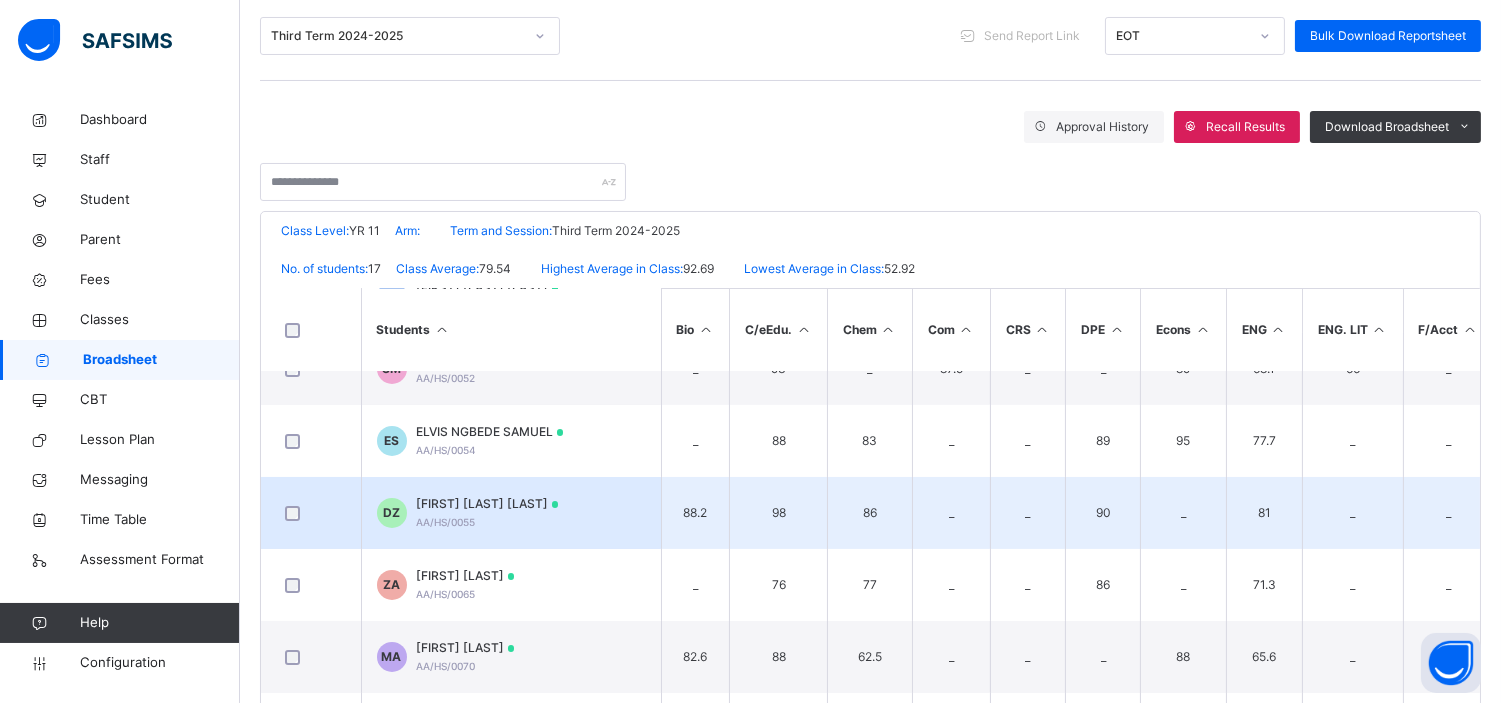 click on "DAVID BALA ZOAKAH" at bounding box center [488, 504] 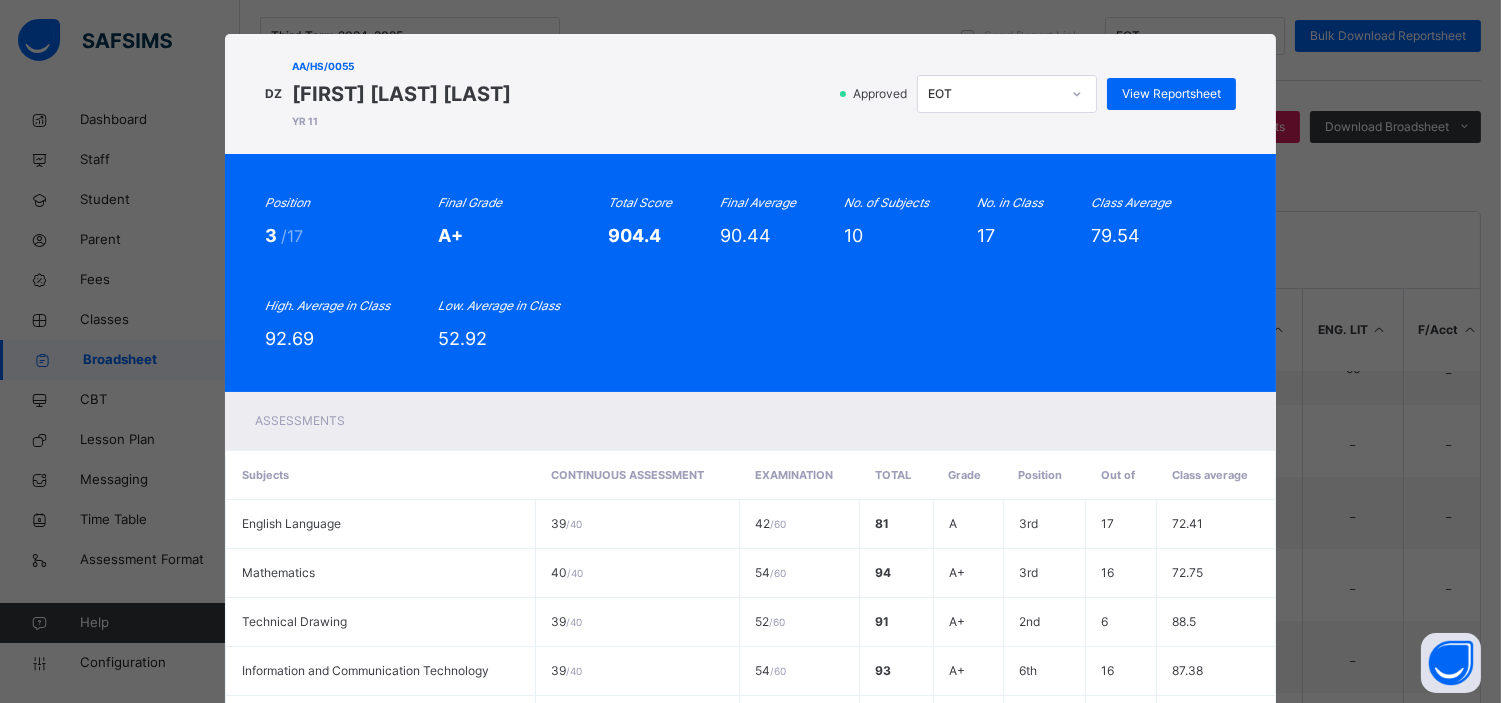 scroll, scrollTop: 0, scrollLeft: 0, axis: both 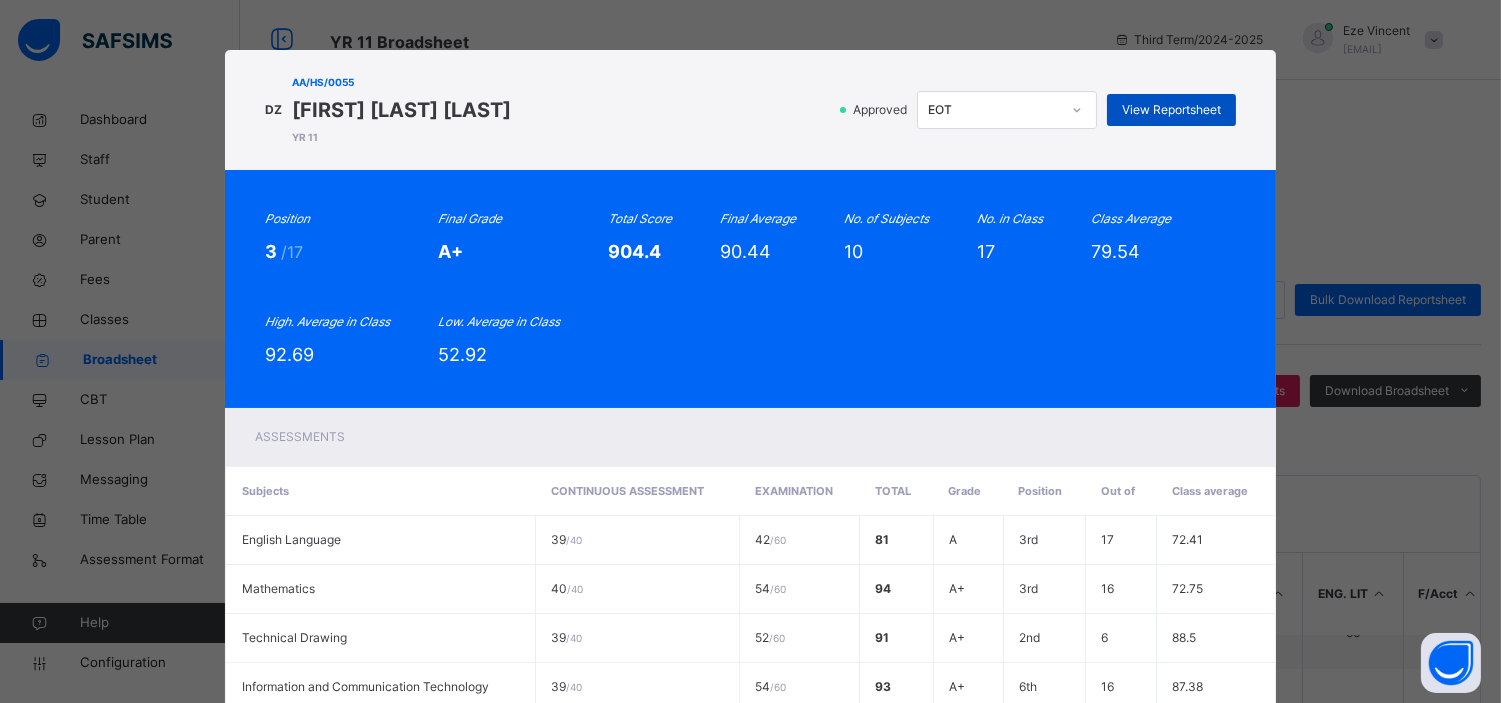 click on "View Reportsheet" at bounding box center (1171, 110) 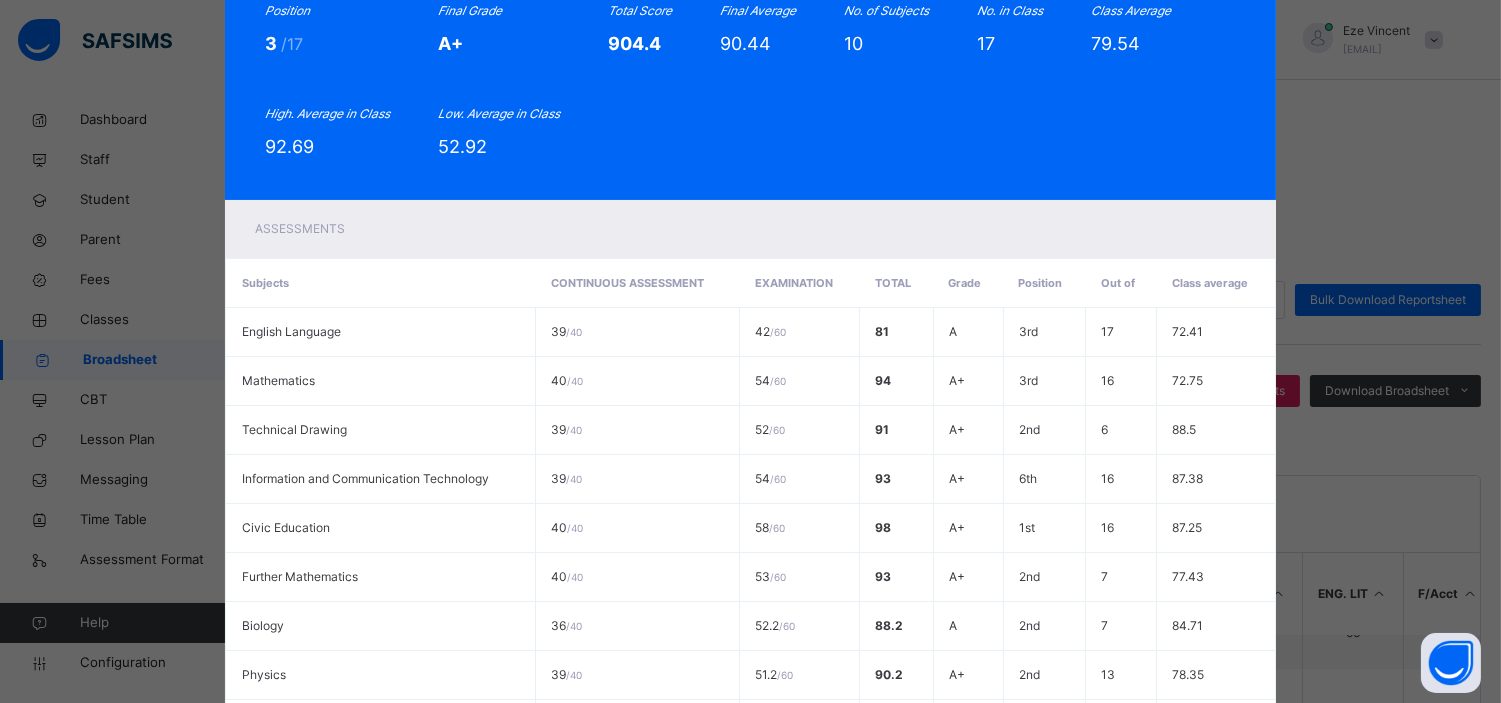 scroll, scrollTop: 504, scrollLeft: 0, axis: vertical 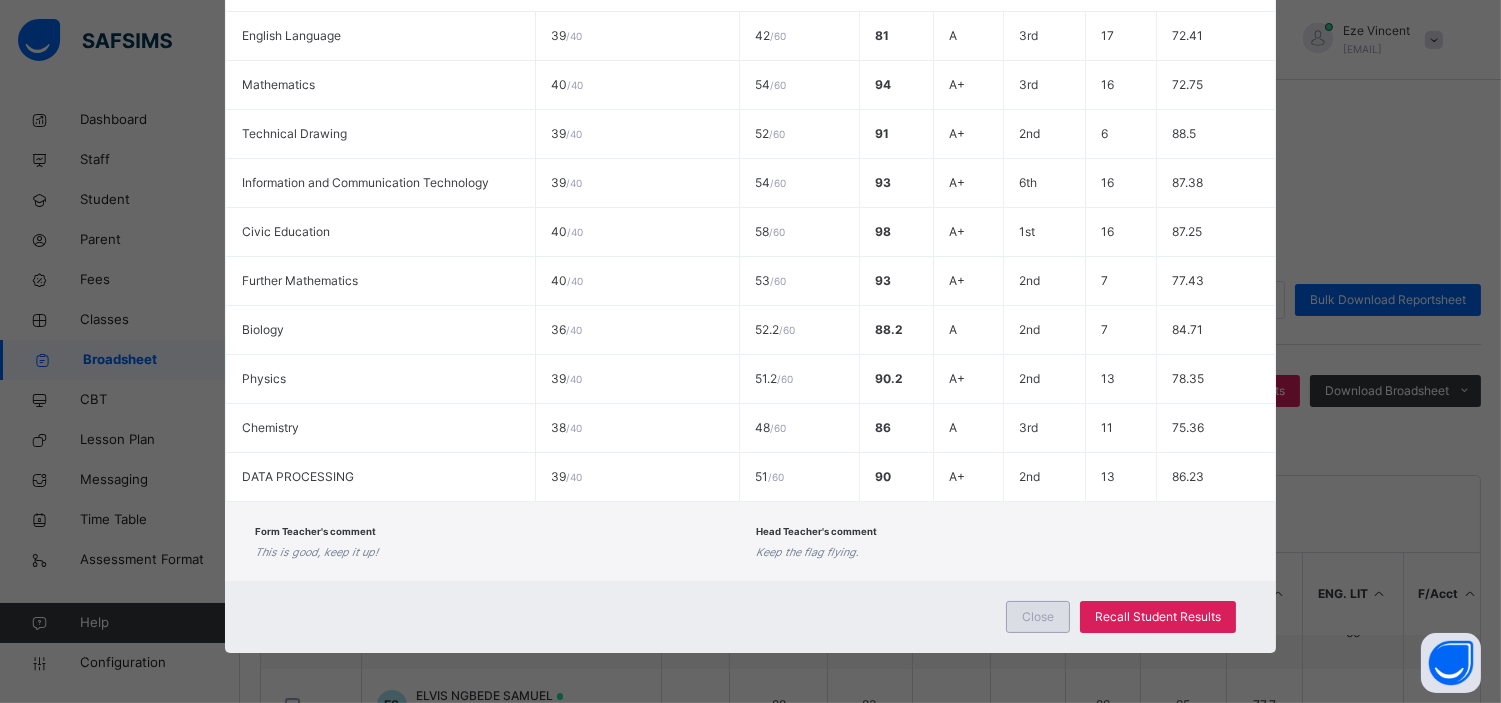 click on "Close" at bounding box center (1038, 617) 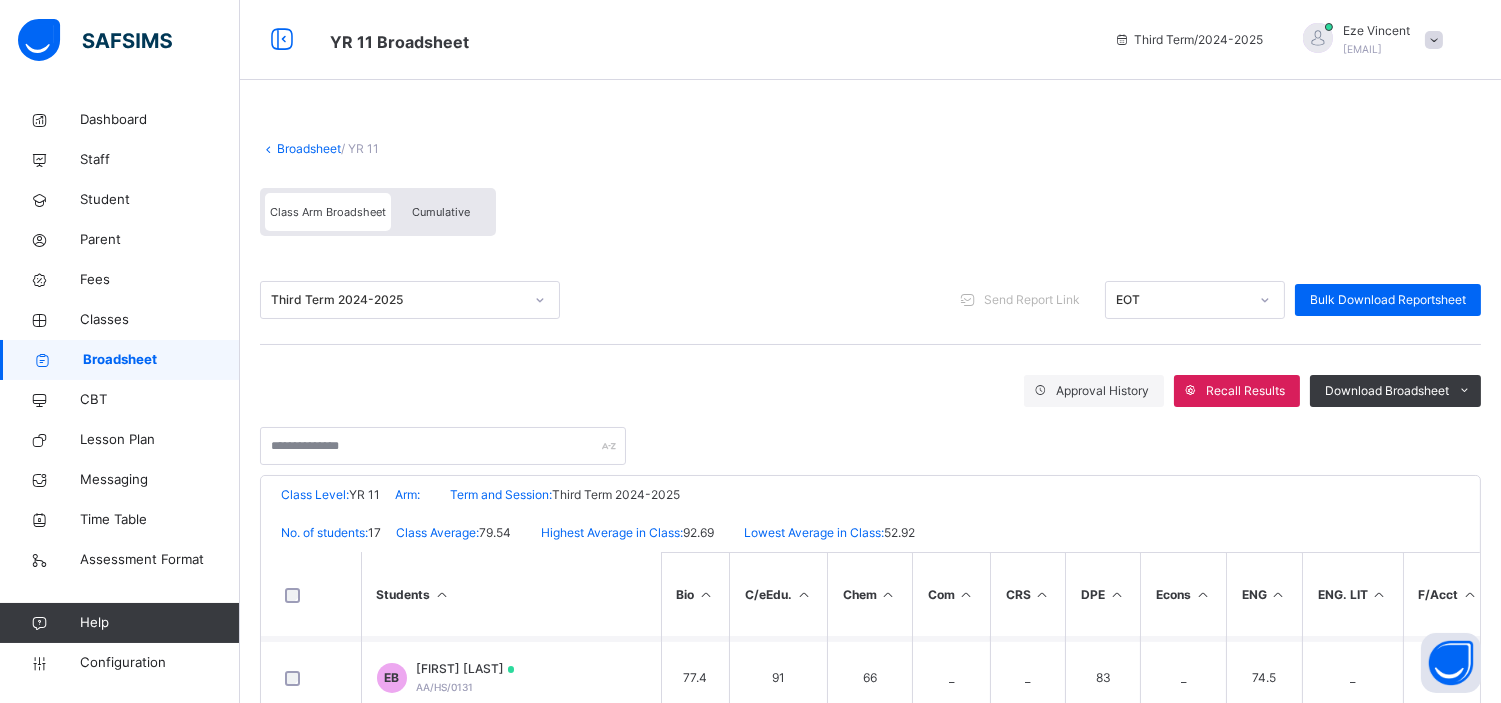 scroll, scrollTop: 644, scrollLeft: 0, axis: vertical 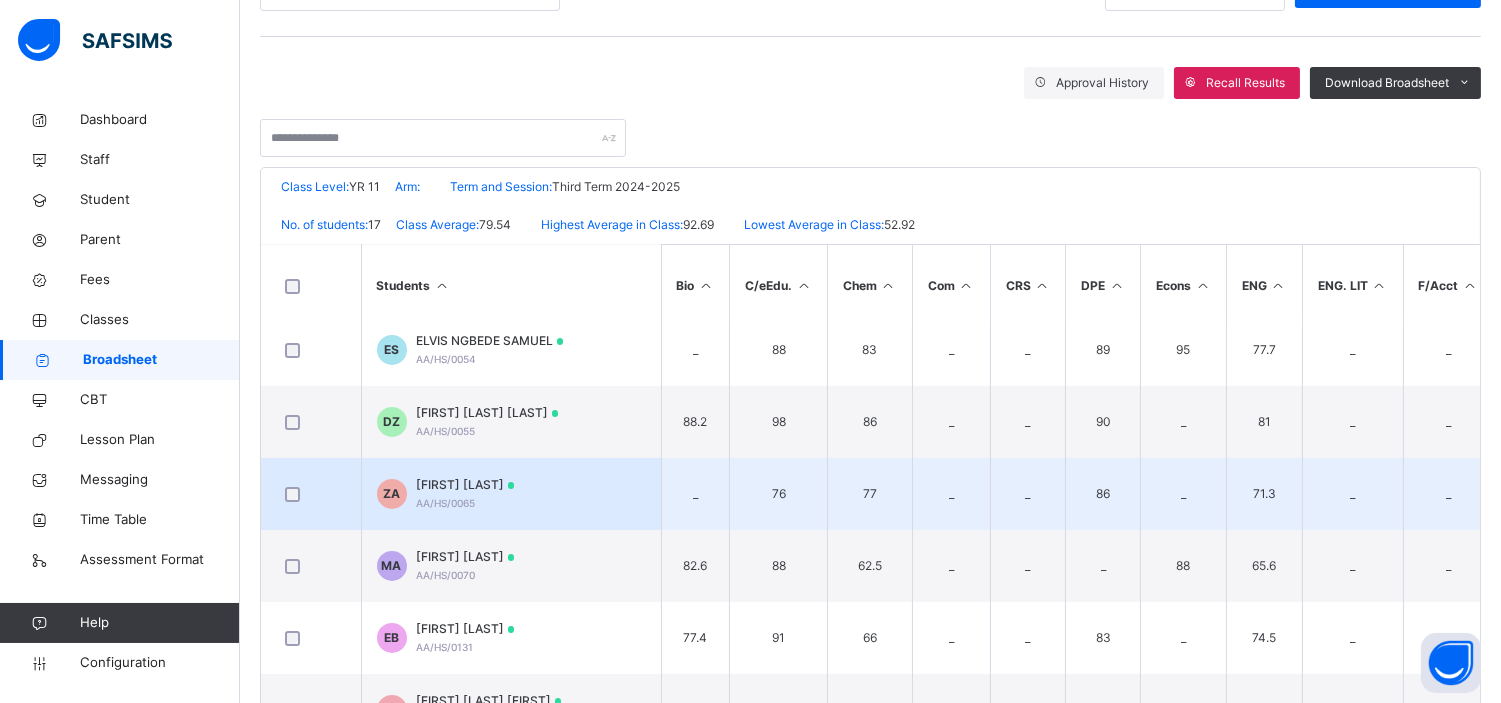 click on "ZEENAH  ABDULMALIK" at bounding box center (466, 485) 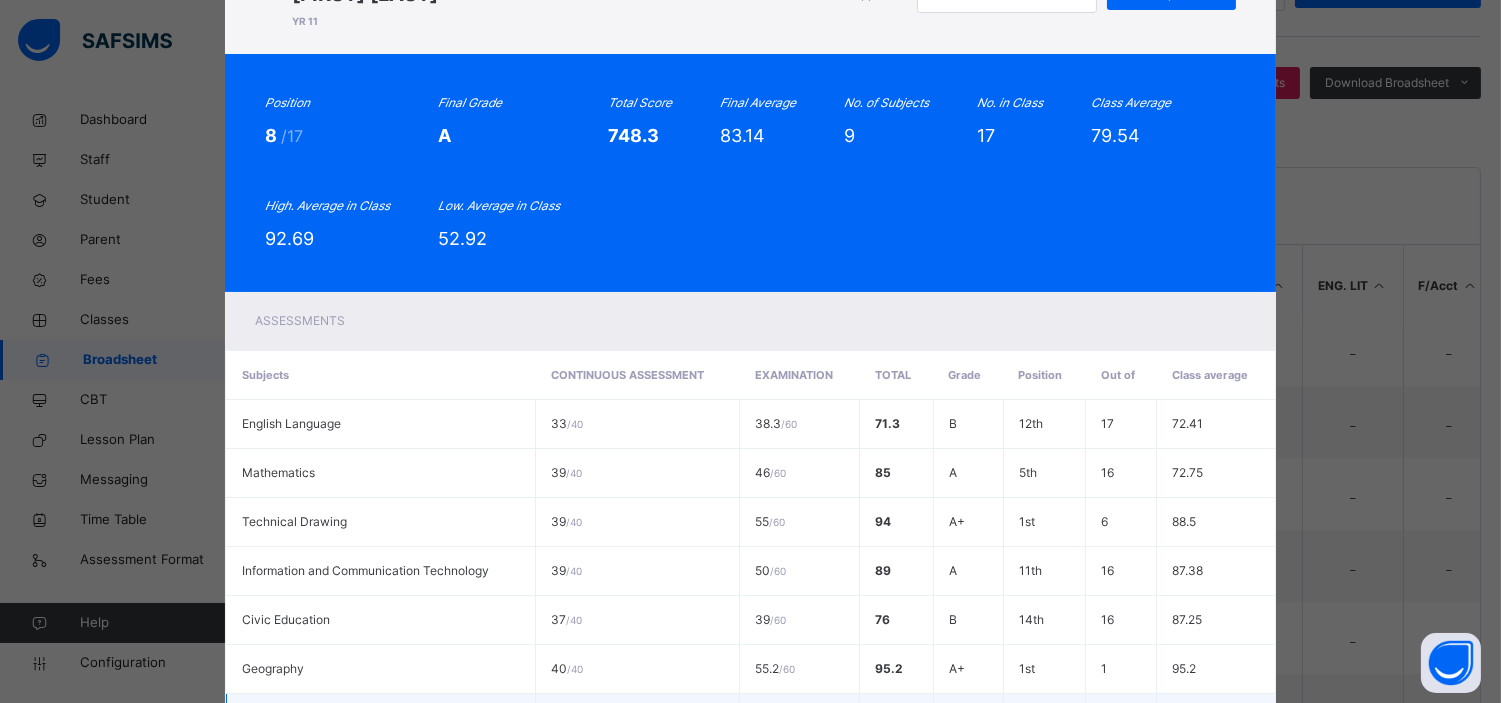 scroll, scrollTop: 0, scrollLeft: 0, axis: both 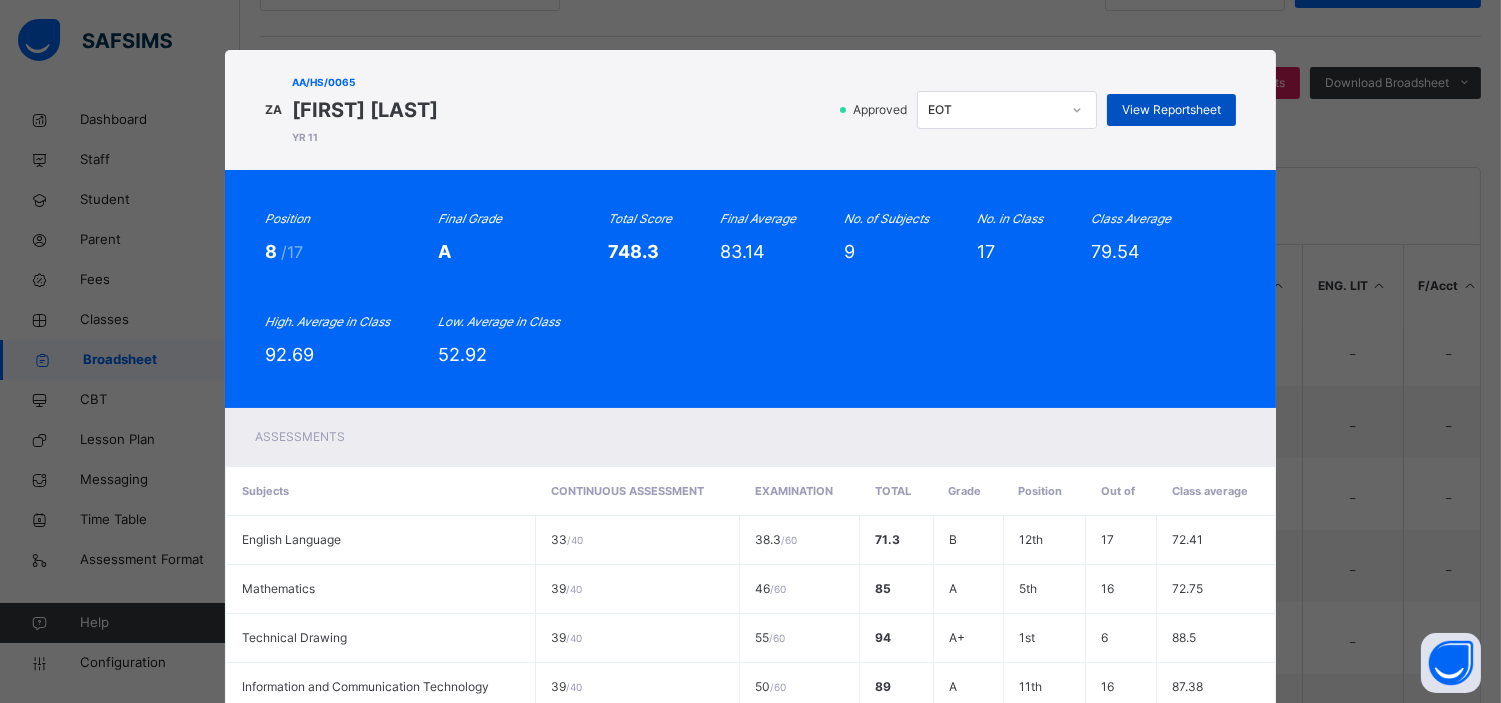 click on "View Reportsheet" at bounding box center [1171, 110] 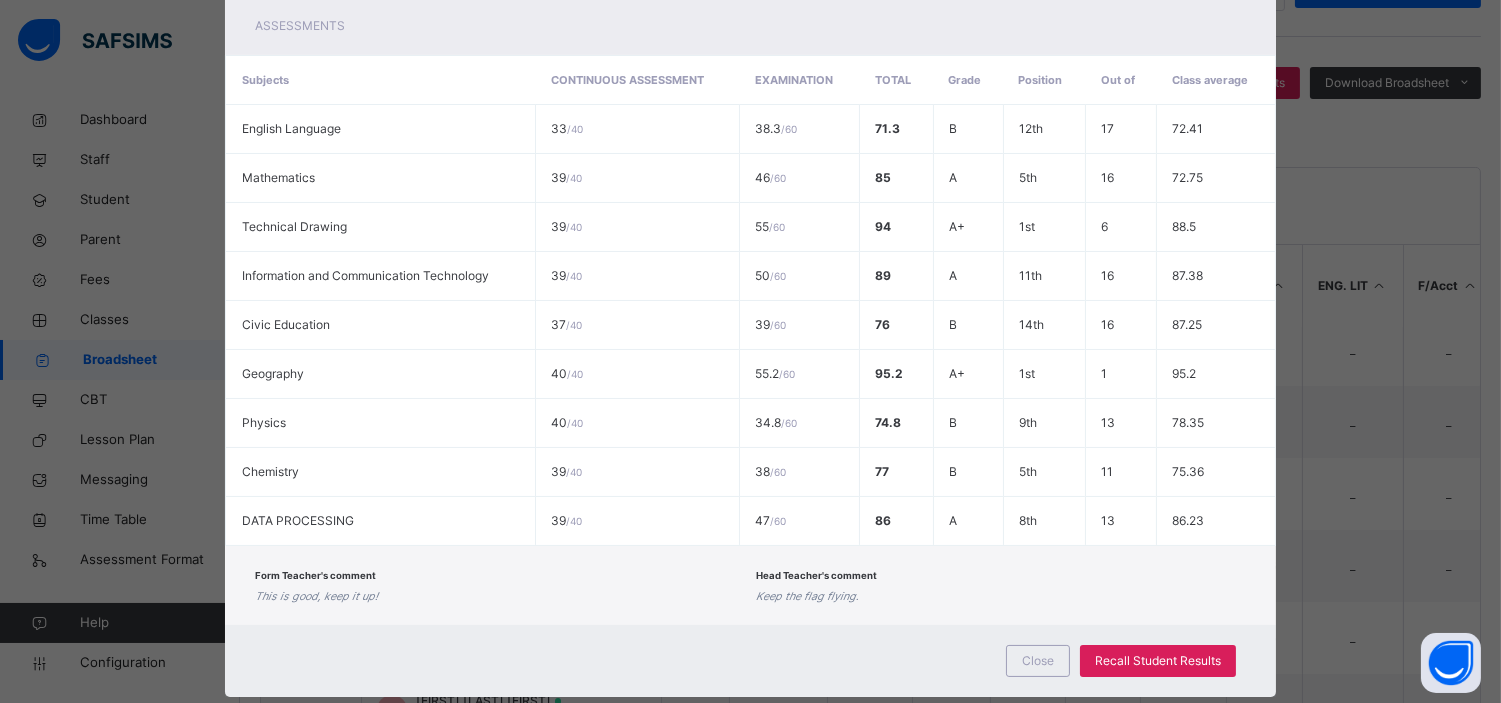 scroll, scrollTop: 455, scrollLeft: 0, axis: vertical 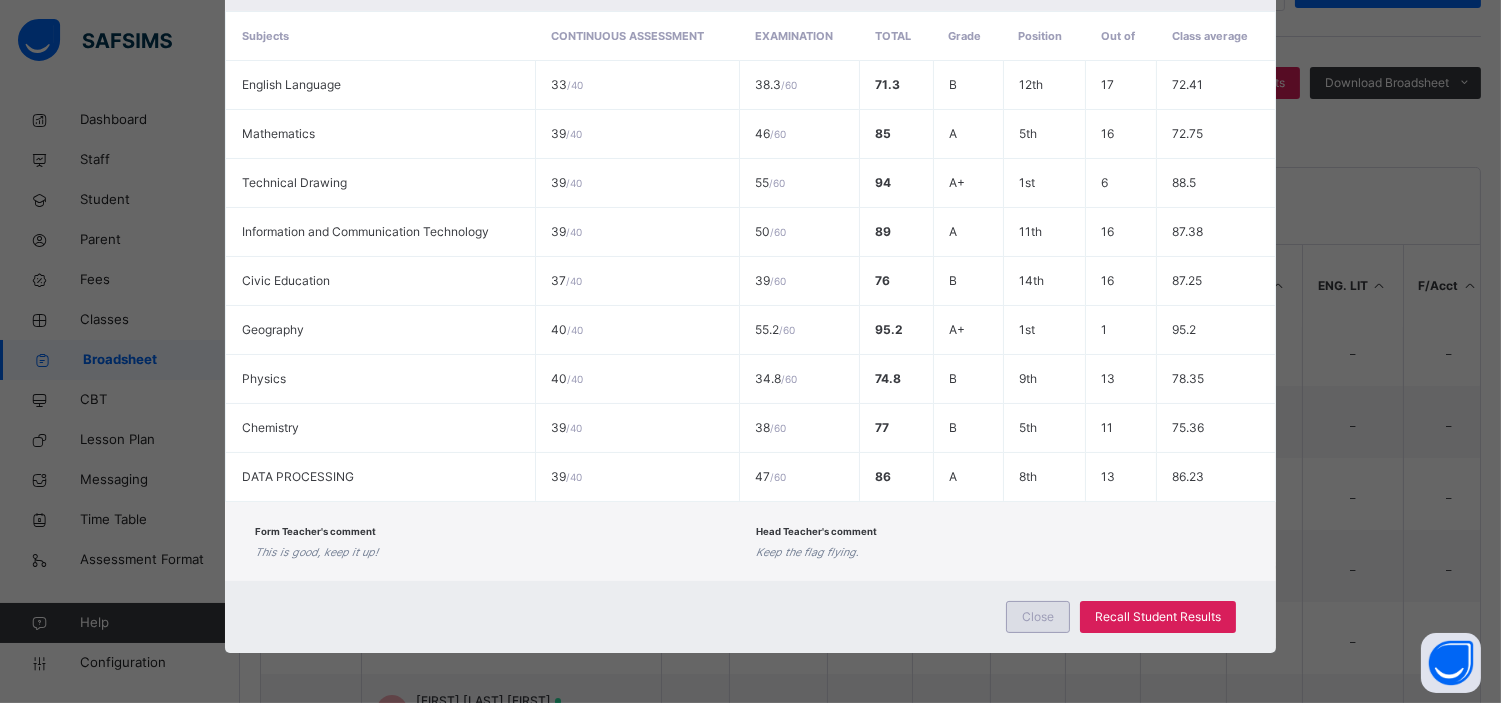 click on "Close" at bounding box center (1038, 617) 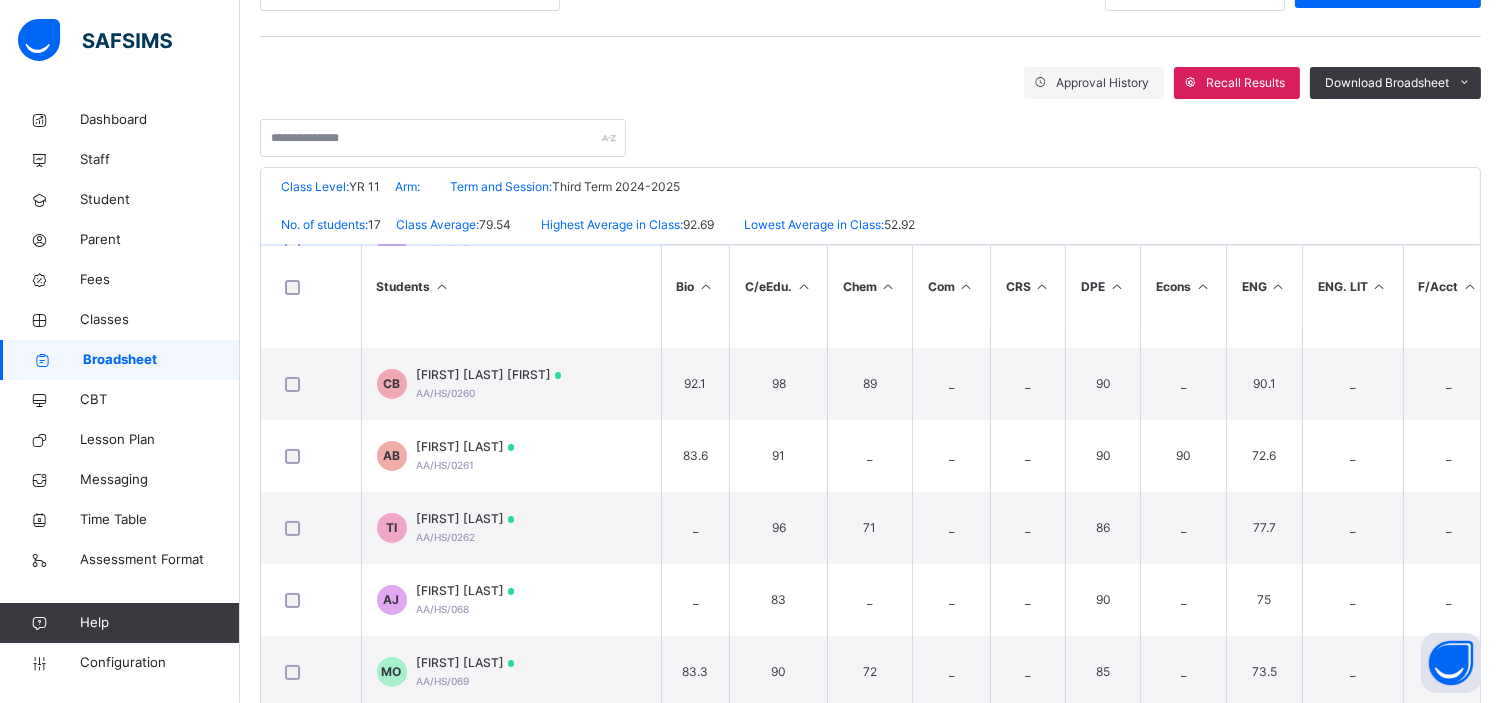 scroll, scrollTop: 816, scrollLeft: 0, axis: vertical 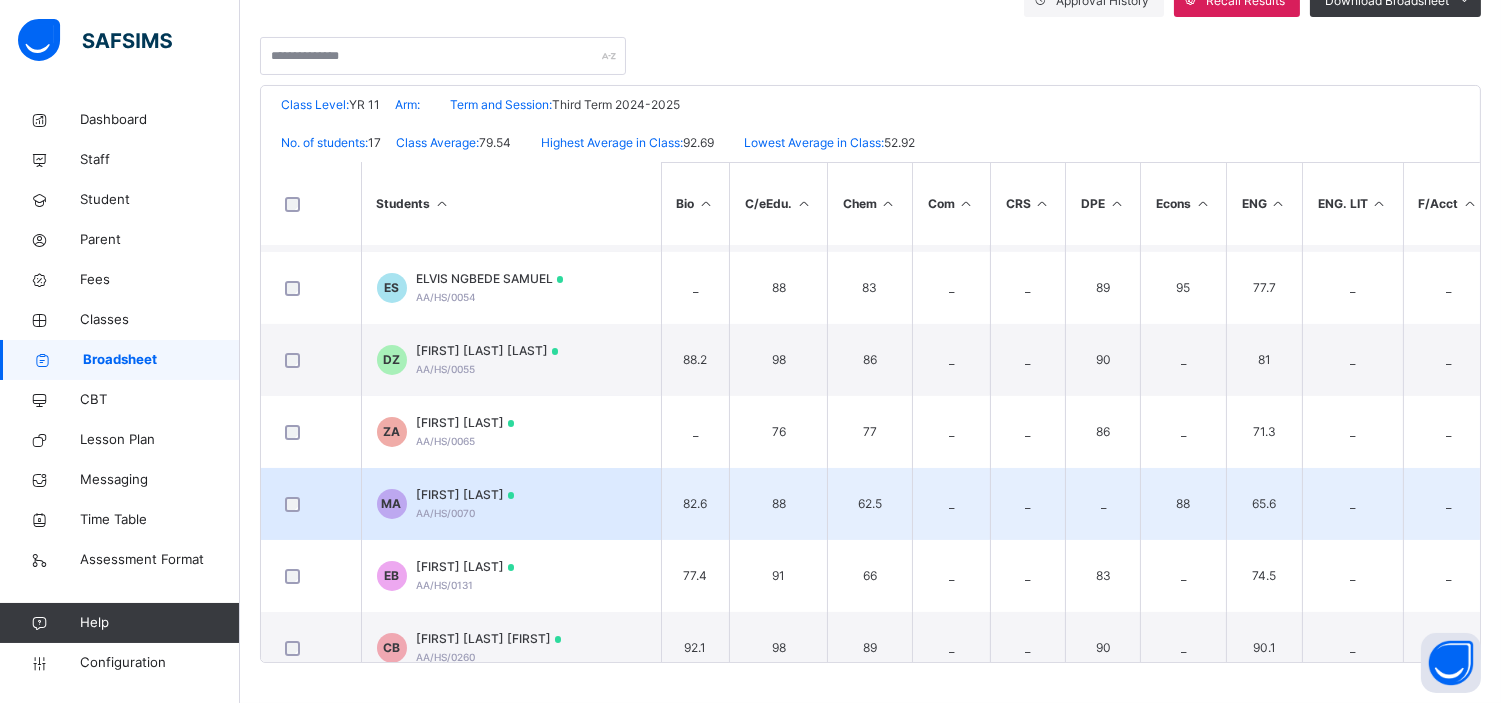 click on "MARYAM  ABBA" at bounding box center [466, 495] 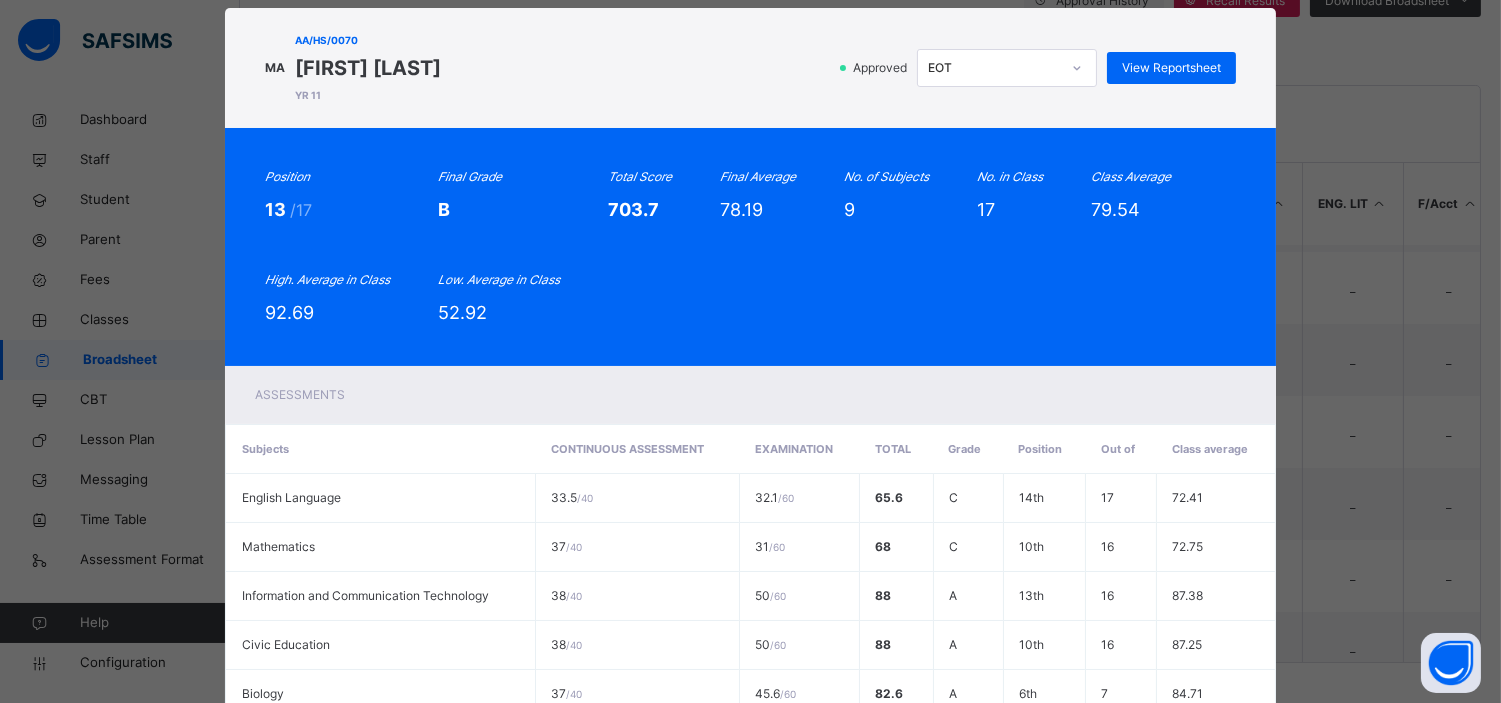scroll, scrollTop: 41, scrollLeft: 0, axis: vertical 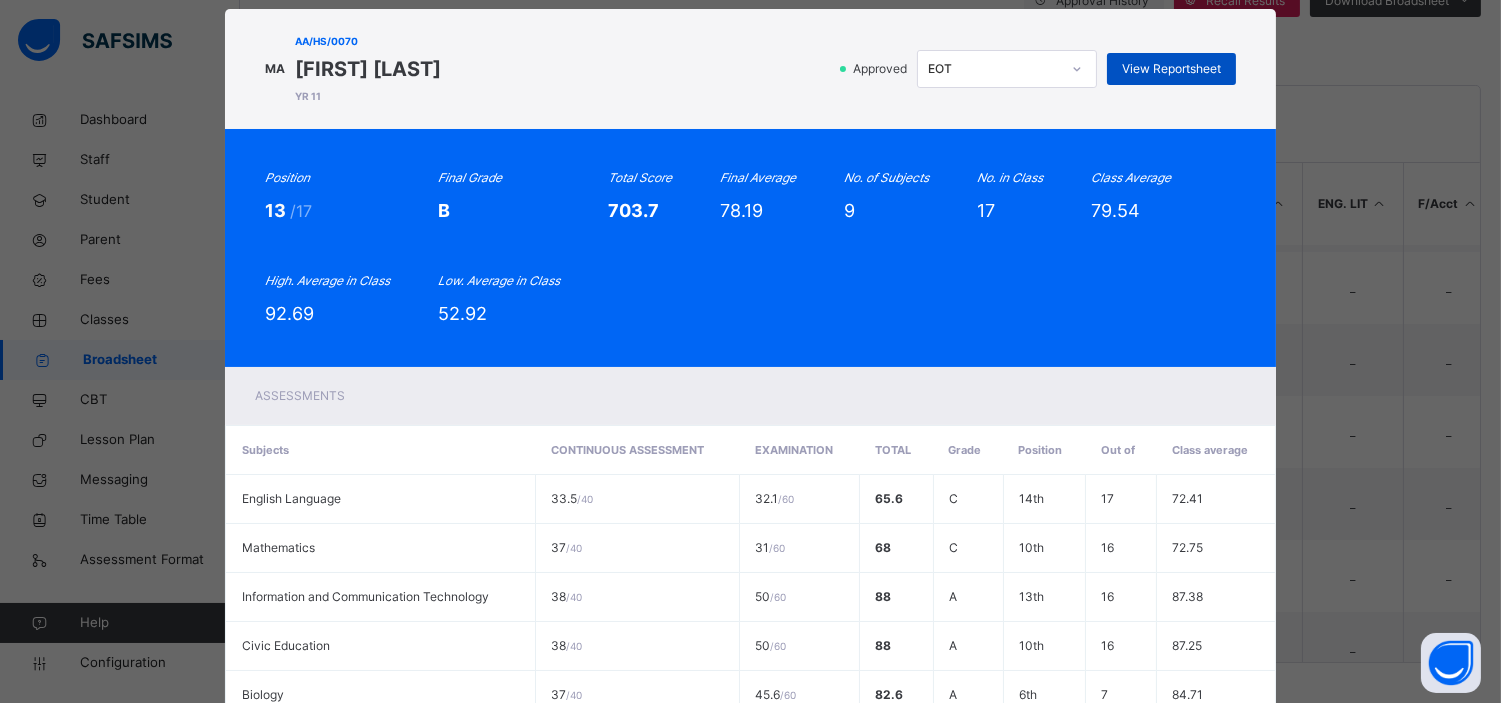 click on "View Reportsheet" at bounding box center [1171, 69] 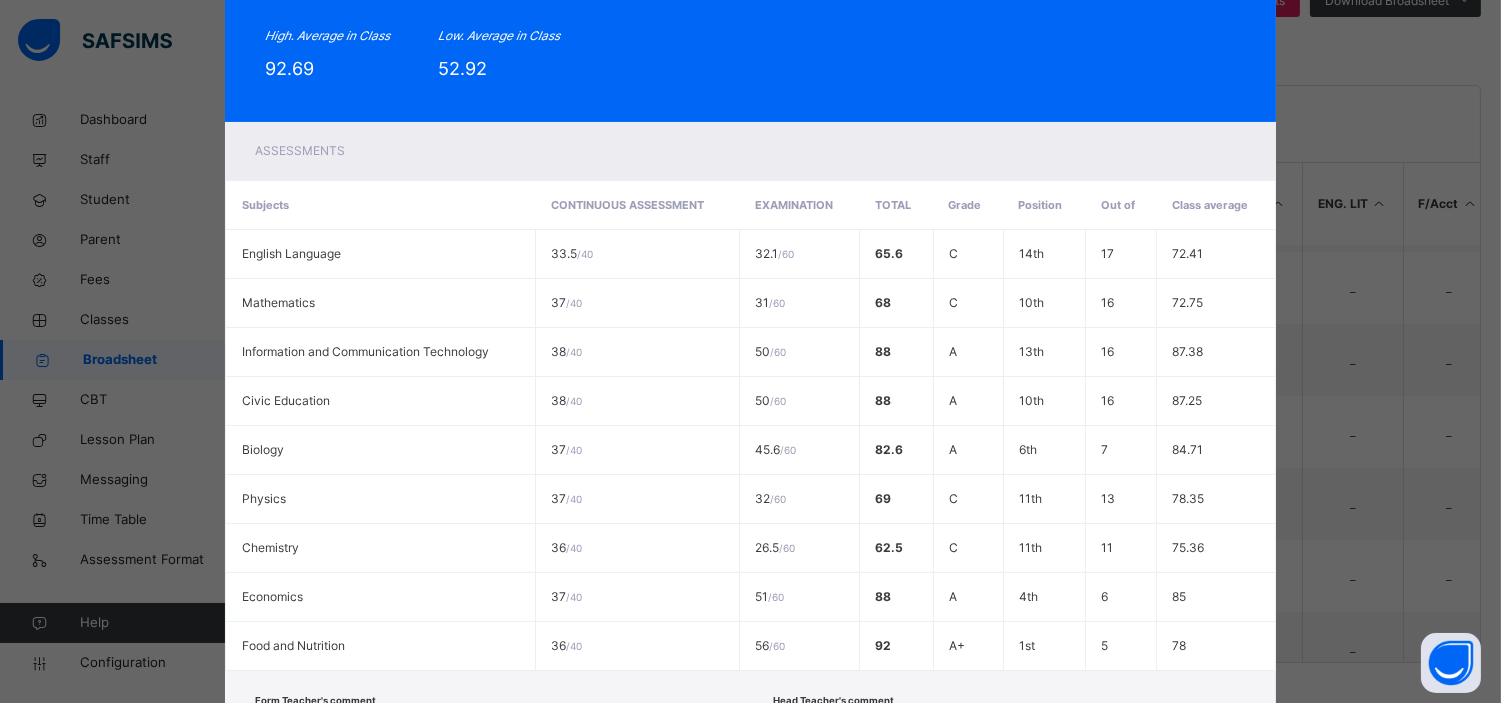 scroll, scrollTop: 455, scrollLeft: 0, axis: vertical 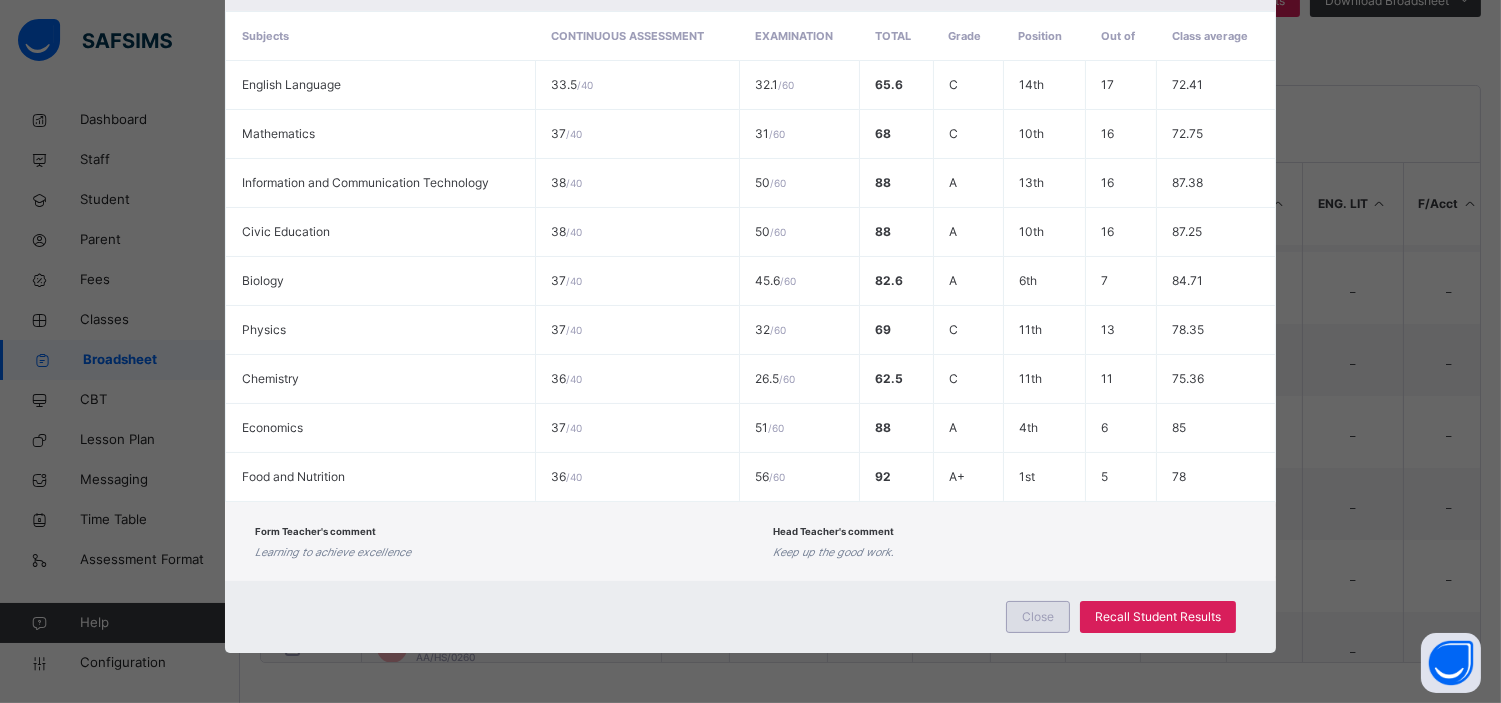 click on "Close" at bounding box center (1038, 617) 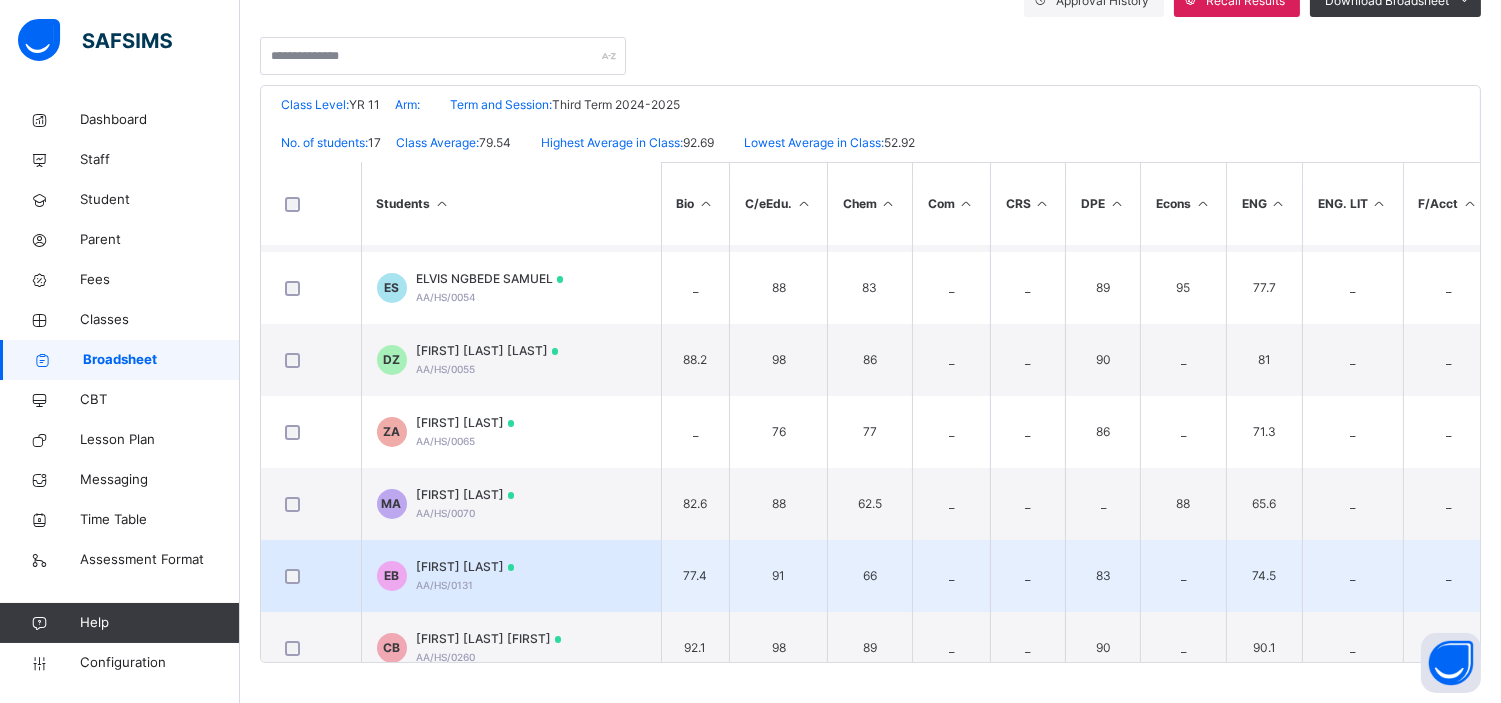 click on "EMMANUEL   BABATUNDE" at bounding box center [466, 567] 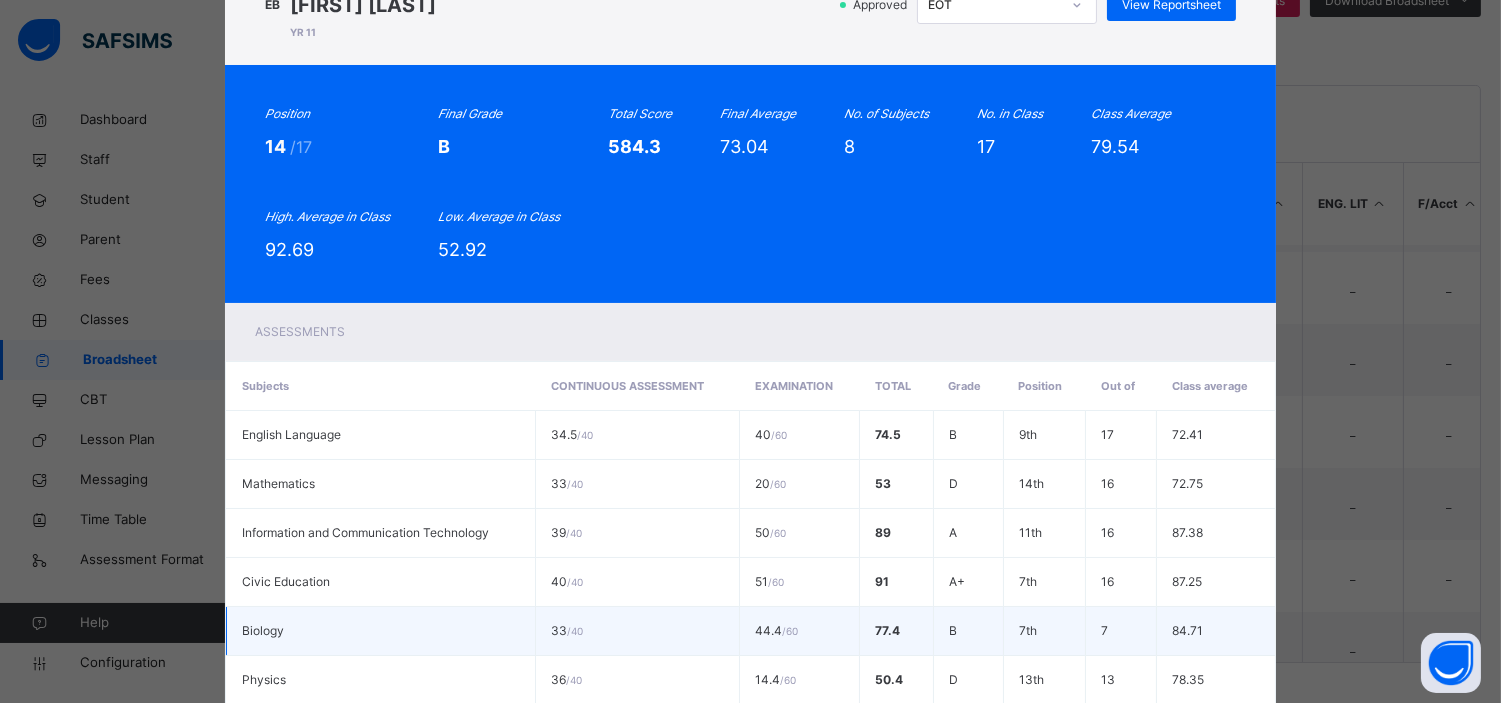 scroll, scrollTop: 0, scrollLeft: 0, axis: both 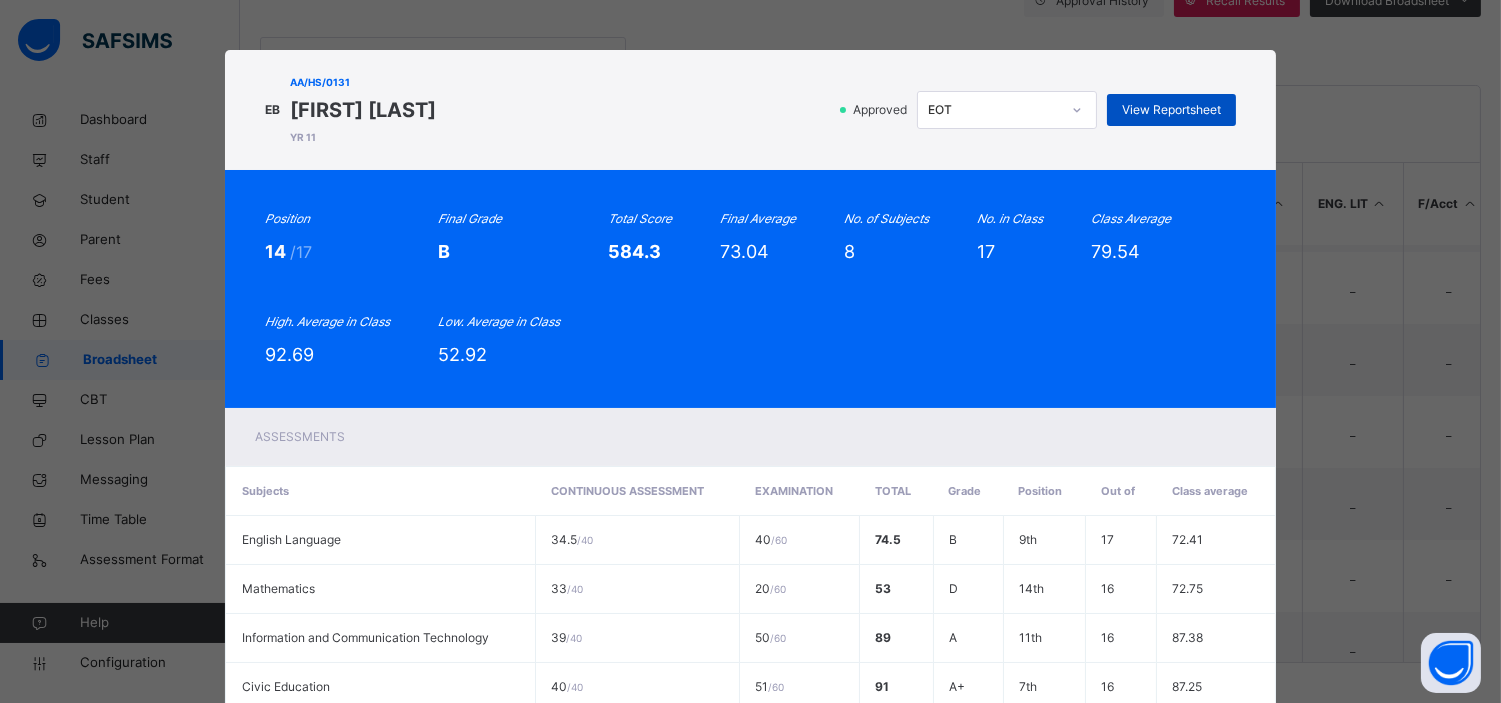 click on "View Reportsheet" at bounding box center (1171, 110) 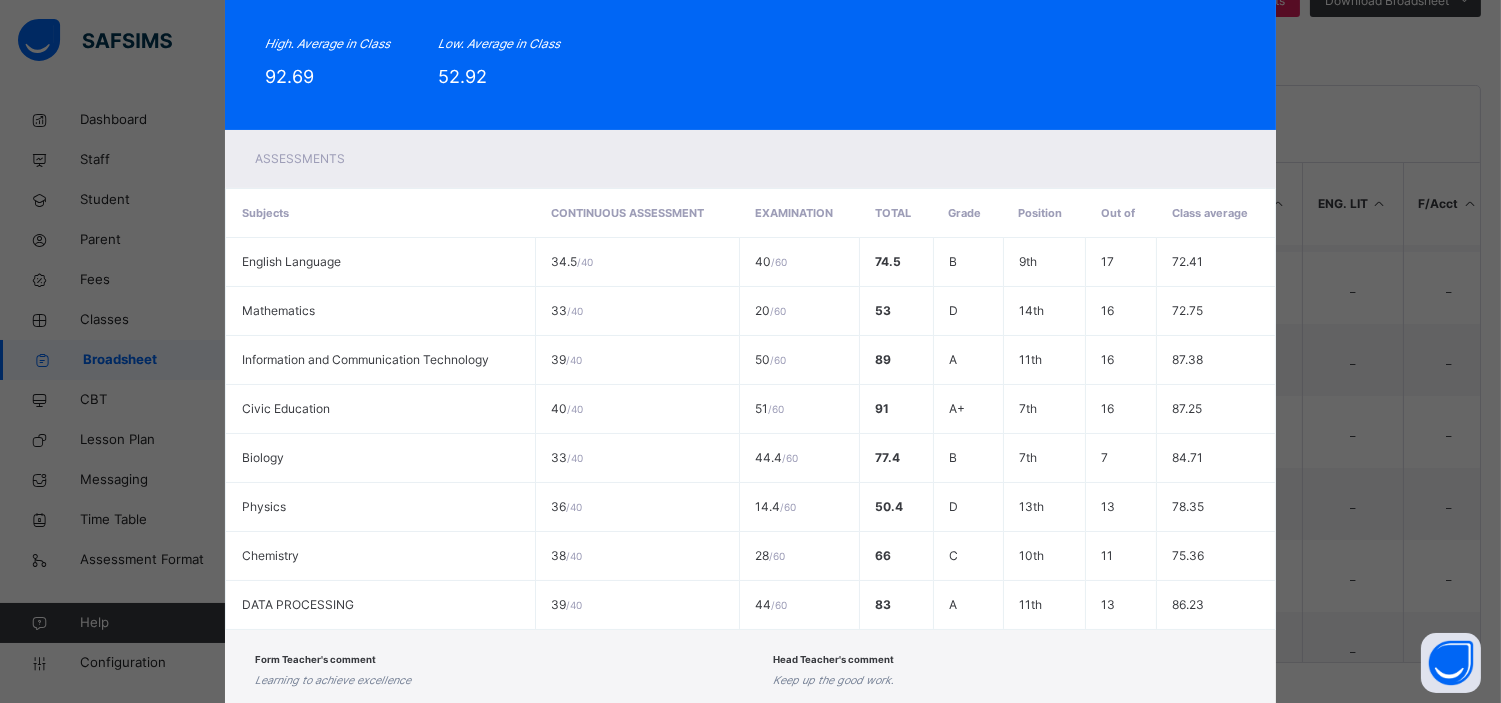 scroll, scrollTop: 406, scrollLeft: 0, axis: vertical 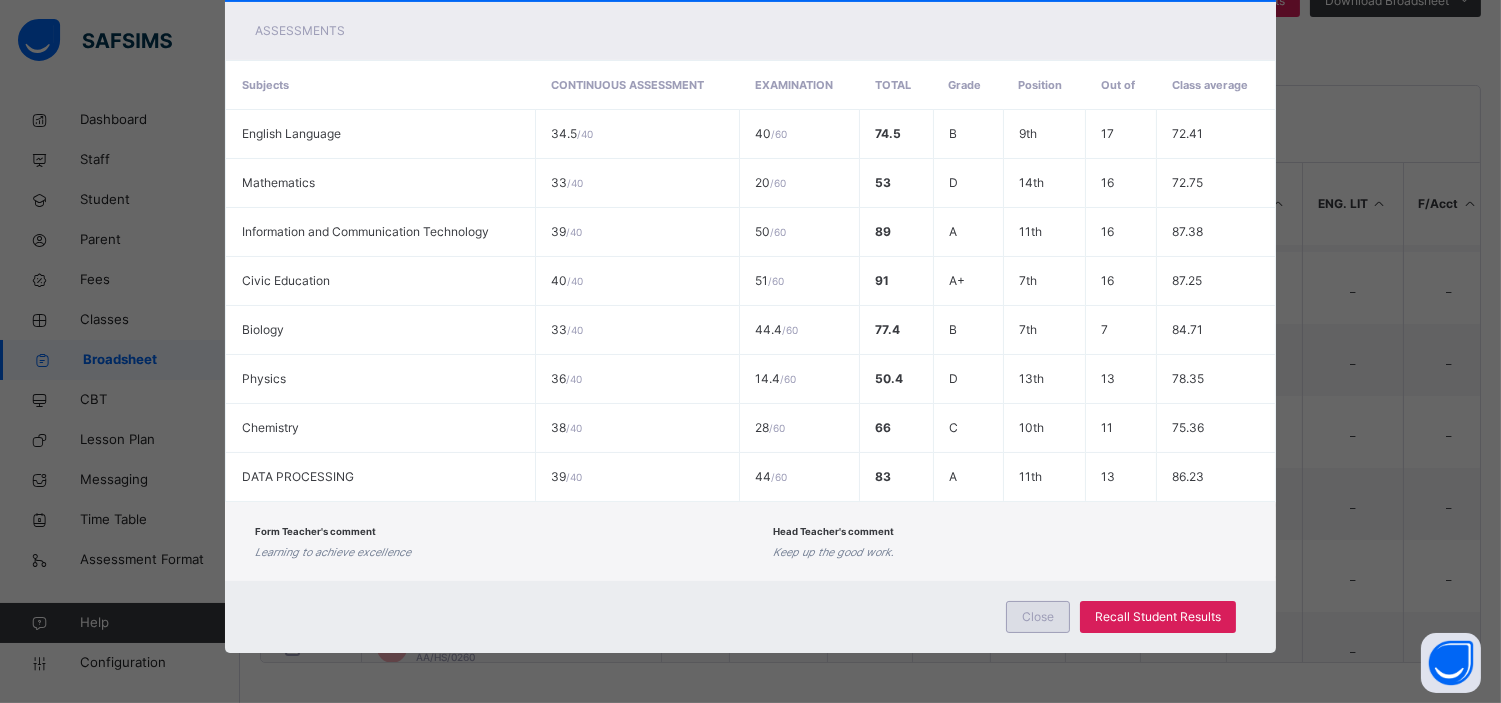 click on "Close" at bounding box center (1038, 617) 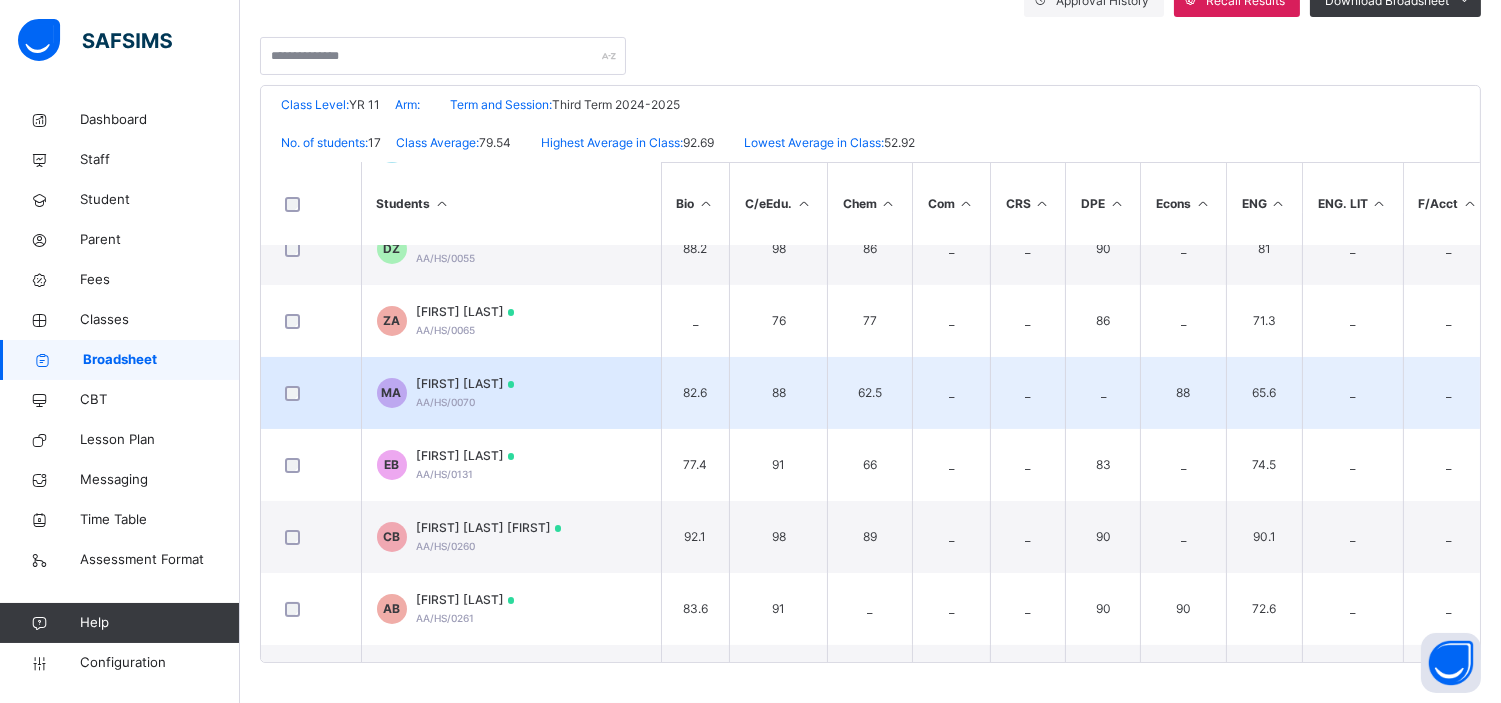scroll, scrollTop: 467, scrollLeft: 0, axis: vertical 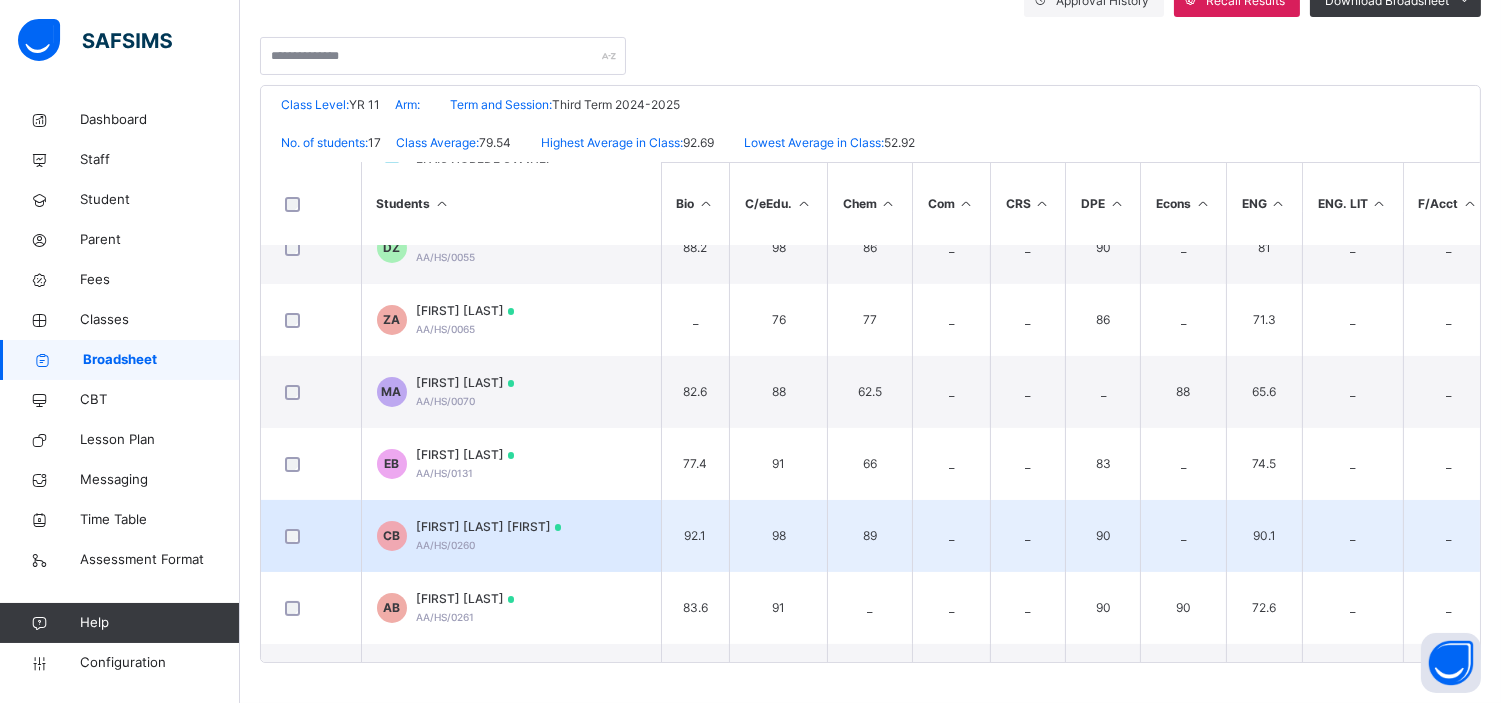 click on "CHISOM UDEOGU BERNICE" at bounding box center (489, 527) 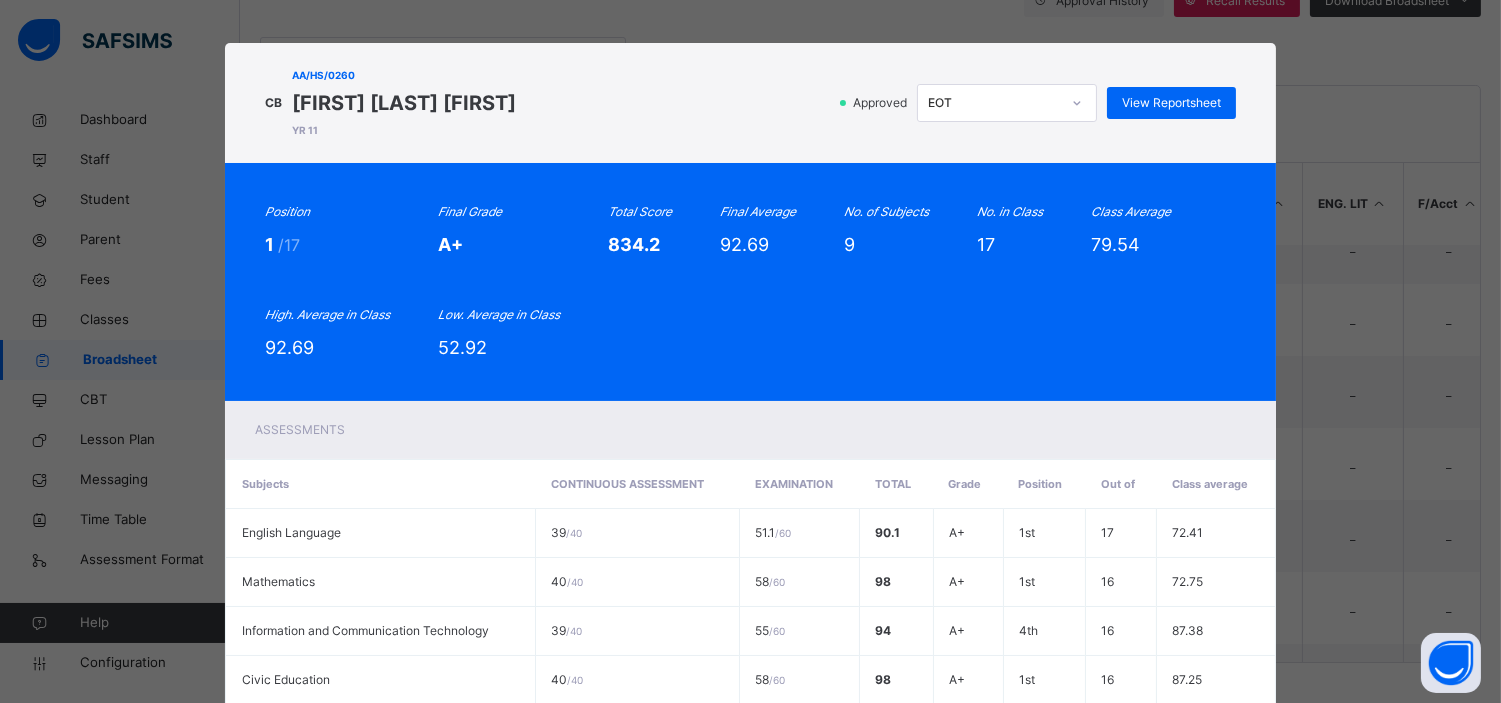 scroll, scrollTop: 0, scrollLeft: 0, axis: both 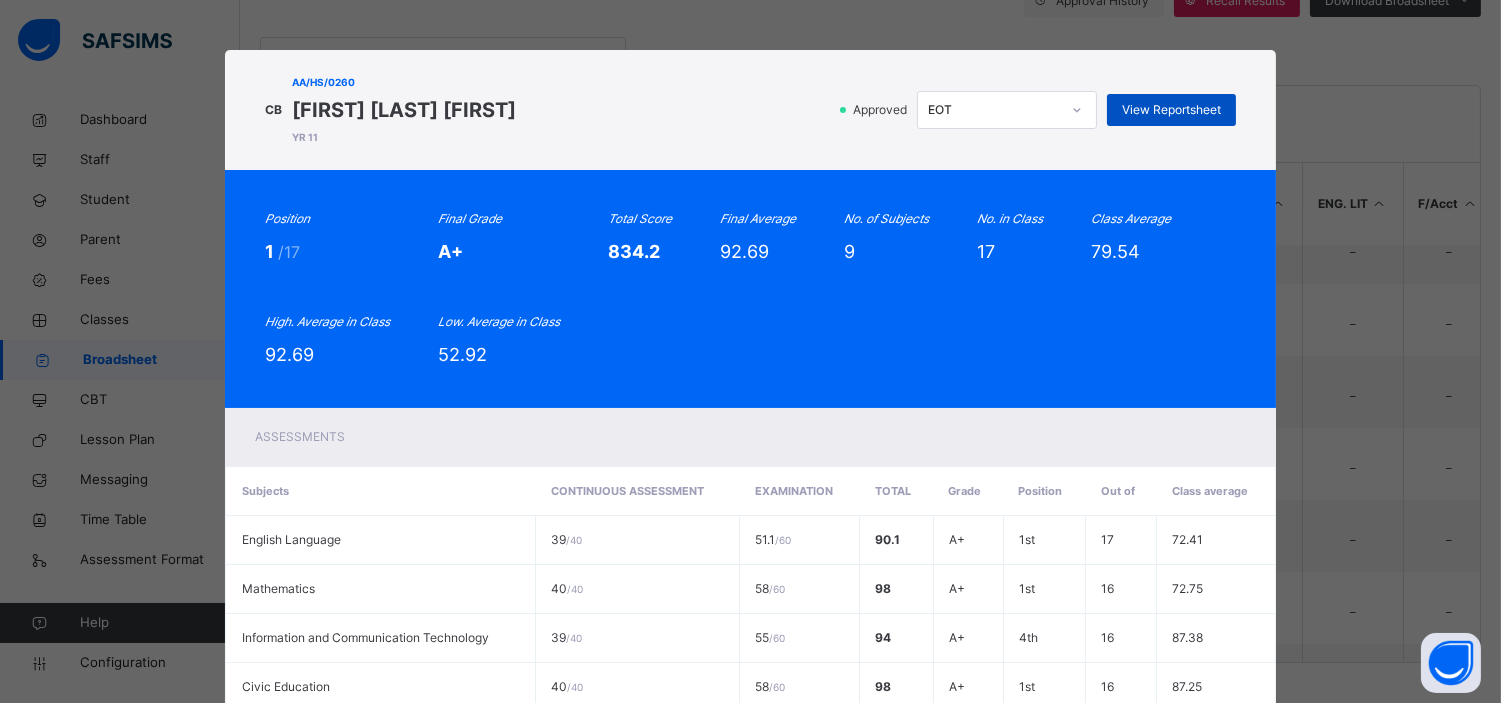 click on "View Reportsheet" at bounding box center [1171, 110] 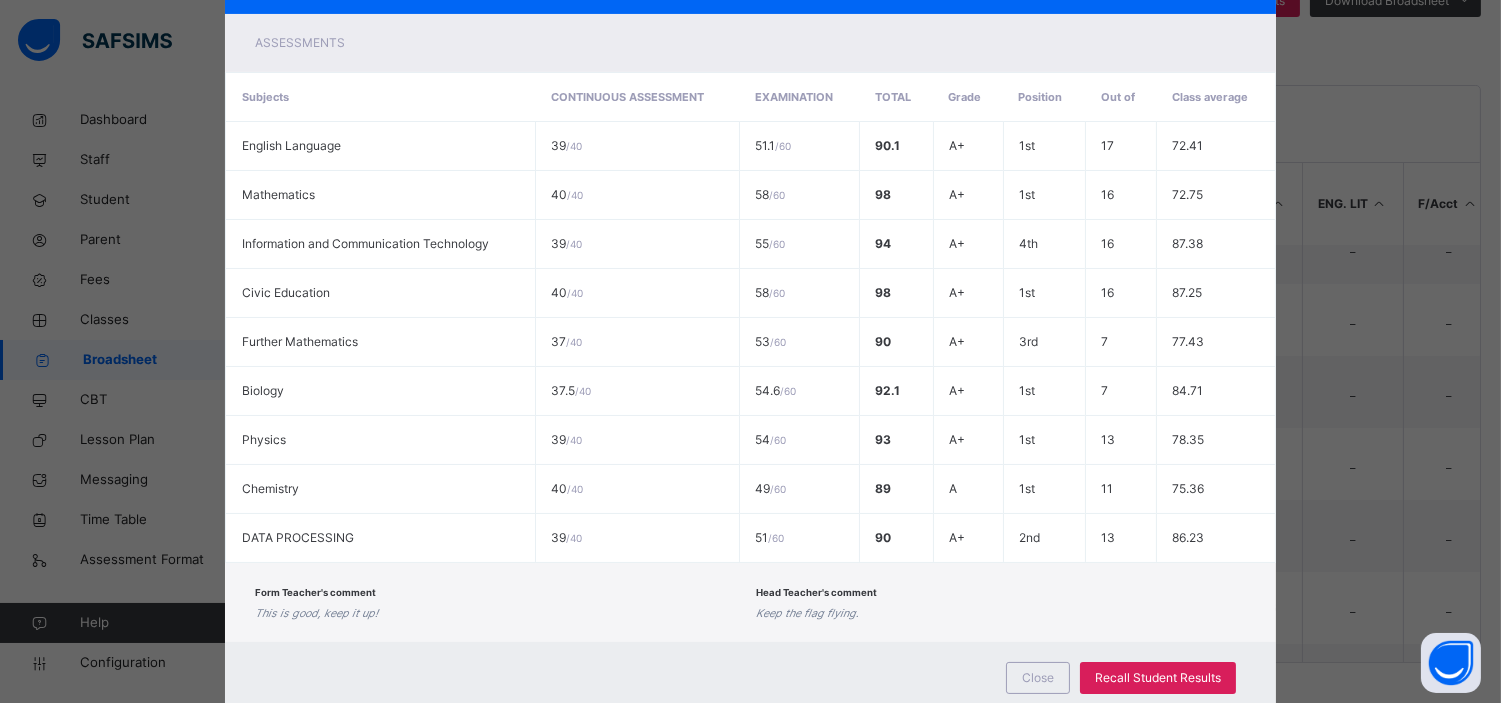 scroll, scrollTop: 455, scrollLeft: 0, axis: vertical 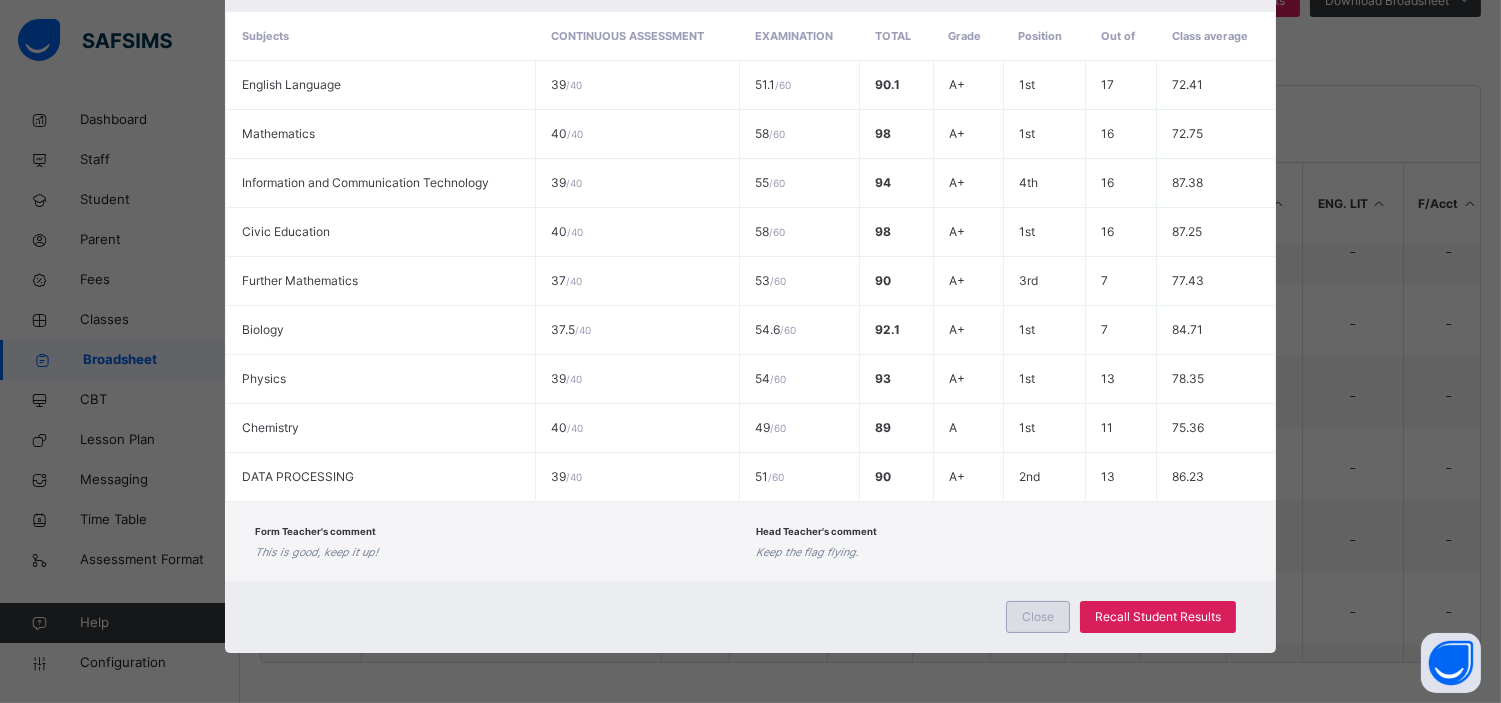 click on "Close" at bounding box center (1038, 617) 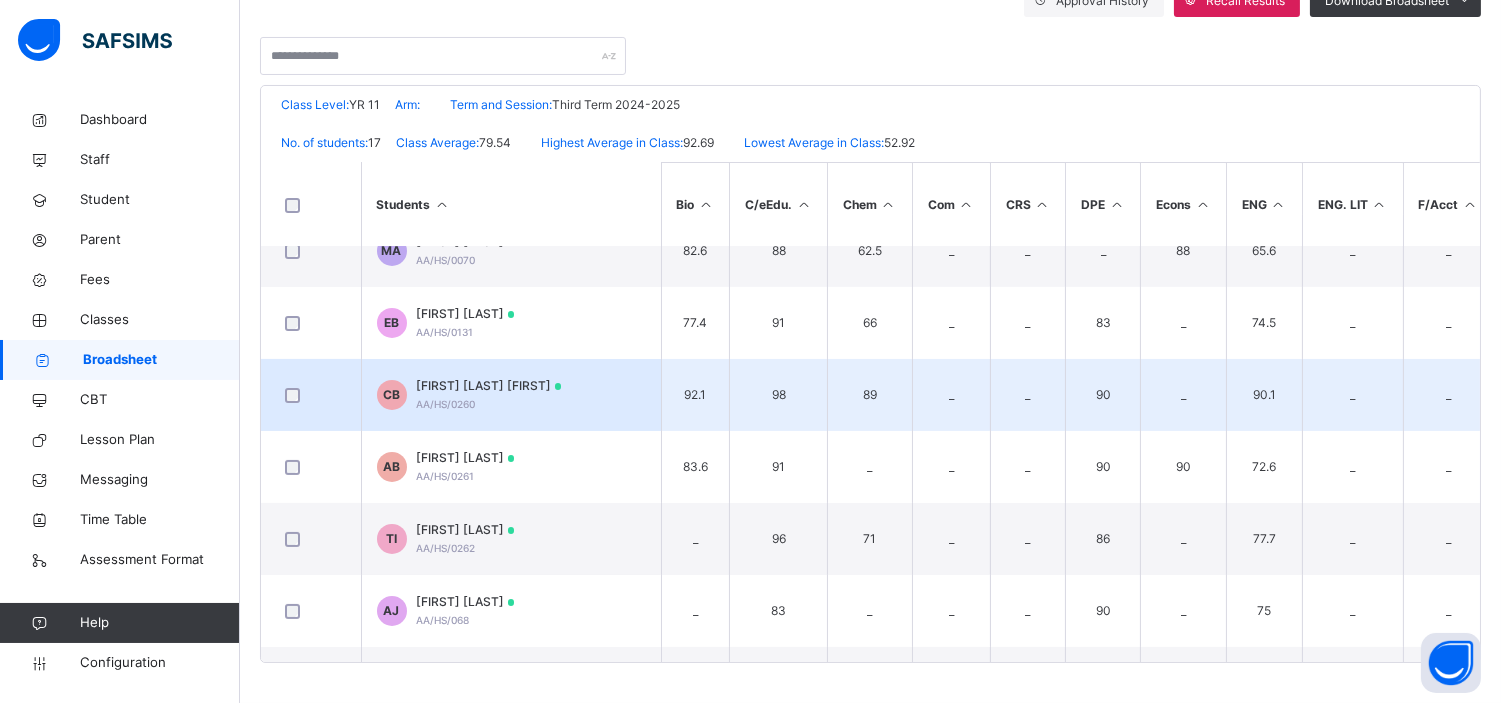 scroll, scrollTop: 610, scrollLeft: 0, axis: vertical 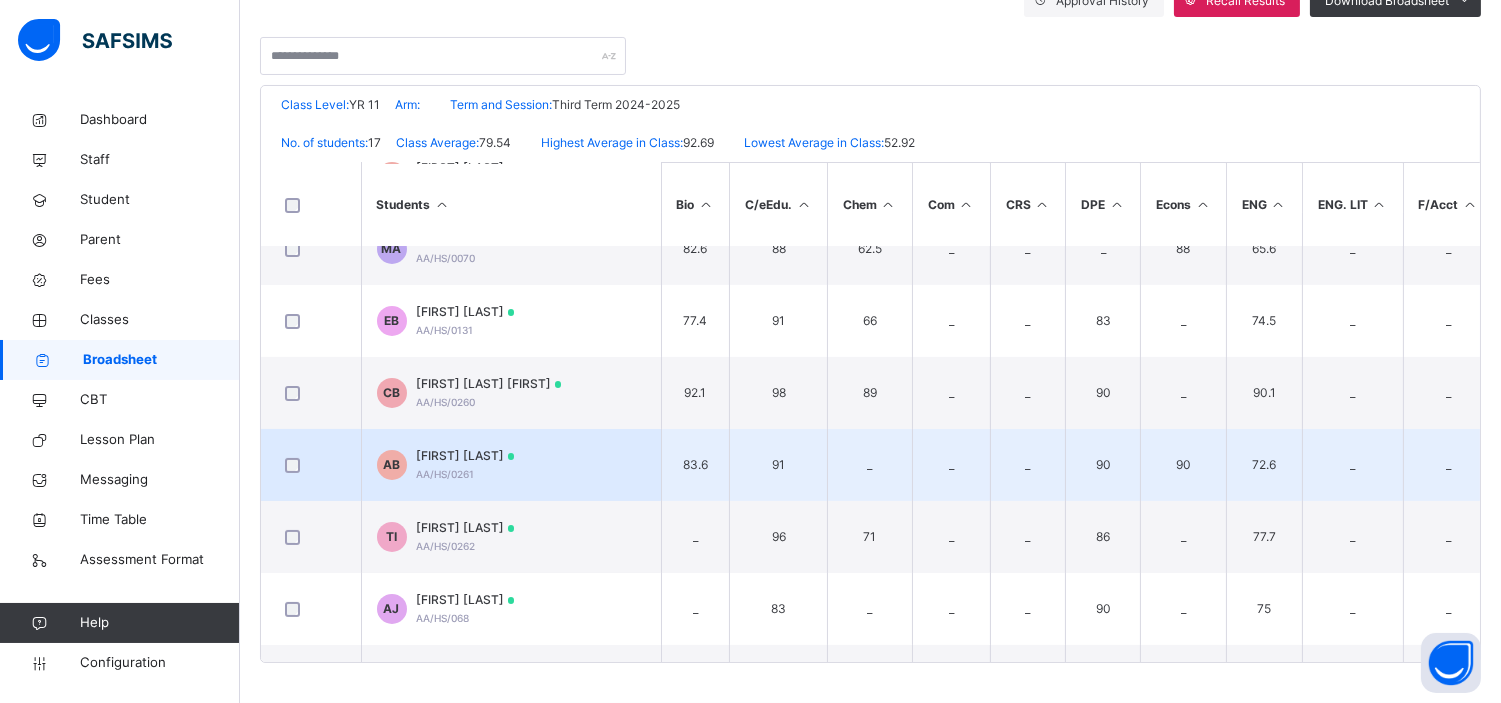 click on "ABBA  BERNICE" at bounding box center [466, 456] 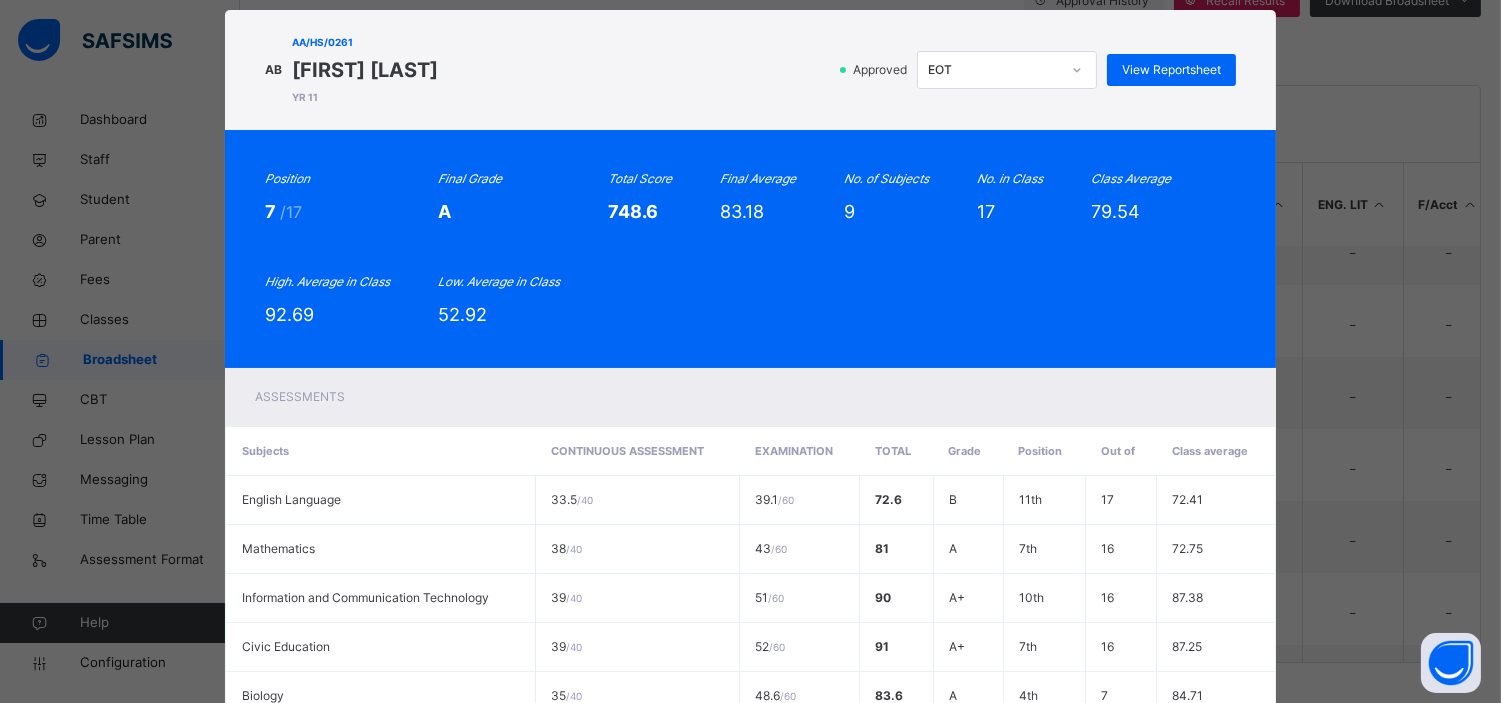 scroll, scrollTop: 0, scrollLeft: 0, axis: both 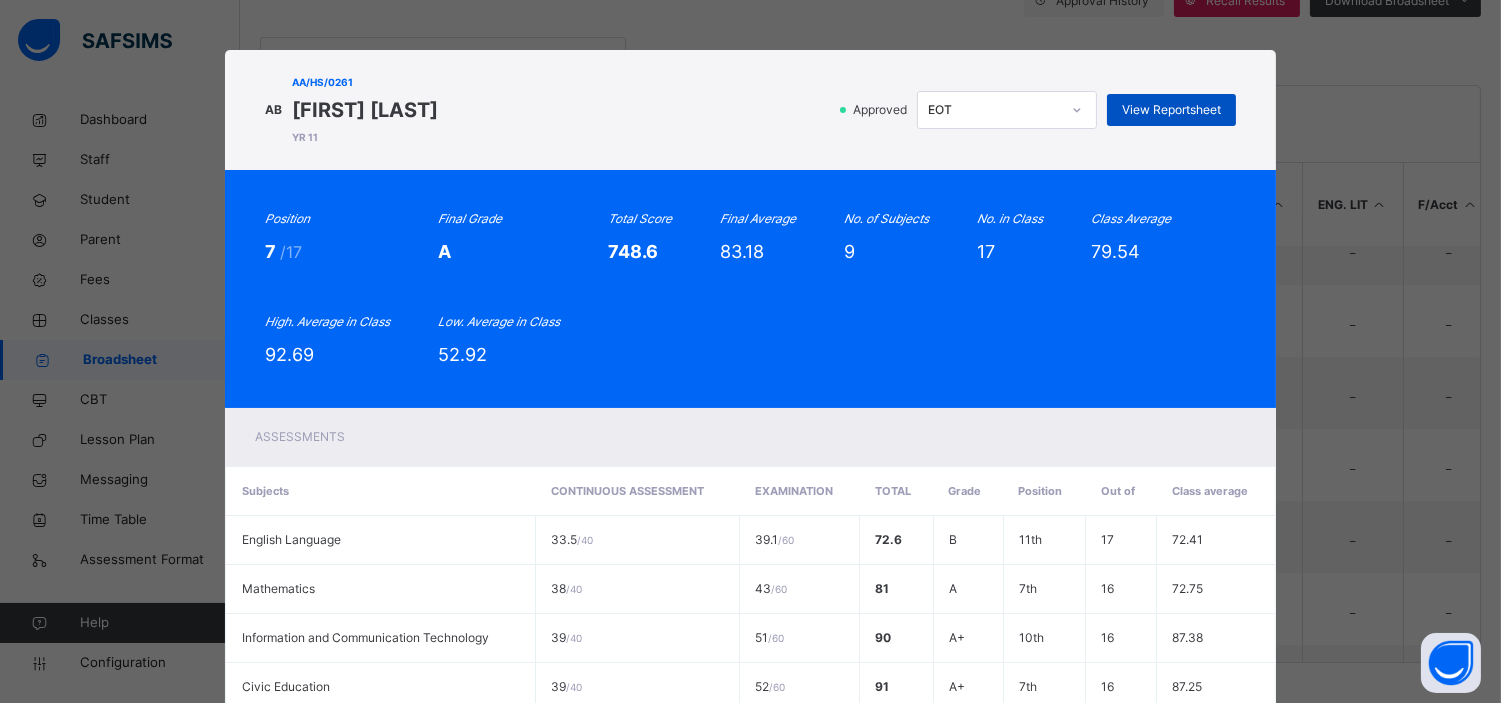 click on "View Reportsheet" at bounding box center (1171, 110) 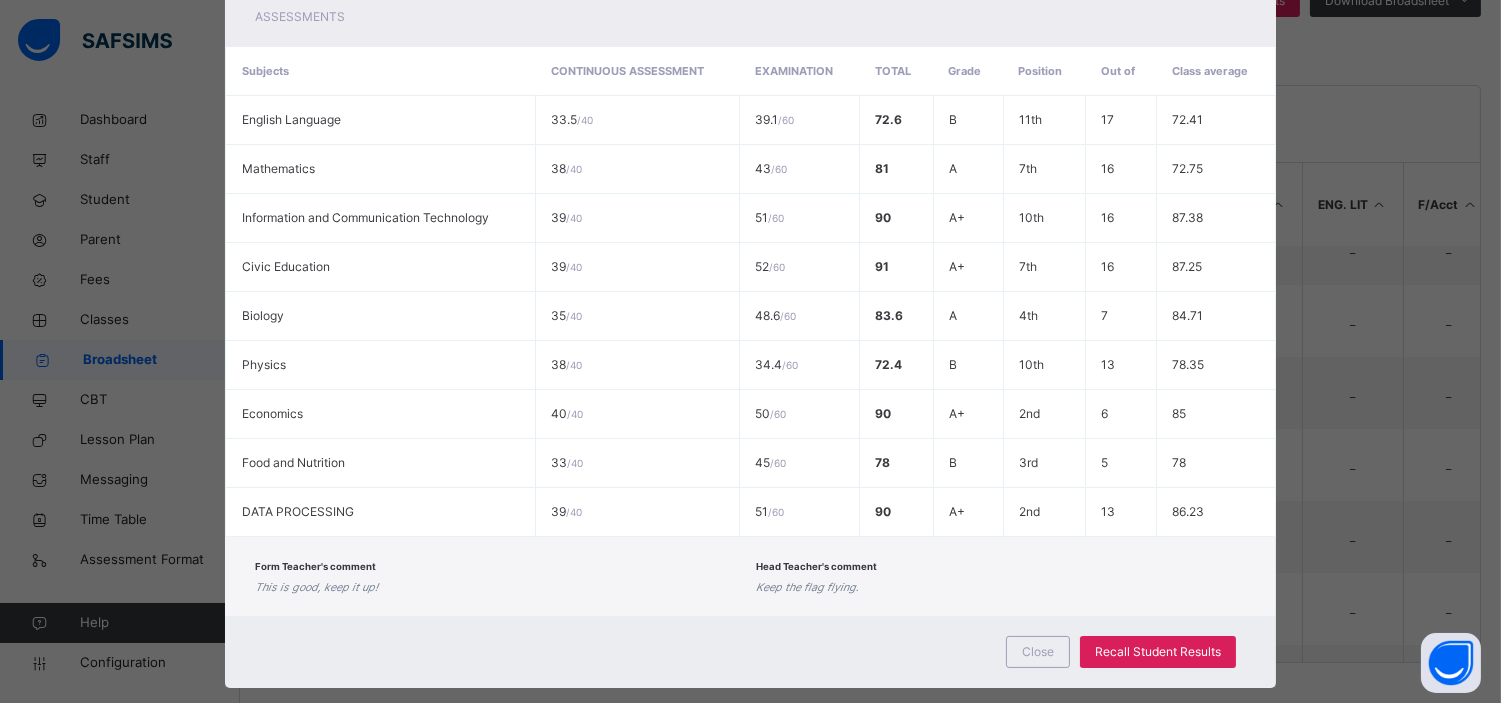 scroll, scrollTop: 455, scrollLeft: 0, axis: vertical 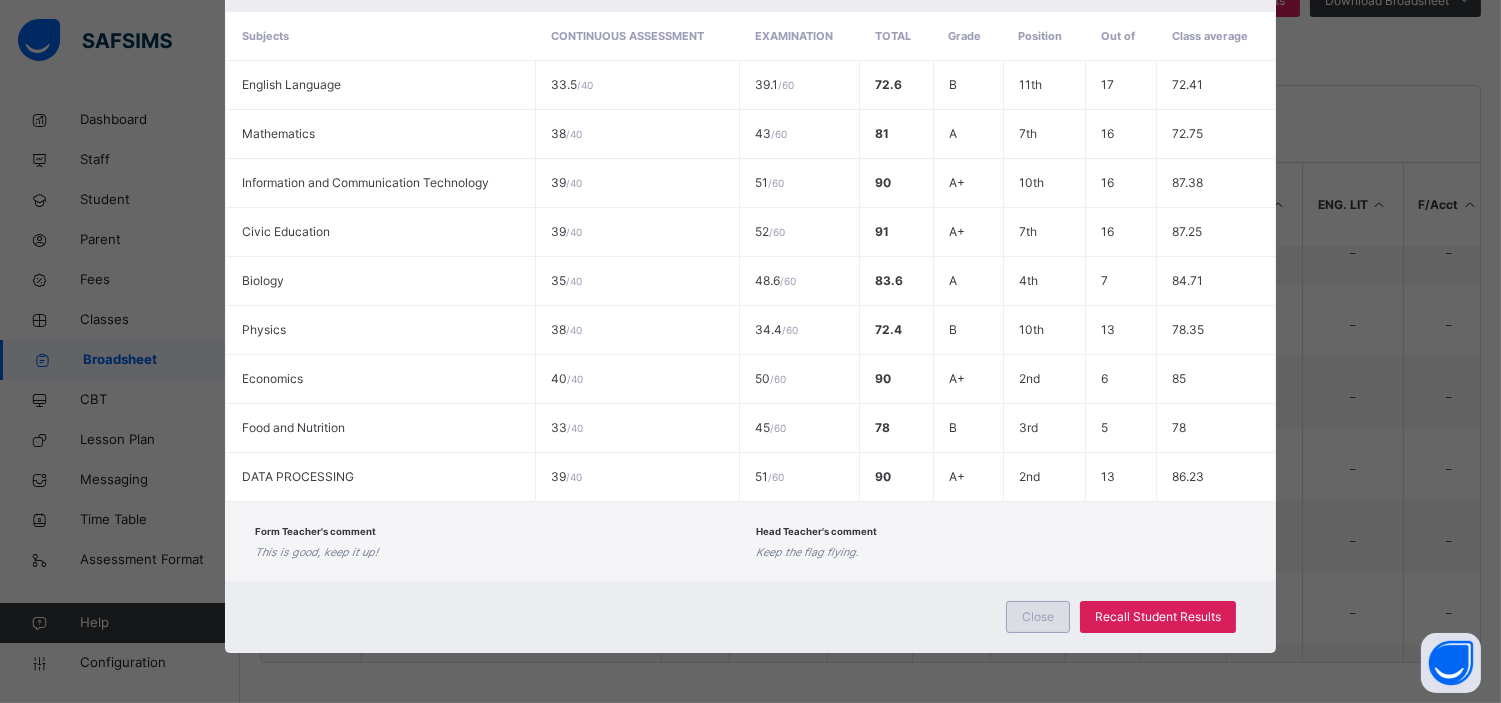 click on "Close" at bounding box center [1038, 617] 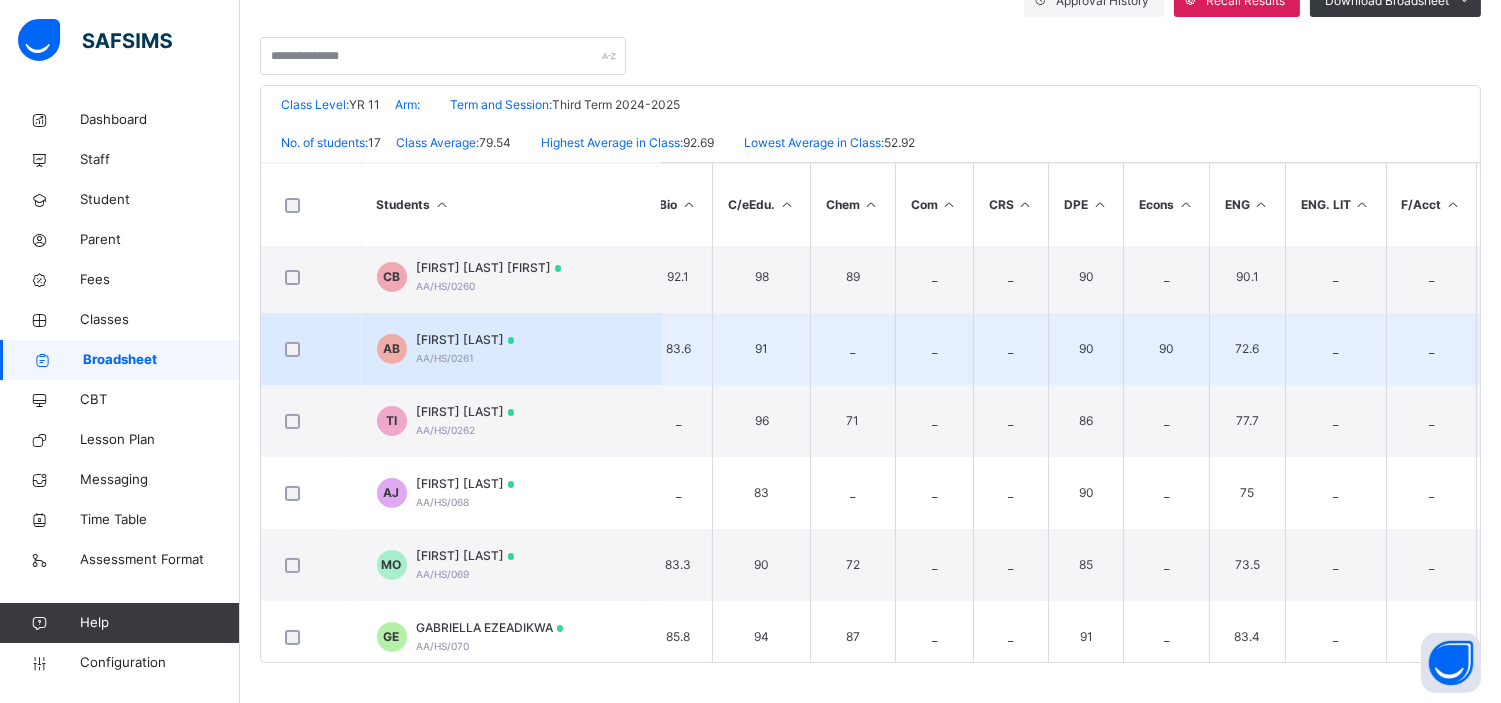 scroll, scrollTop: 733, scrollLeft: 17, axis: both 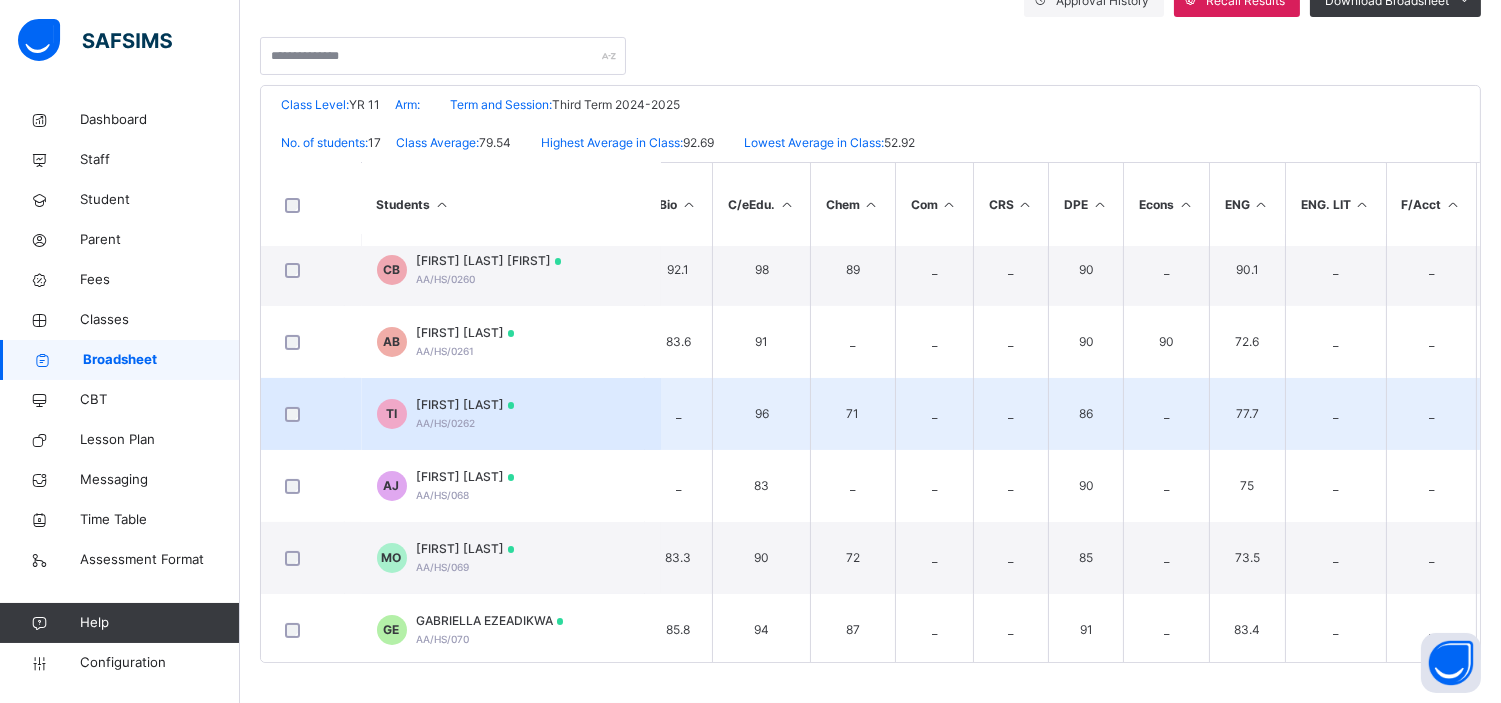 click on "TEKENAH  IFIEMI" at bounding box center (466, 405) 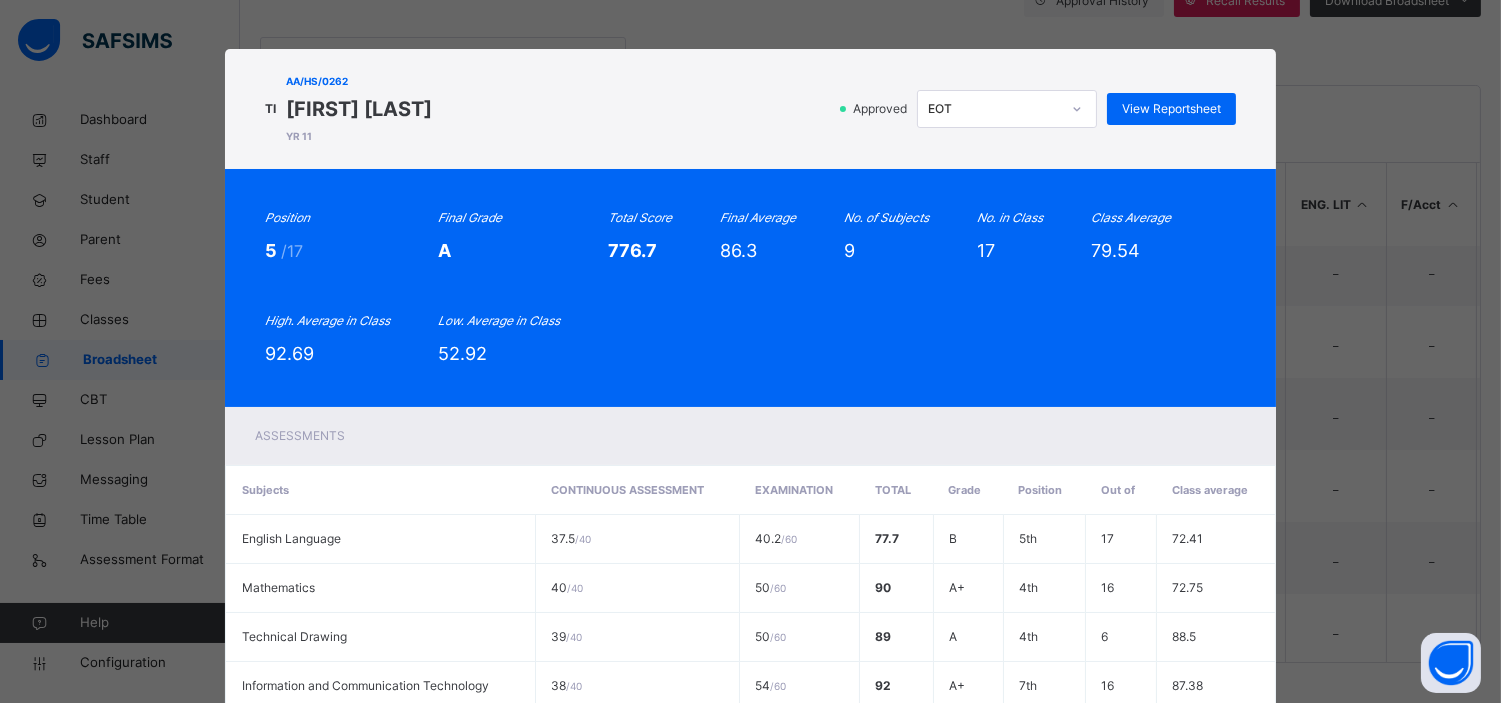 scroll, scrollTop: 0, scrollLeft: 0, axis: both 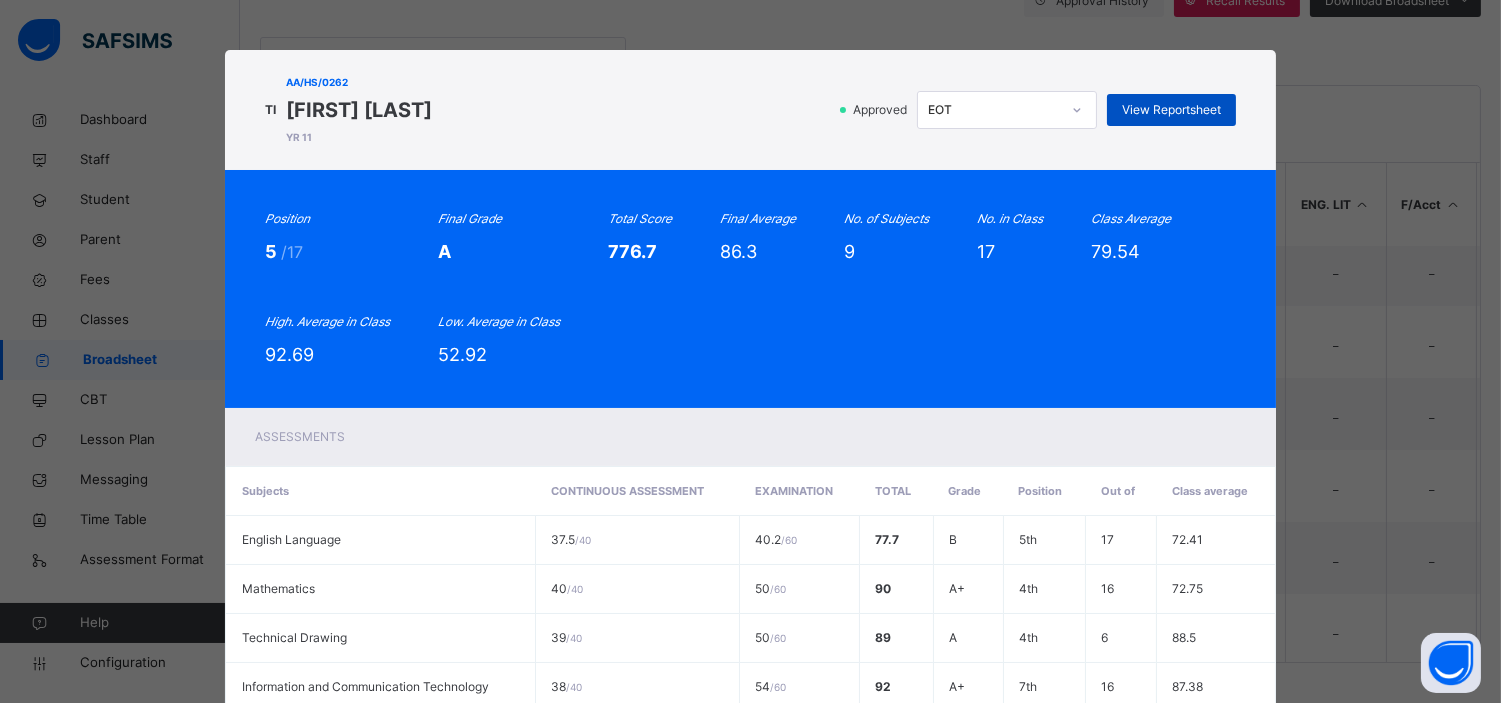 click on "View Reportsheet" at bounding box center [1171, 110] 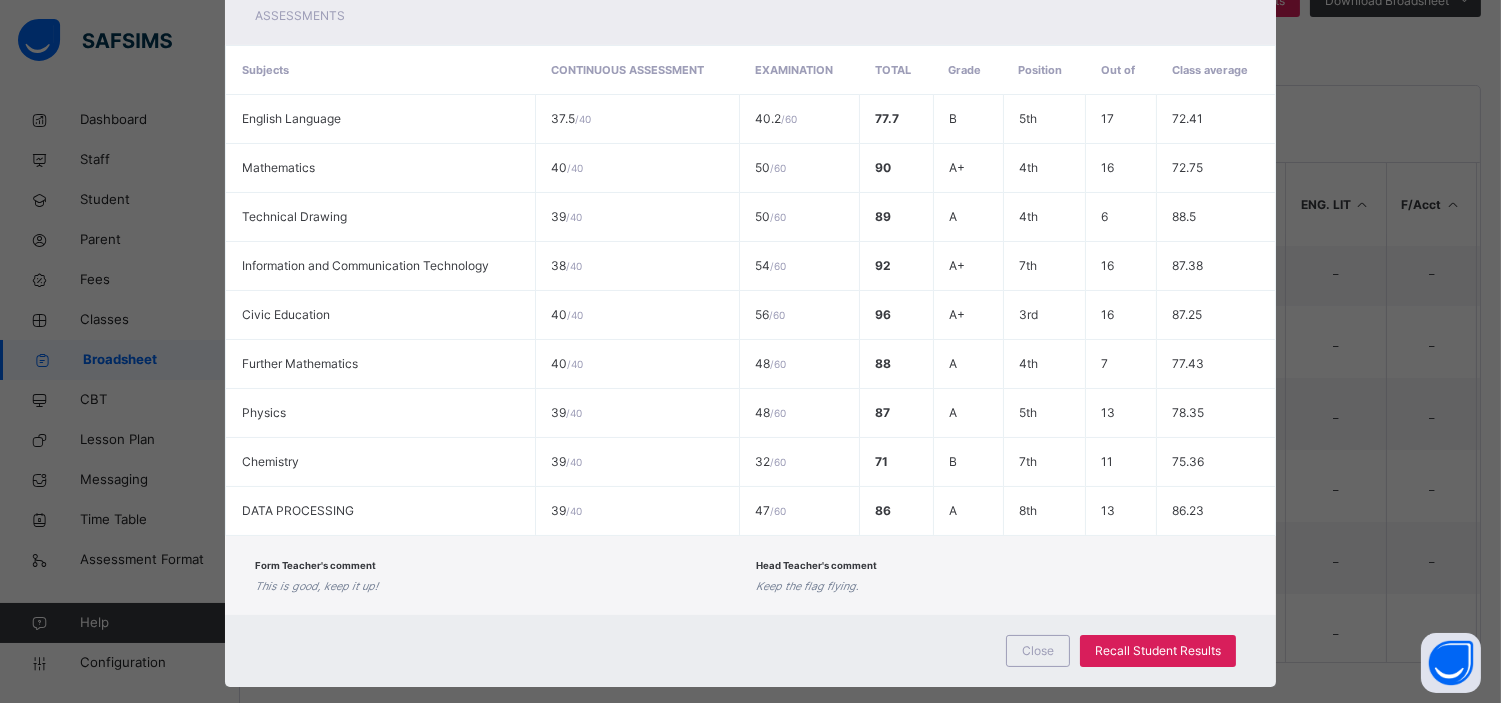 scroll, scrollTop: 455, scrollLeft: 0, axis: vertical 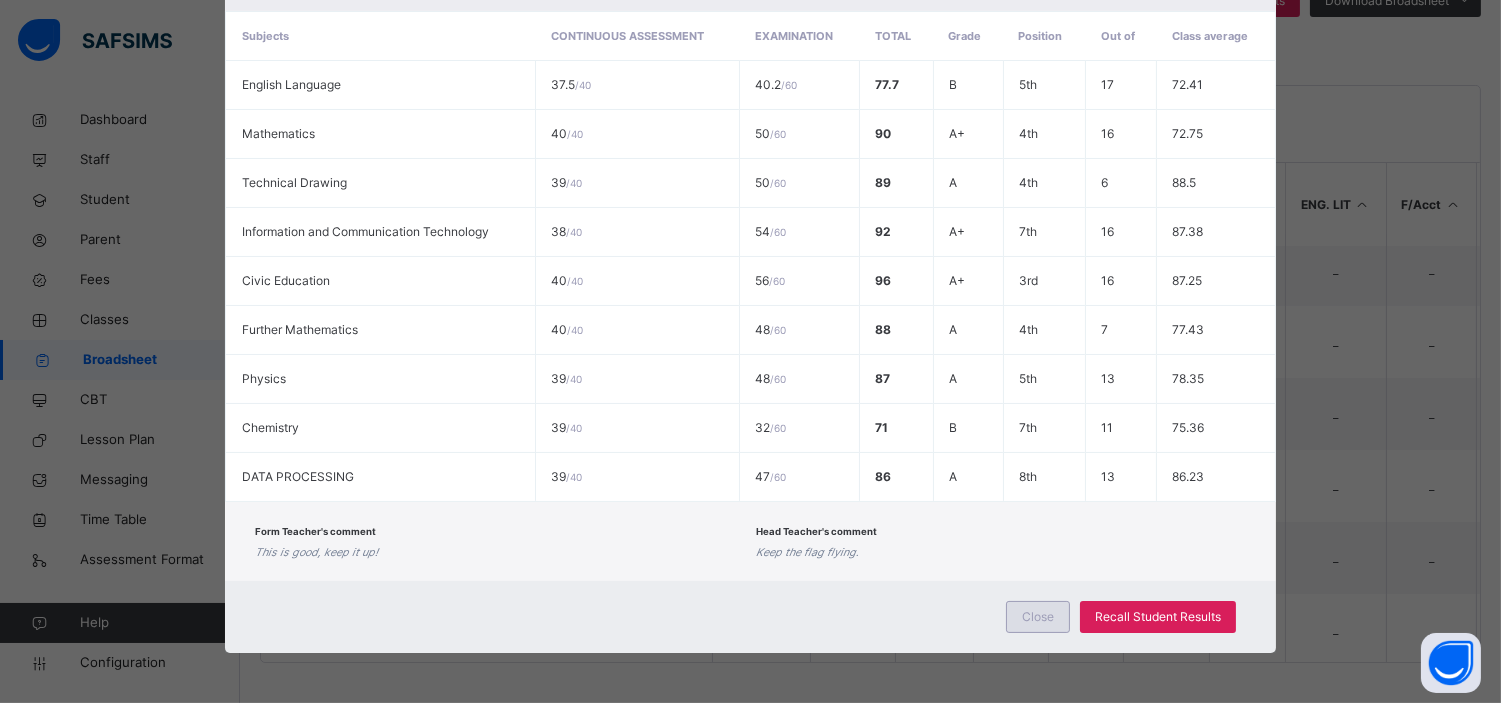 click on "Close" at bounding box center (1038, 617) 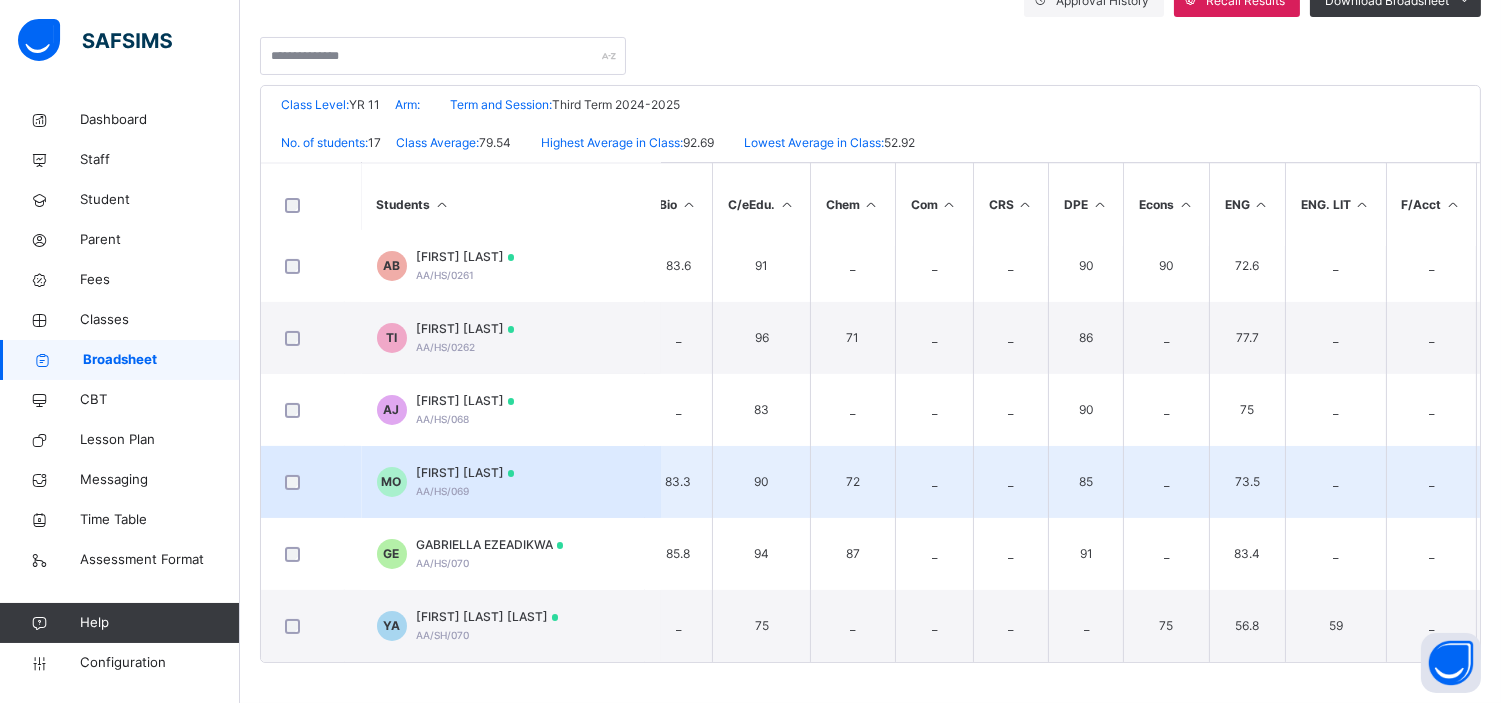scroll, scrollTop: 816, scrollLeft: 17, axis: both 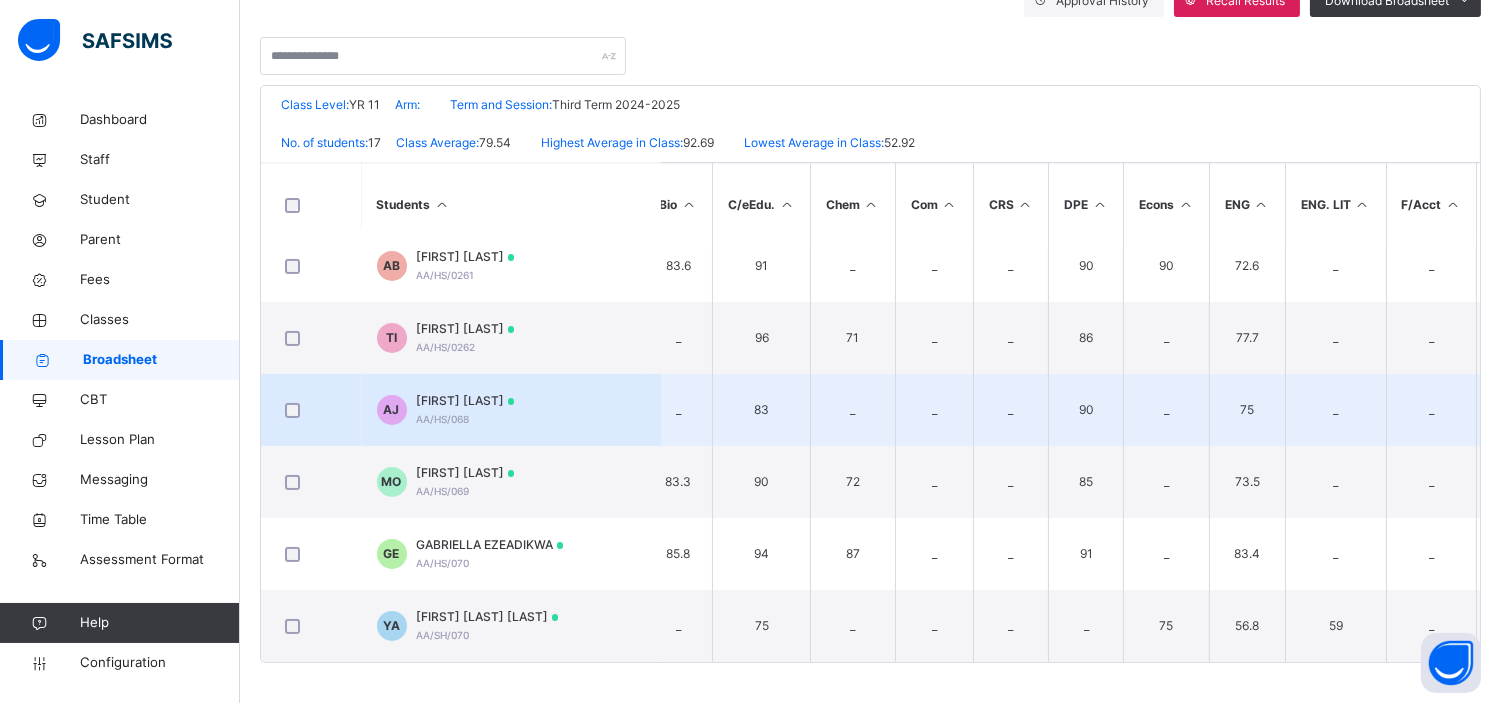 click on "ABDULMANNAM  JIMOH" at bounding box center [466, 401] 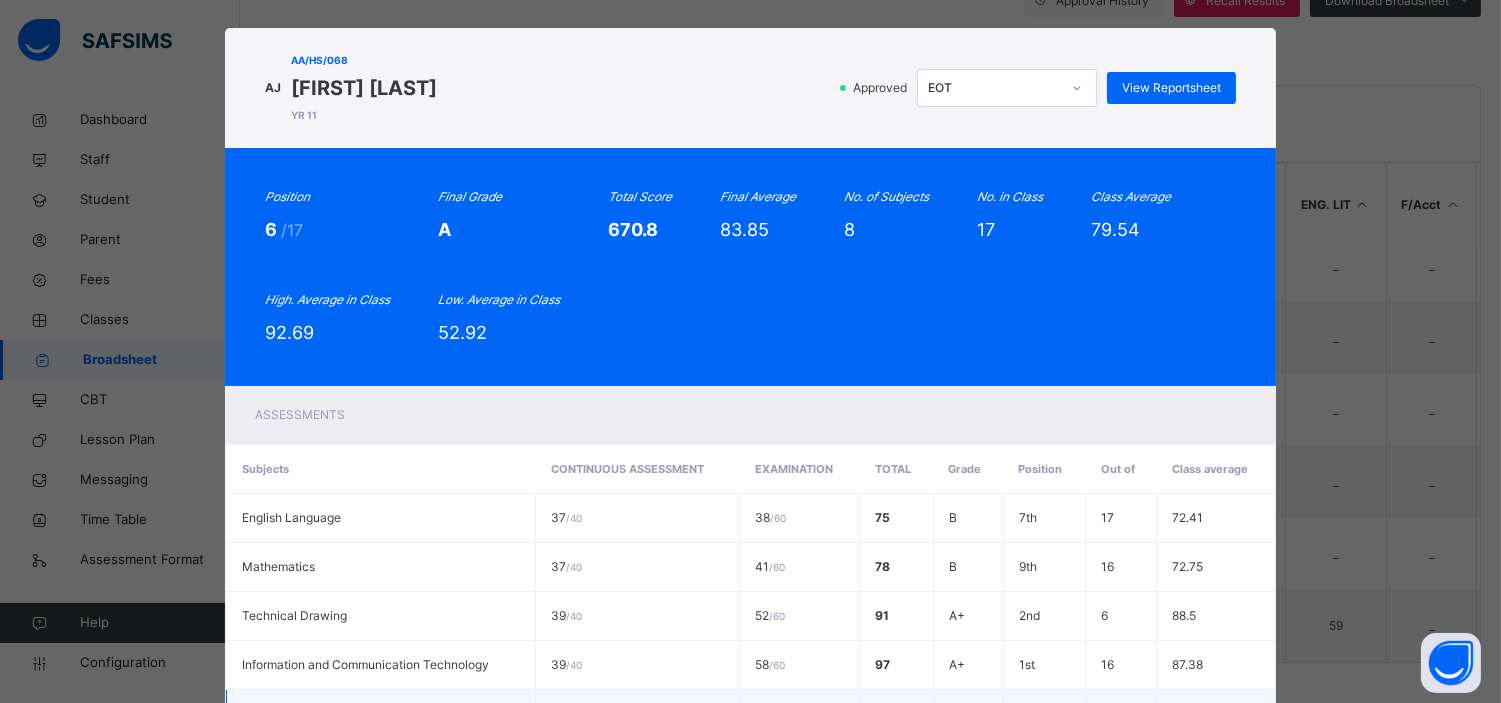scroll, scrollTop: 0, scrollLeft: 0, axis: both 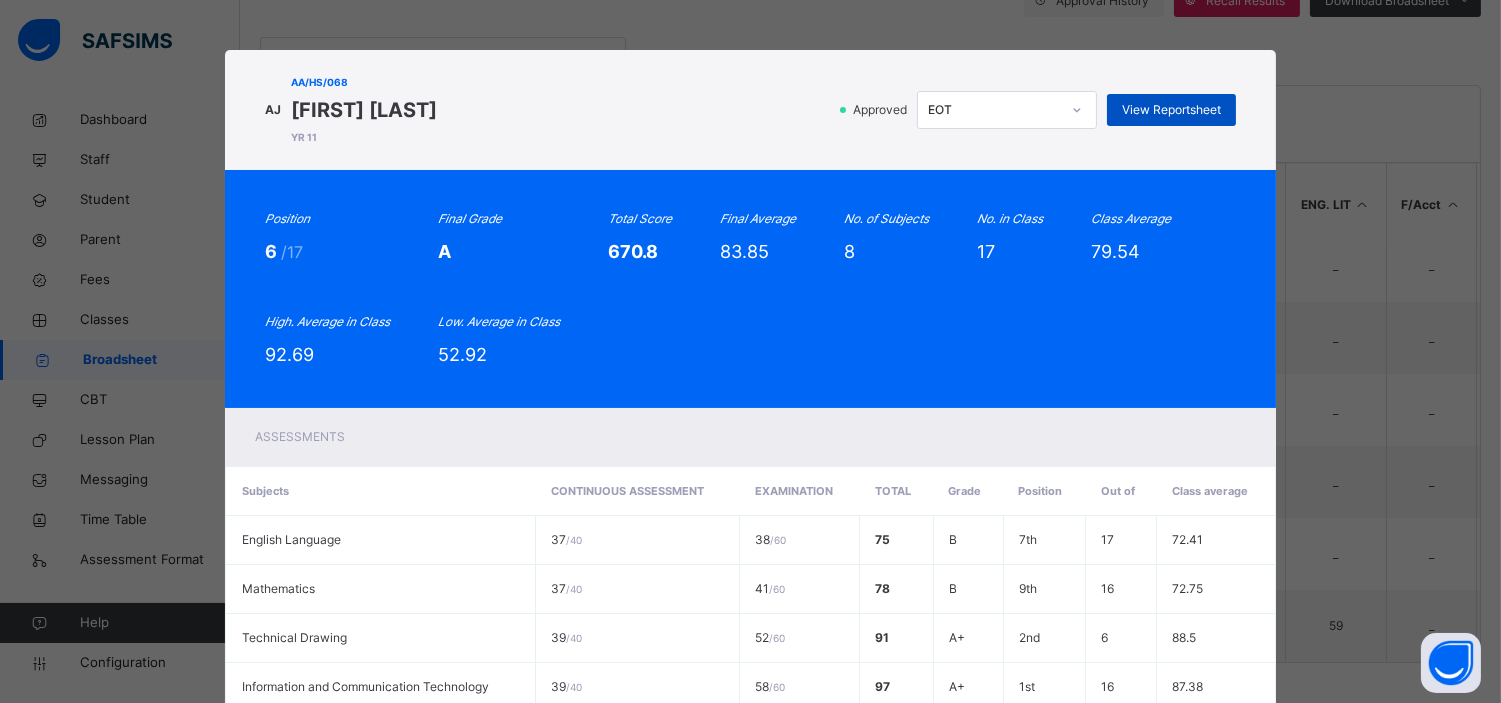 click on "View Reportsheet" at bounding box center [1171, 110] 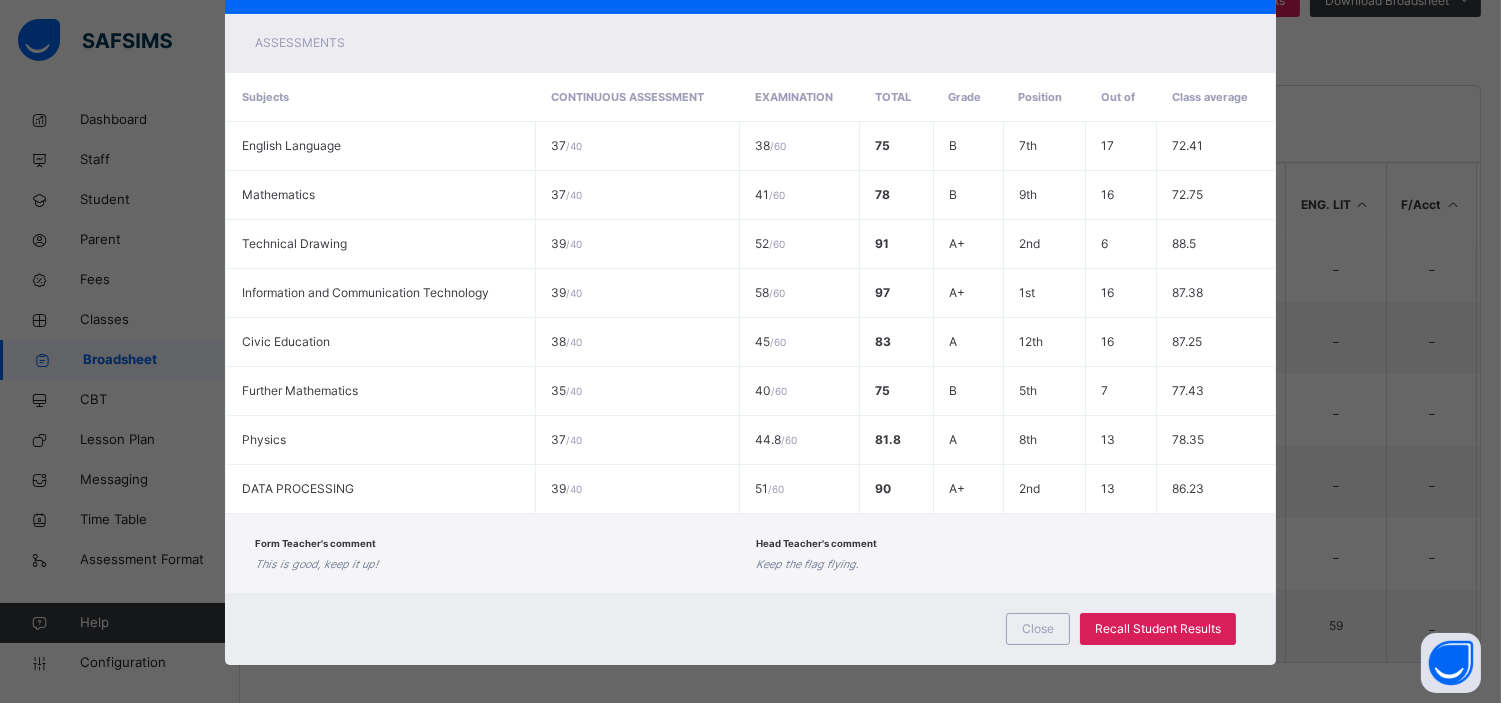 scroll, scrollTop: 406, scrollLeft: 0, axis: vertical 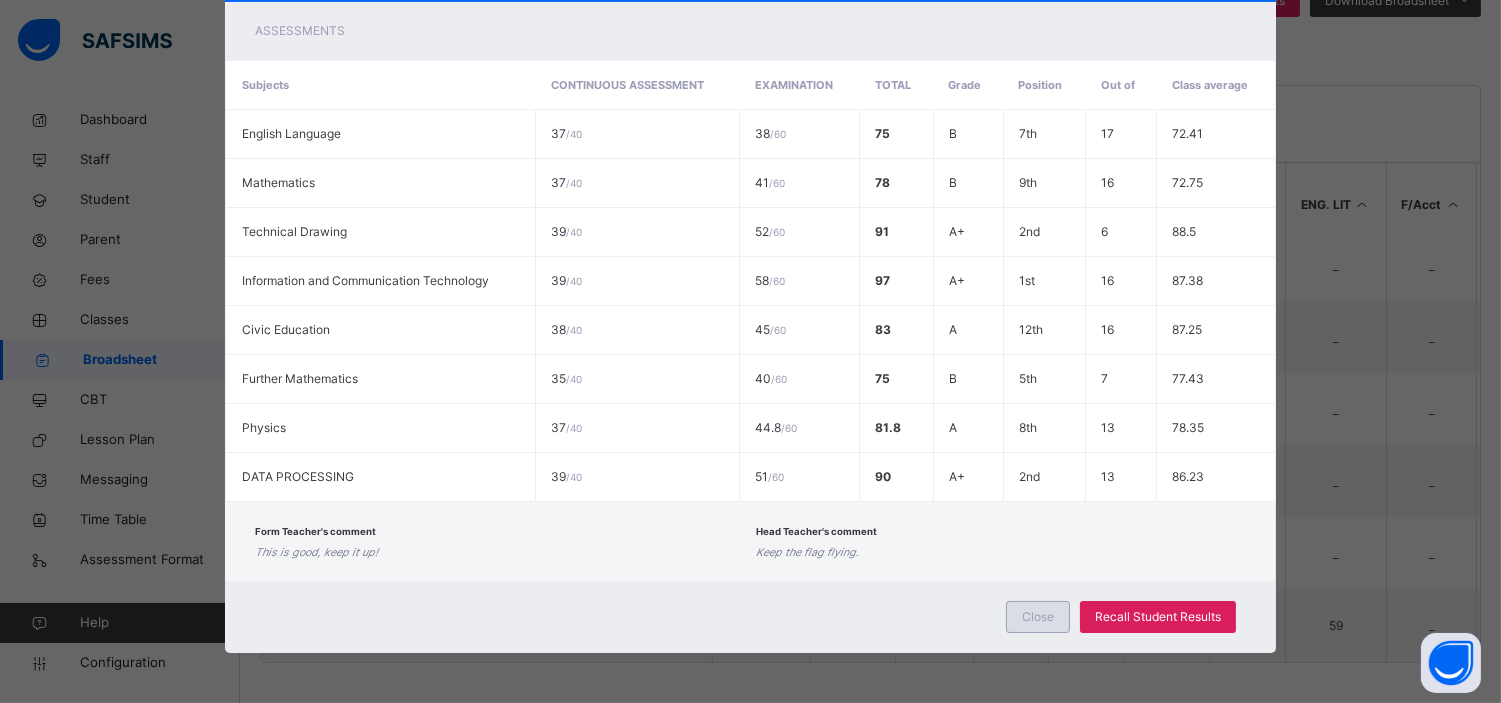 click on "Close" at bounding box center [1038, 617] 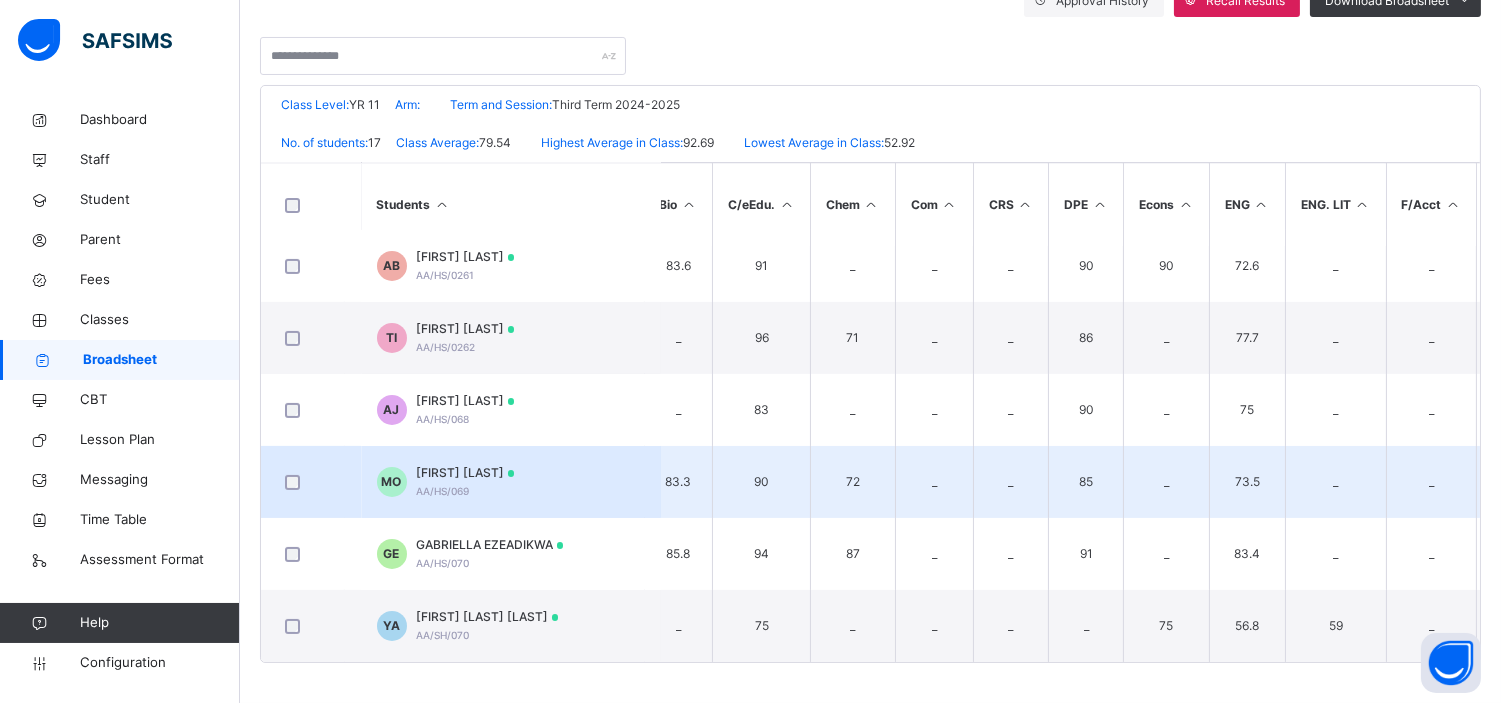 click on "MIRACLE   OBENWA" at bounding box center (466, 473) 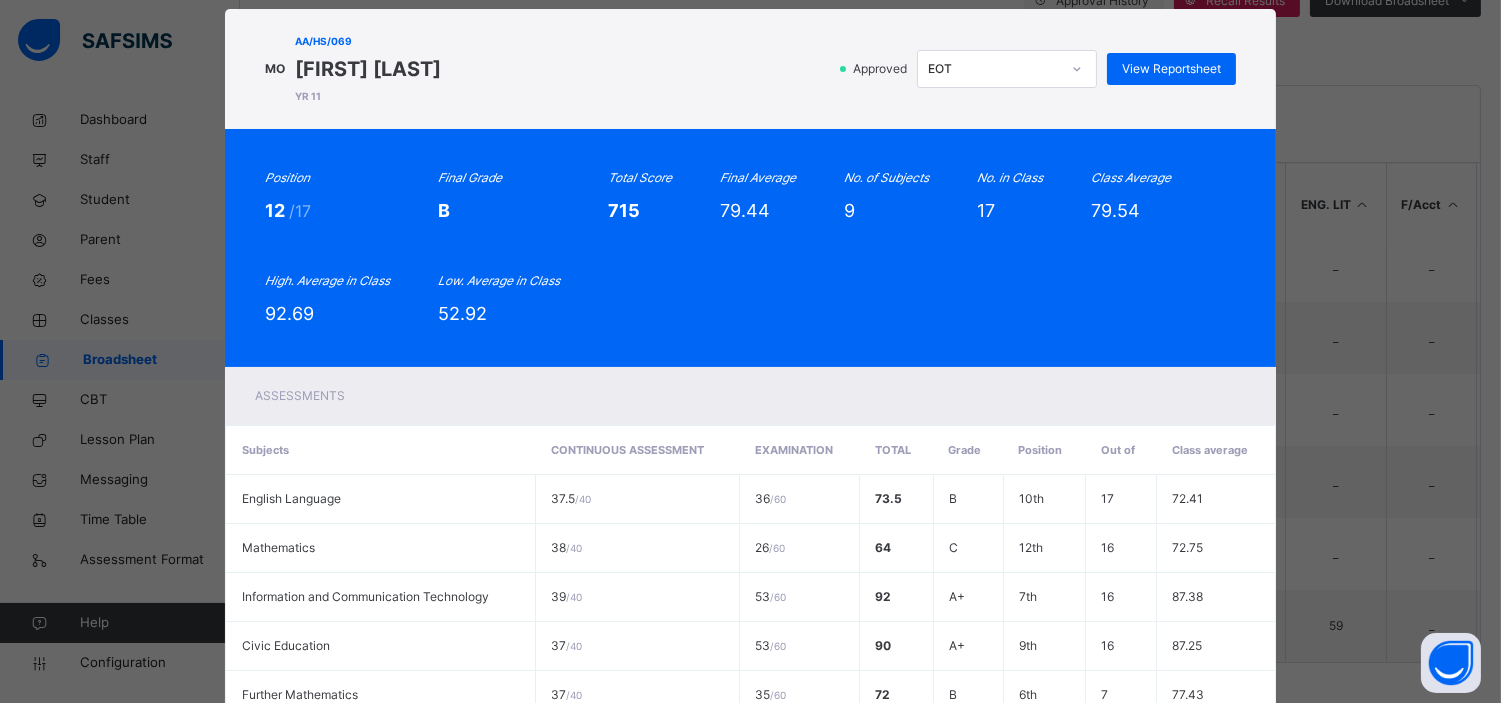 scroll, scrollTop: 0, scrollLeft: 0, axis: both 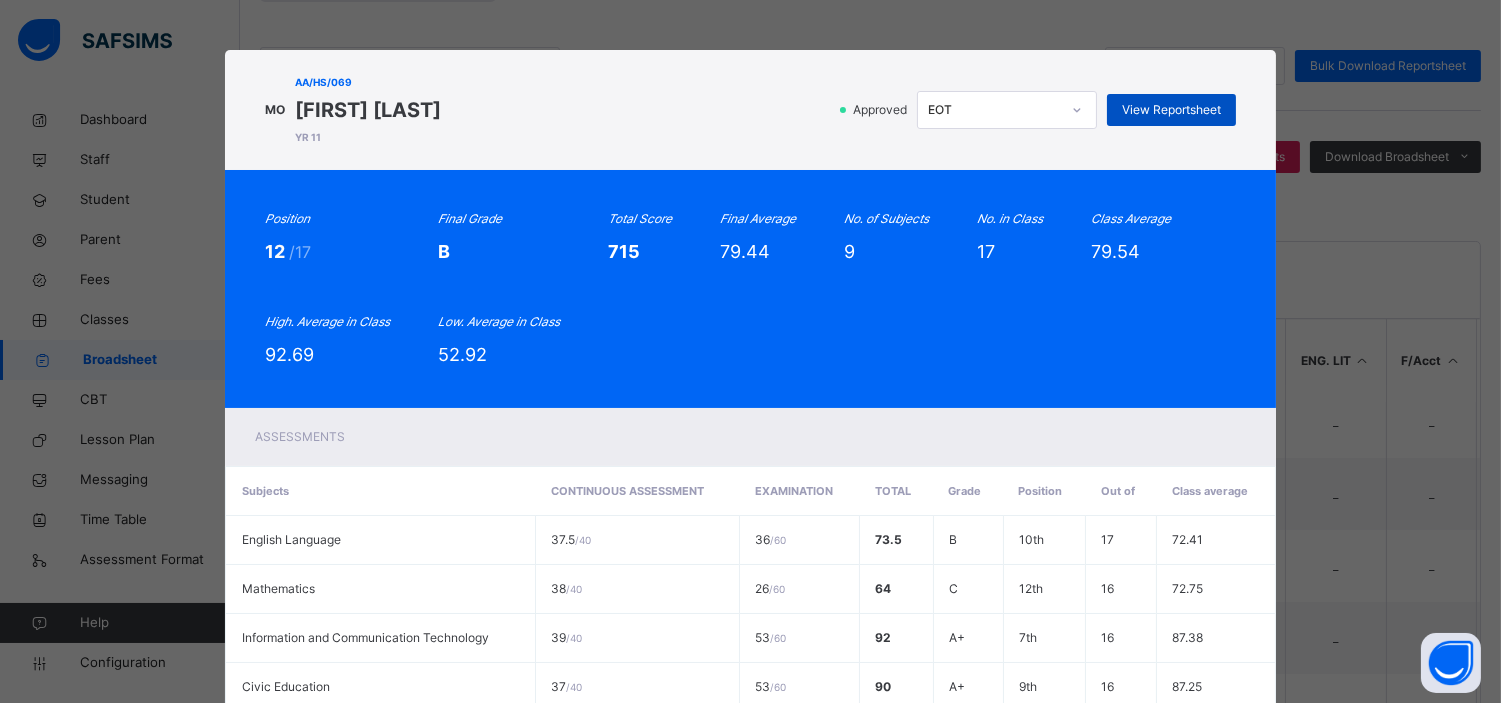 click on "View Reportsheet" at bounding box center (1171, 110) 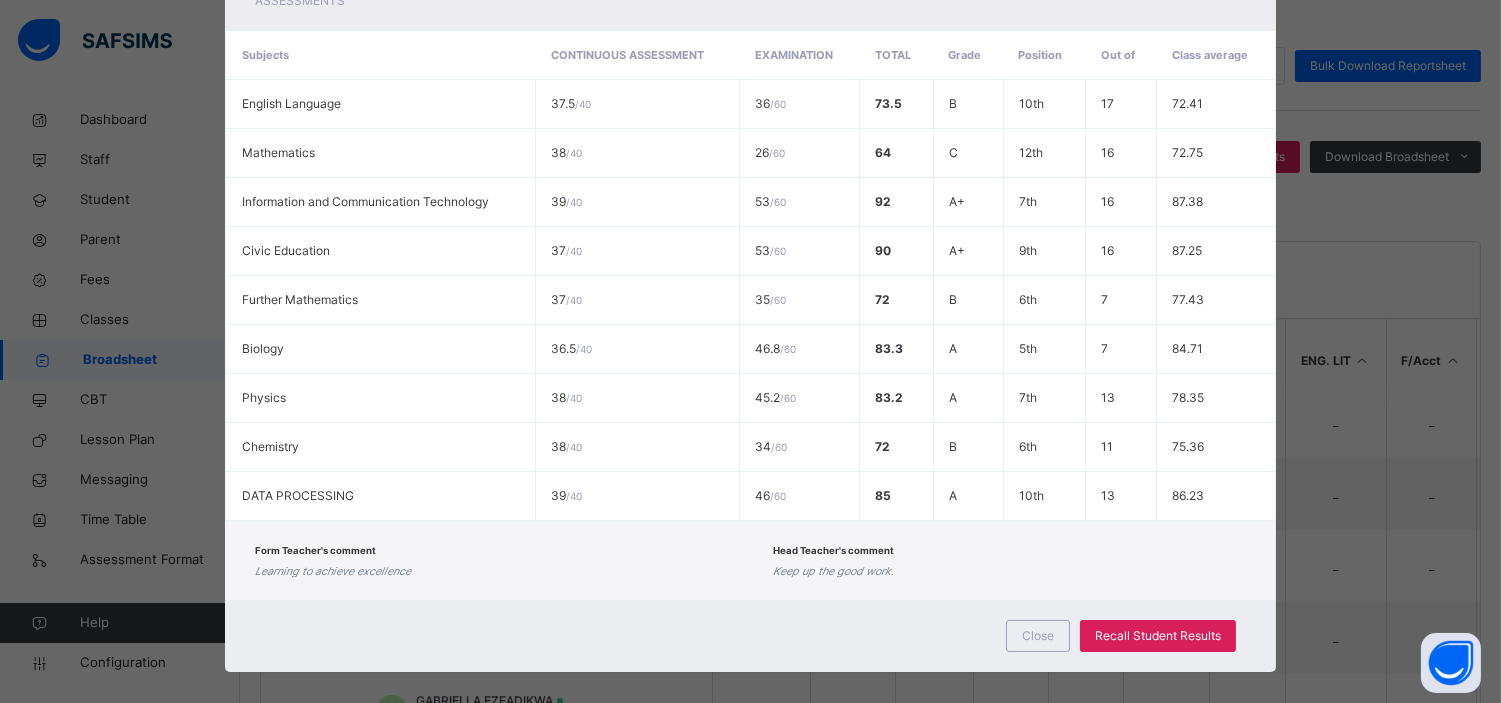 scroll, scrollTop: 455, scrollLeft: 0, axis: vertical 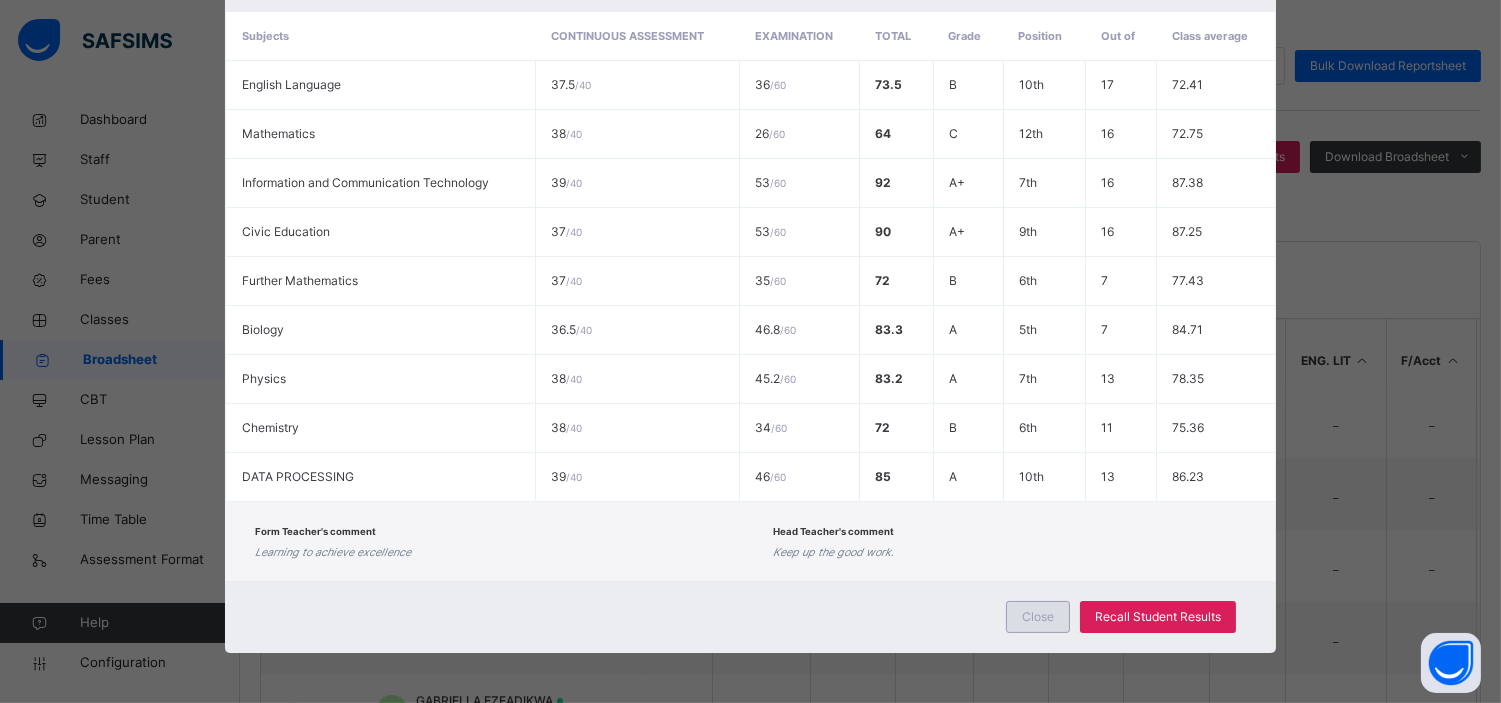 click on "Close" at bounding box center [1038, 617] 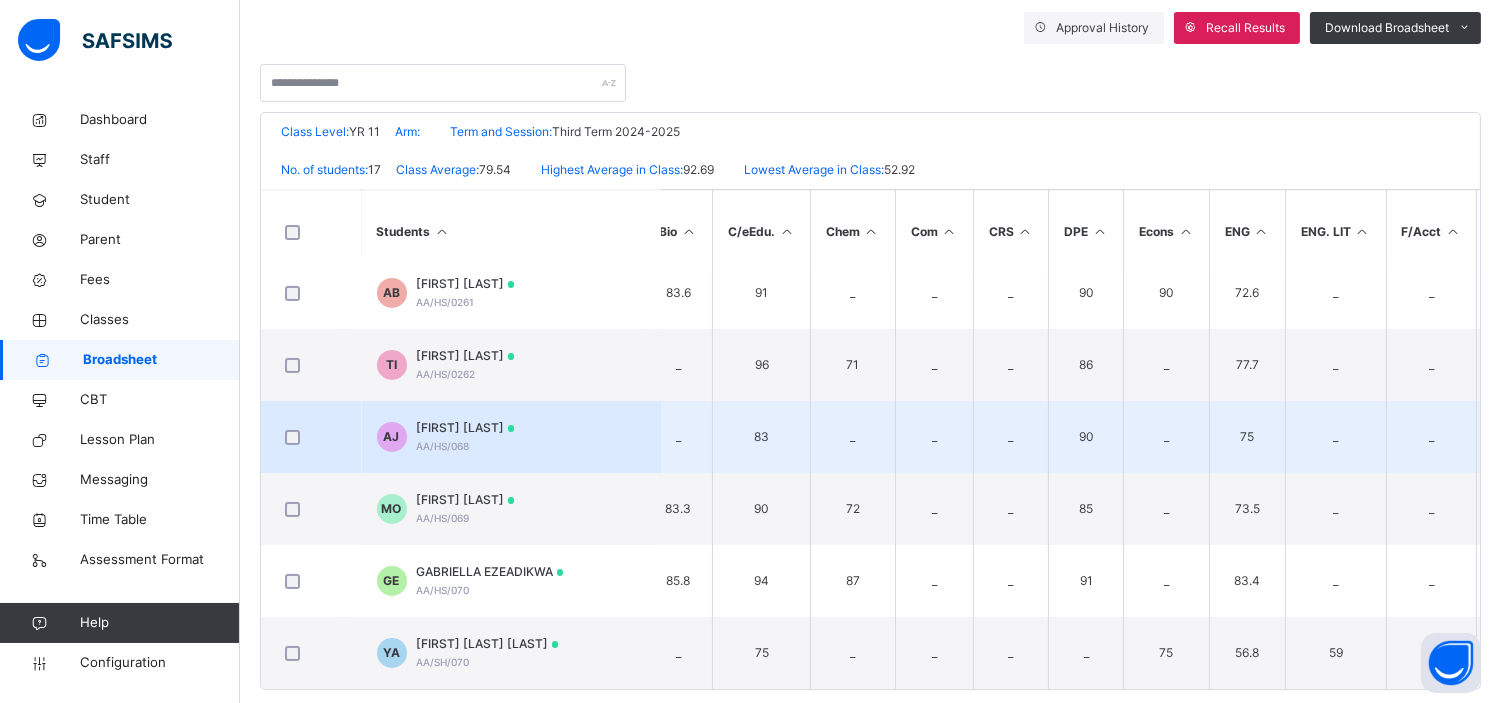 scroll, scrollTop: 390, scrollLeft: 0, axis: vertical 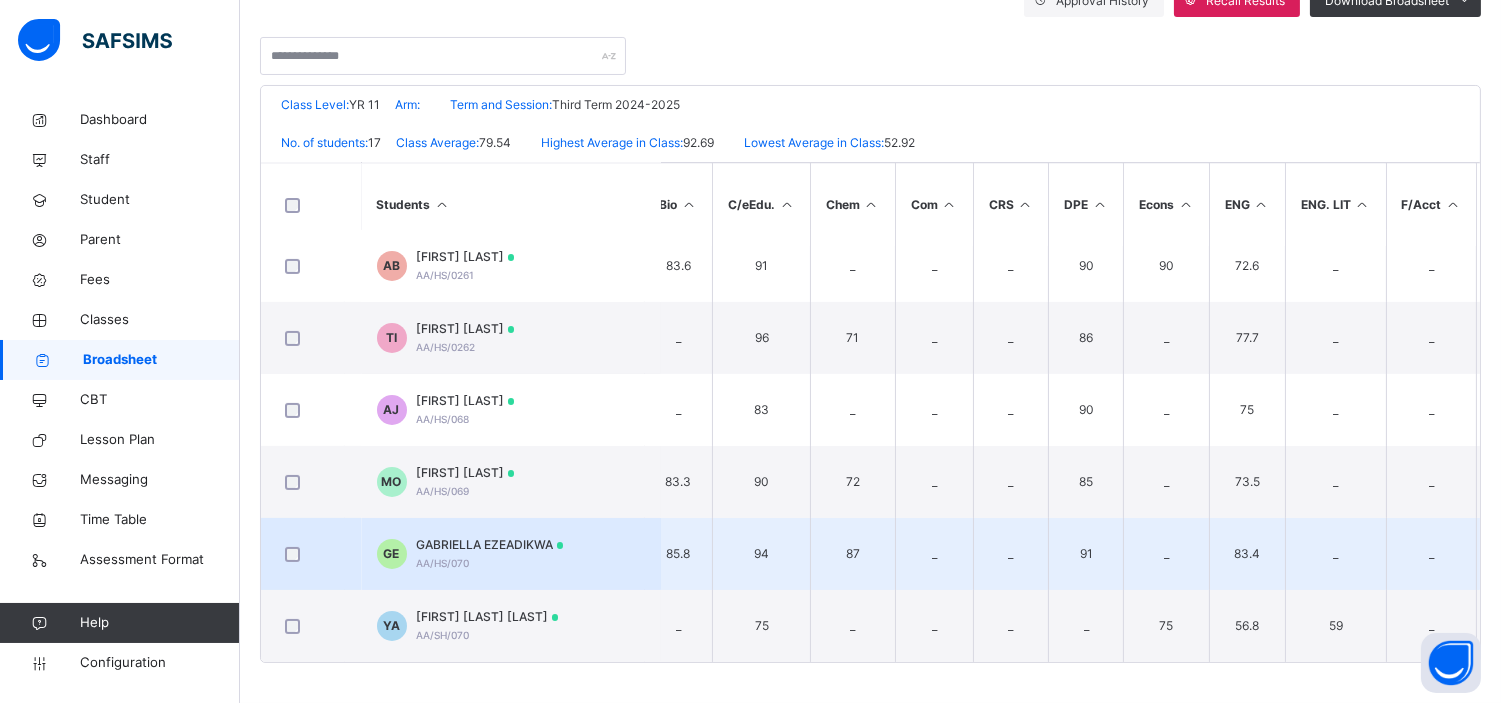 click on "GABRIELLA  EZEADIKWA" at bounding box center [490, 545] 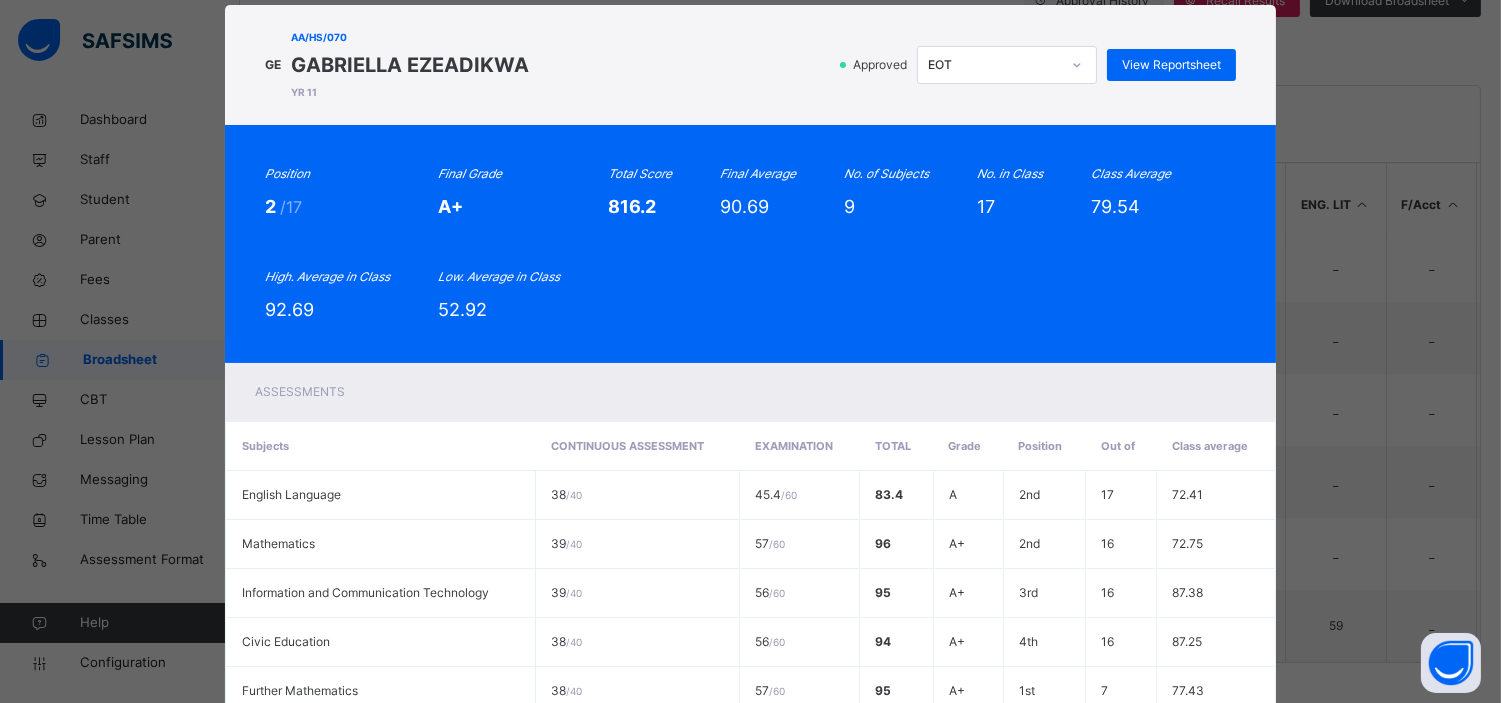 scroll, scrollTop: 44, scrollLeft: 0, axis: vertical 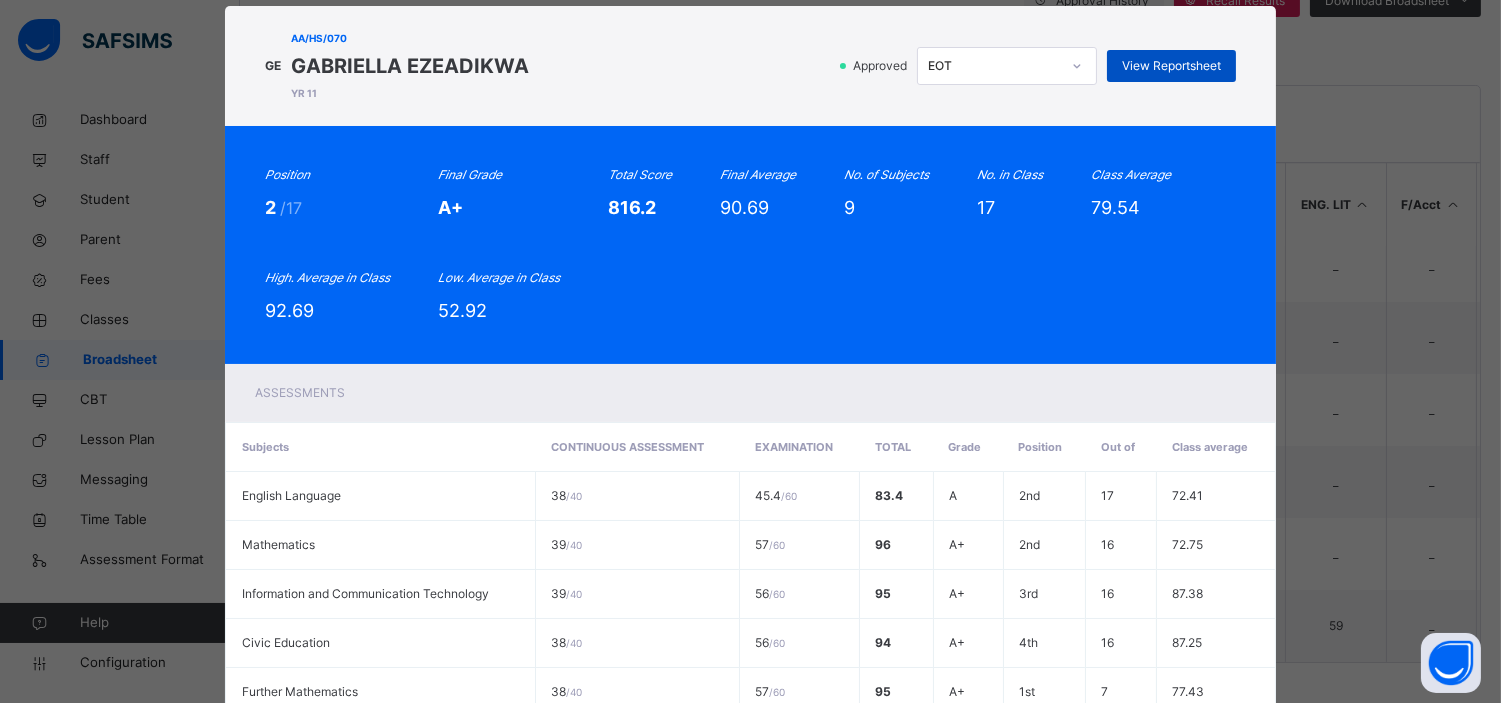 click on "View Reportsheet" at bounding box center [1171, 66] 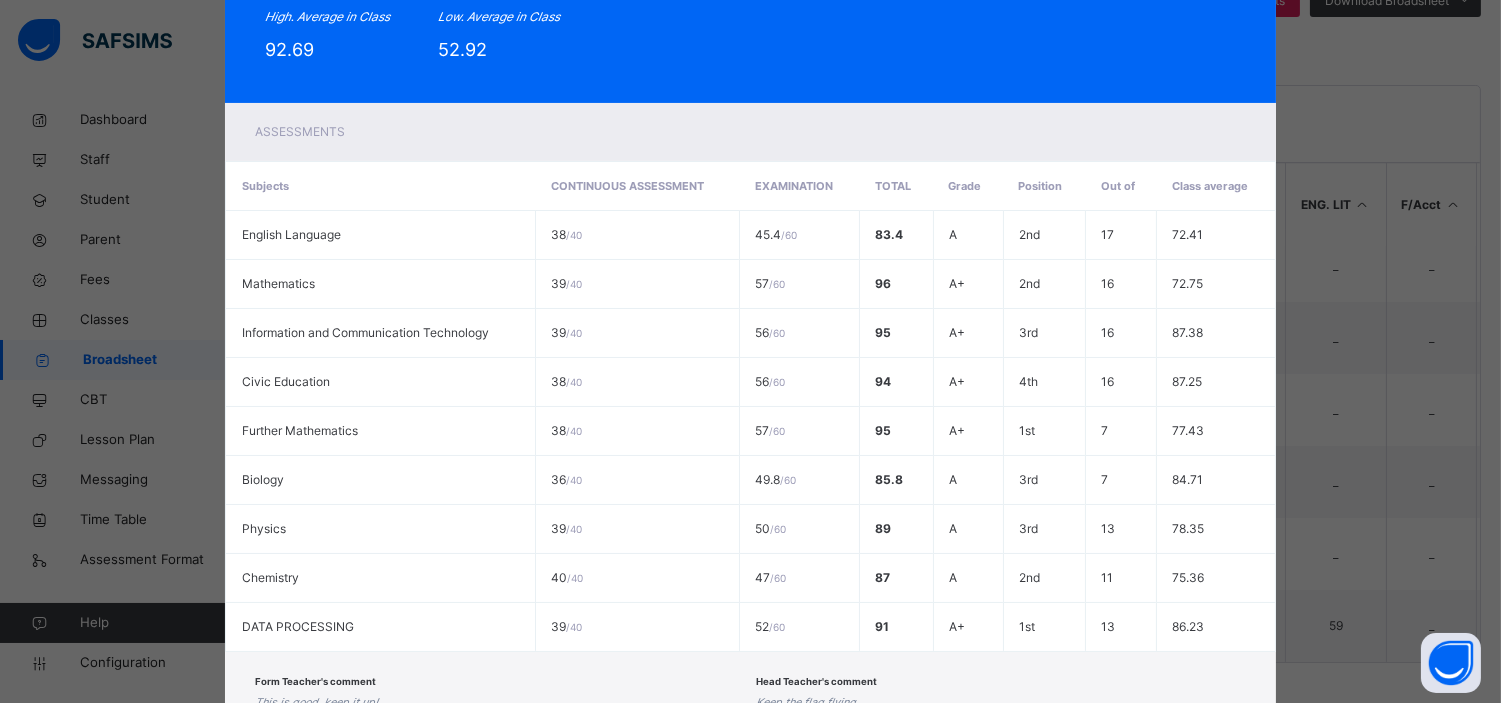 scroll, scrollTop: 455, scrollLeft: 0, axis: vertical 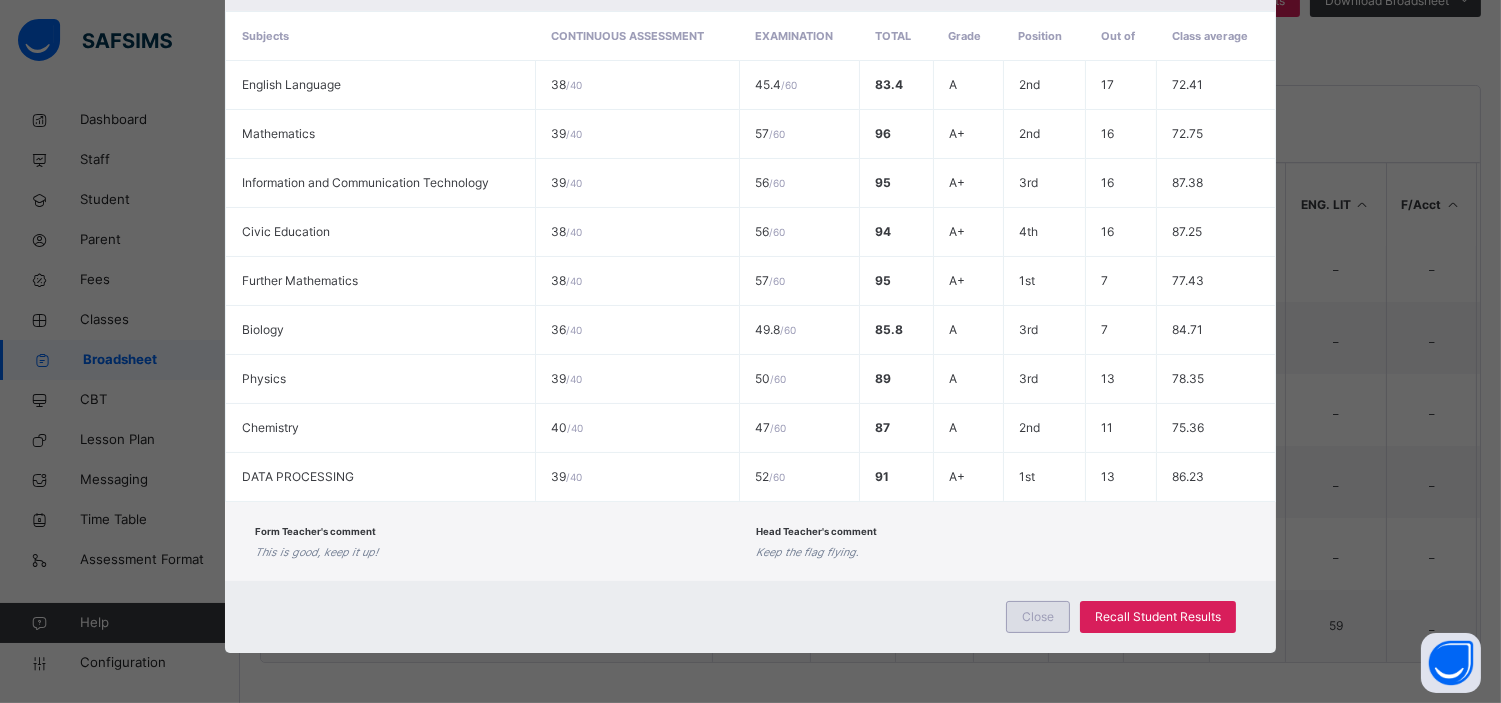 click on "Close" at bounding box center [1038, 617] 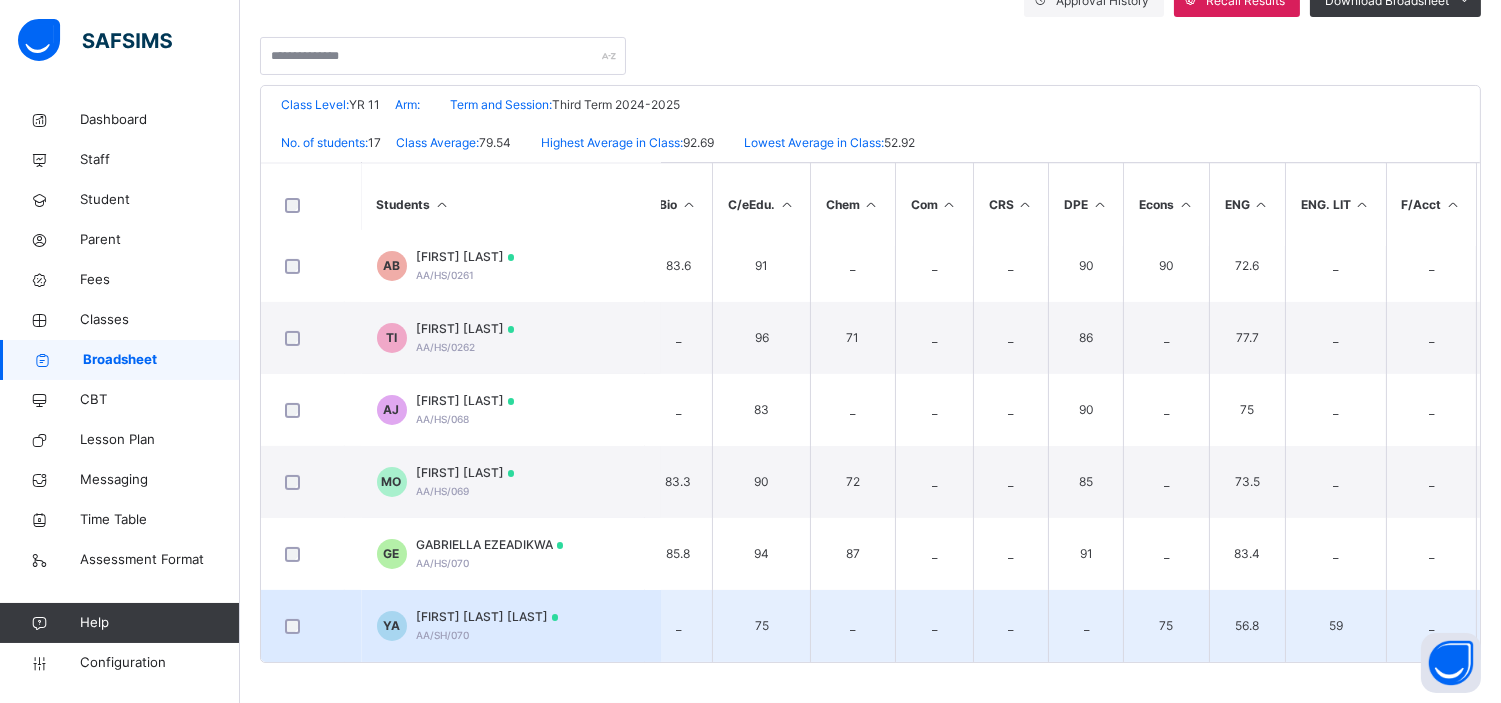 click on "YUSUF NYENUM ABNER" at bounding box center (488, 617) 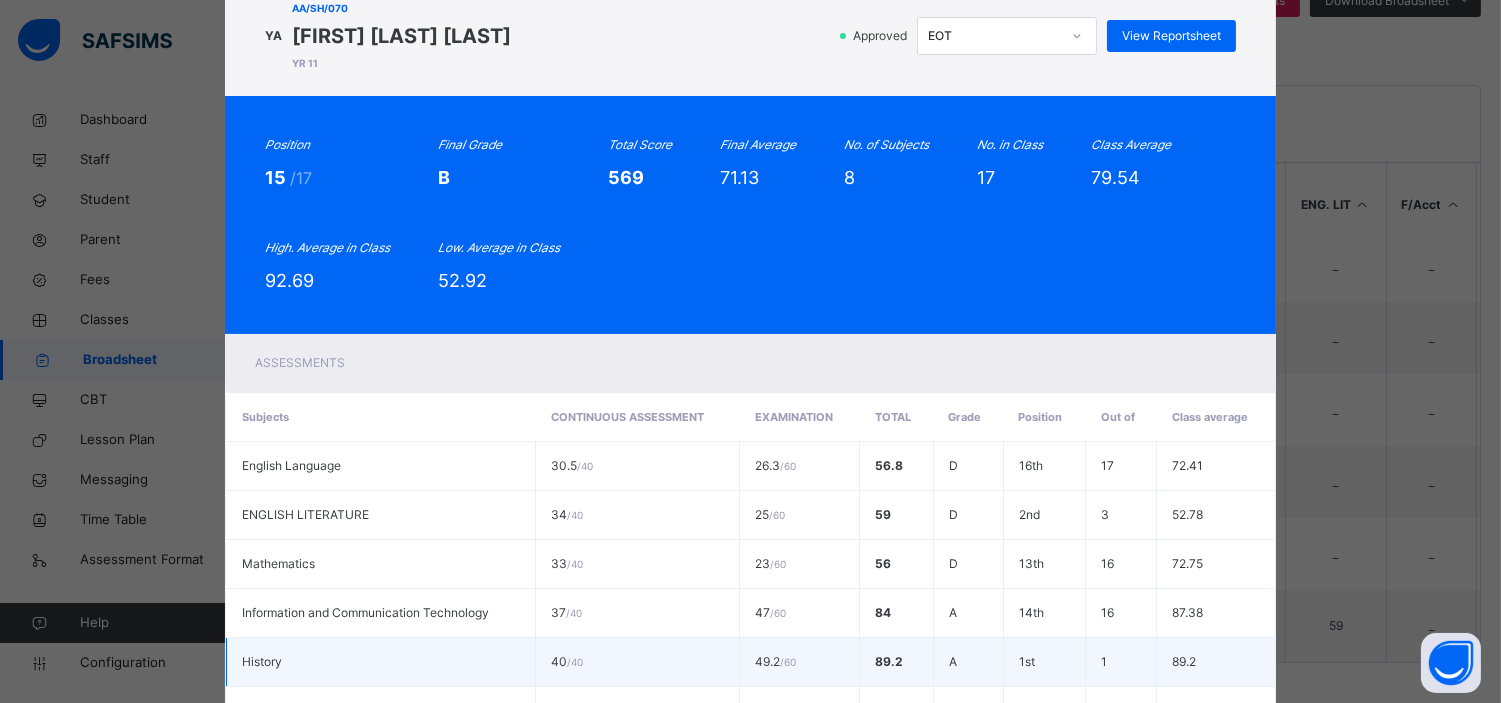 scroll, scrollTop: 0, scrollLeft: 0, axis: both 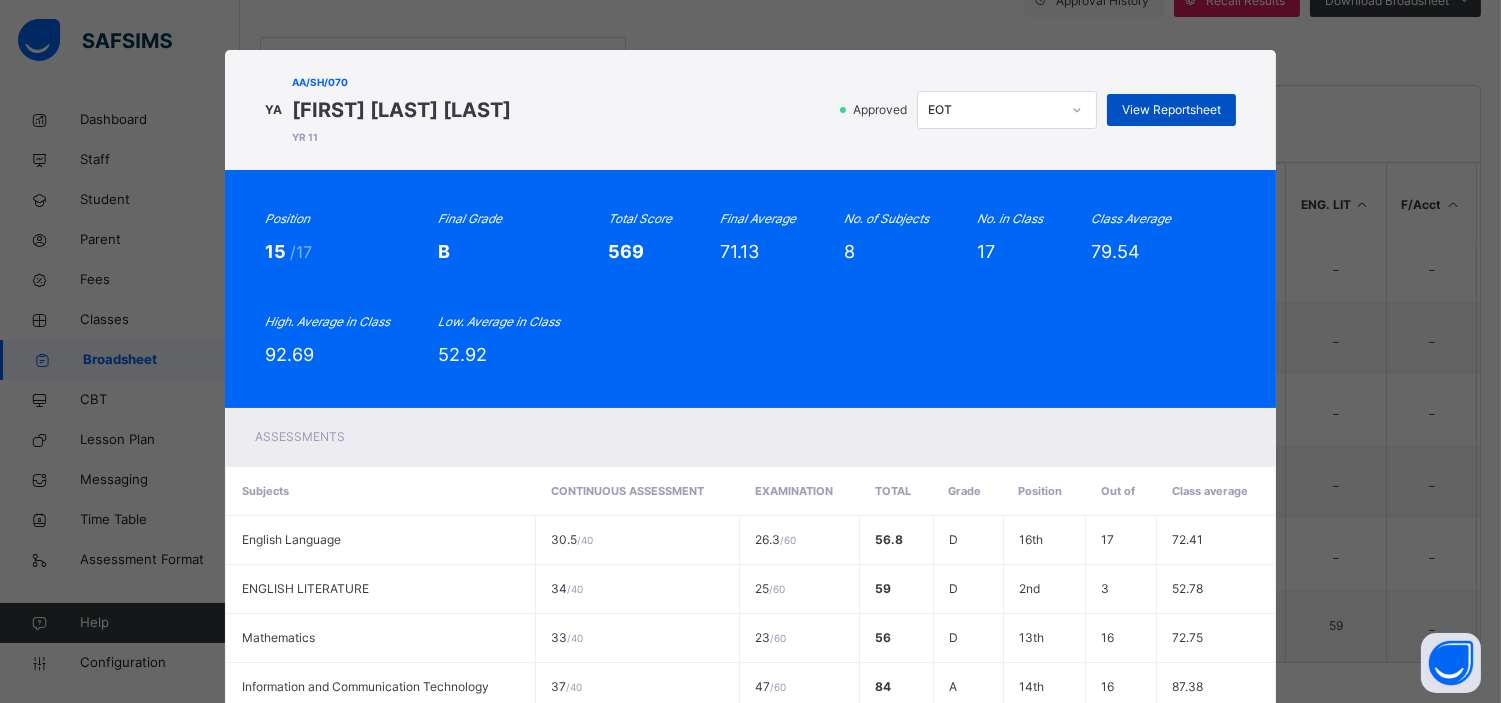 click on "View Reportsheet" at bounding box center [1171, 110] 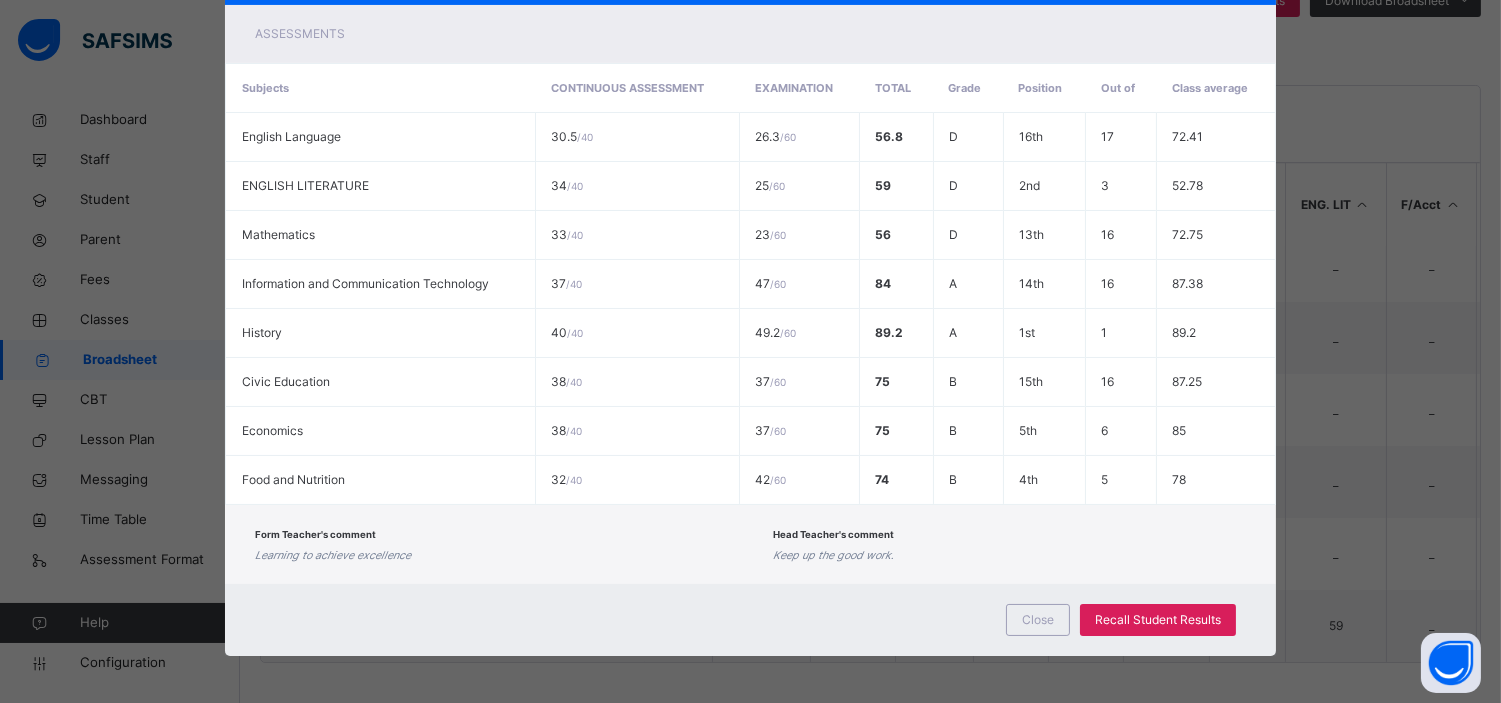 scroll, scrollTop: 406, scrollLeft: 0, axis: vertical 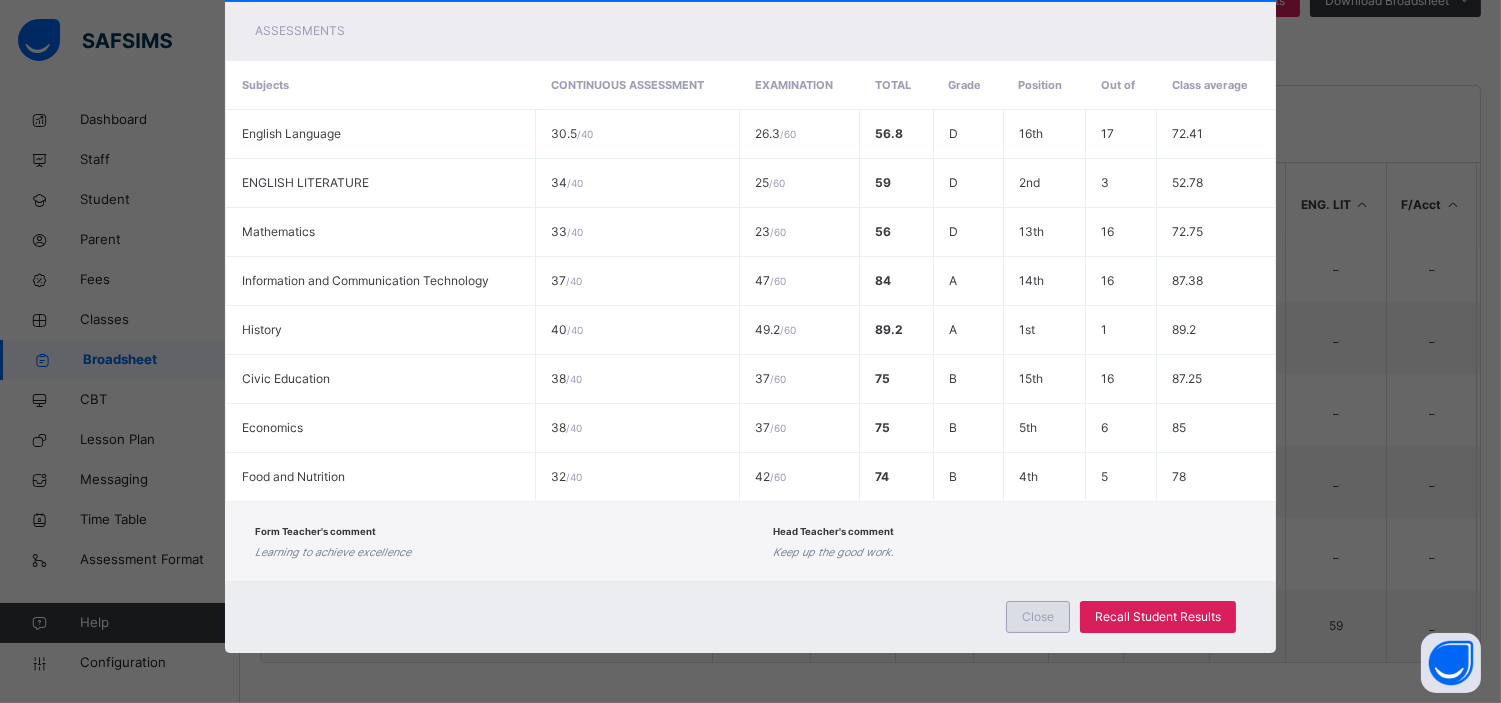 click on "Close" at bounding box center (1038, 617) 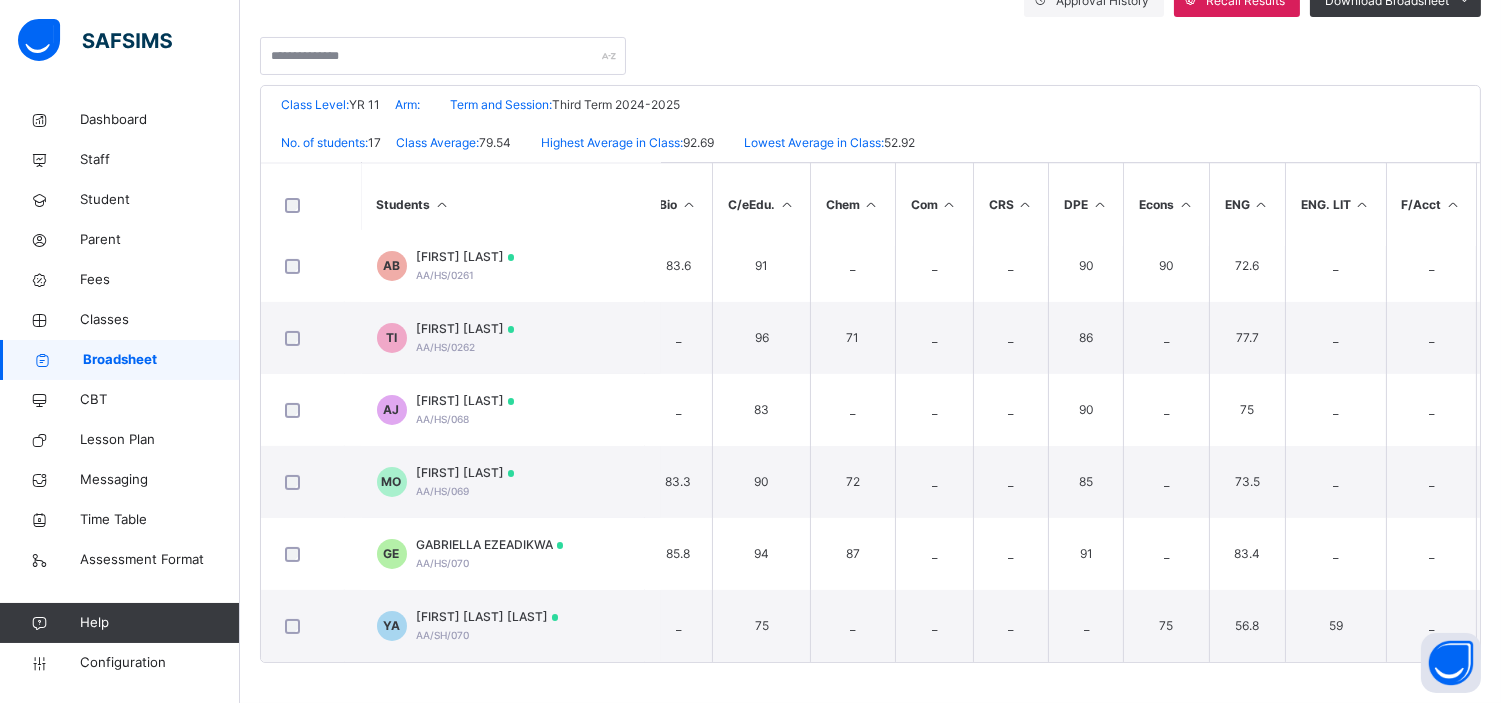 click on "Broadsheet" at bounding box center [161, 360] 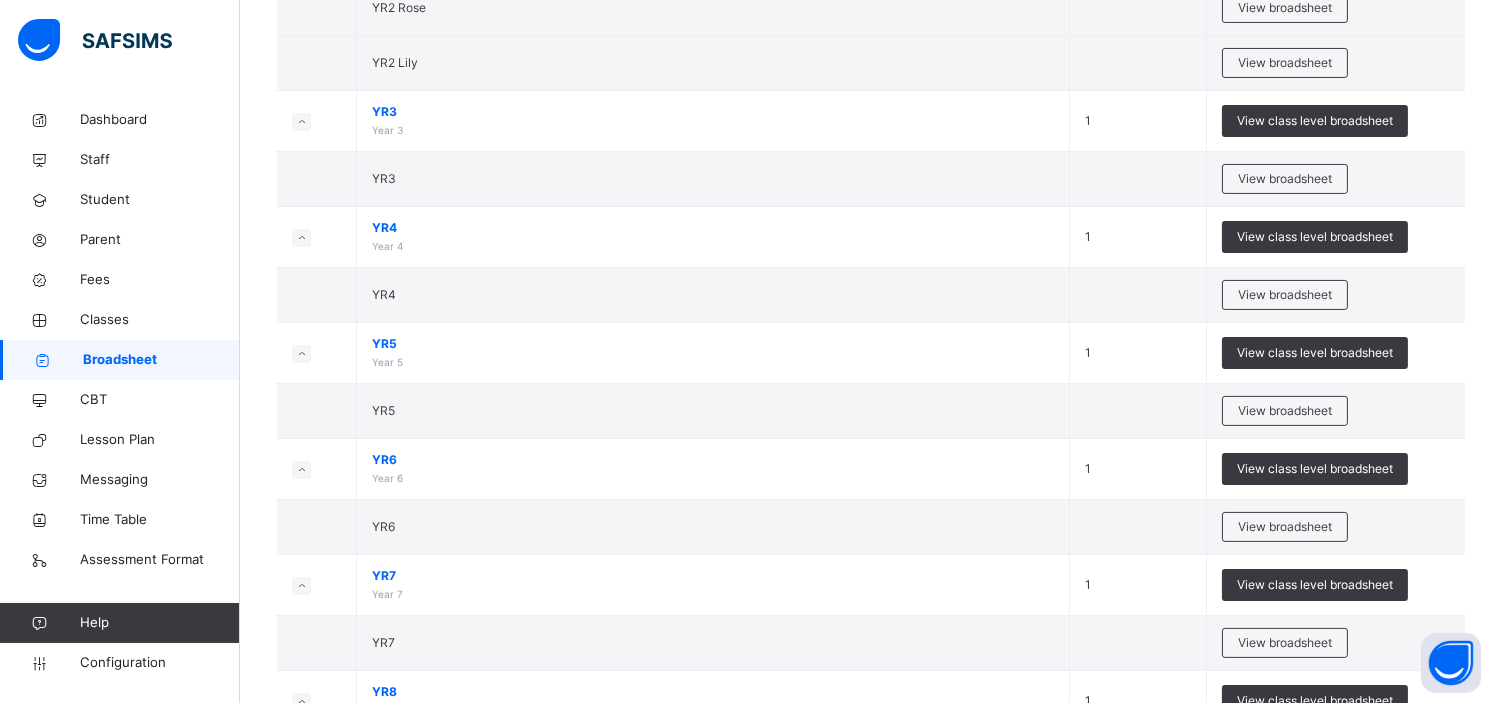 scroll, scrollTop: 948, scrollLeft: 0, axis: vertical 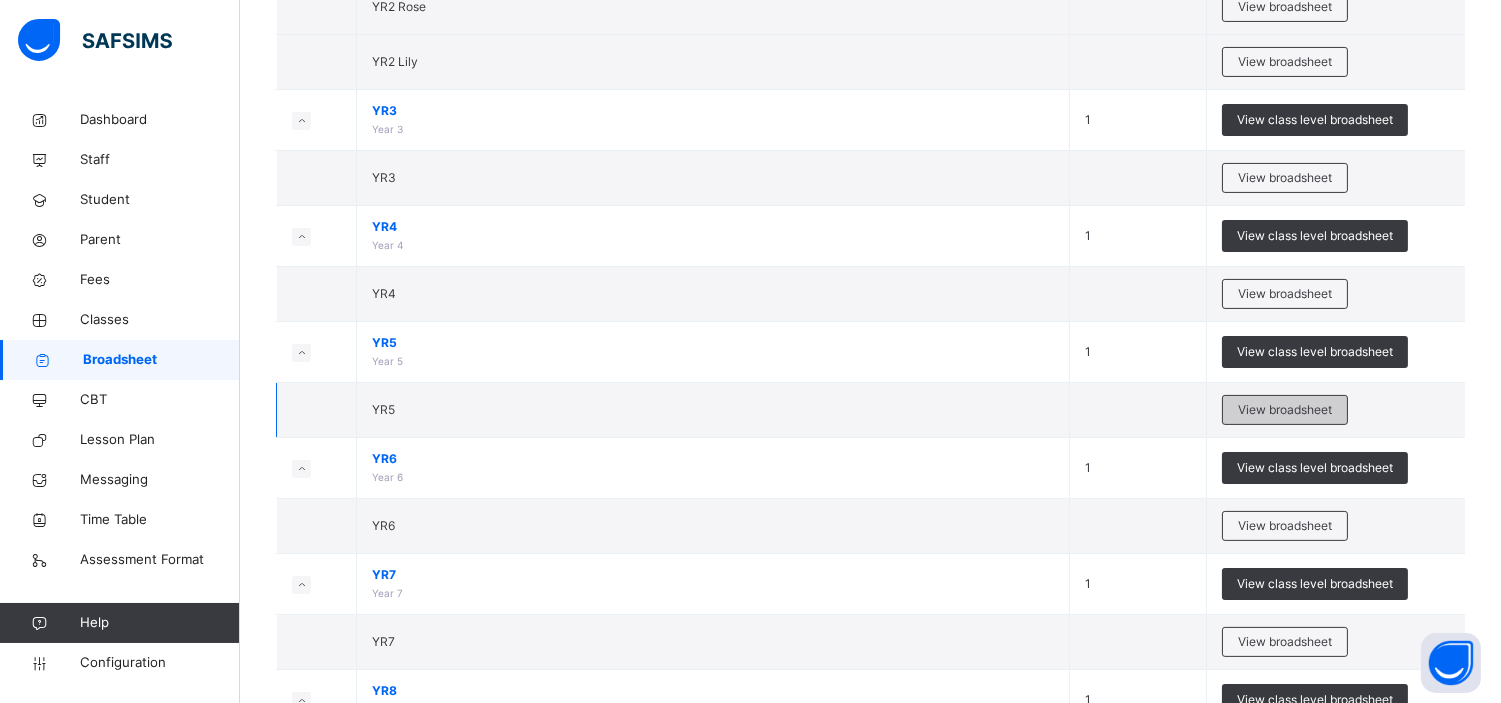 click on "View broadsheet" at bounding box center (1285, 410) 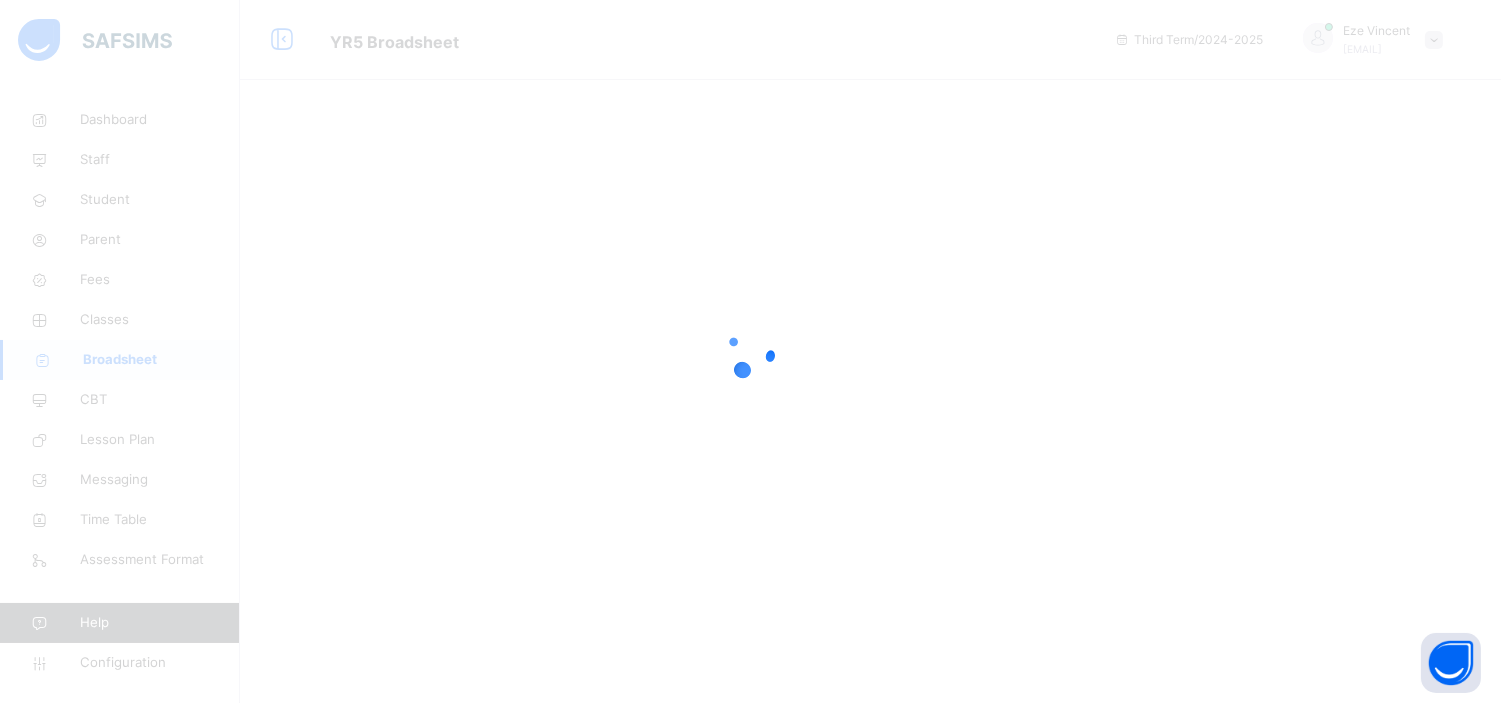 scroll, scrollTop: 0, scrollLeft: 0, axis: both 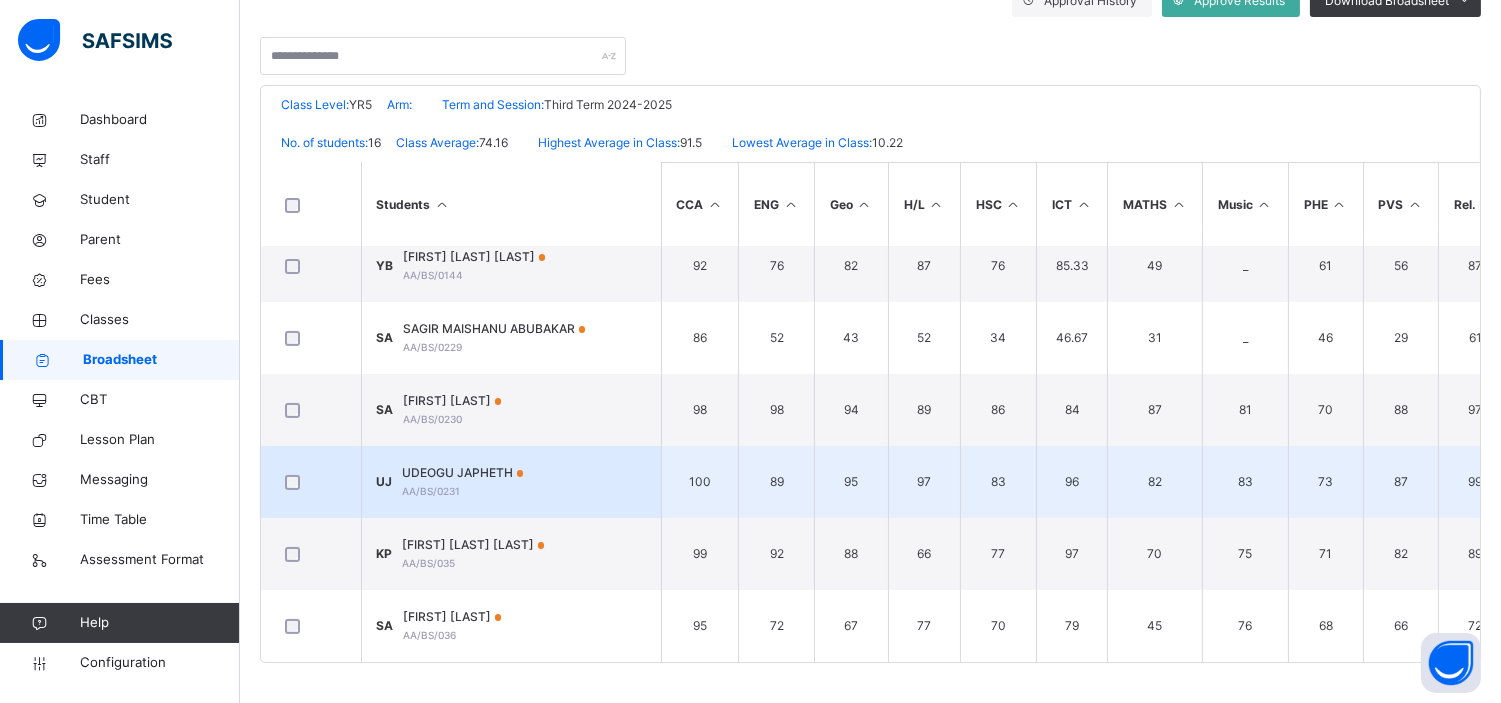 click on "UDEOGU  JAPHETH" at bounding box center [463, 473] 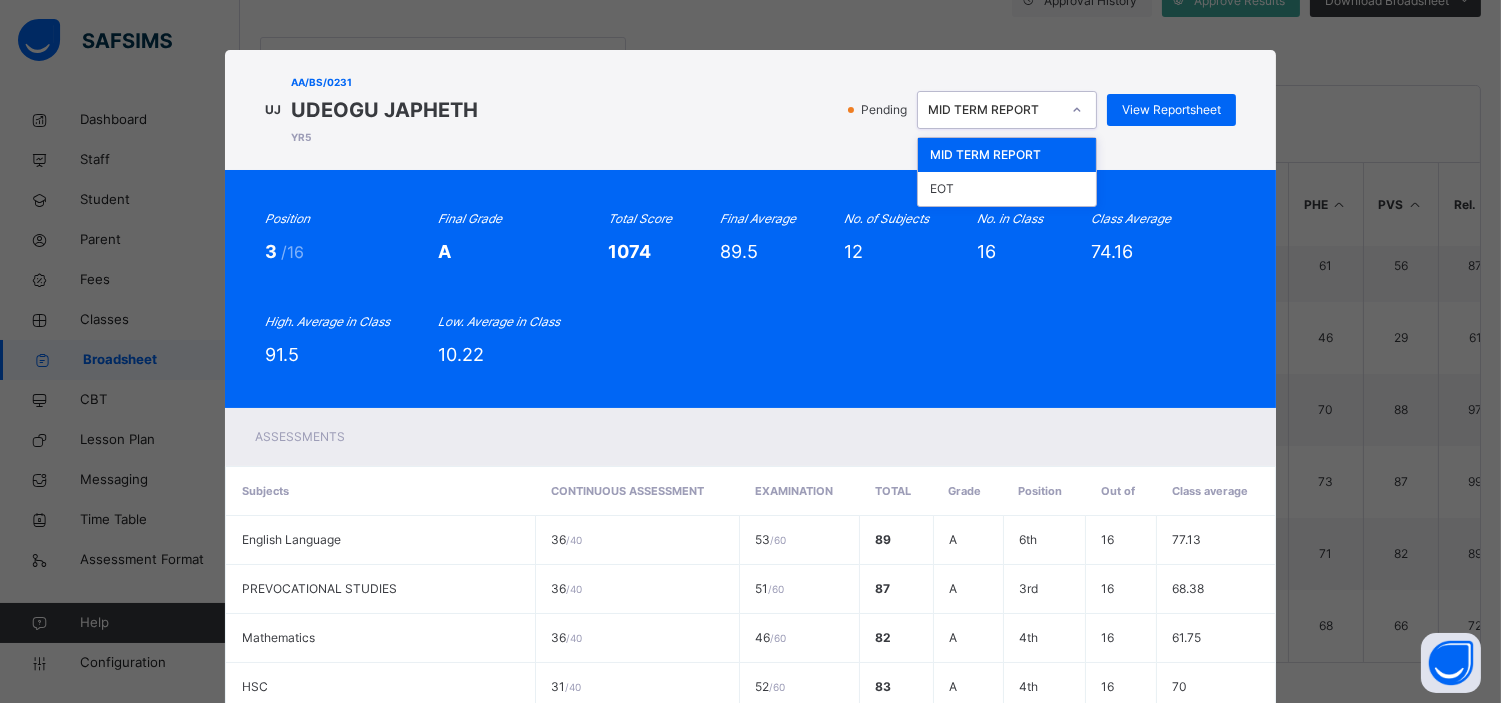 click at bounding box center [1077, 110] 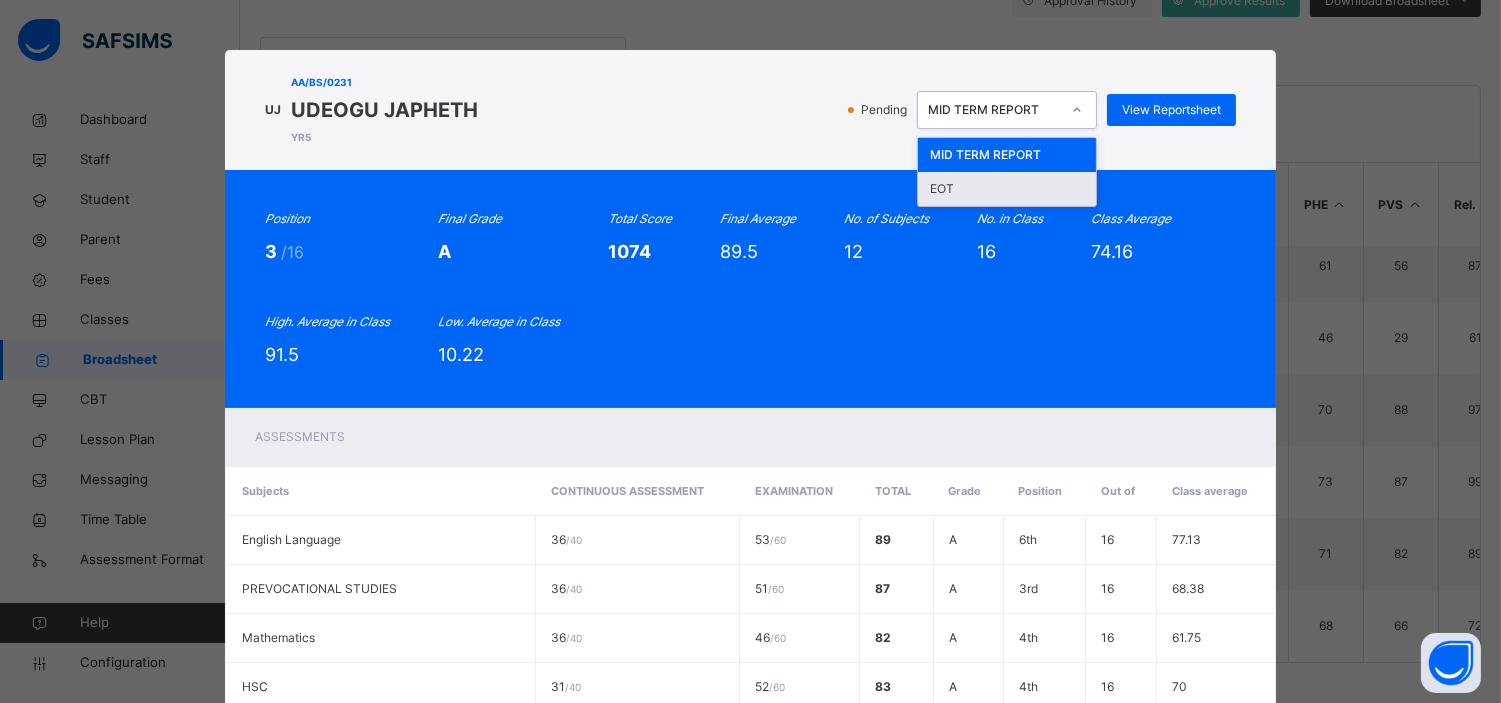 click on "EOT" at bounding box center (1007, 189) 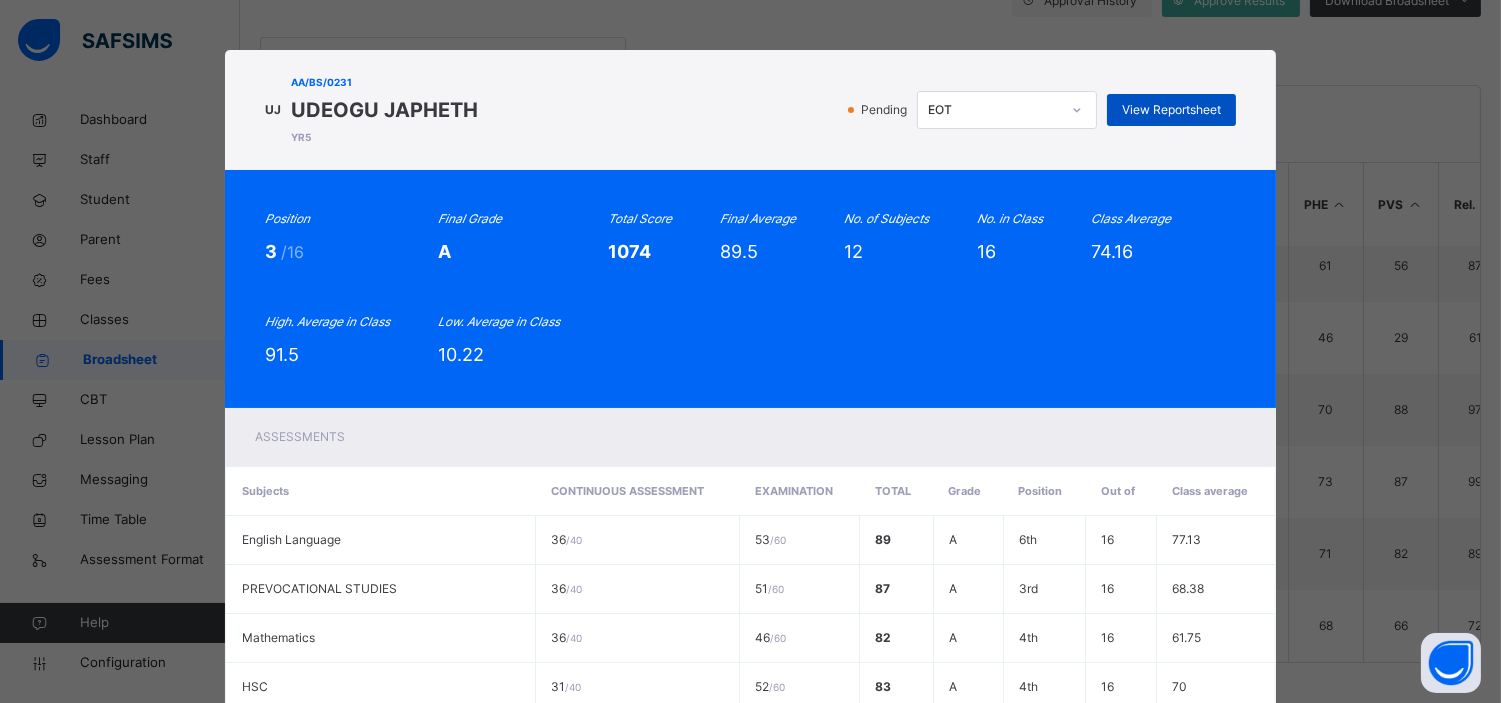click on "View Reportsheet" at bounding box center [1171, 110] 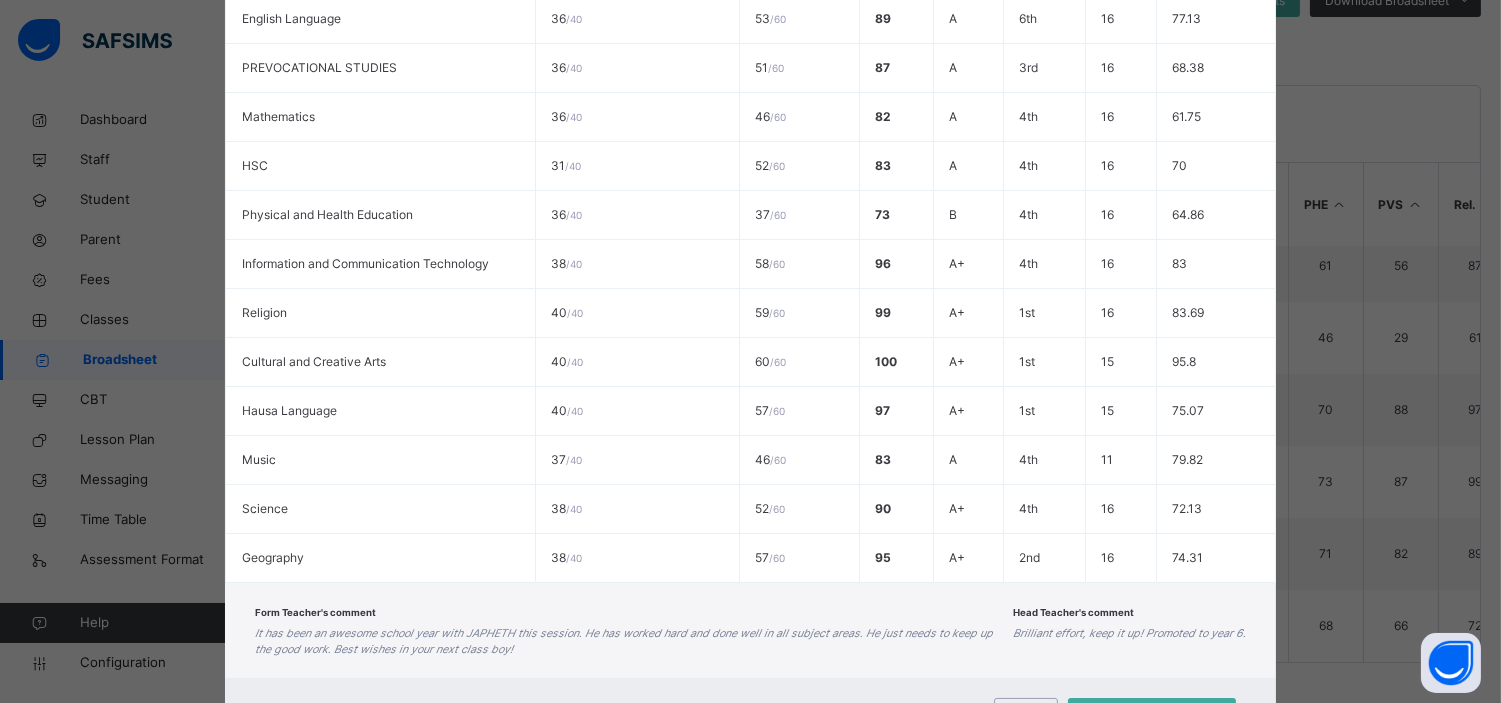 scroll, scrollTop: 618, scrollLeft: 0, axis: vertical 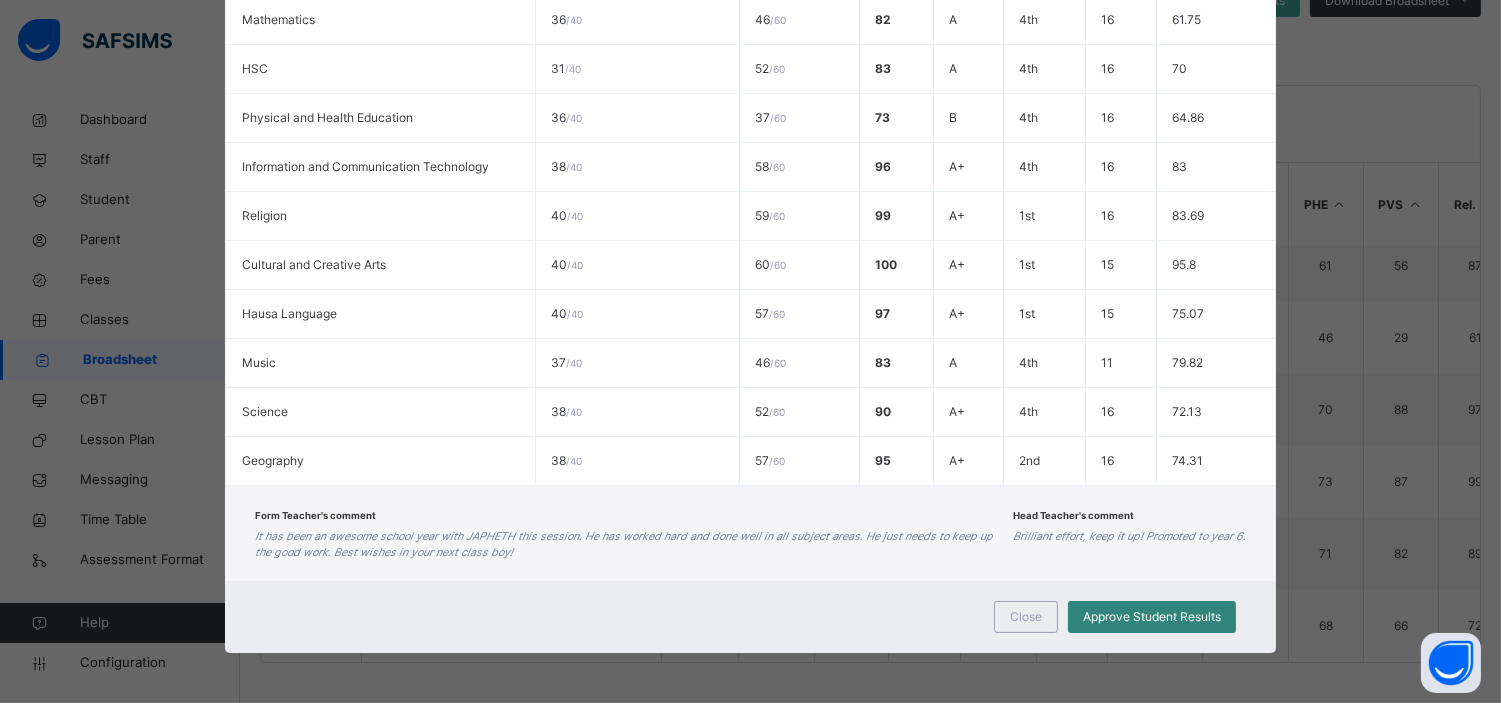 click on "Approve Student Results" at bounding box center [1152, 617] 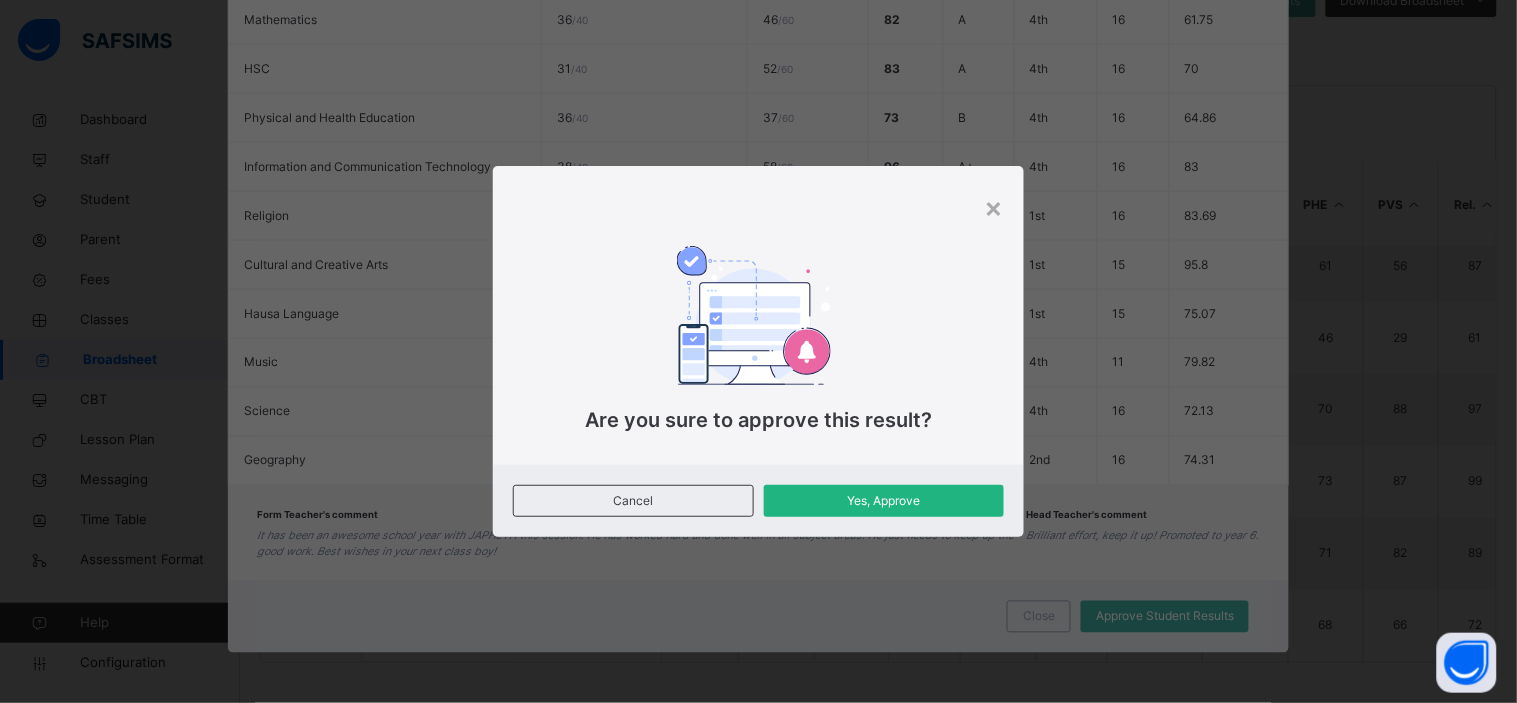 click on "Yes, Approve" at bounding box center [884, 501] 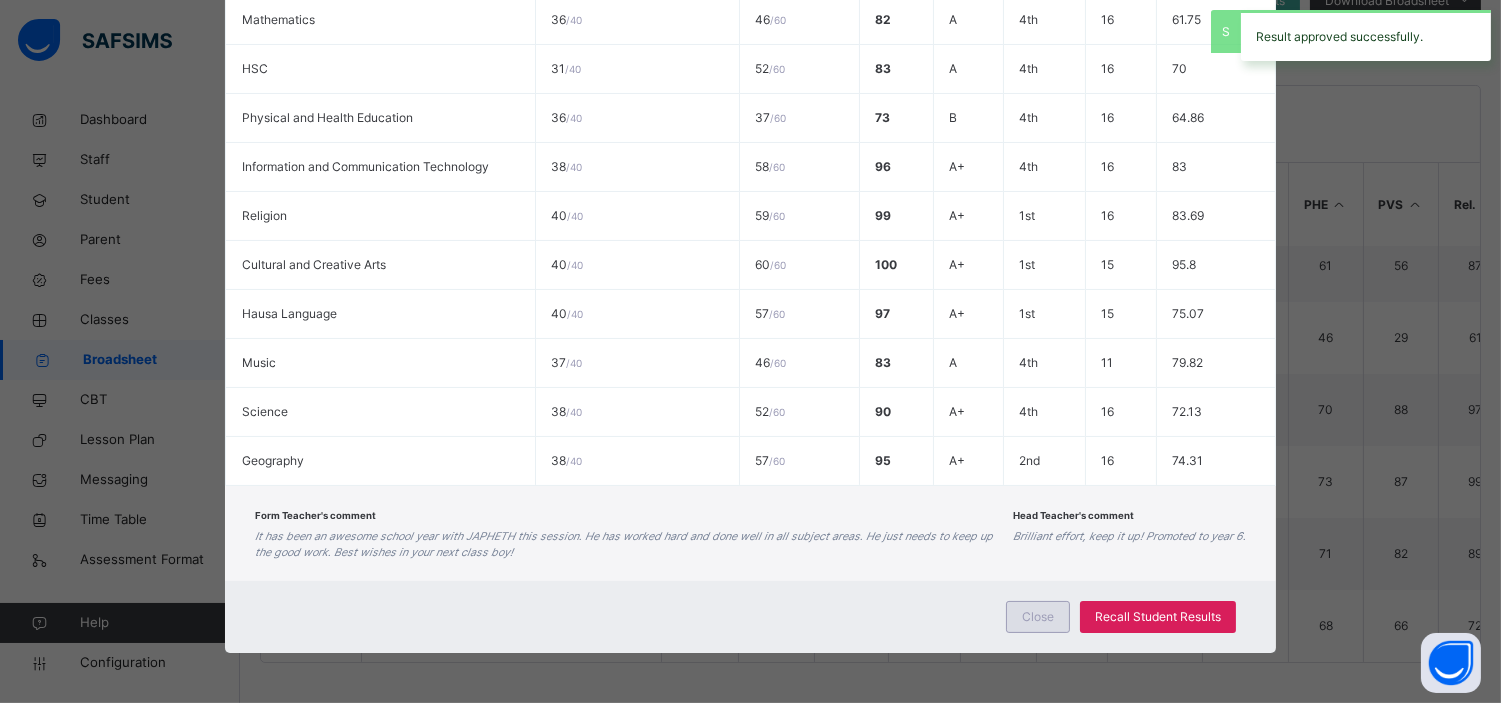 click on "Close" at bounding box center [1038, 617] 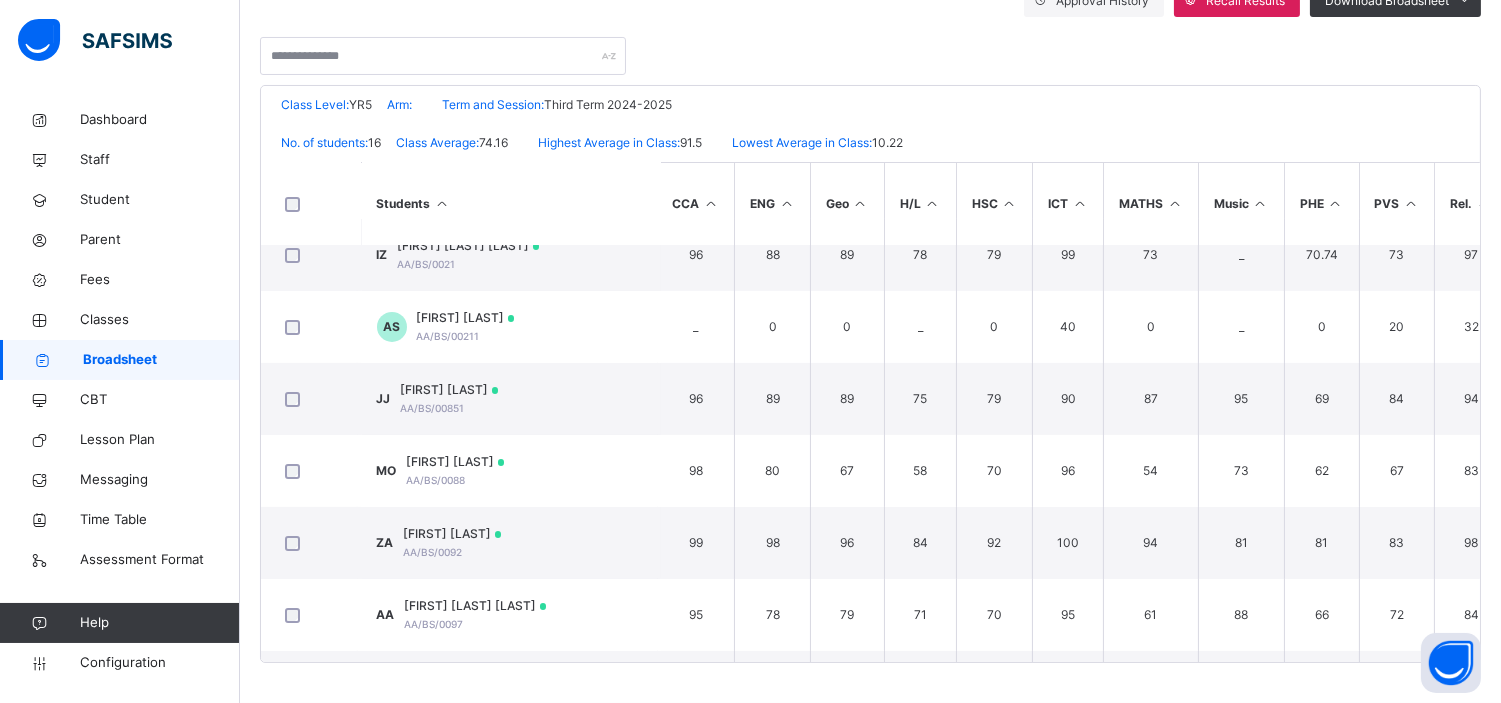scroll, scrollTop: 0, scrollLeft: 4, axis: horizontal 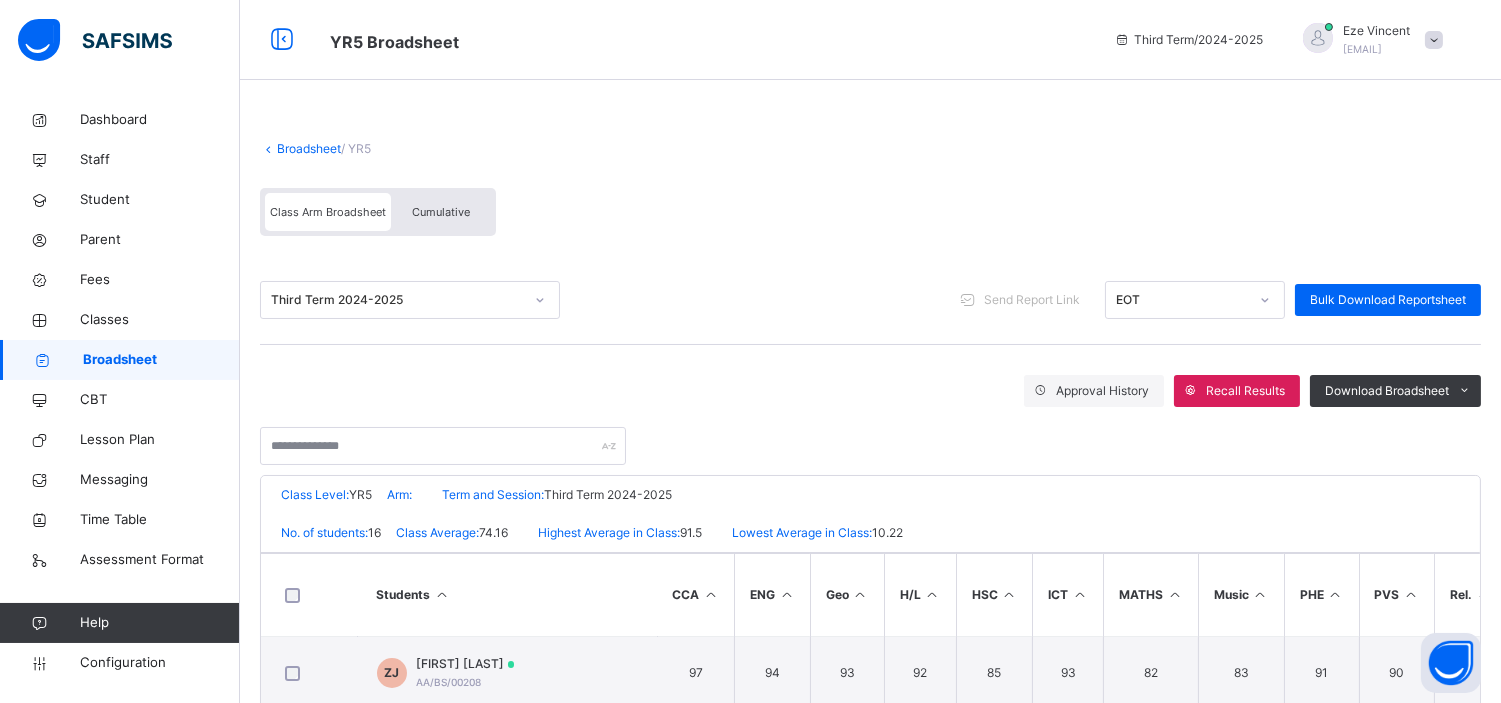 click on "Broadsheet" at bounding box center (309, 148) 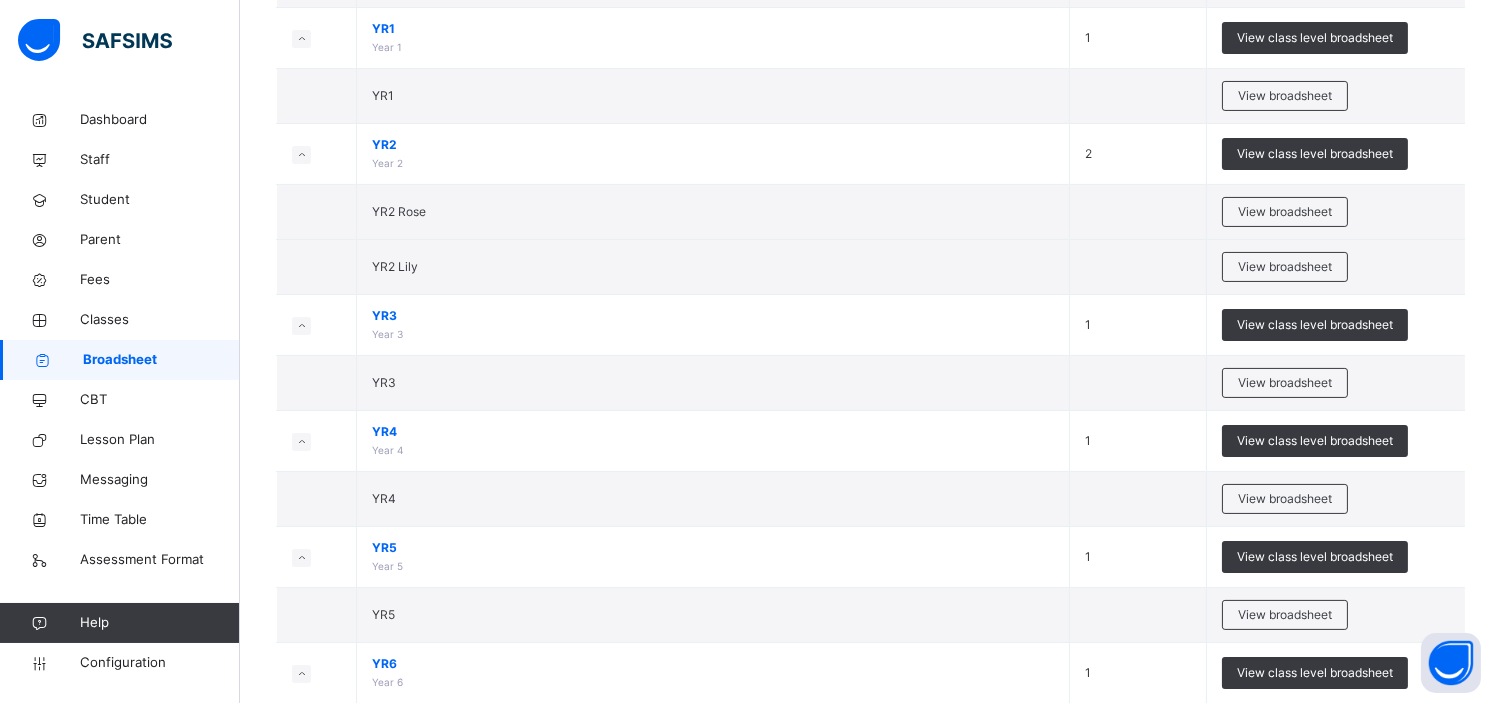 scroll, scrollTop: 776, scrollLeft: 0, axis: vertical 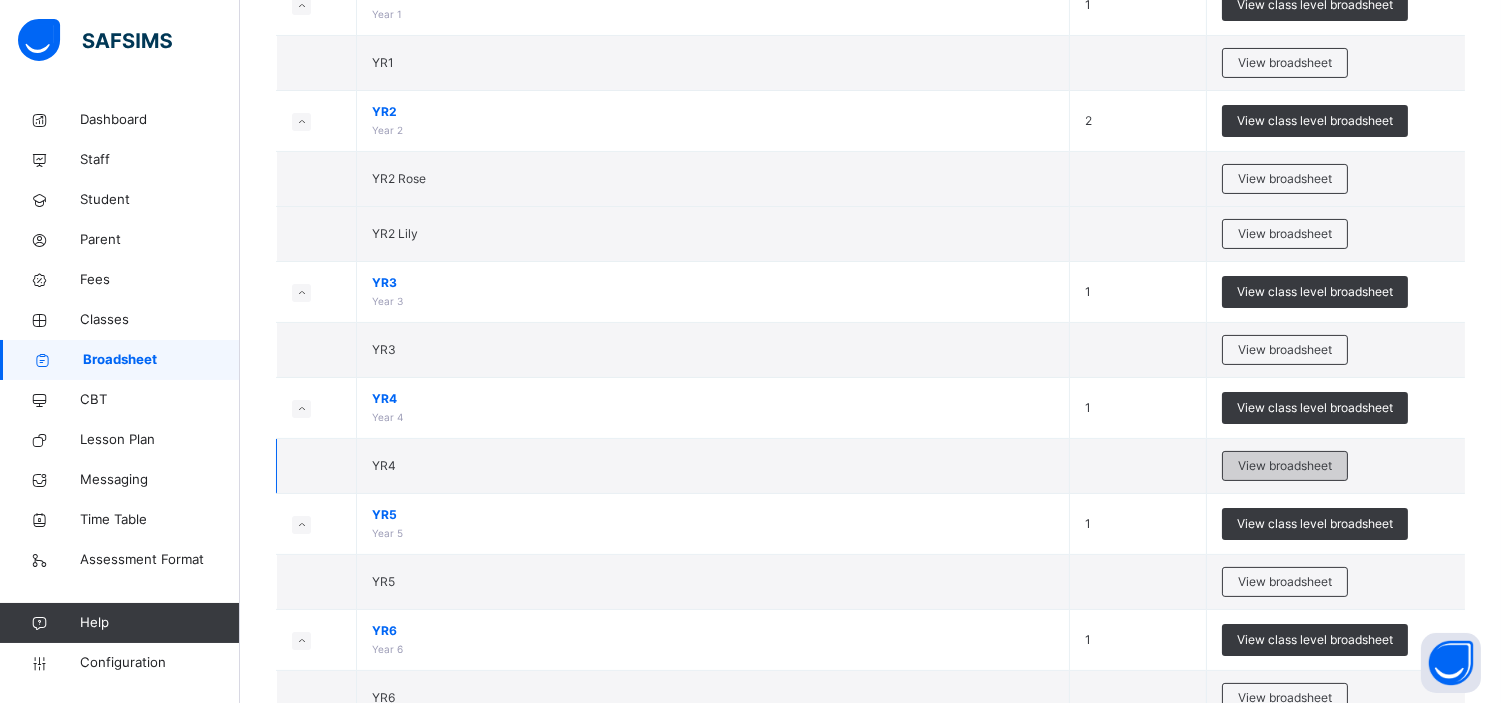 click on "View broadsheet" at bounding box center [1285, 466] 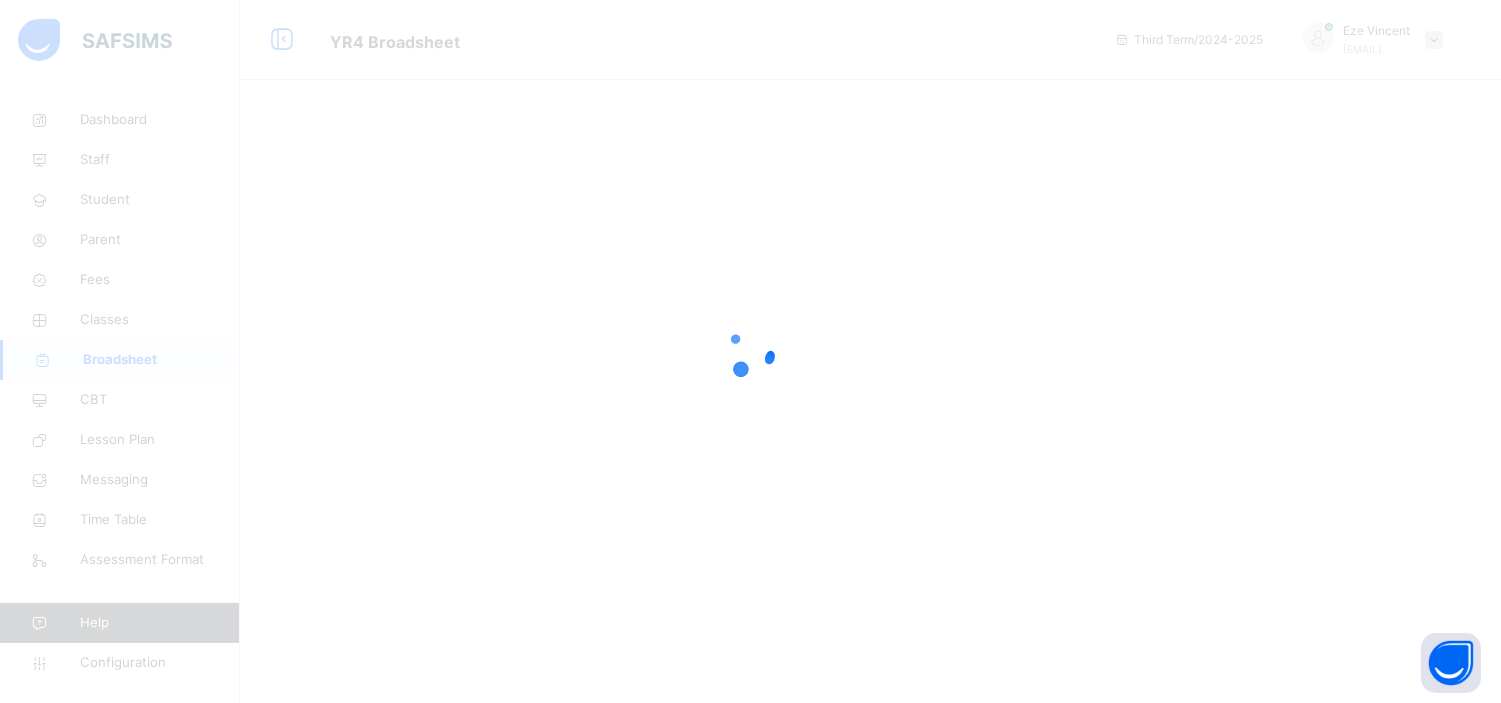 scroll, scrollTop: 0, scrollLeft: 0, axis: both 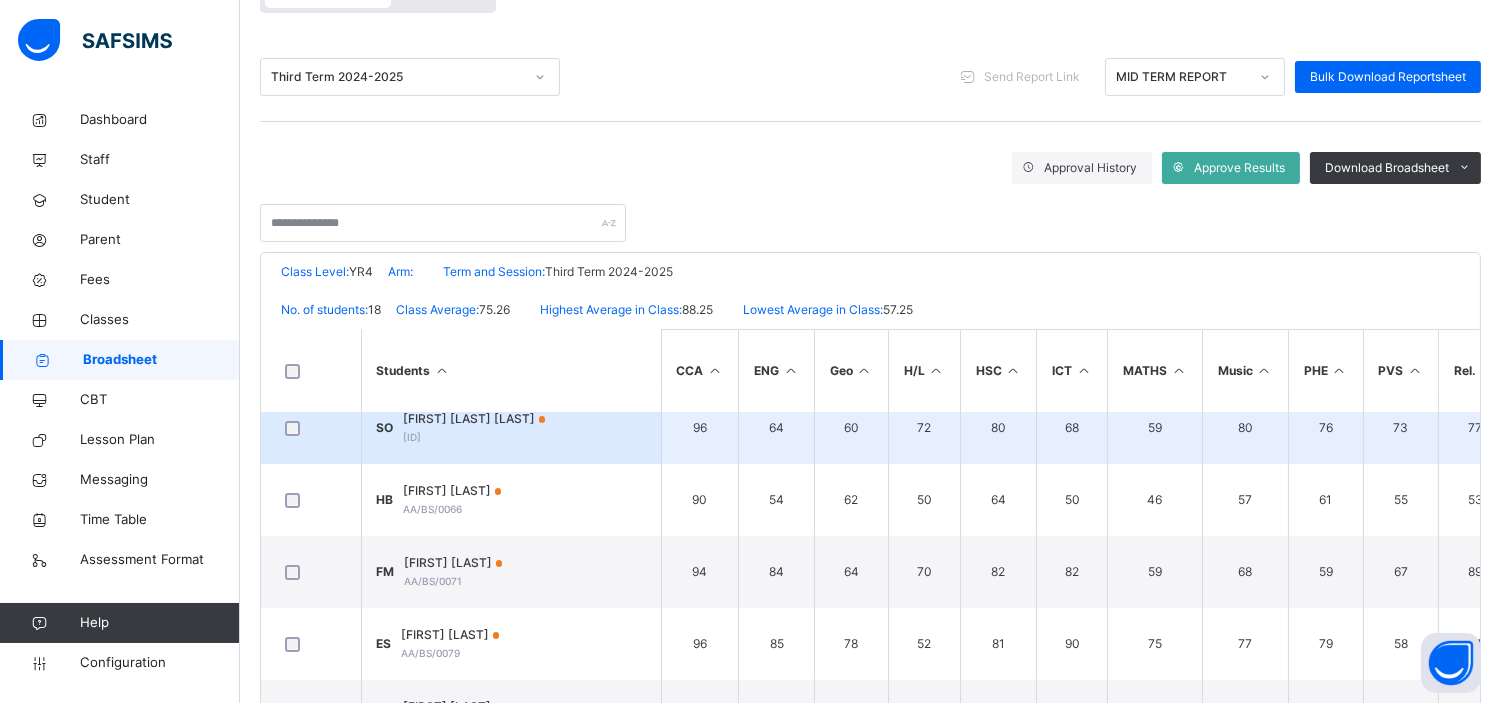 click on "SAMUEL  MUNACHI ORJI" at bounding box center [475, 419] 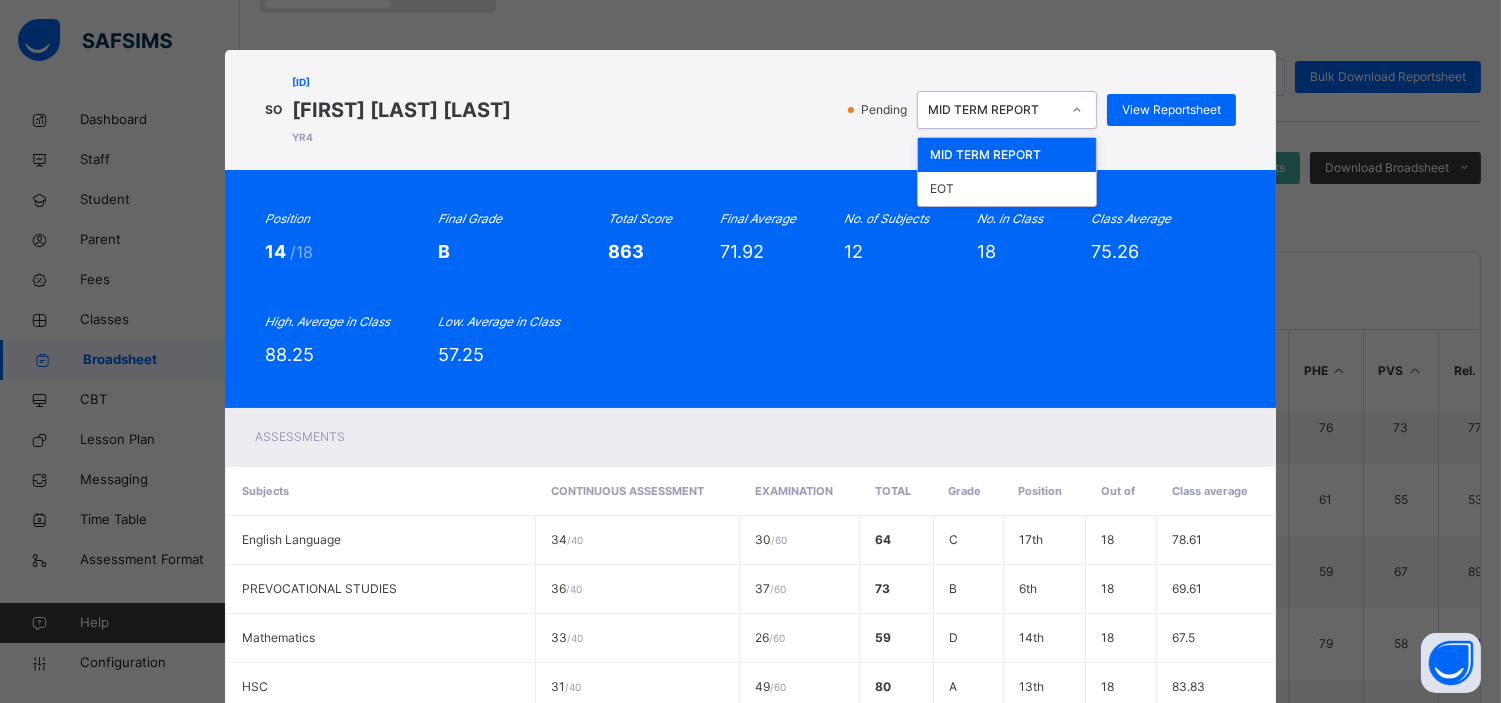 click 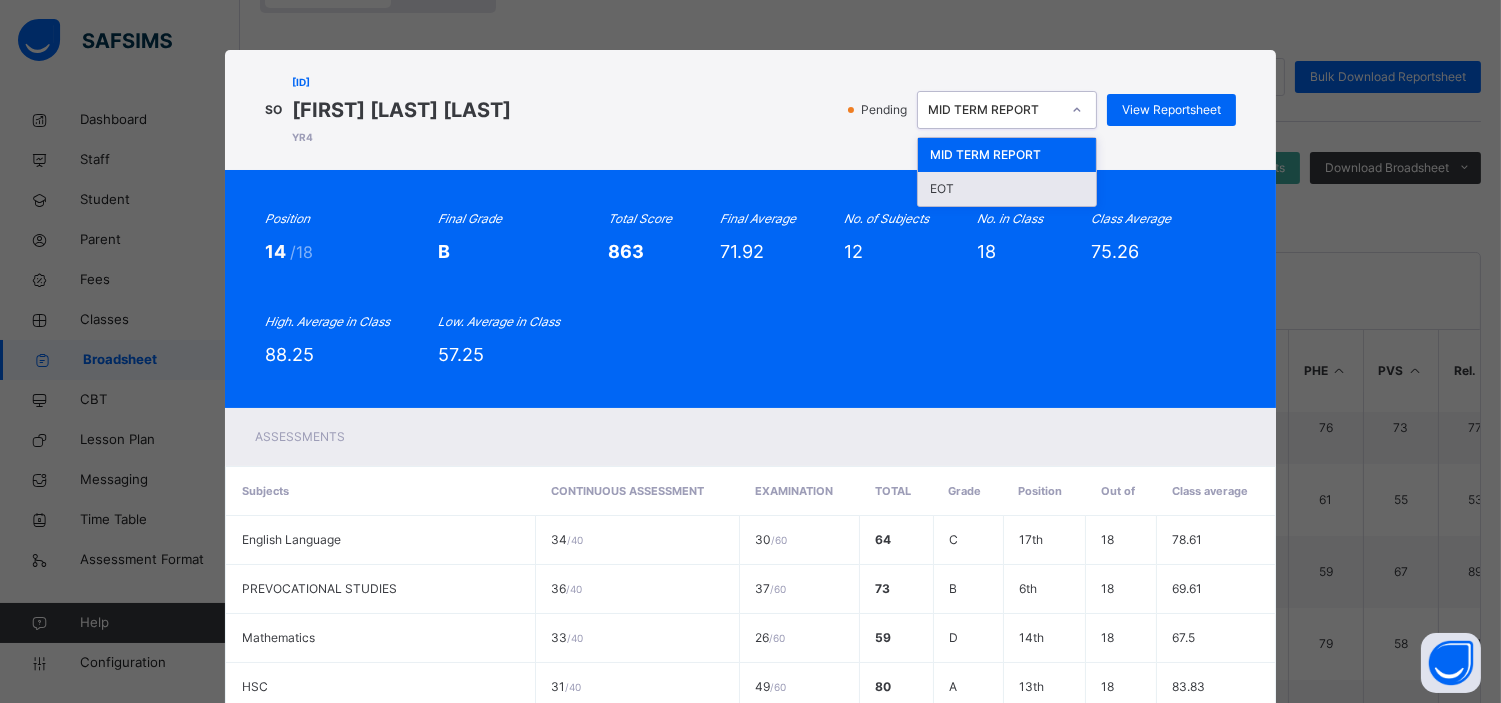 click on "EOT" at bounding box center [1007, 189] 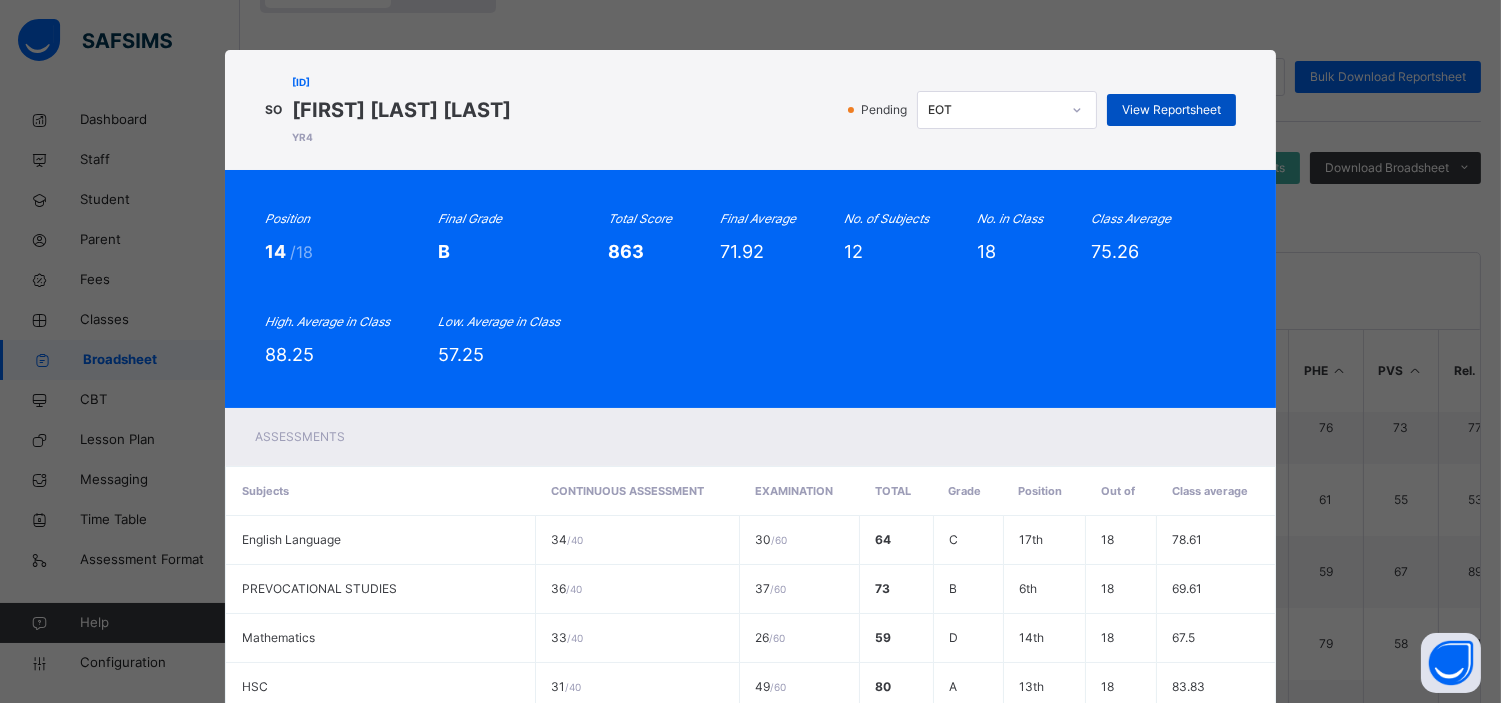 click on "View Reportsheet" at bounding box center (1171, 110) 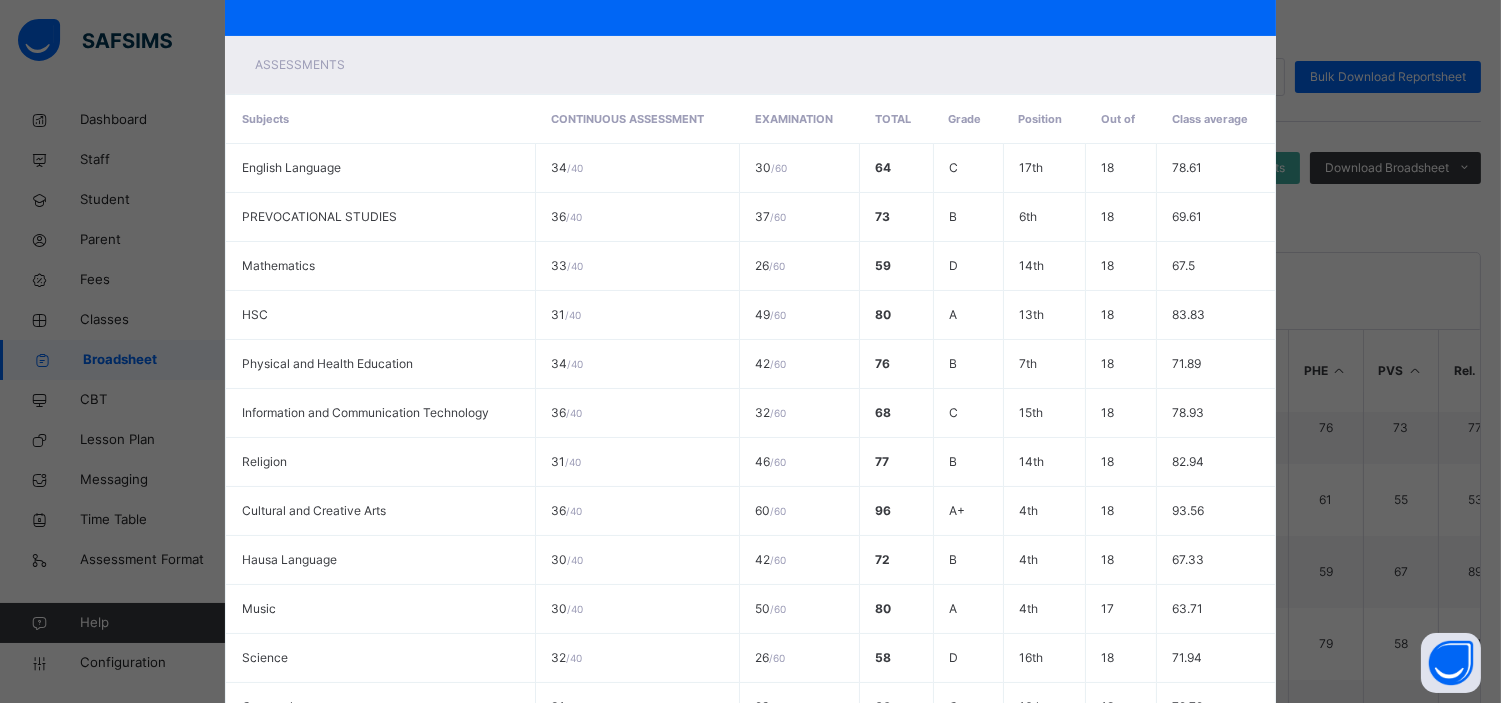 scroll, scrollTop: 618, scrollLeft: 0, axis: vertical 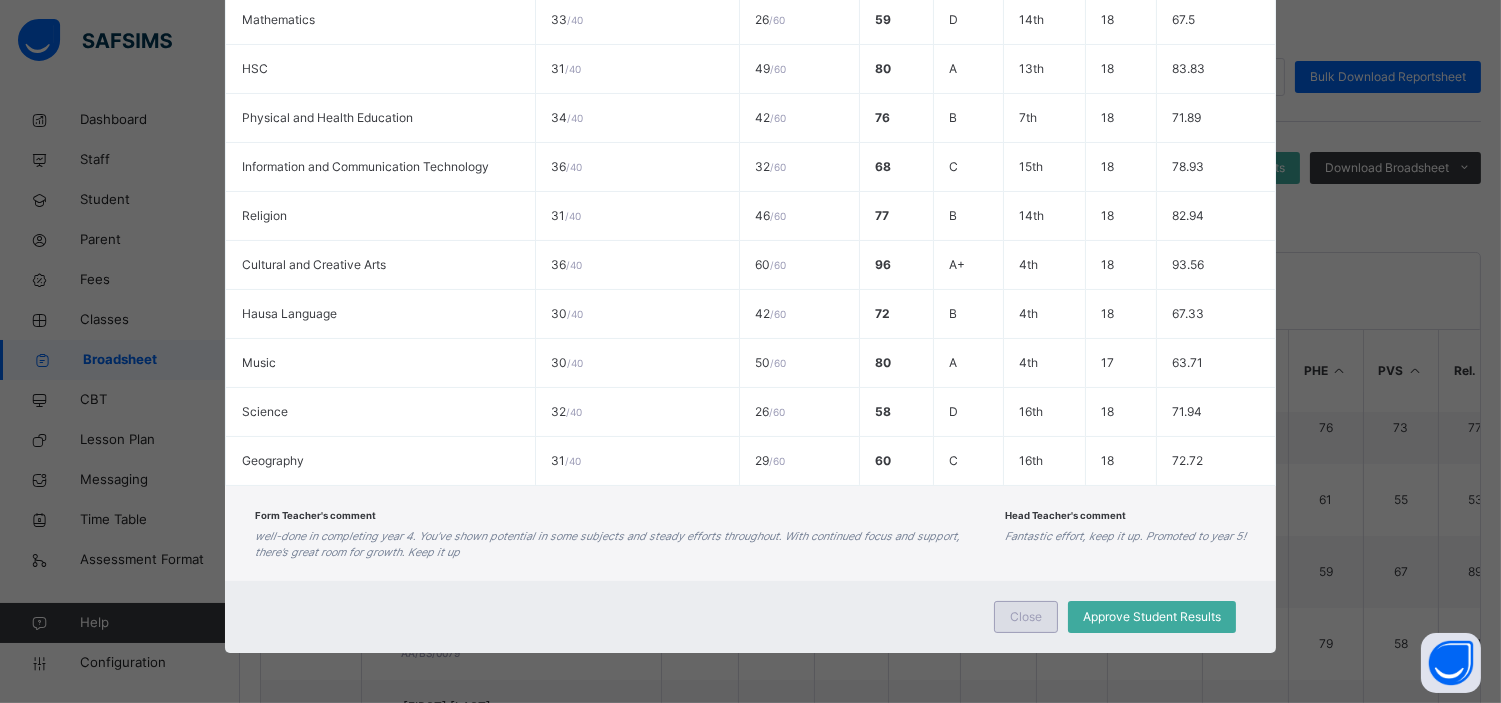 click on "Close" at bounding box center [1026, 617] 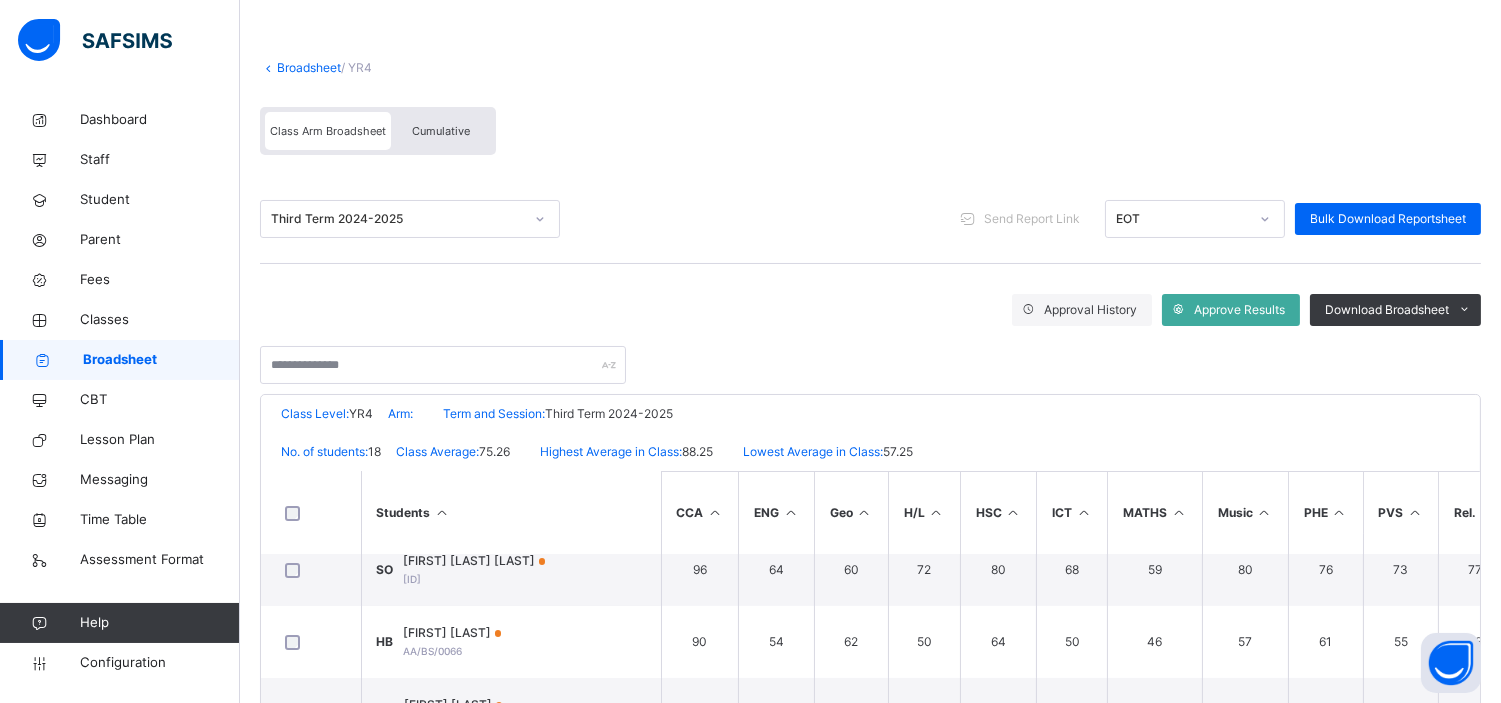 scroll, scrollTop: 74, scrollLeft: 0, axis: vertical 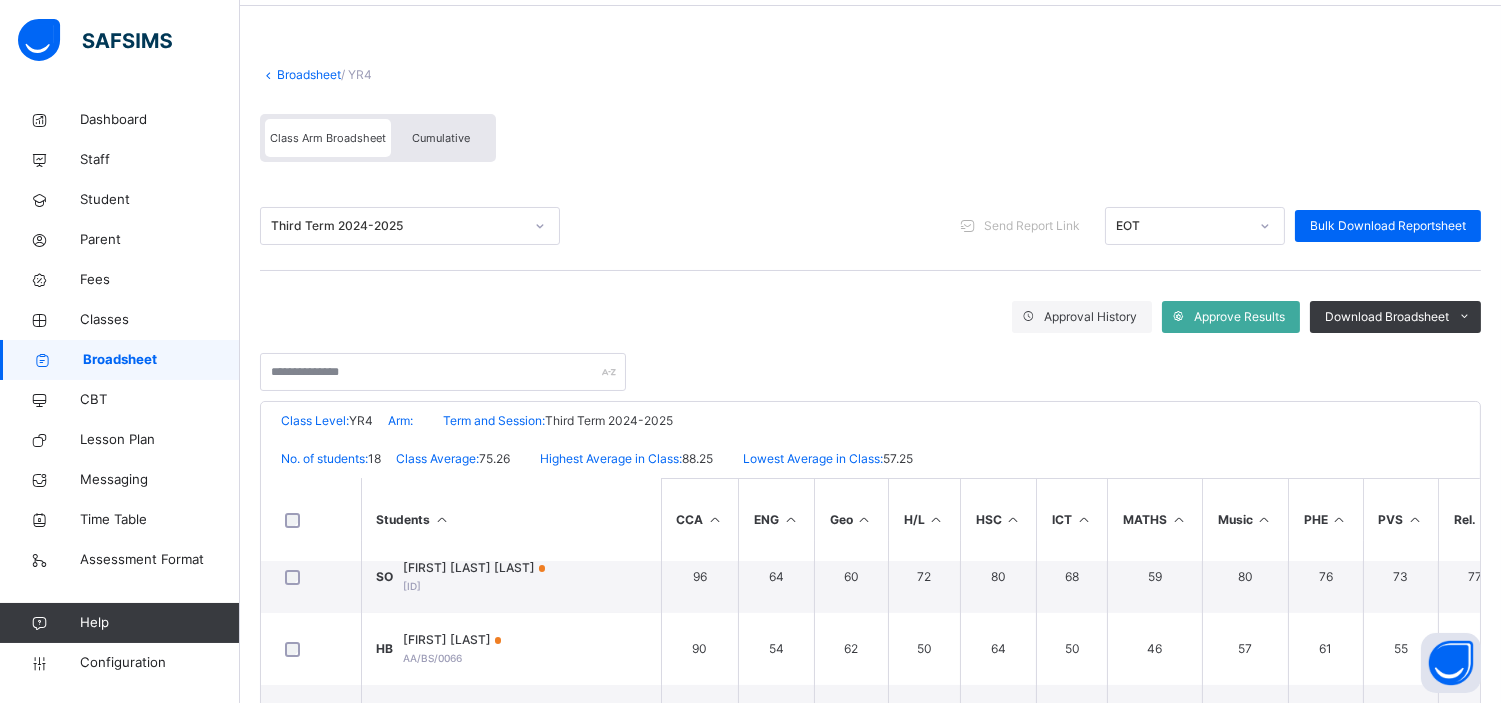 click on "Broadsheet" at bounding box center [309, 74] 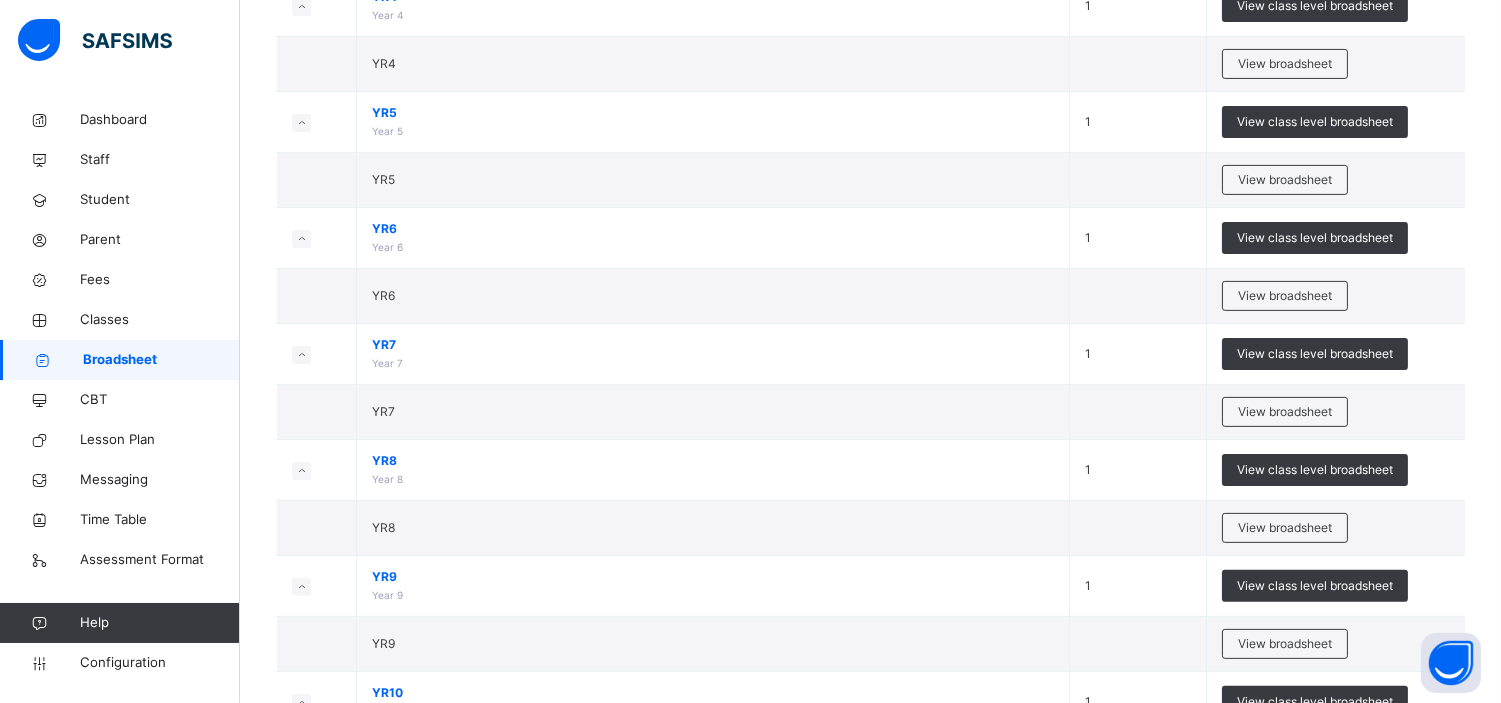 scroll, scrollTop: 1181, scrollLeft: 0, axis: vertical 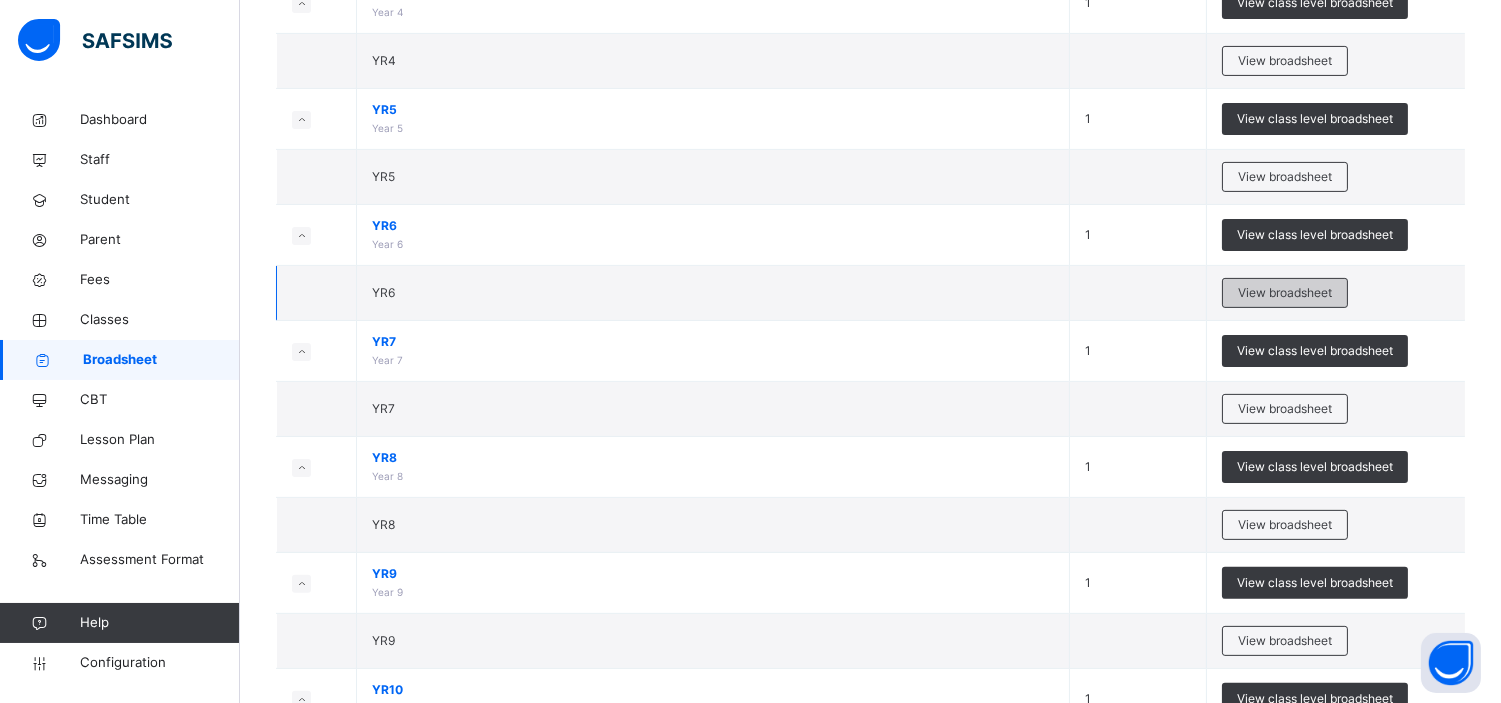 click on "View broadsheet" at bounding box center (1285, 293) 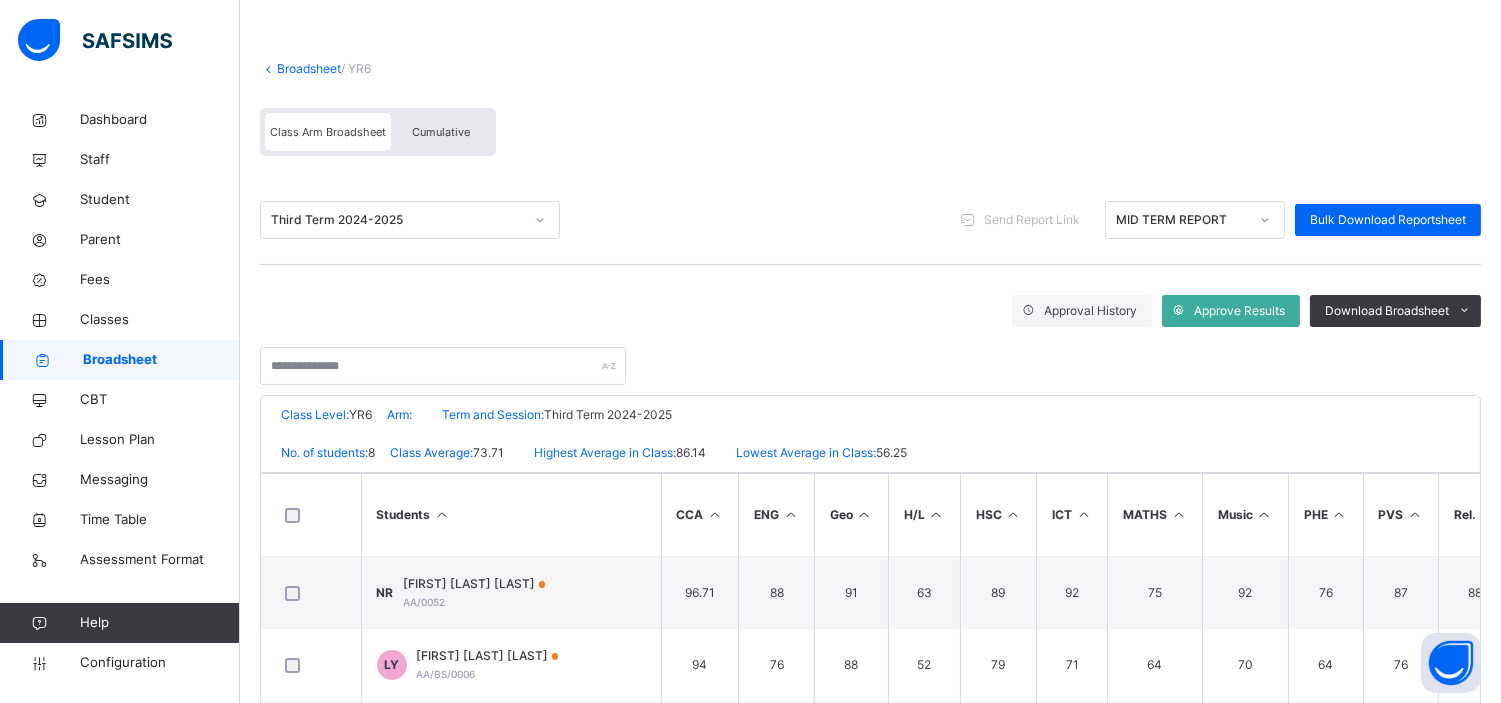 scroll, scrollTop: 88, scrollLeft: 0, axis: vertical 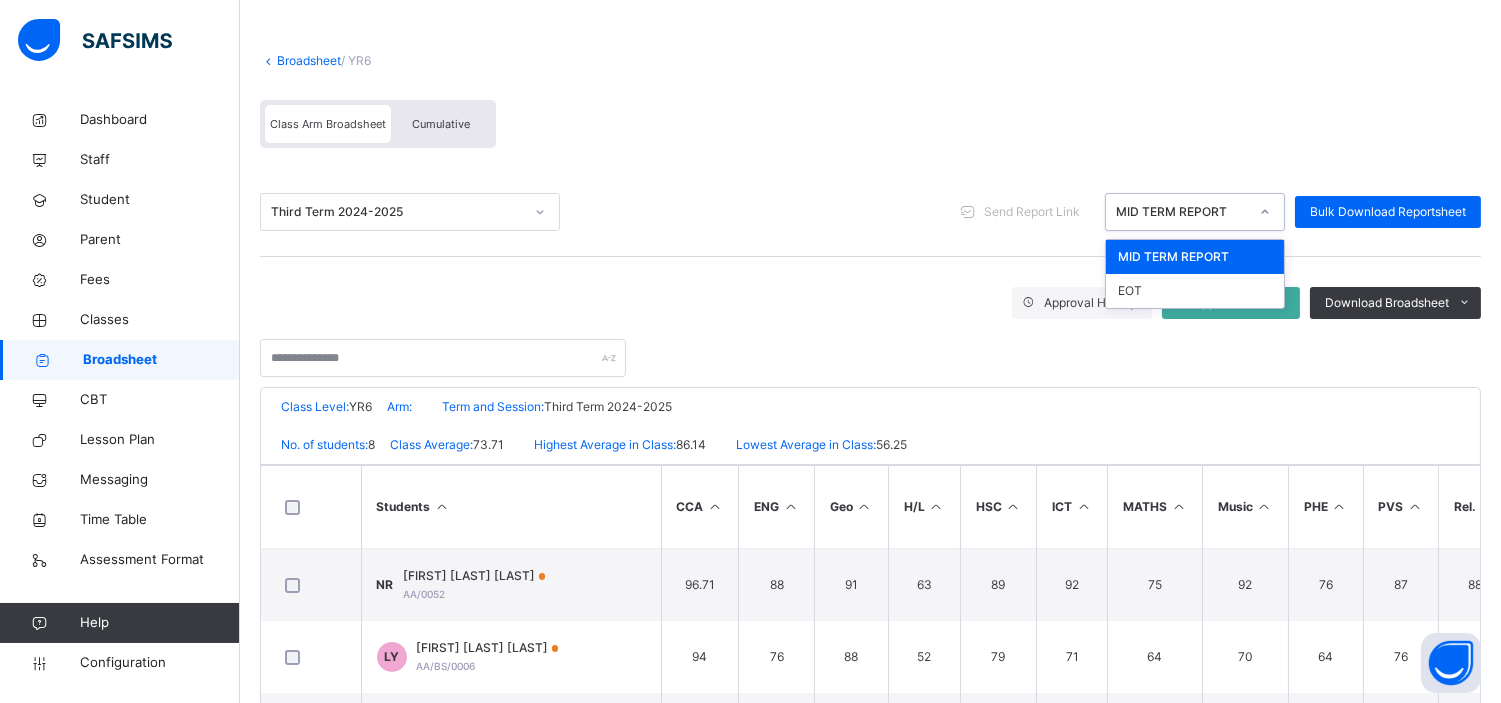 click 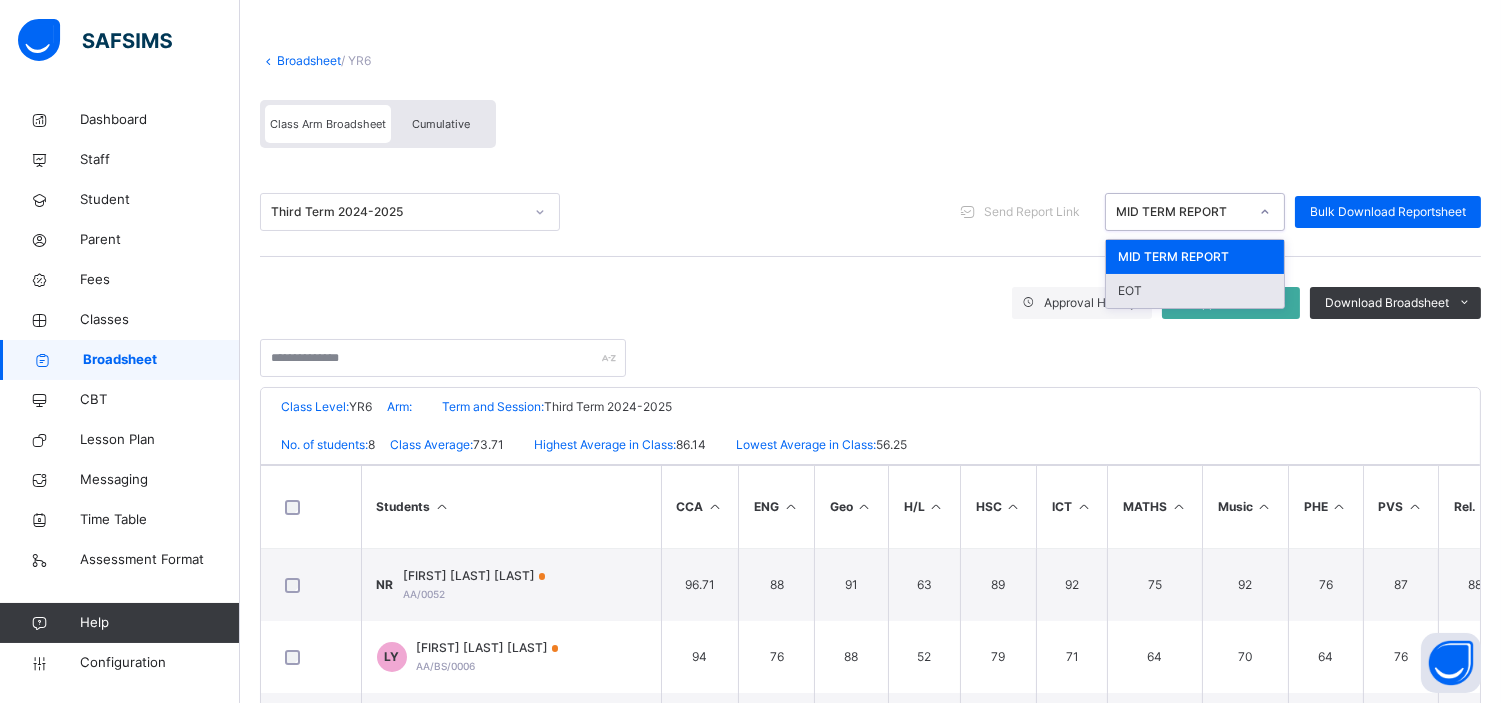 click on "EOT" at bounding box center (1195, 291) 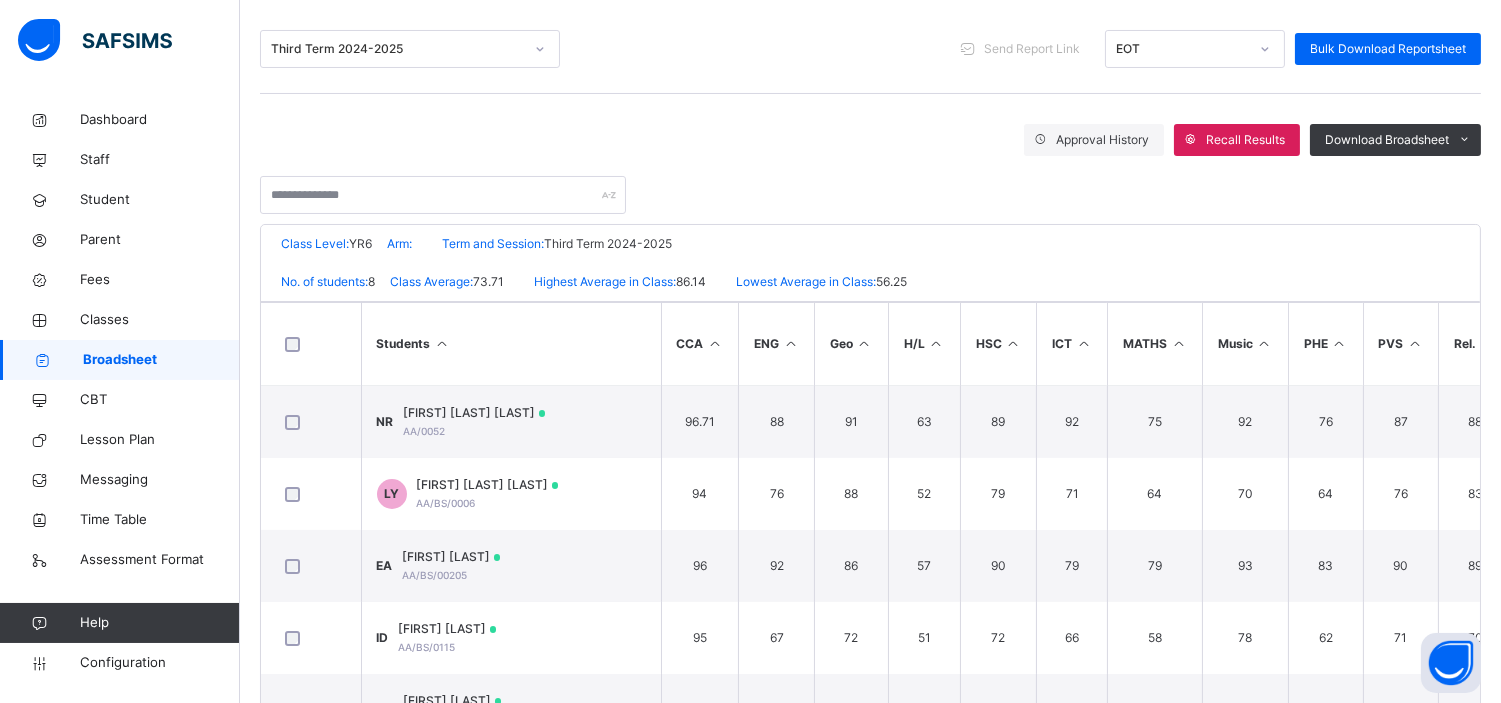scroll, scrollTop: 390, scrollLeft: 0, axis: vertical 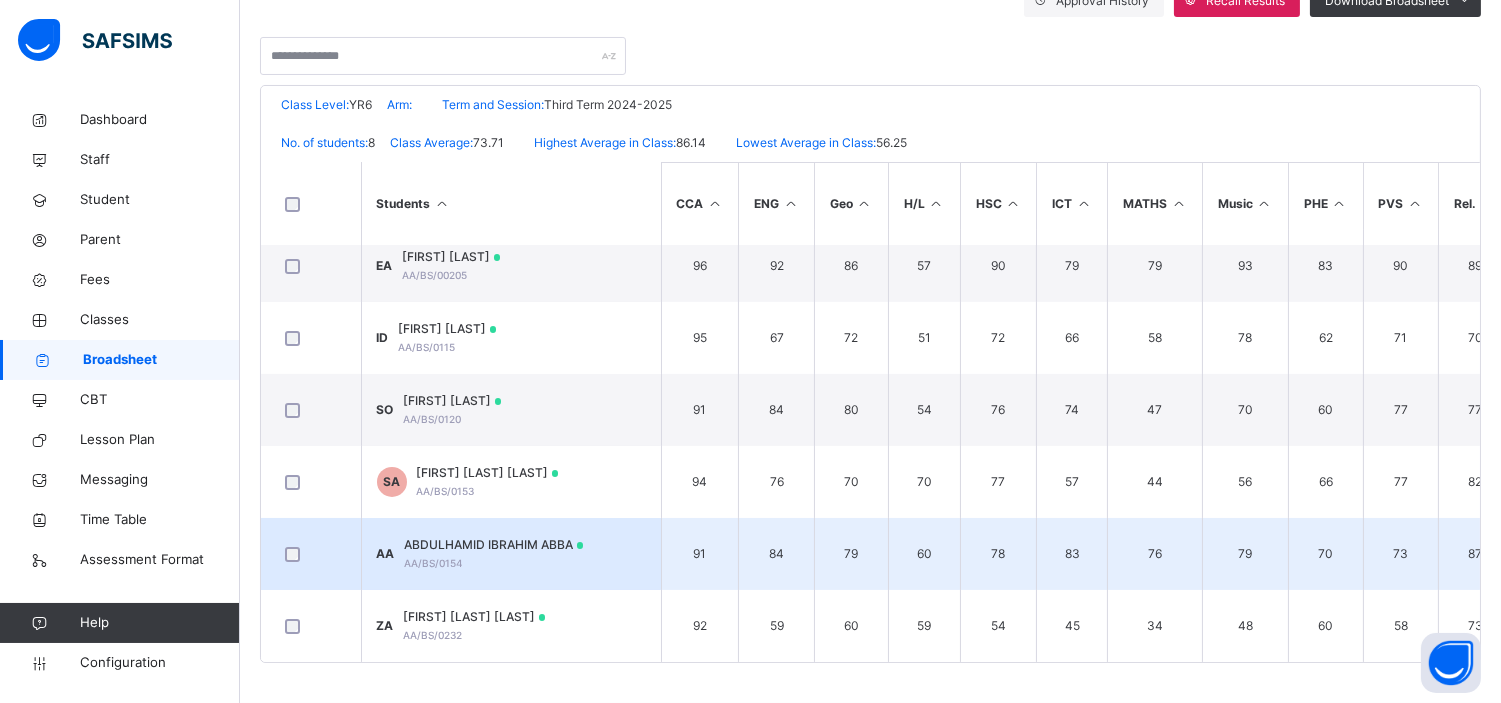 click on "ABDULHAMID IBRAHIM ABBA" at bounding box center (494, 545) 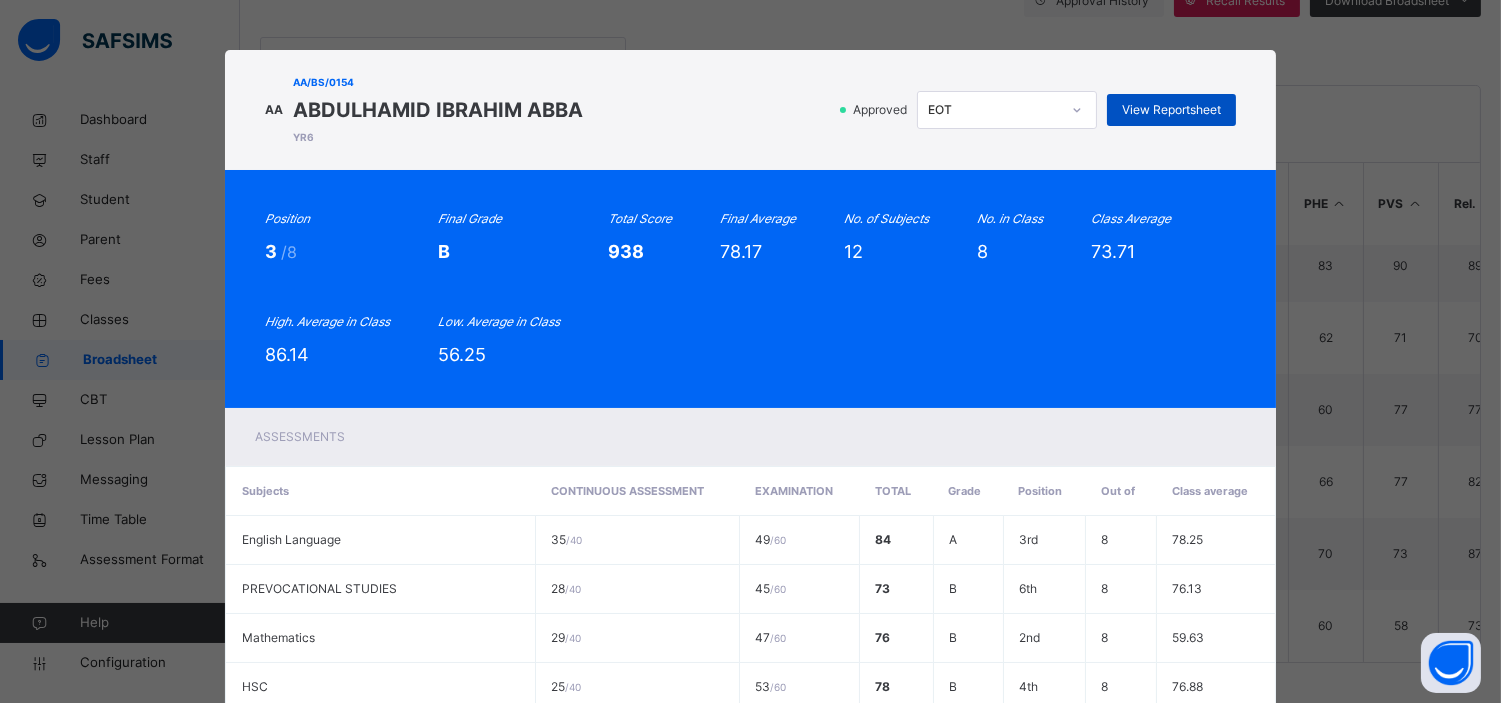 click on "View Reportsheet" at bounding box center [1171, 110] 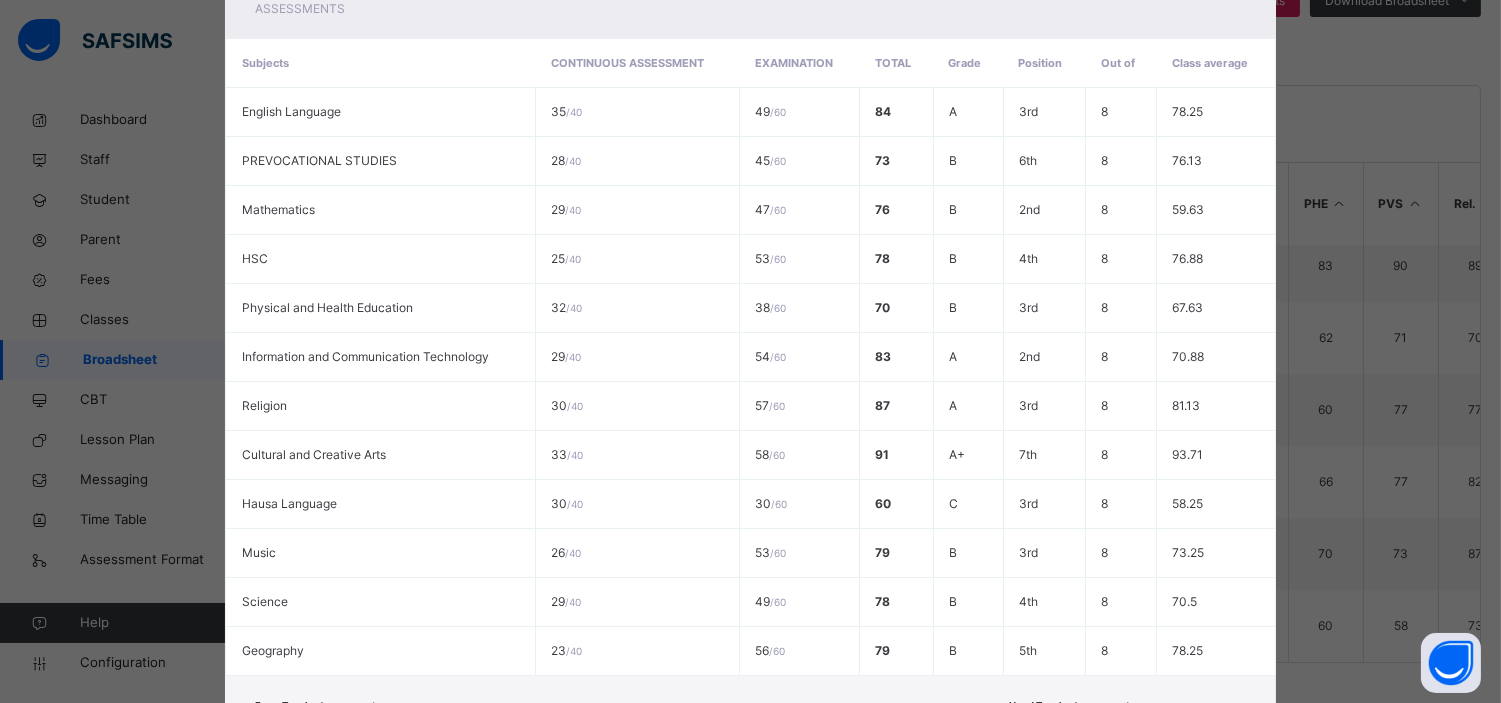 scroll, scrollTop: 618, scrollLeft: 0, axis: vertical 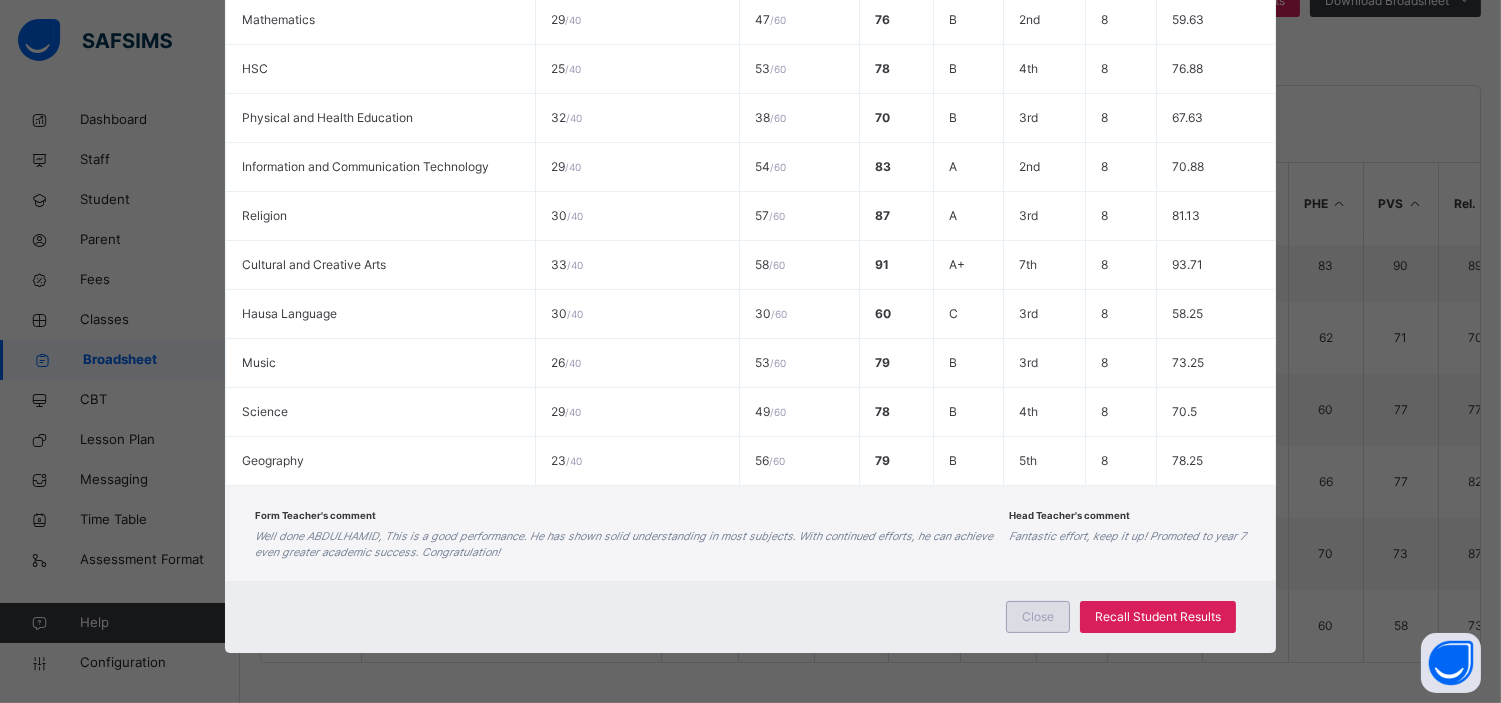 click on "Close" at bounding box center (1038, 617) 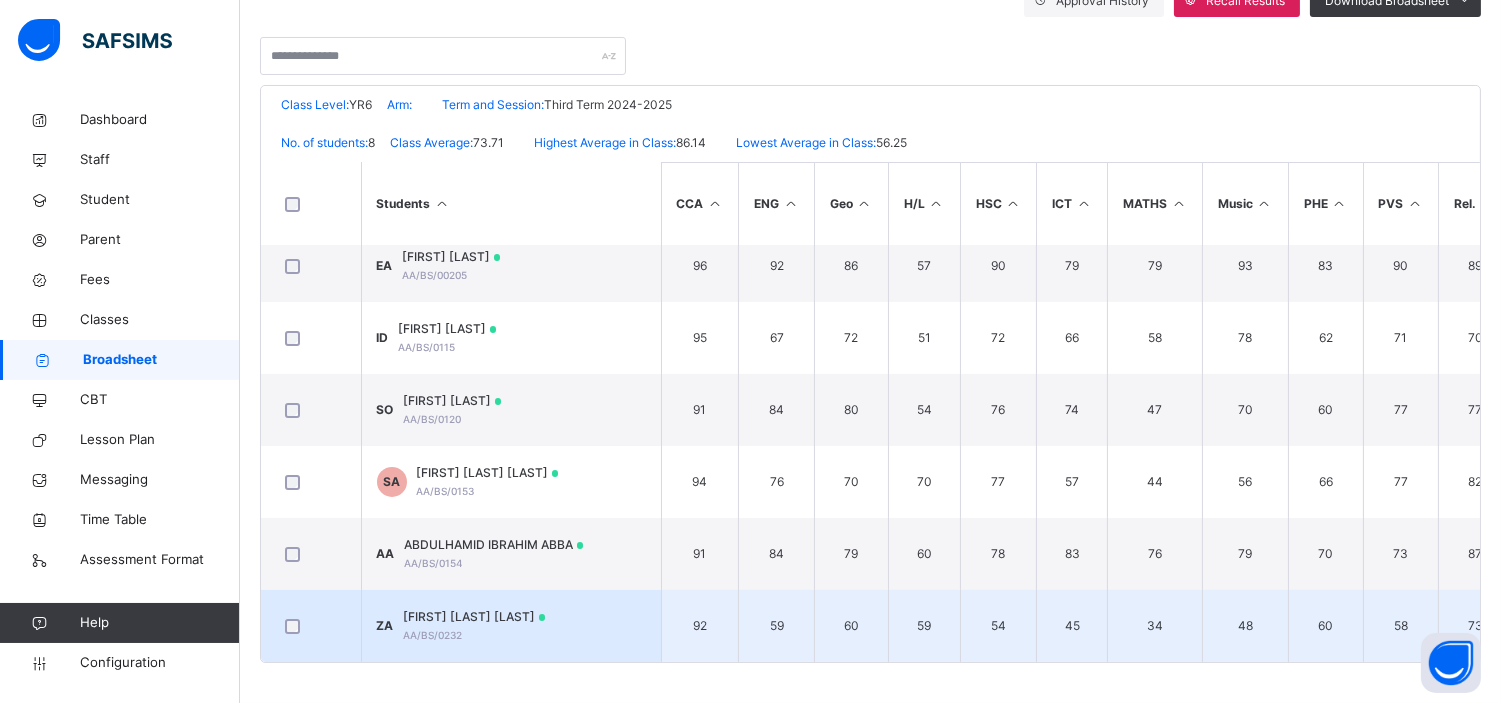 click on "ZAHRA   YAKUBU ALFA" at bounding box center [475, 617] 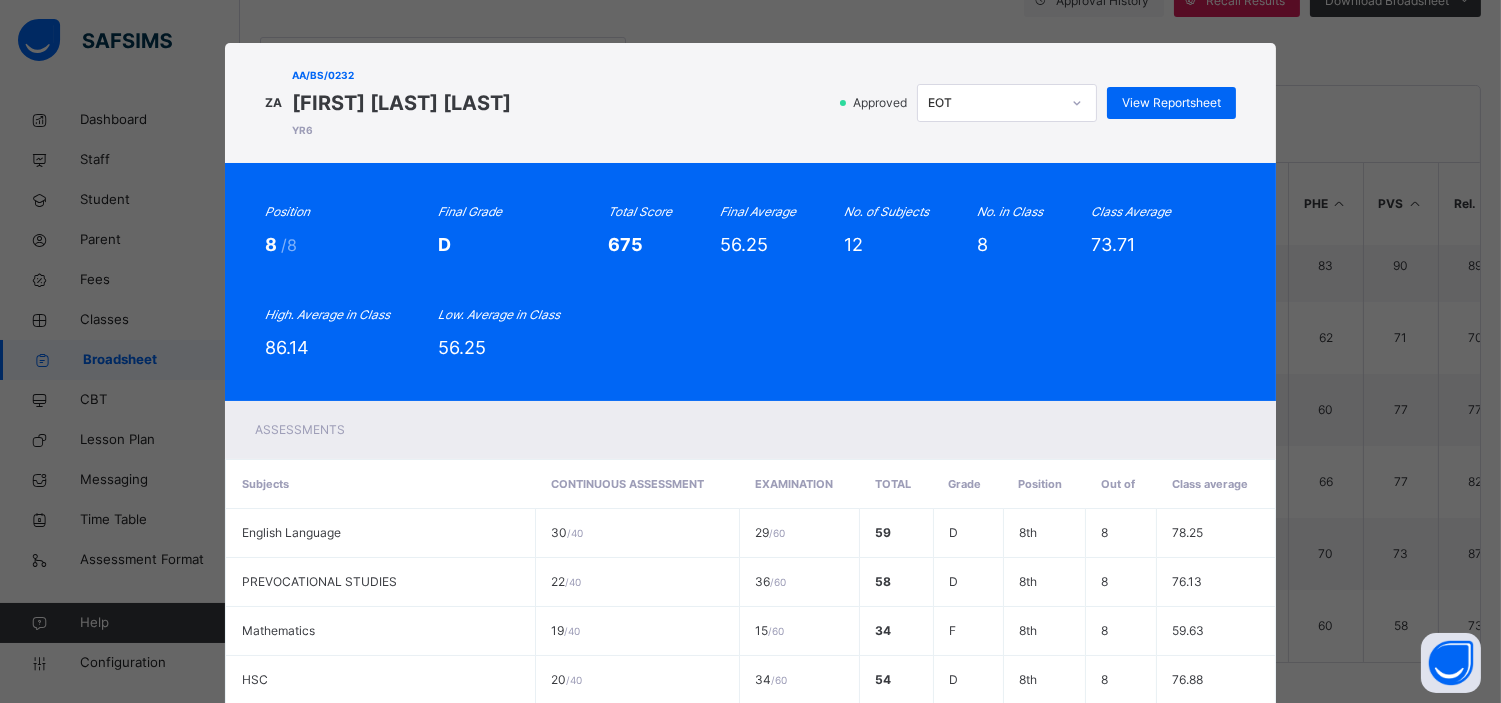 scroll, scrollTop: 6, scrollLeft: 0, axis: vertical 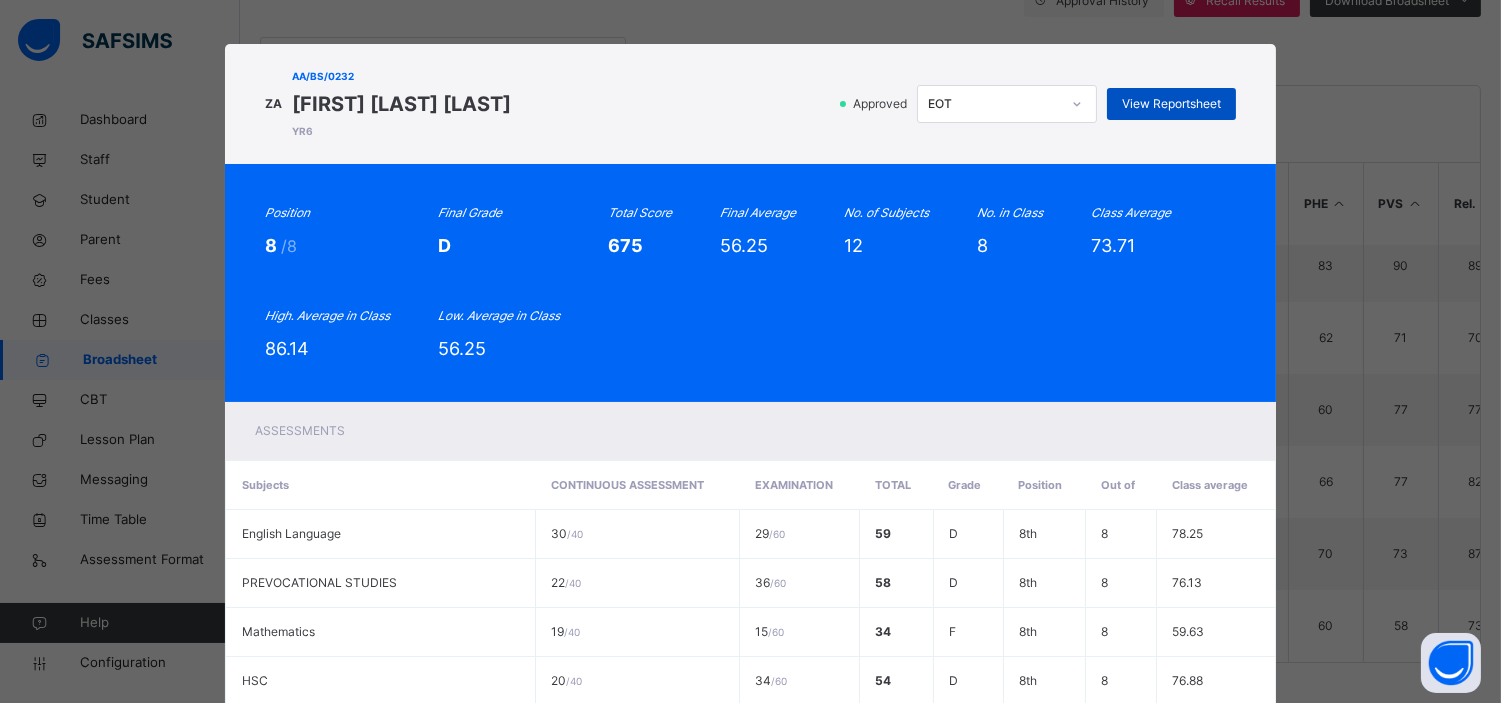 click on "View Reportsheet" at bounding box center [1171, 104] 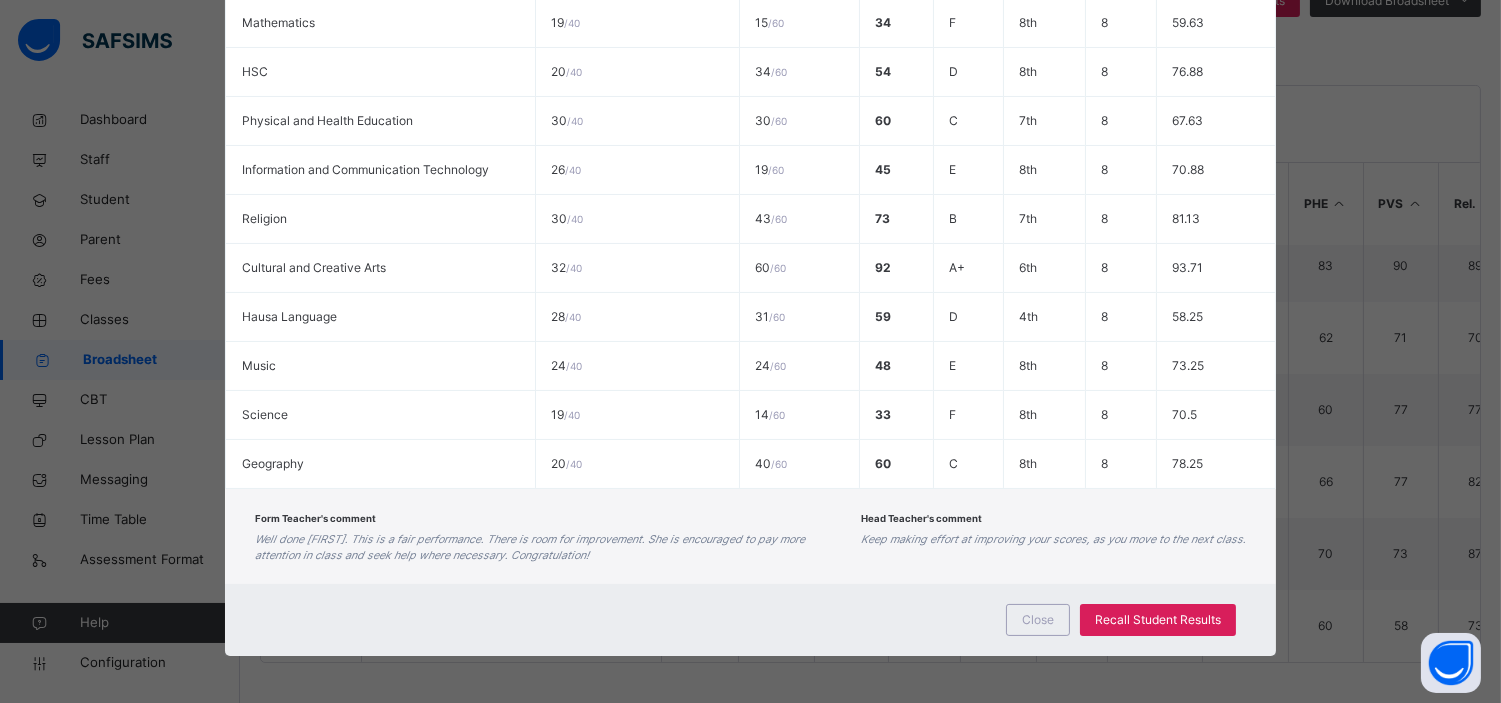 scroll, scrollTop: 618, scrollLeft: 0, axis: vertical 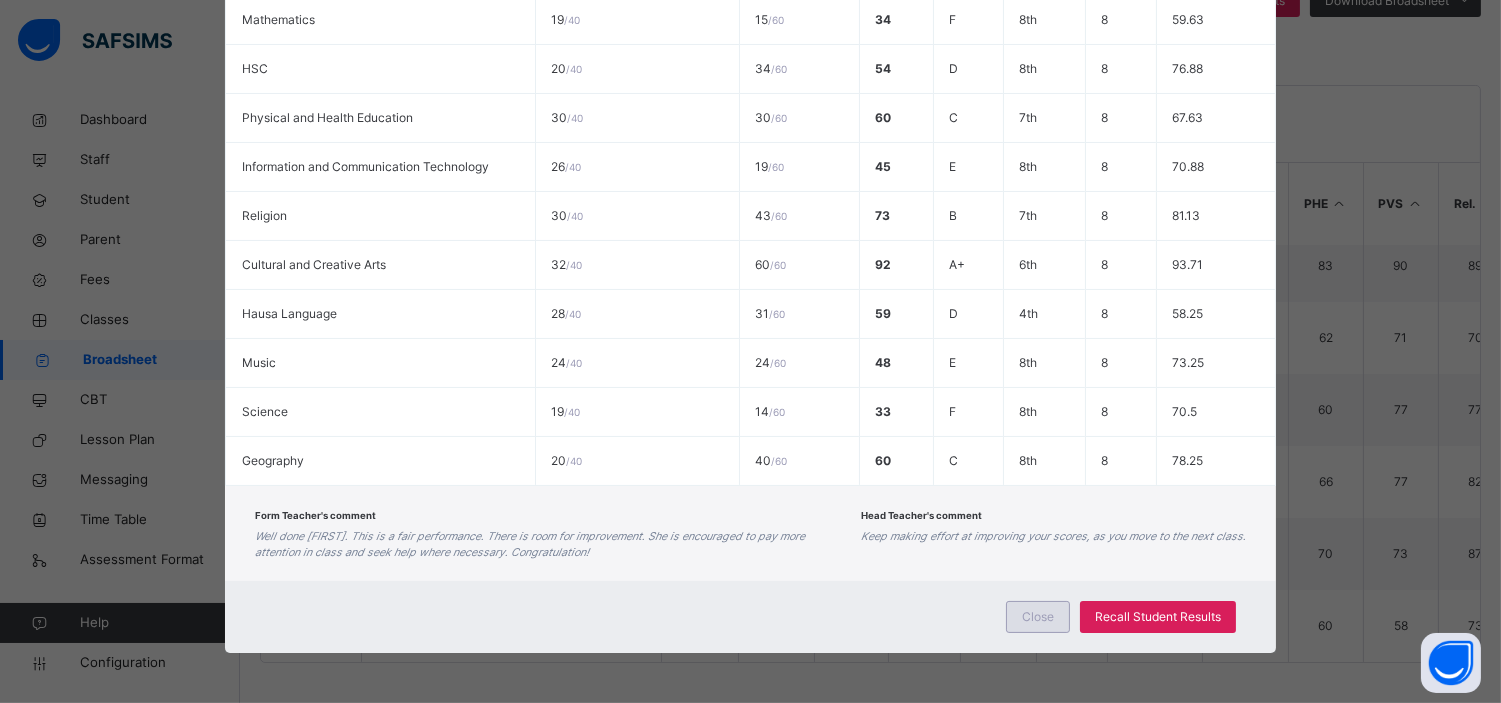 click on "Close" at bounding box center (1038, 617) 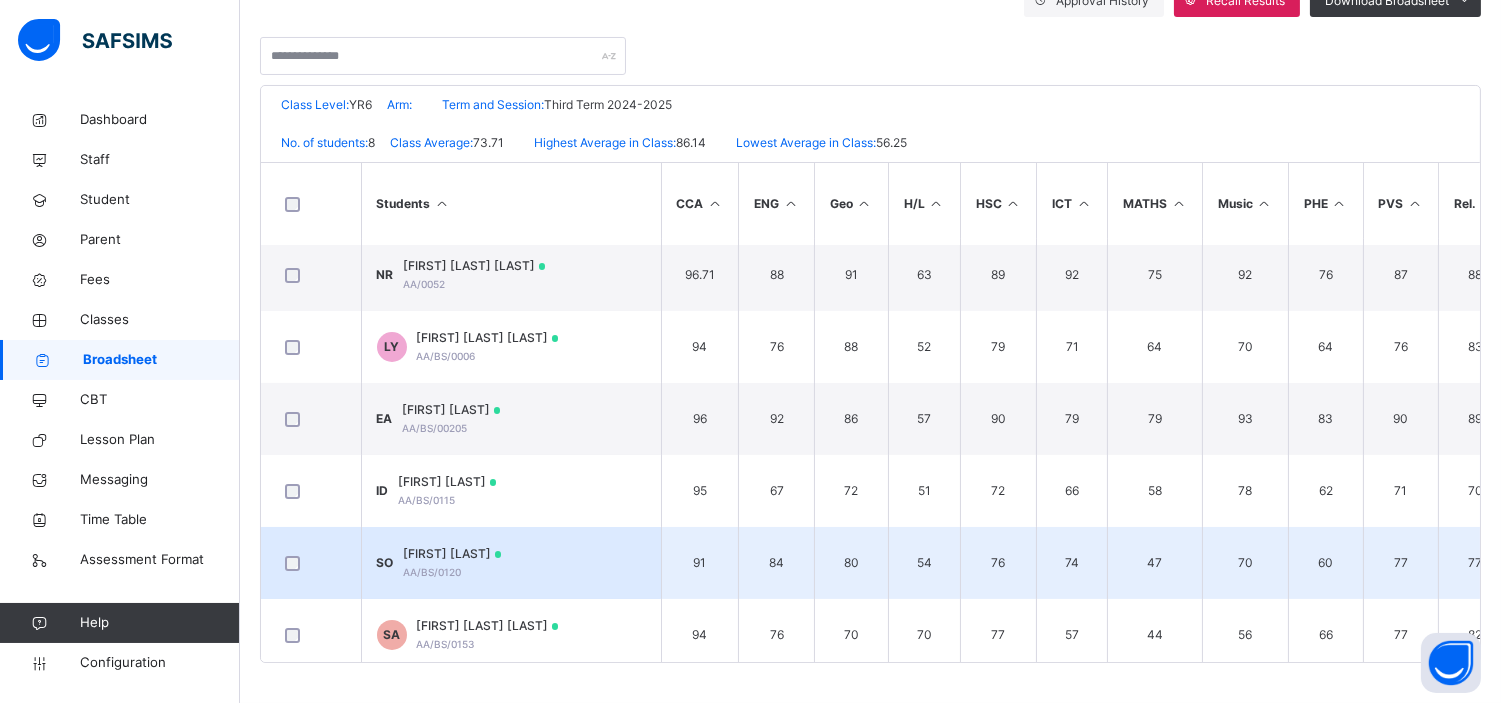 scroll, scrollTop: 0, scrollLeft: 0, axis: both 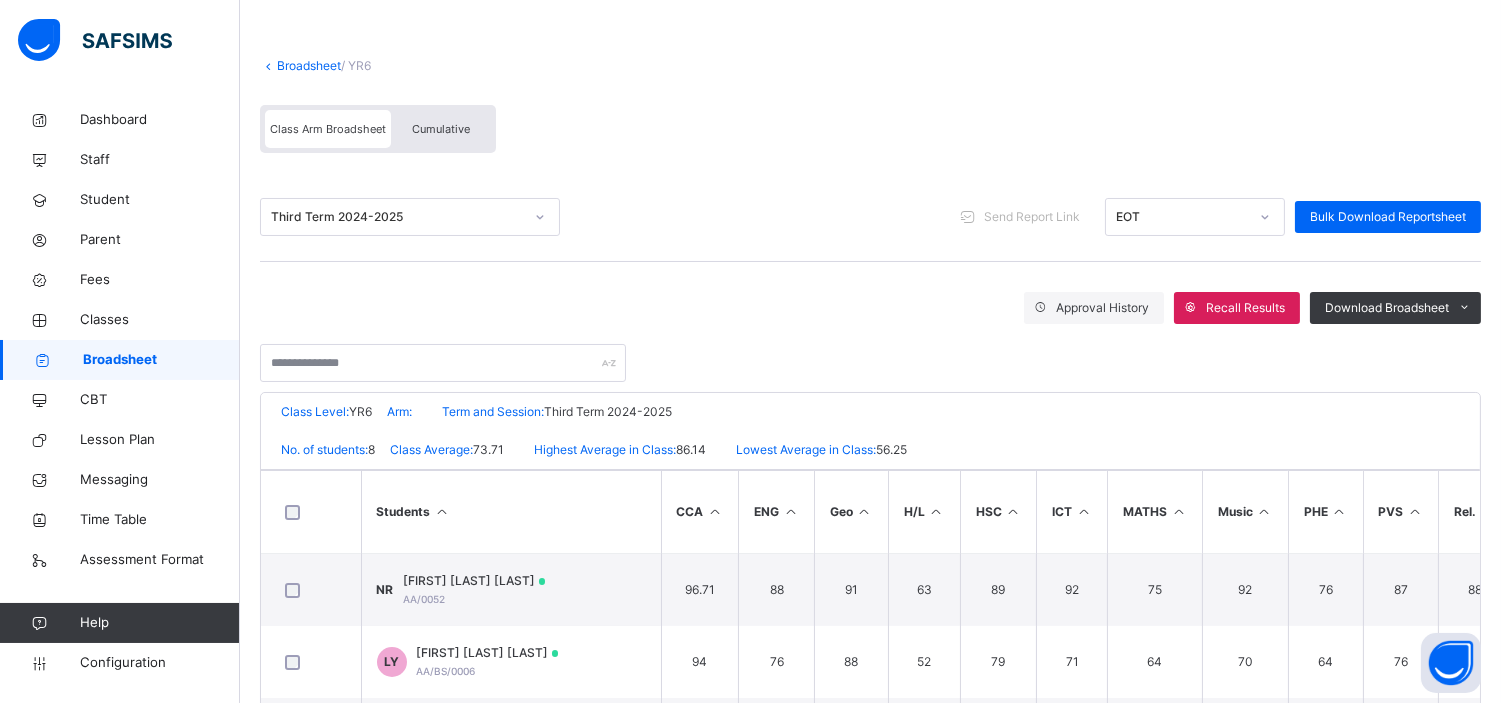 click on "Broadsheet" at bounding box center [309, 65] 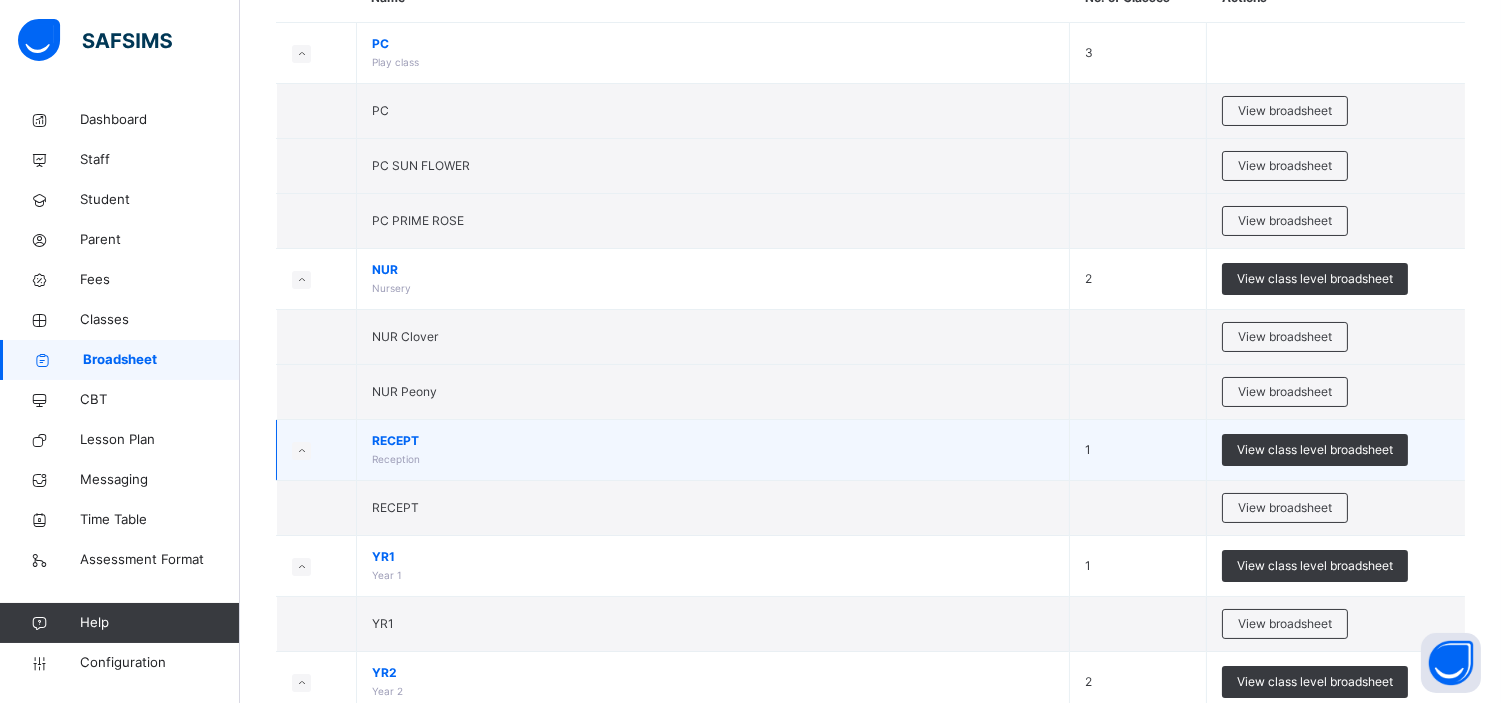 scroll, scrollTop: 238, scrollLeft: 0, axis: vertical 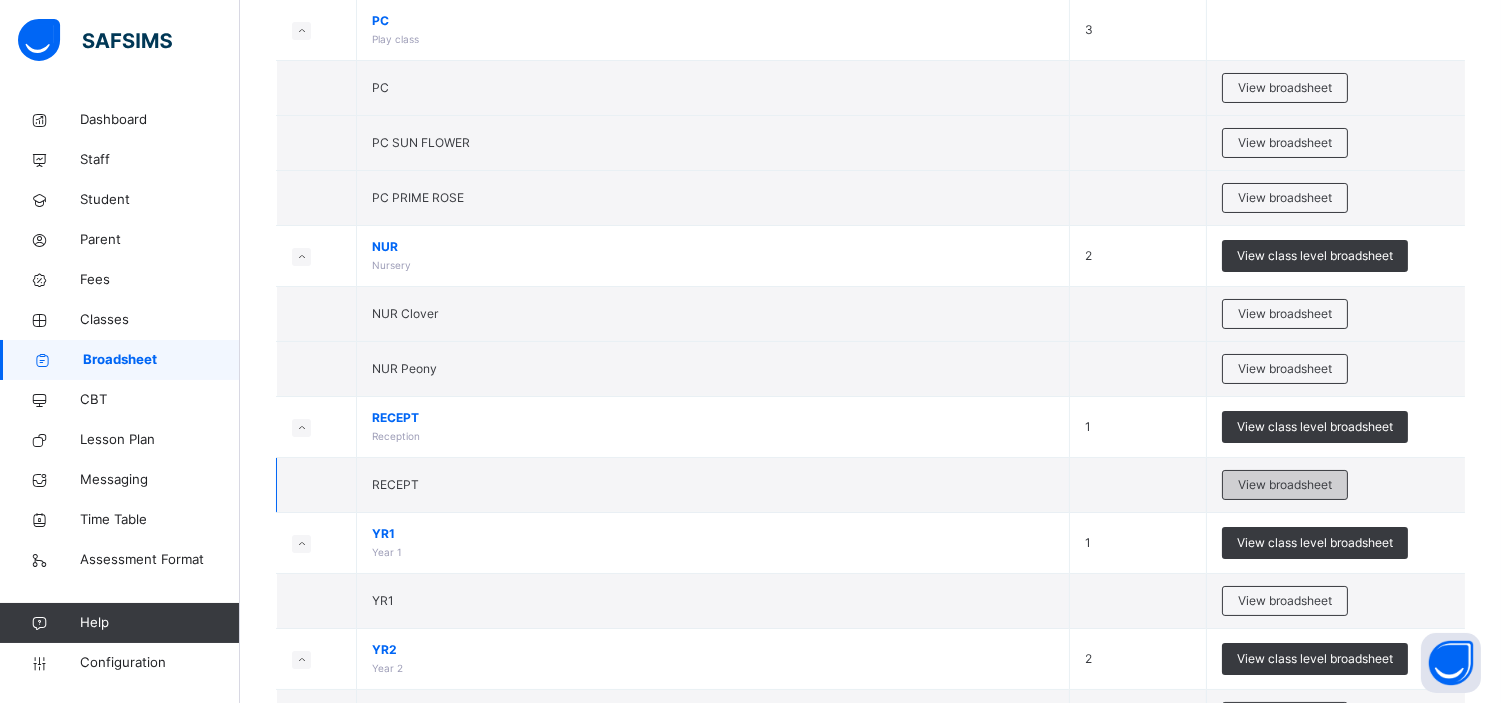 click on "View broadsheet" at bounding box center [1285, 485] 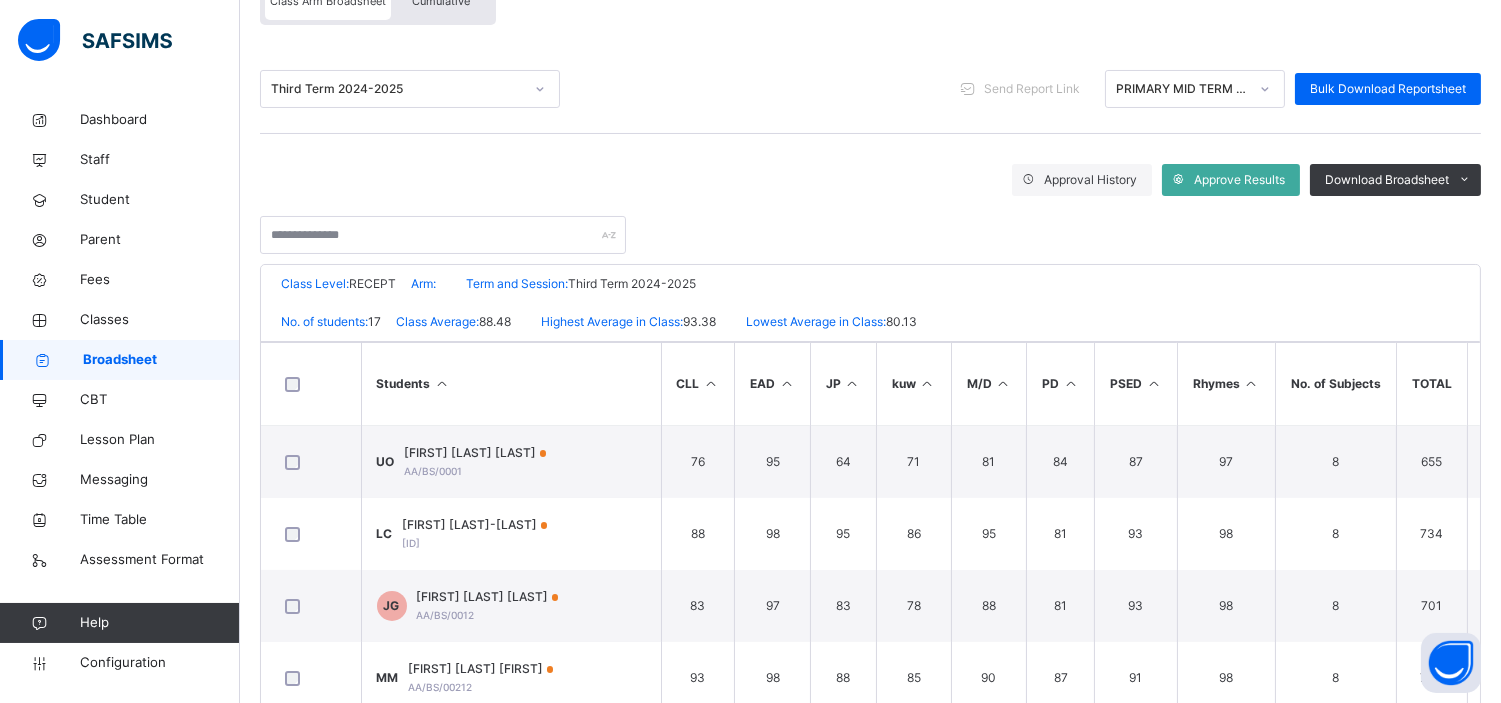 scroll, scrollTop: 212, scrollLeft: 0, axis: vertical 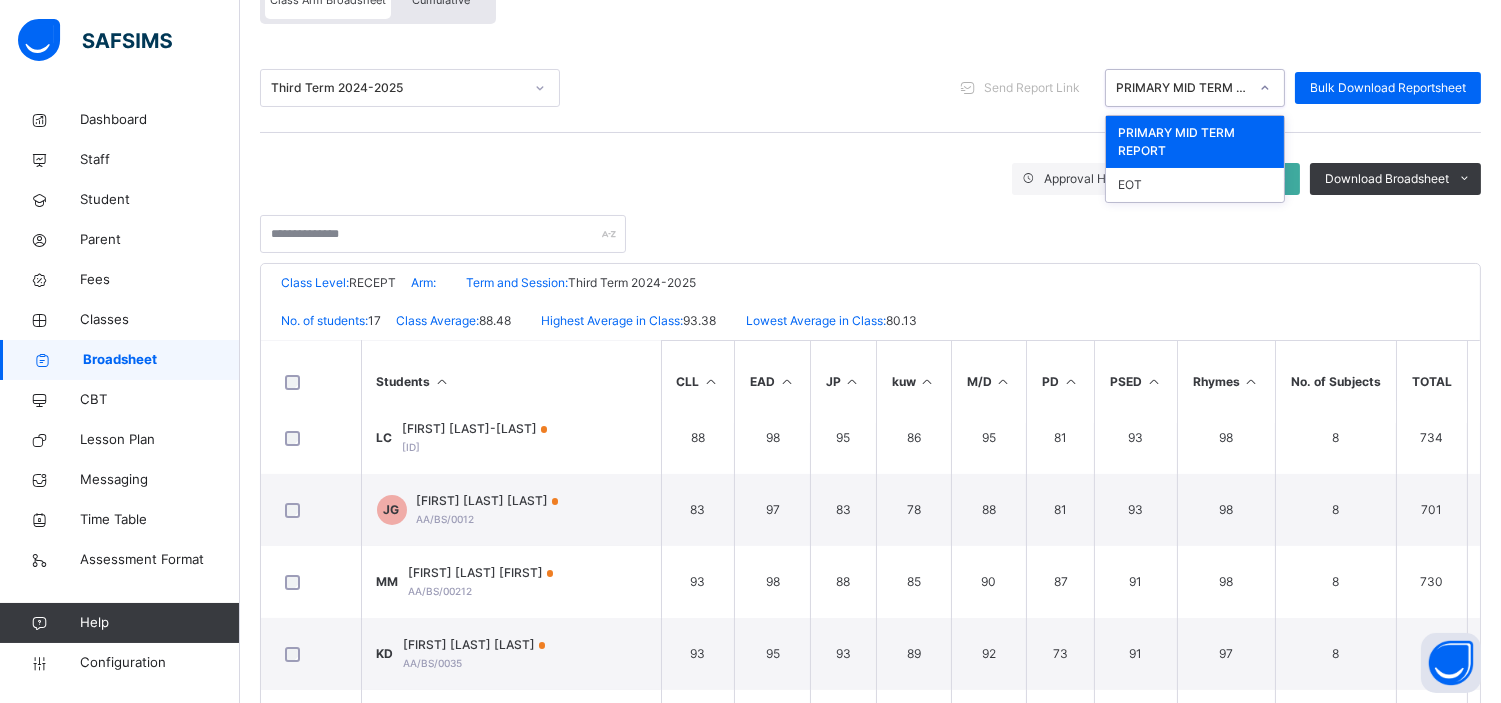 click 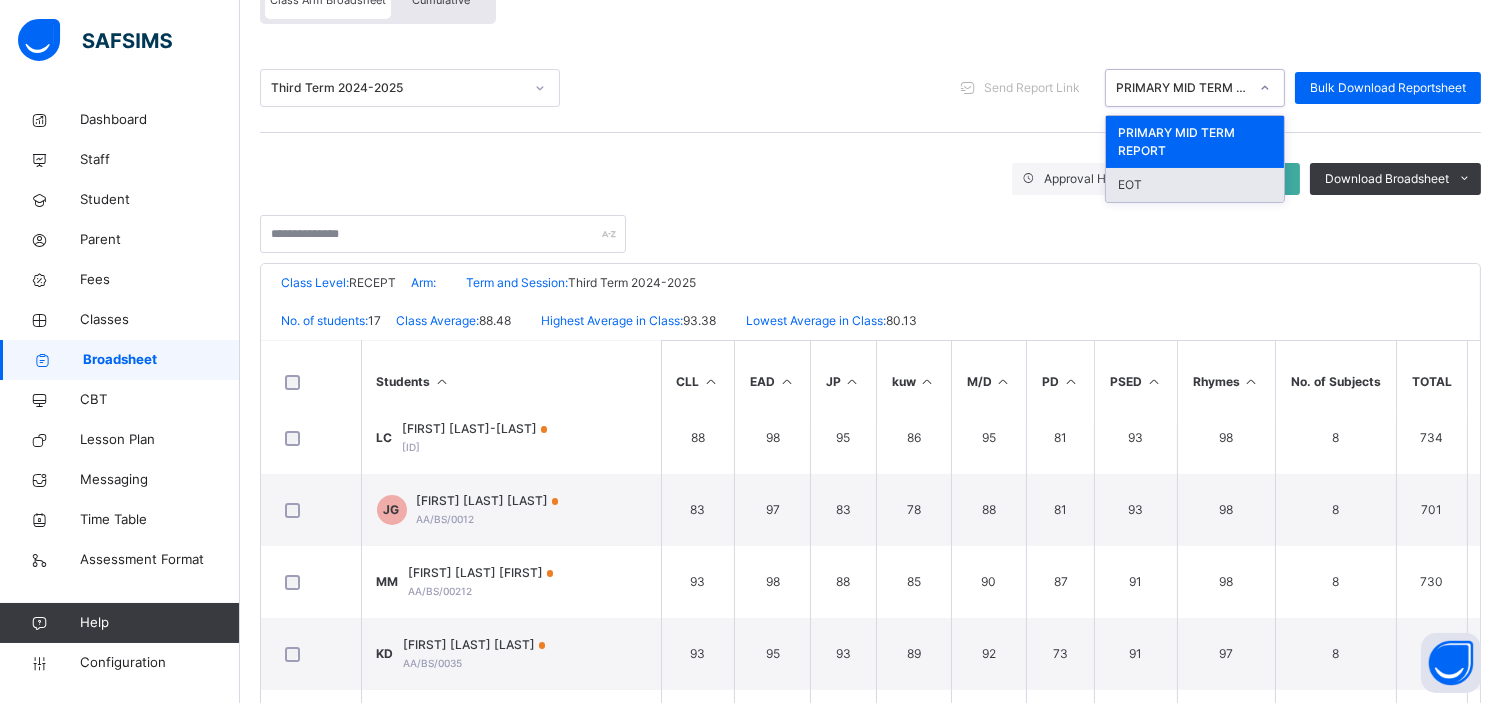 click on "EOT" at bounding box center [1195, 185] 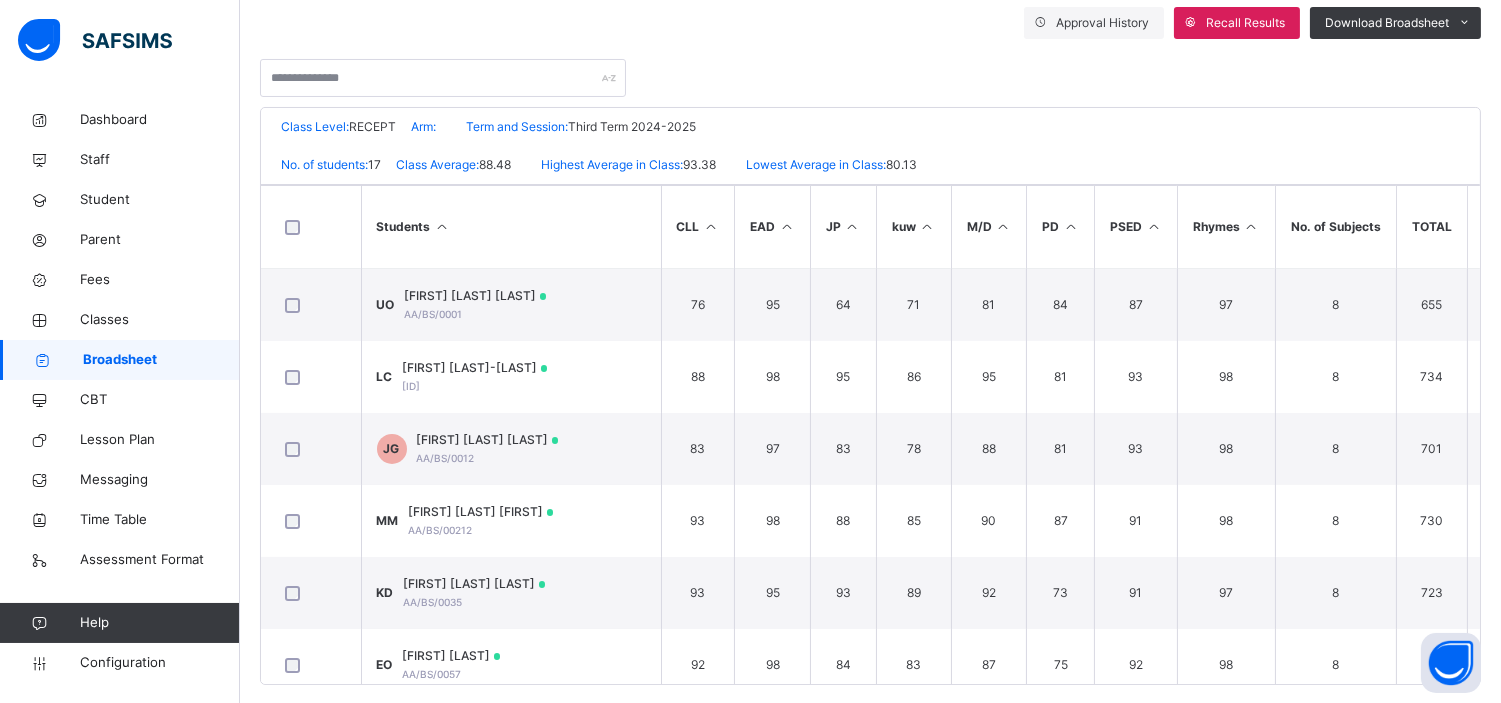 scroll, scrollTop: 390, scrollLeft: 0, axis: vertical 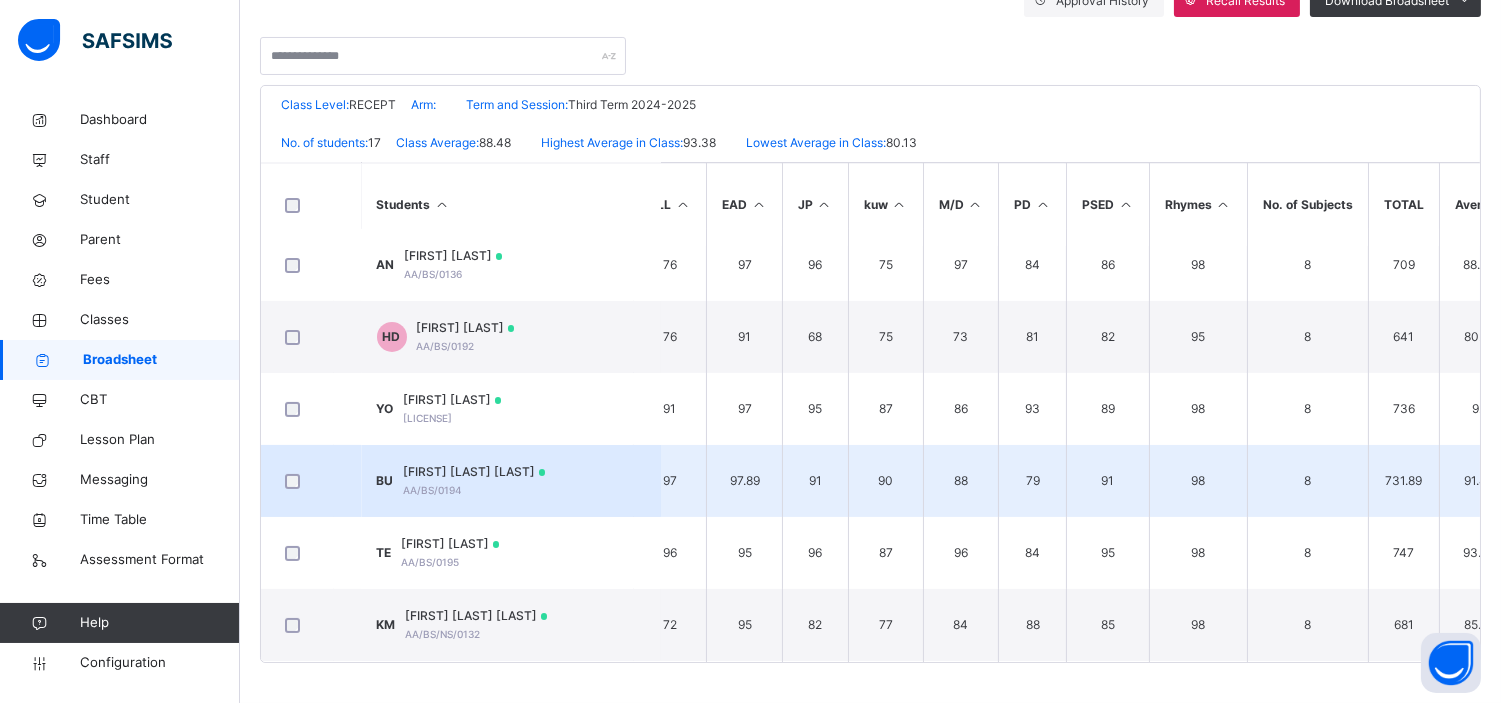 click on "BELLA CHISIMDI UDEOGU" at bounding box center [475, 472] 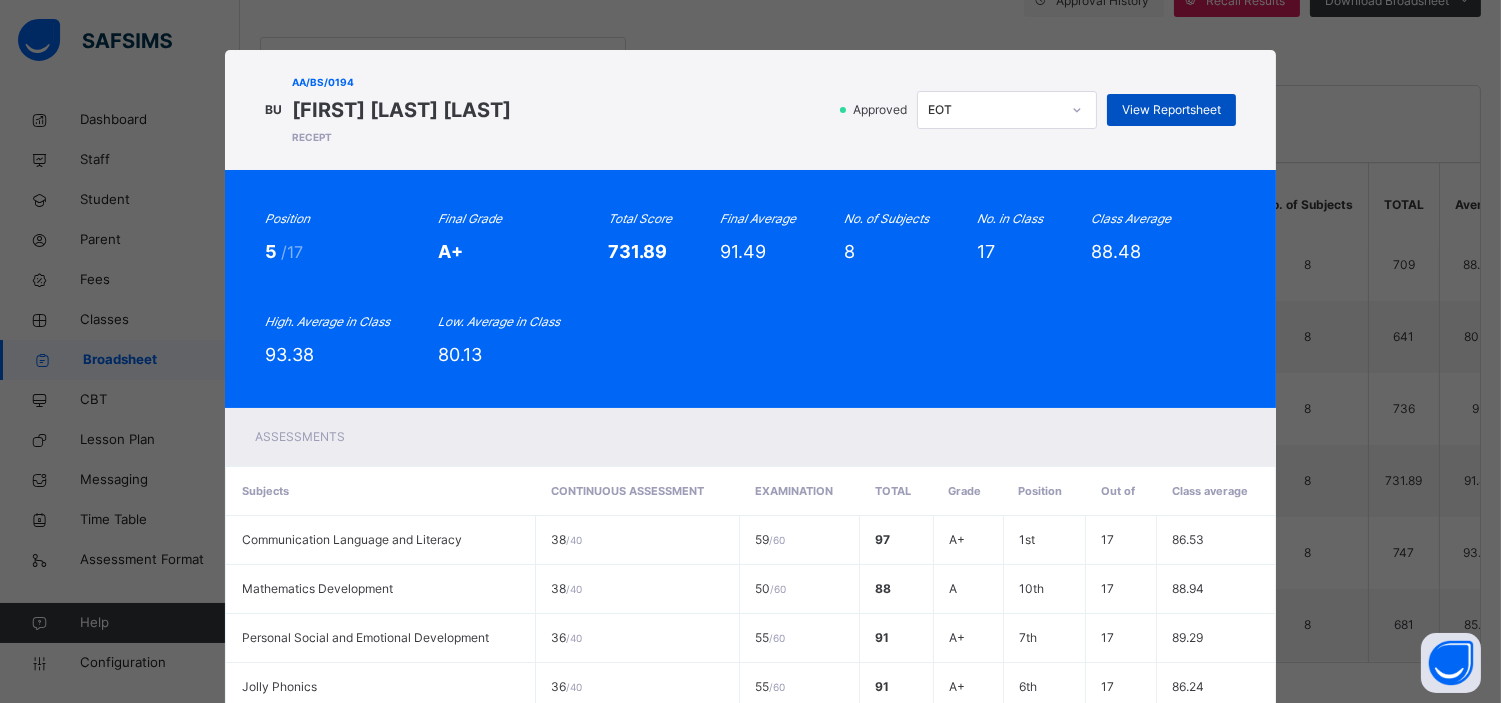 click on "View Reportsheet" at bounding box center (1171, 110) 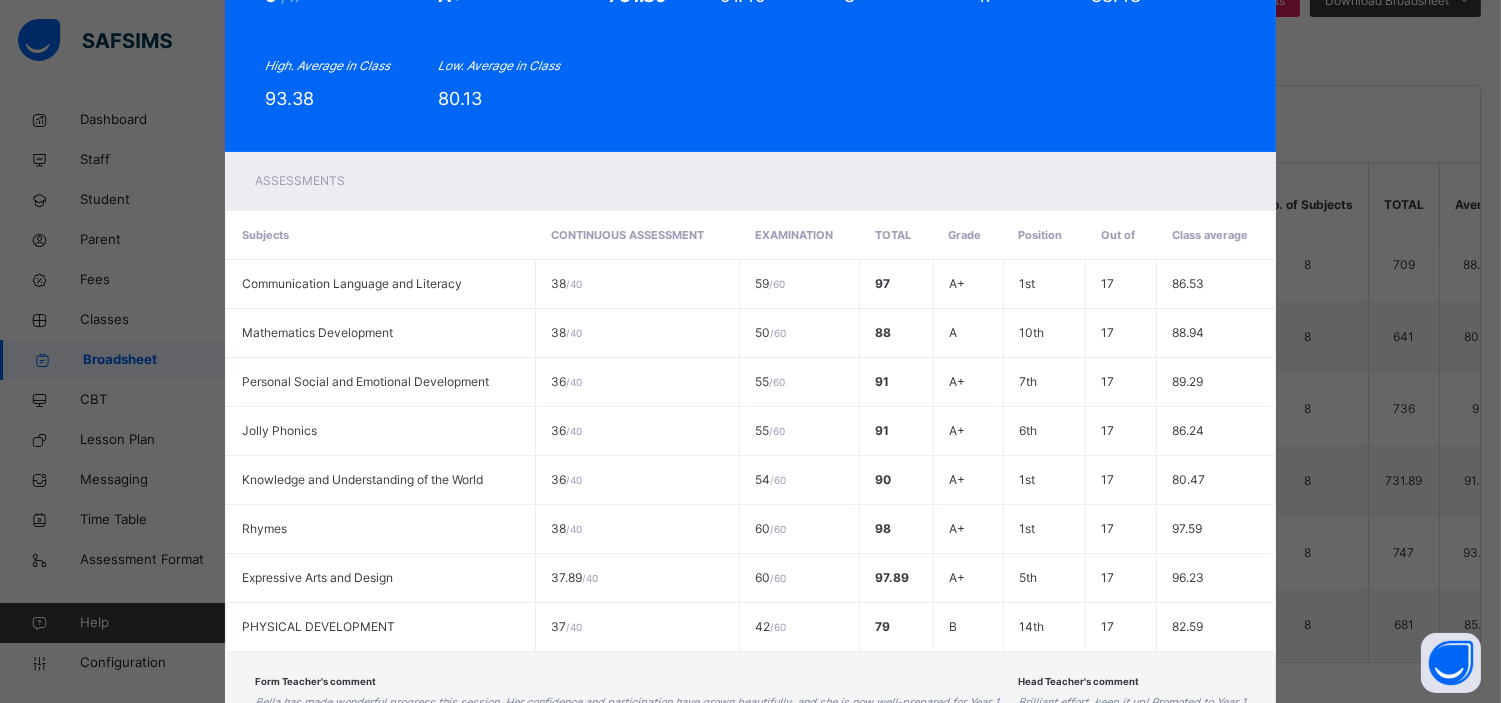 scroll, scrollTop: 423, scrollLeft: 0, axis: vertical 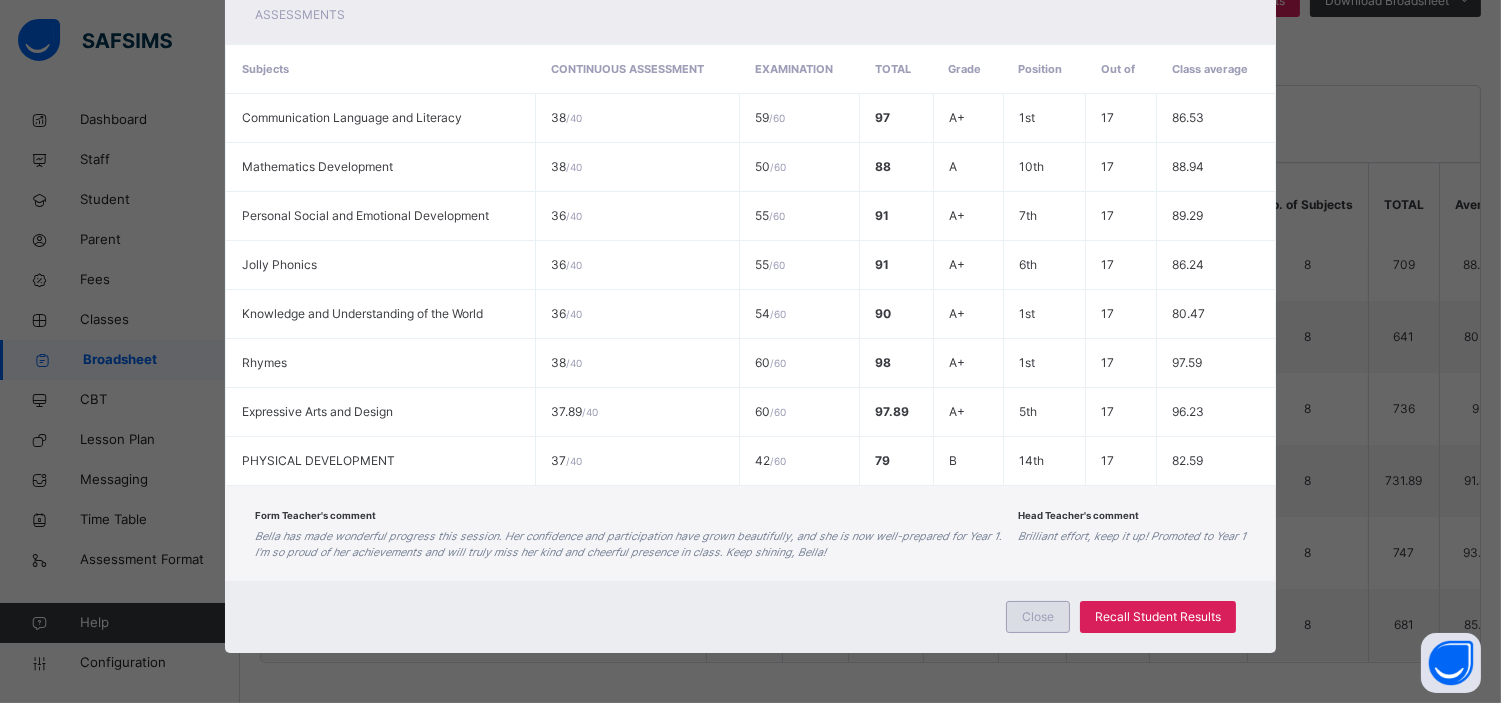 click on "Close" at bounding box center [1038, 617] 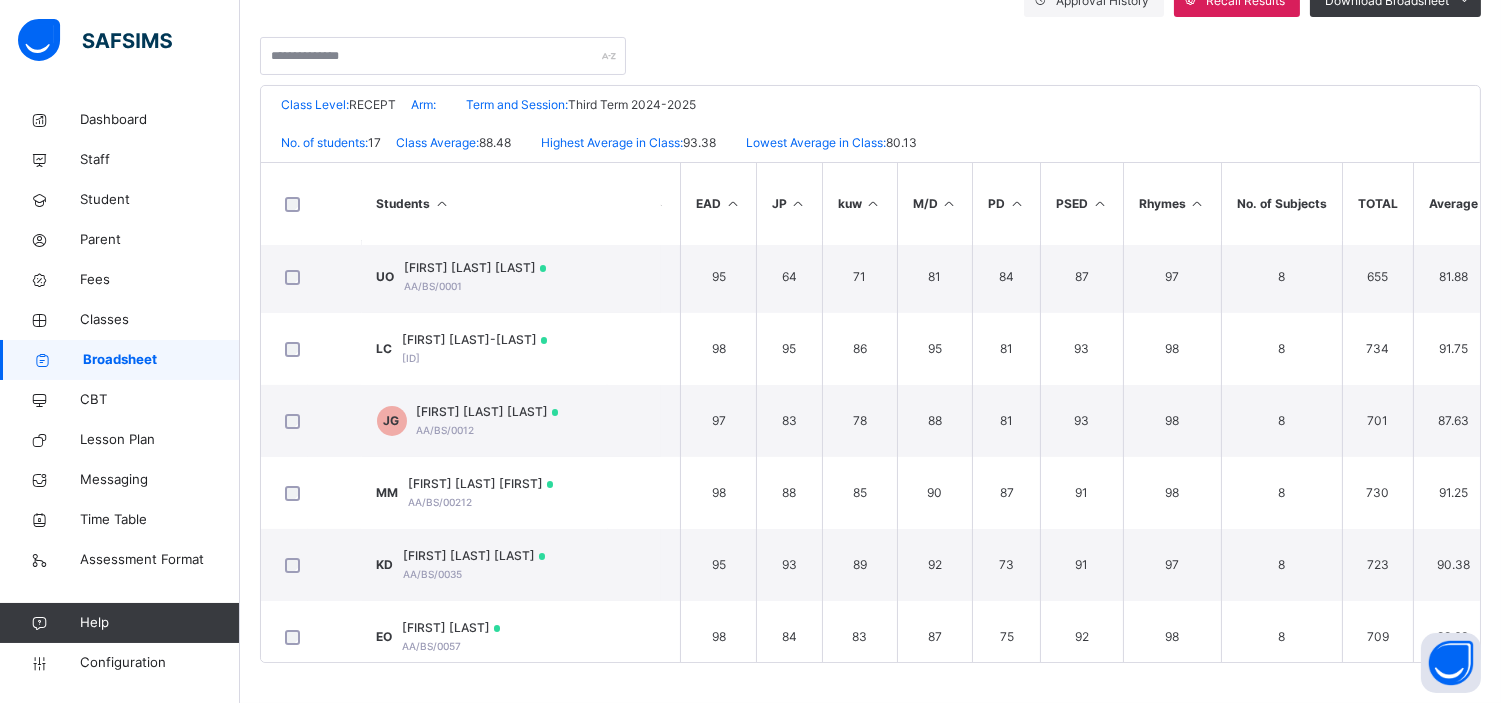 scroll, scrollTop: 0, scrollLeft: 54, axis: horizontal 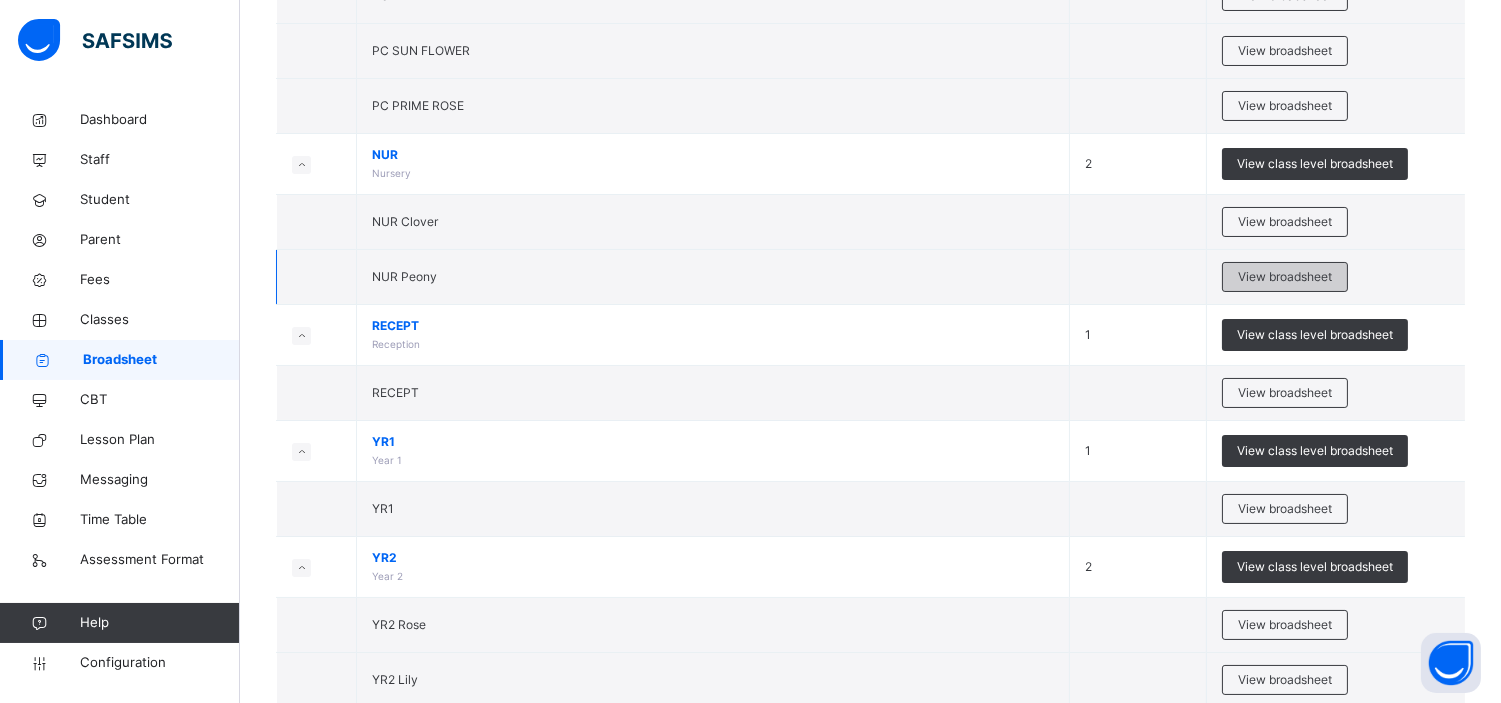 click on "View broadsheet" at bounding box center (1285, 277) 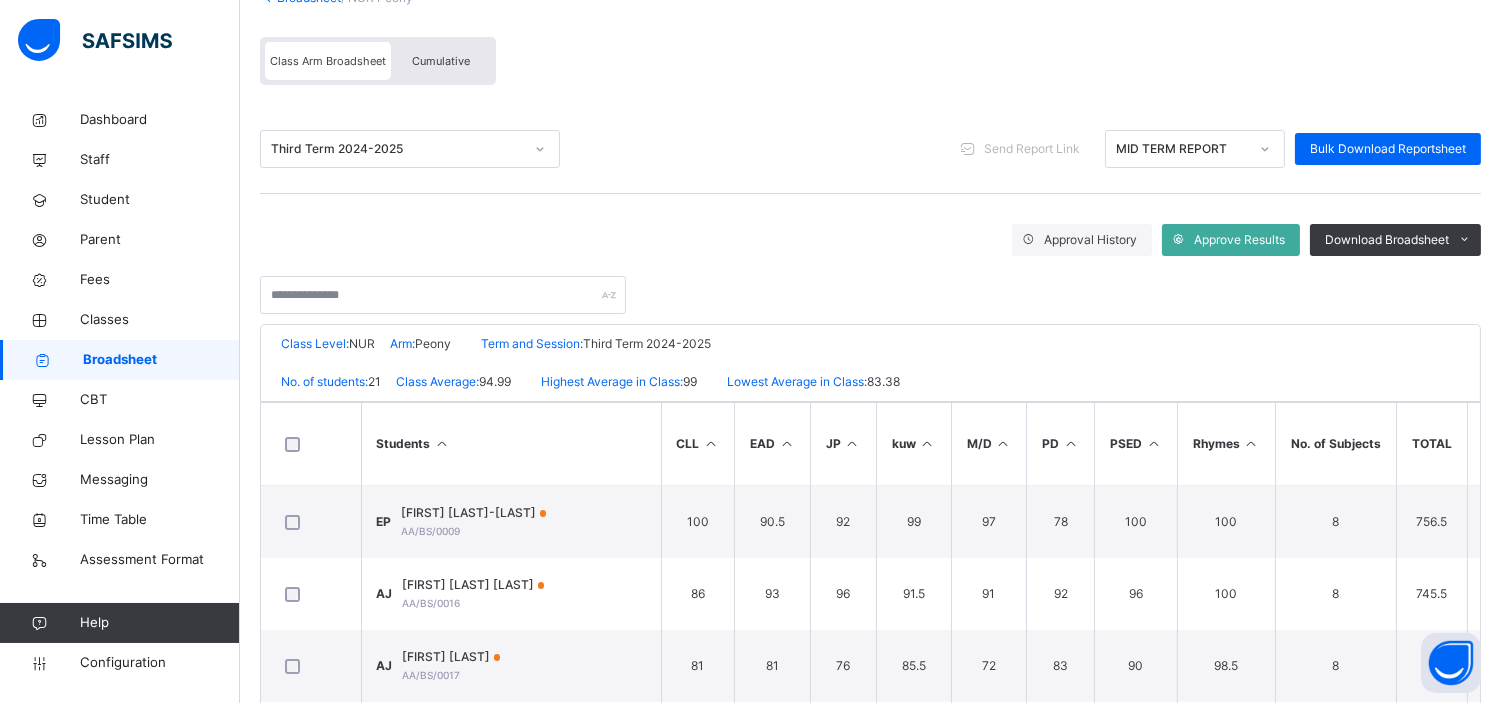 scroll, scrollTop: 152, scrollLeft: 0, axis: vertical 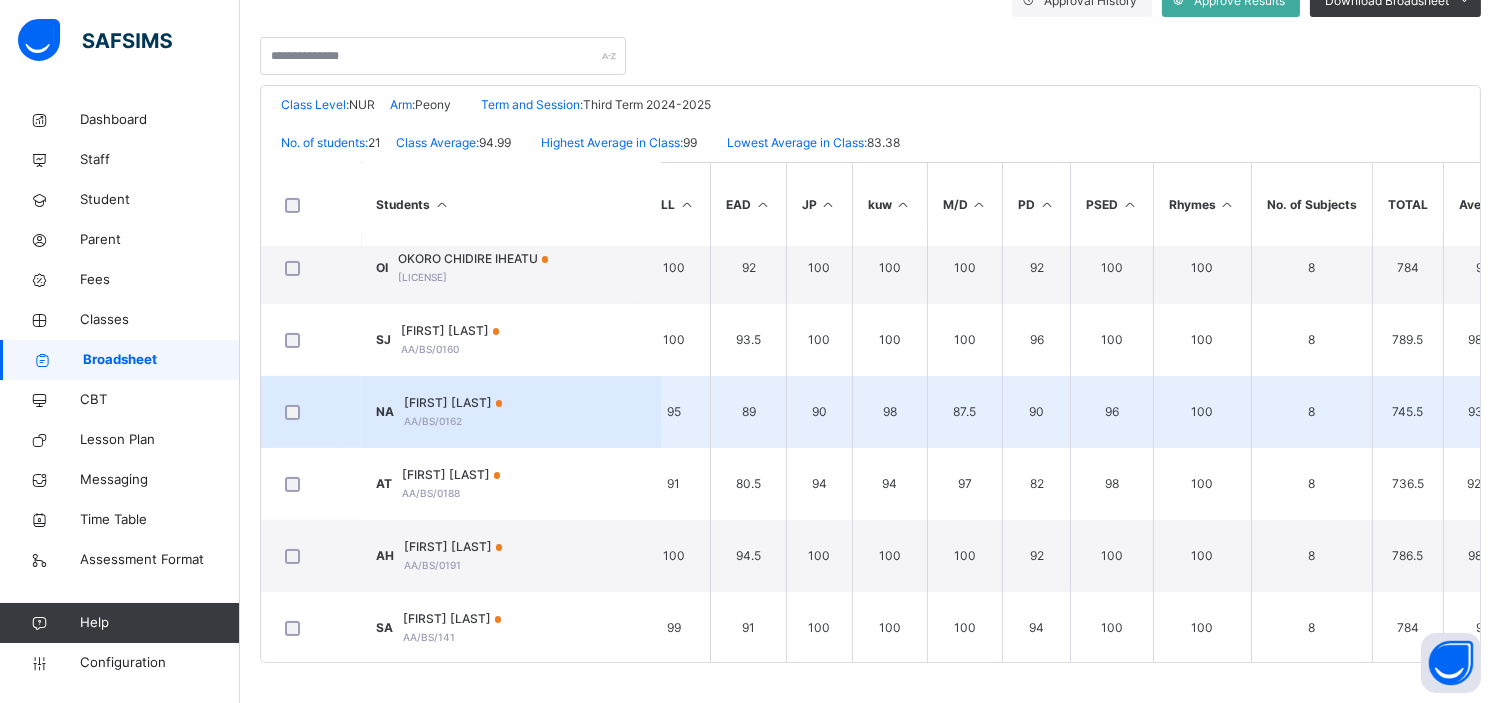 click on "NEDIVA  ABNER" at bounding box center [454, 403] 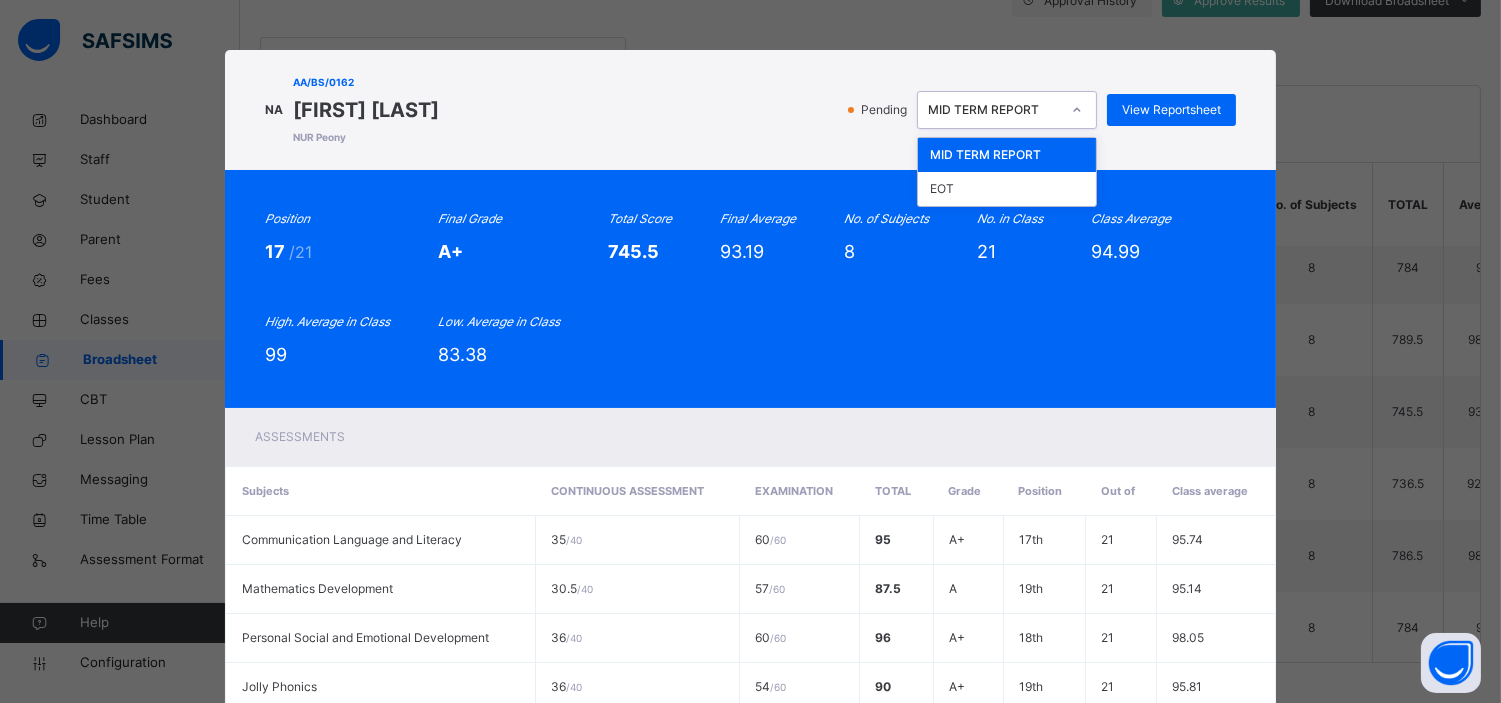 click 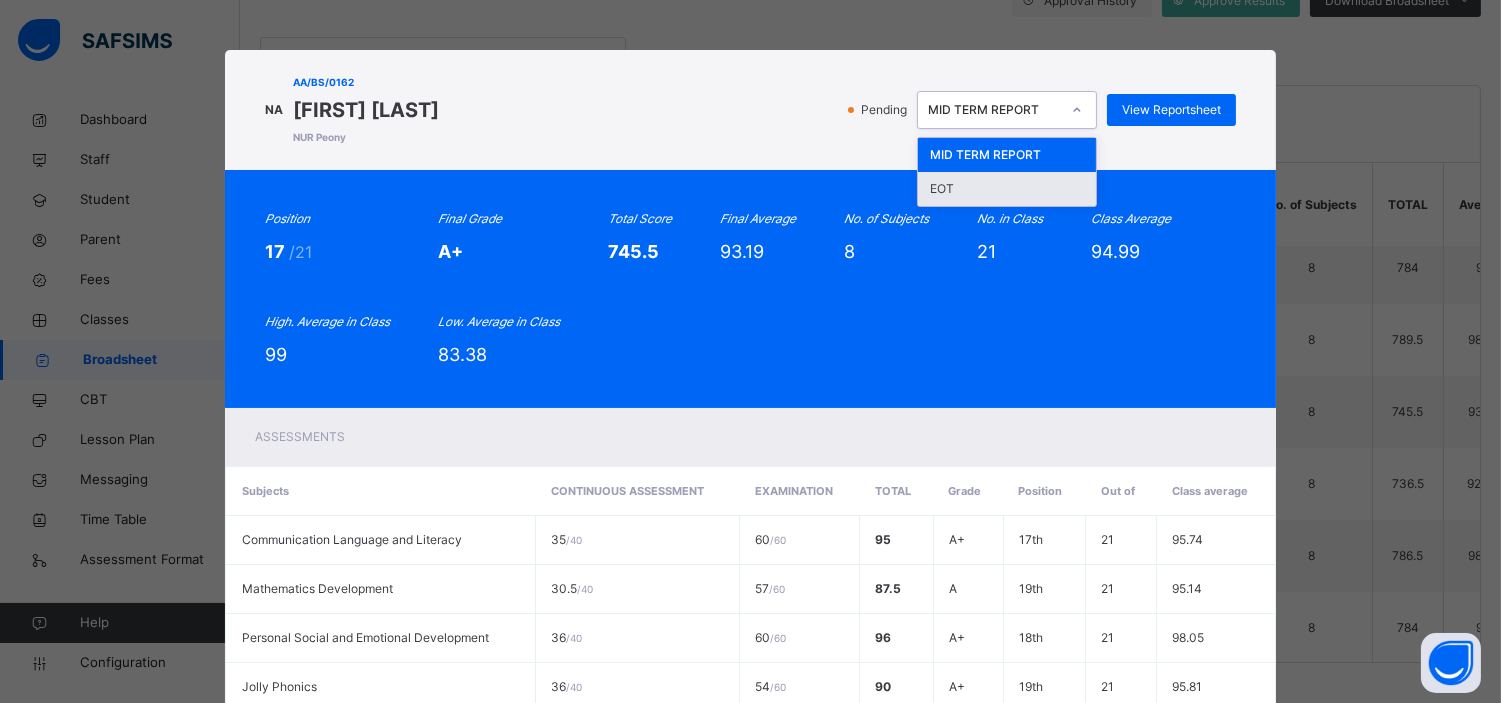 click on "EOT" at bounding box center [1007, 189] 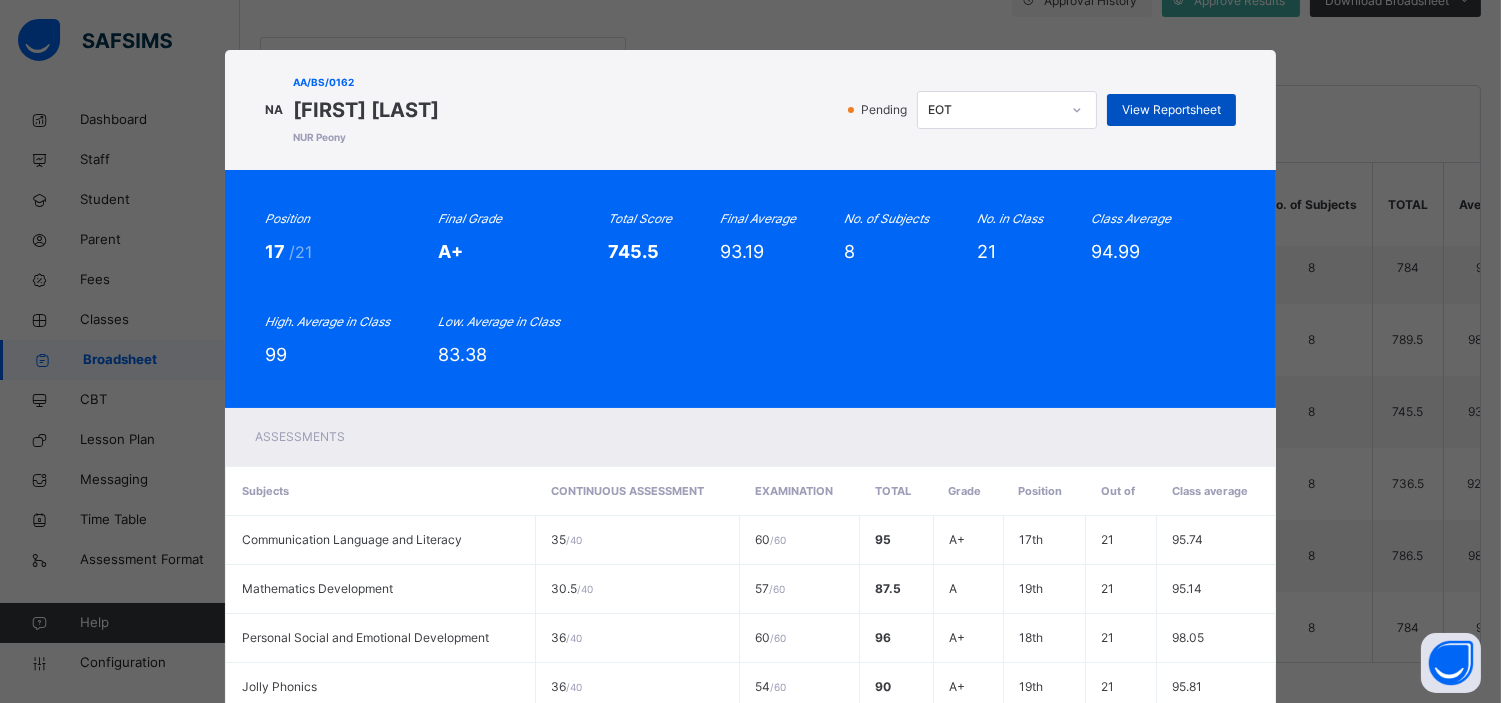 click on "View Reportsheet" at bounding box center [1171, 110] 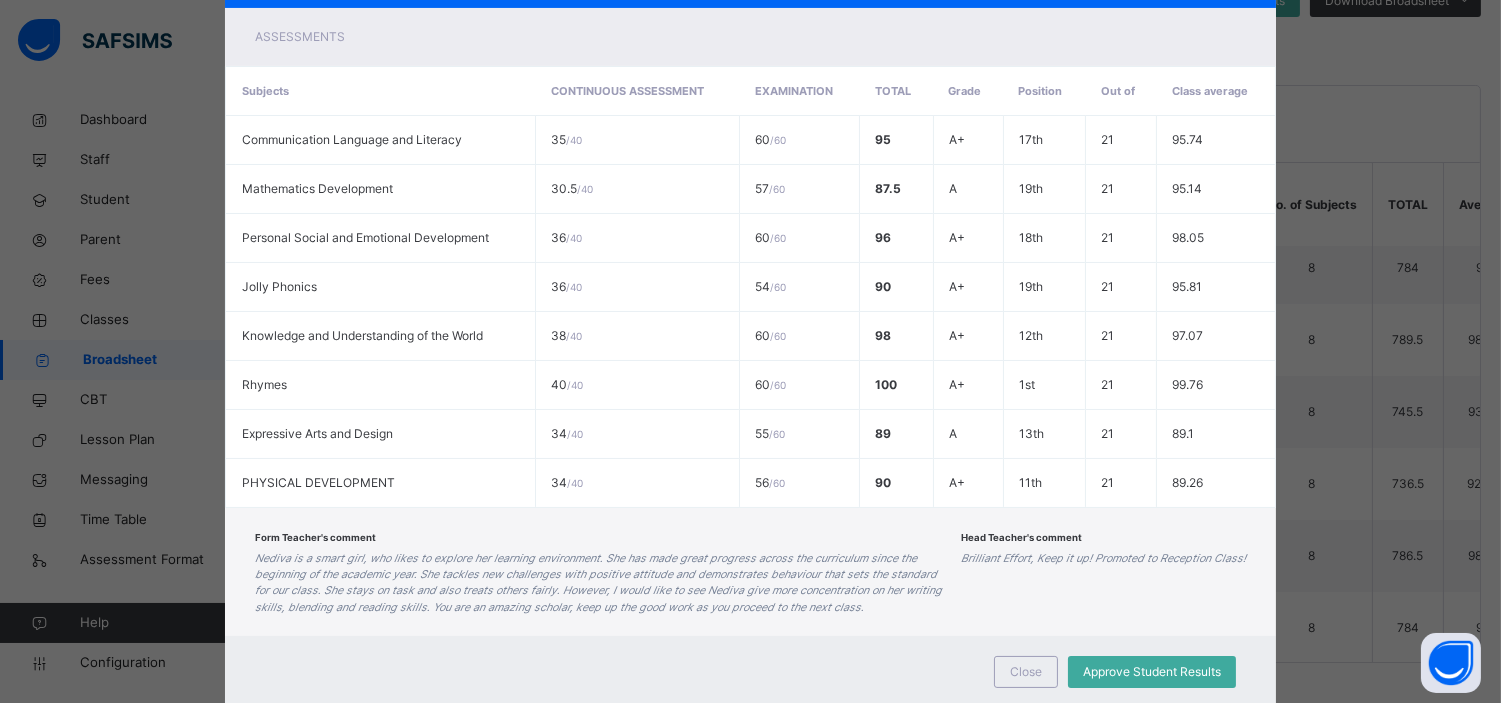 scroll, scrollTop: 455, scrollLeft: 0, axis: vertical 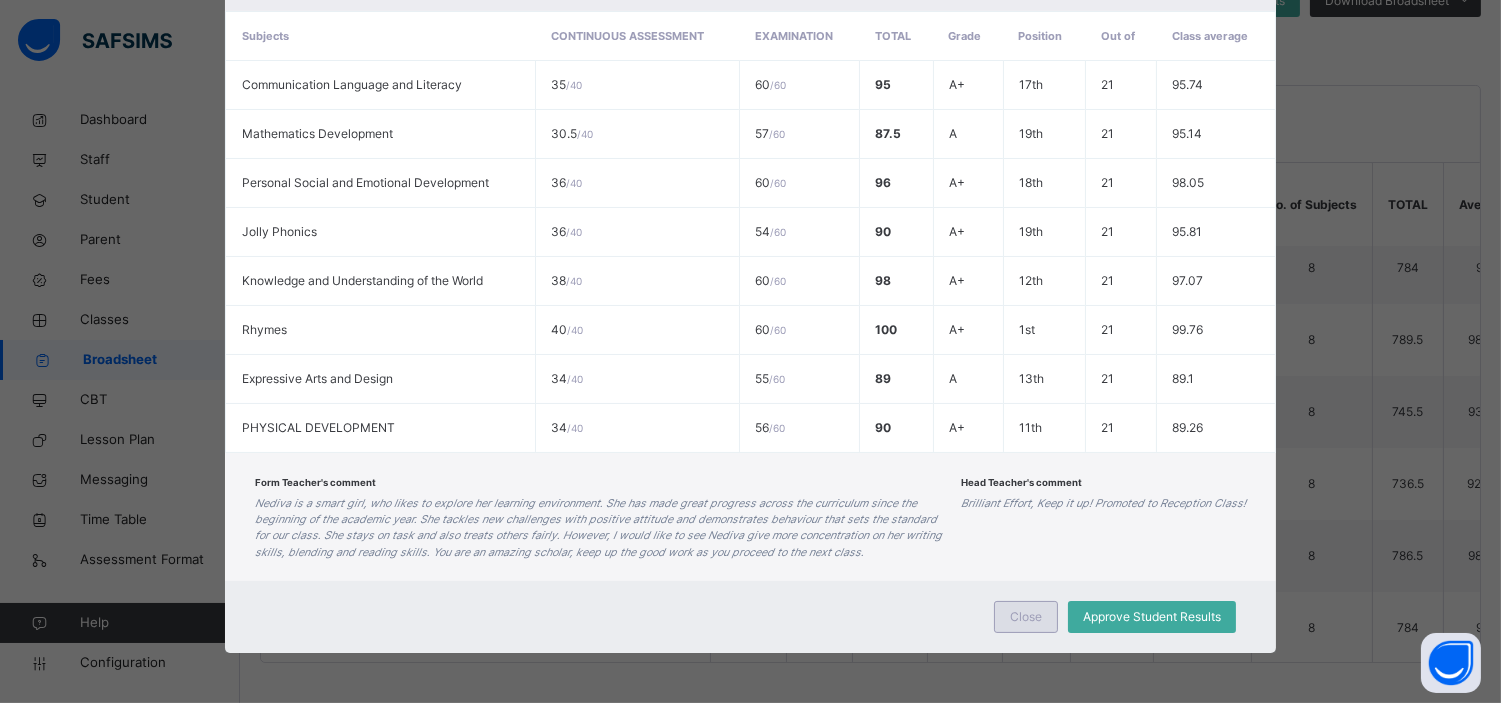 click on "Close" at bounding box center (1026, 617) 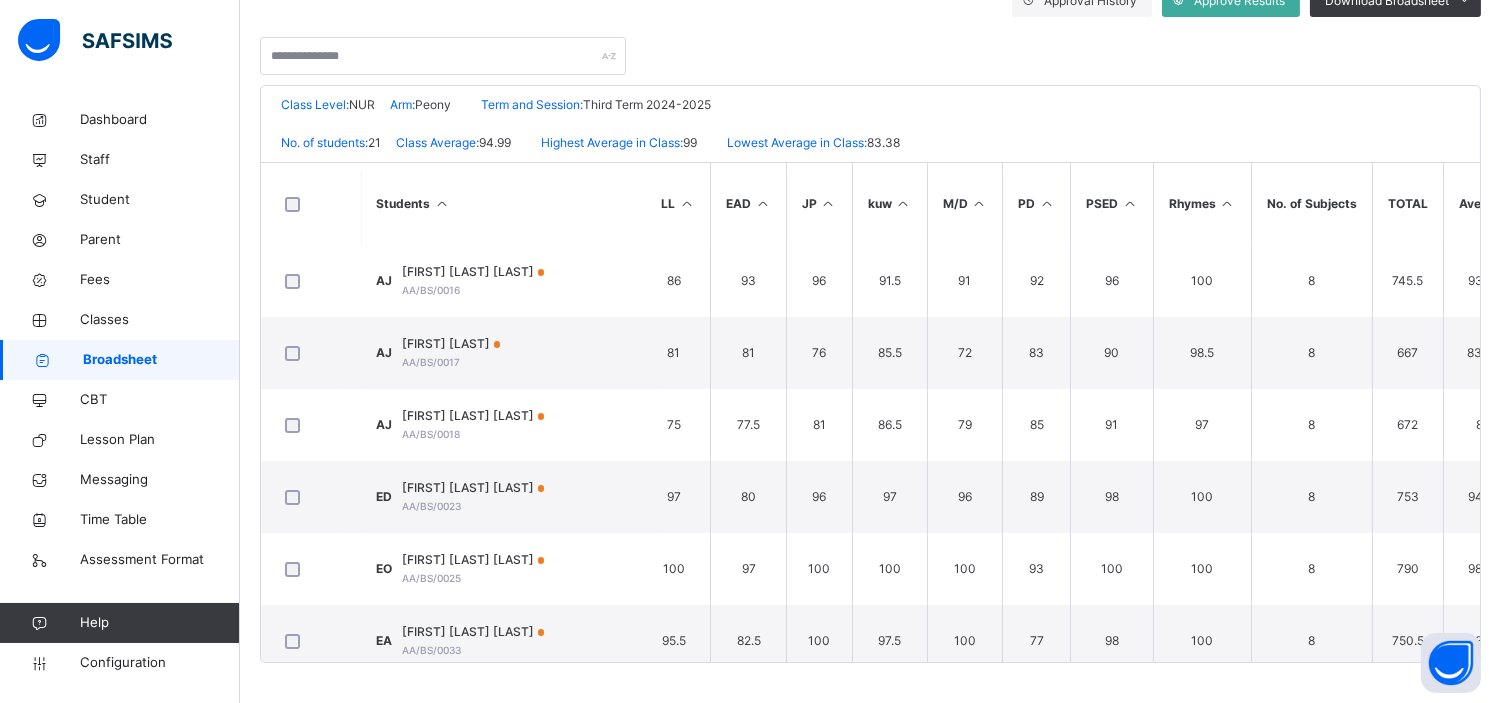 scroll, scrollTop: 0, scrollLeft: 24, axis: horizontal 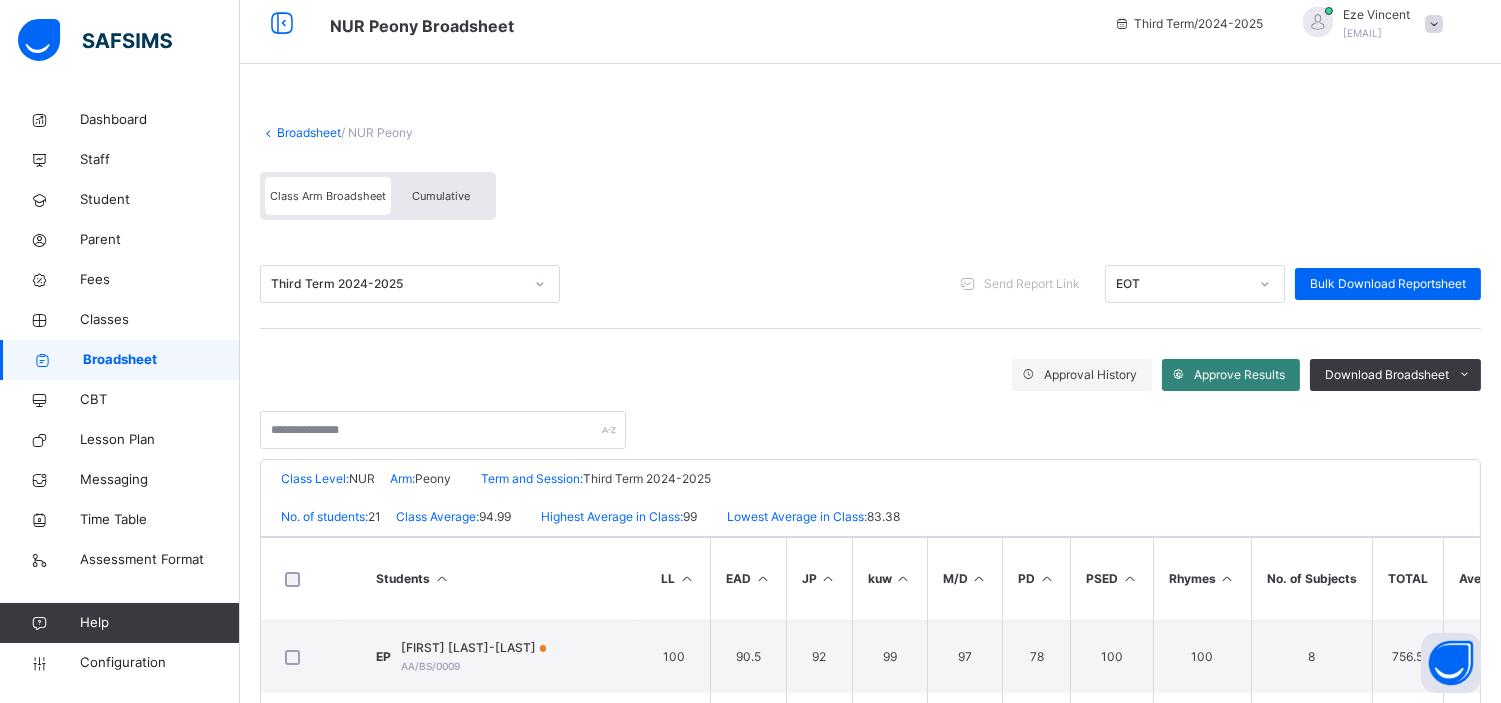 click on "Approve Results" at bounding box center [1231, 375] 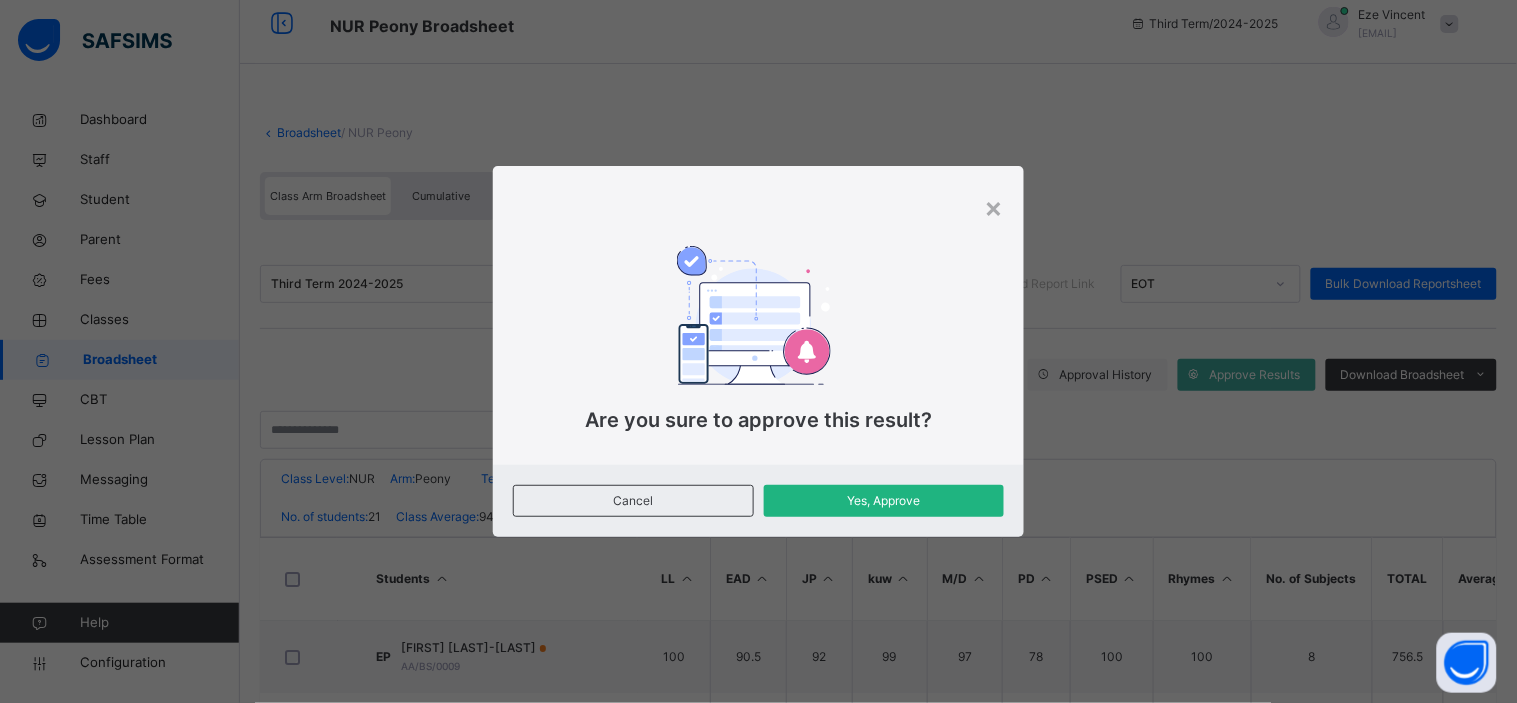 click on "Yes, Approve" at bounding box center (884, 501) 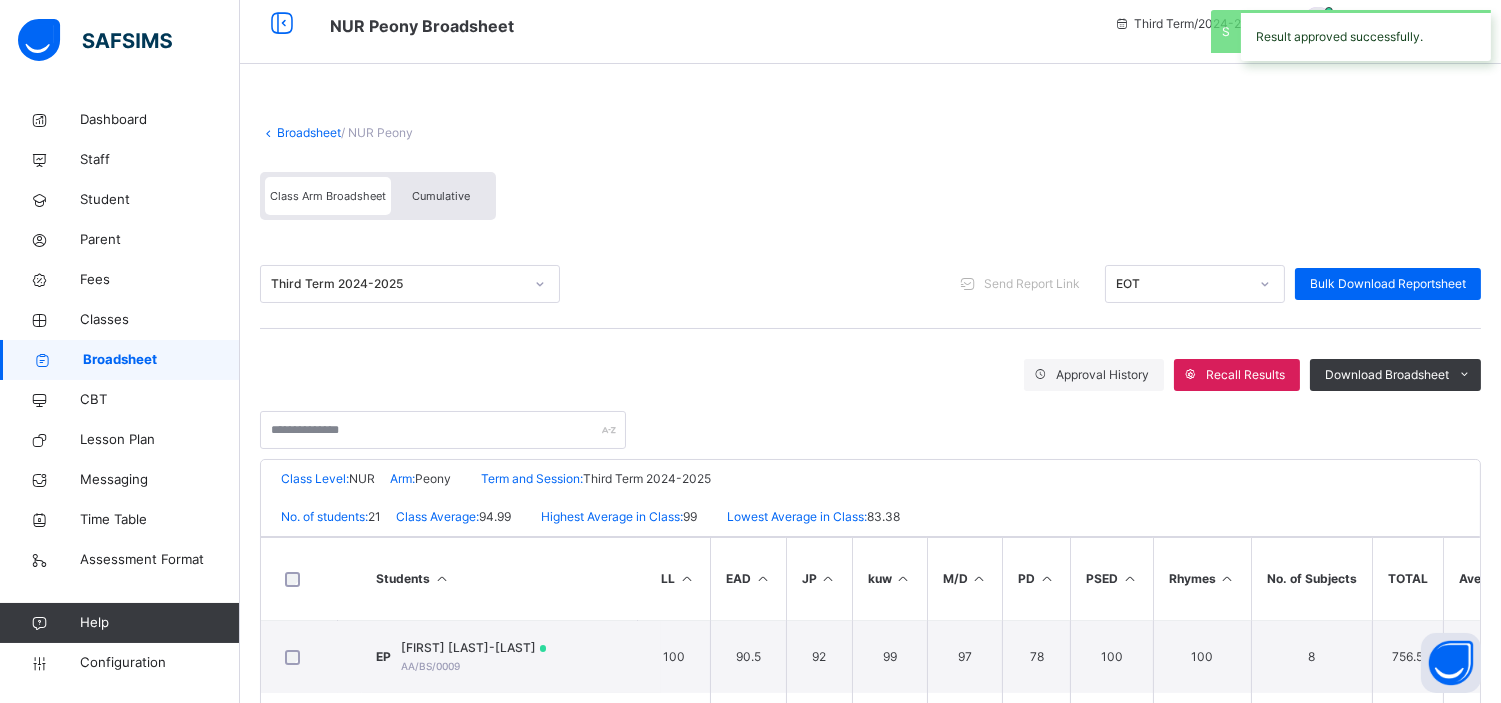 click on "Broadsheet" at bounding box center [309, 132] 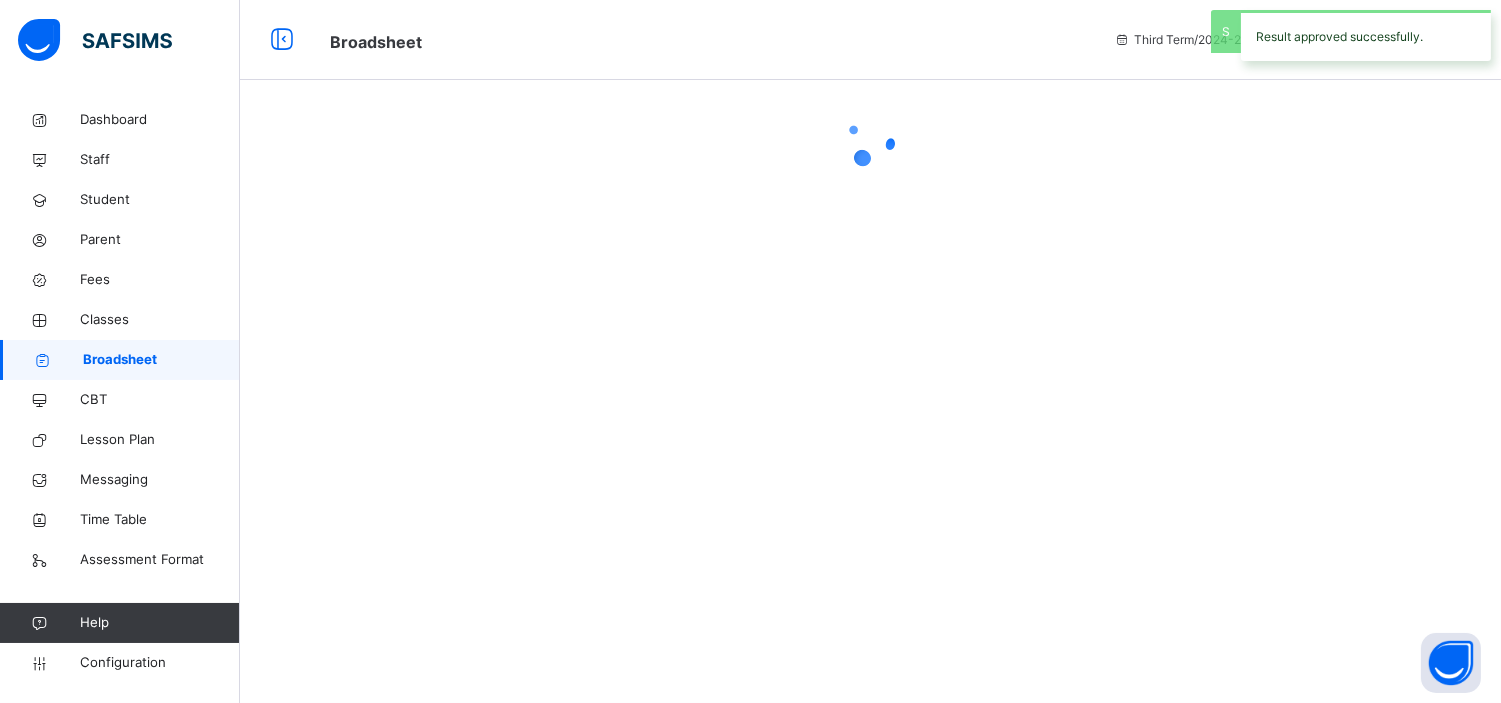 scroll, scrollTop: 0, scrollLeft: 0, axis: both 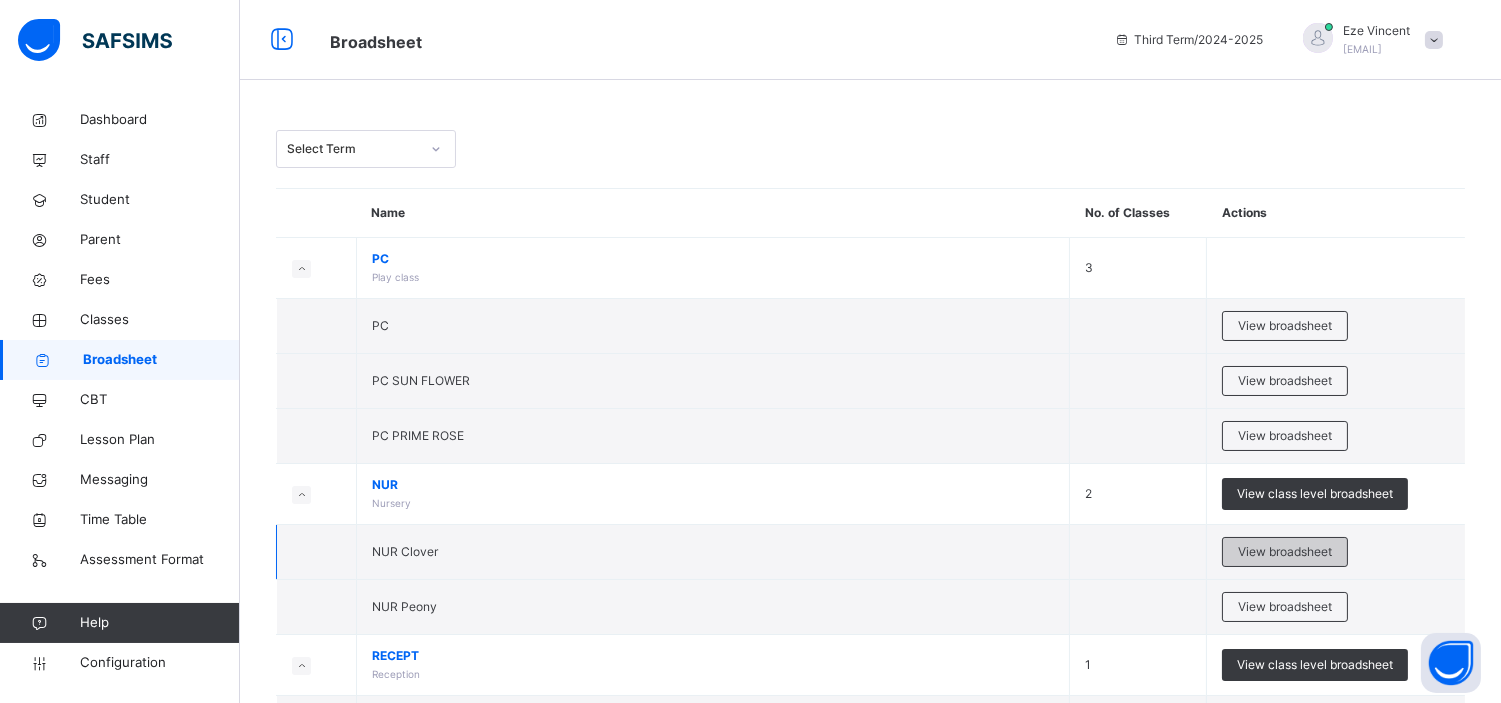 click on "View broadsheet" at bounding box center (1285, 552) 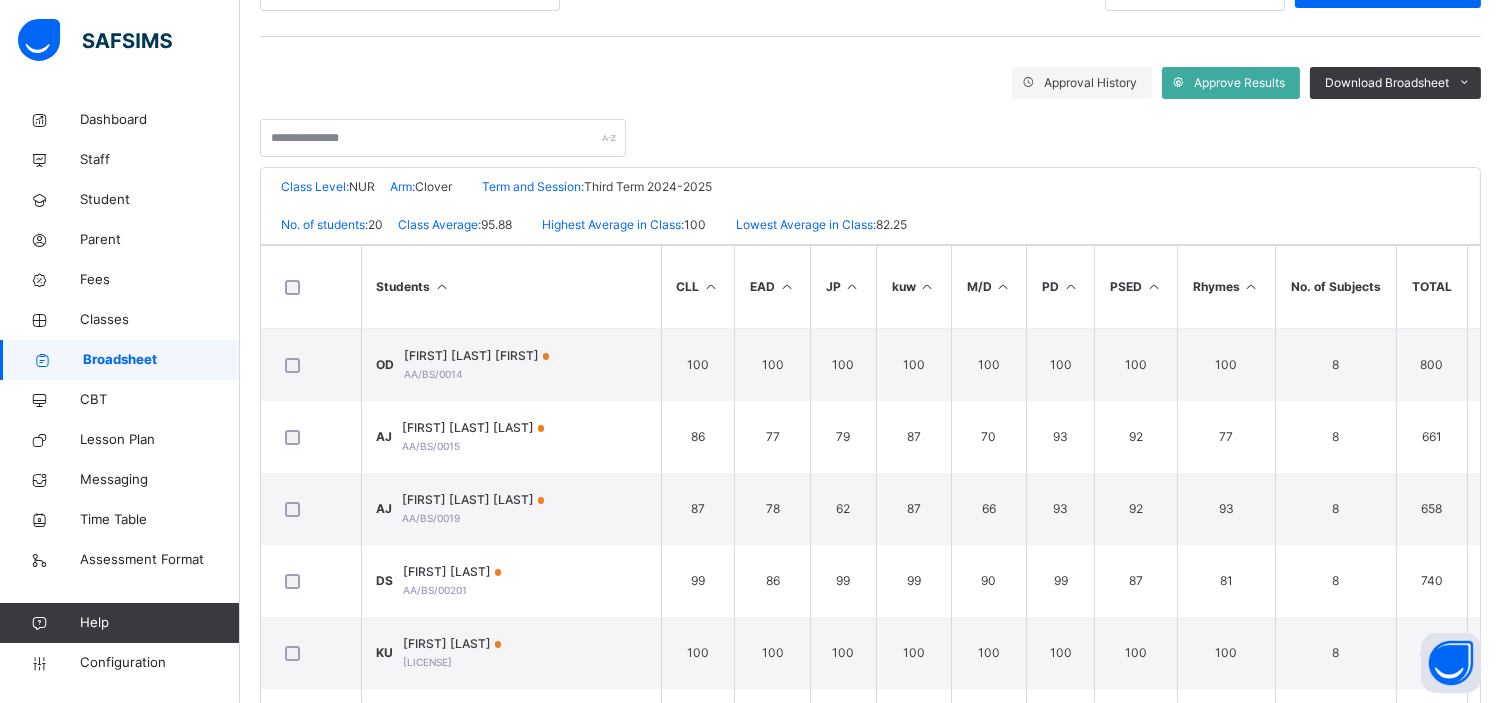 scroll, scrollTop: 390, scrollLeft: 0, axis: vertical 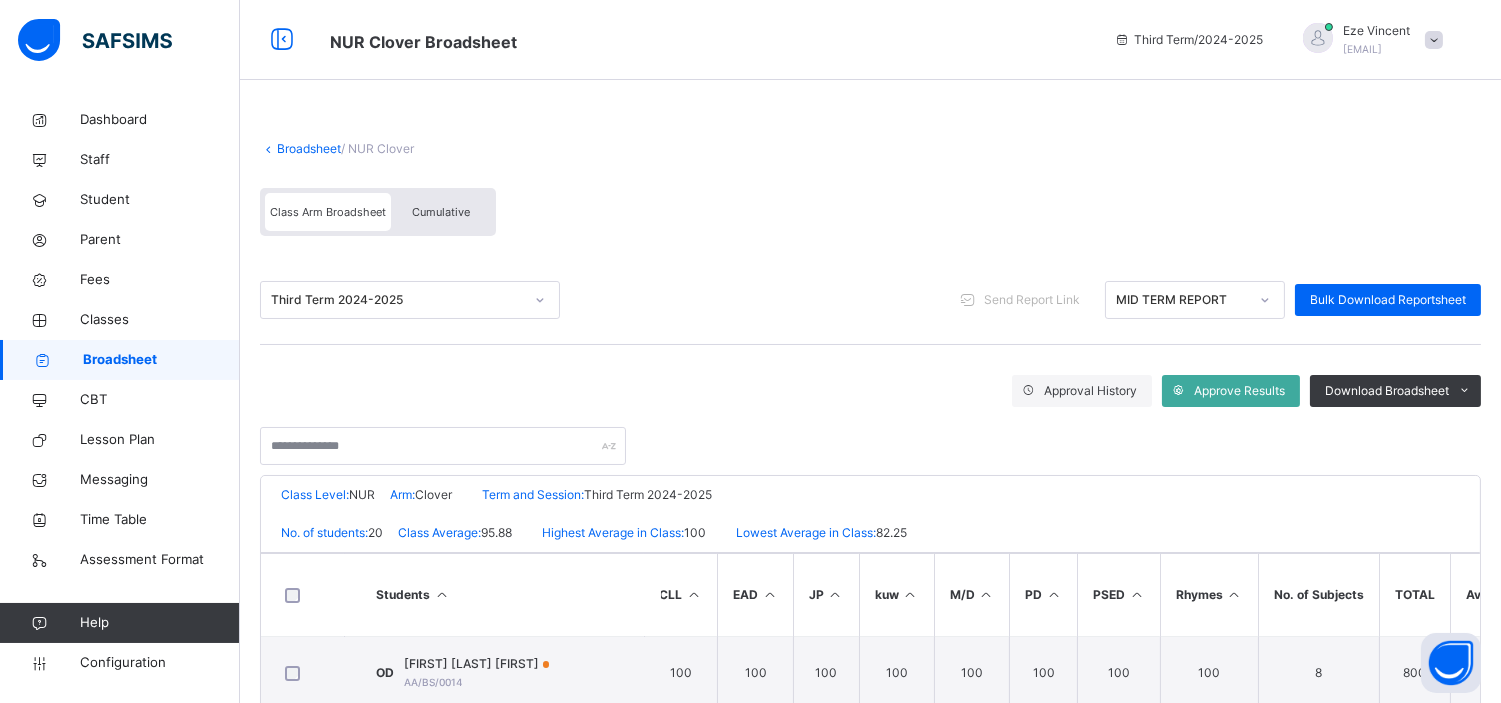 click on "Broadsheet" at bounding box center [309, 148] 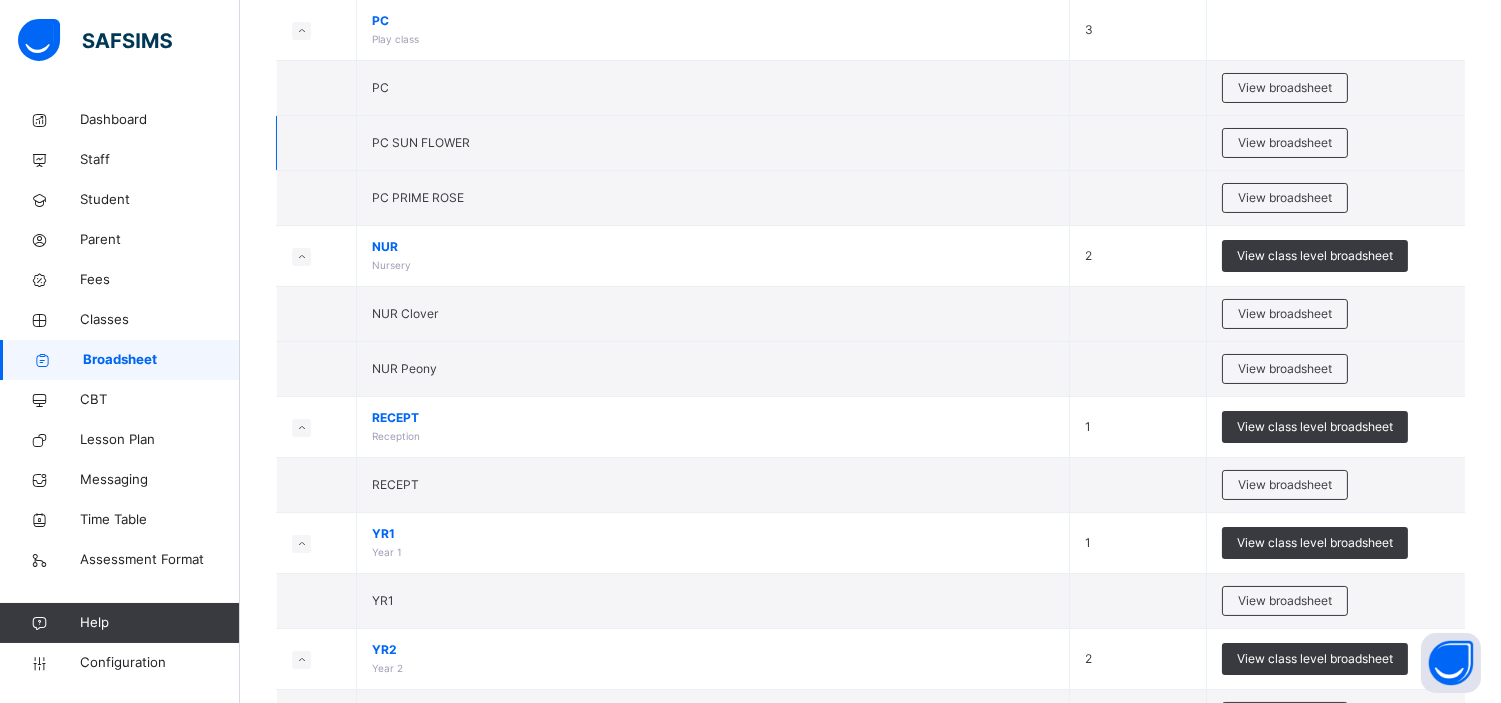scroll, scrollTop: 225, scrollLeft: 0, axis: vertical 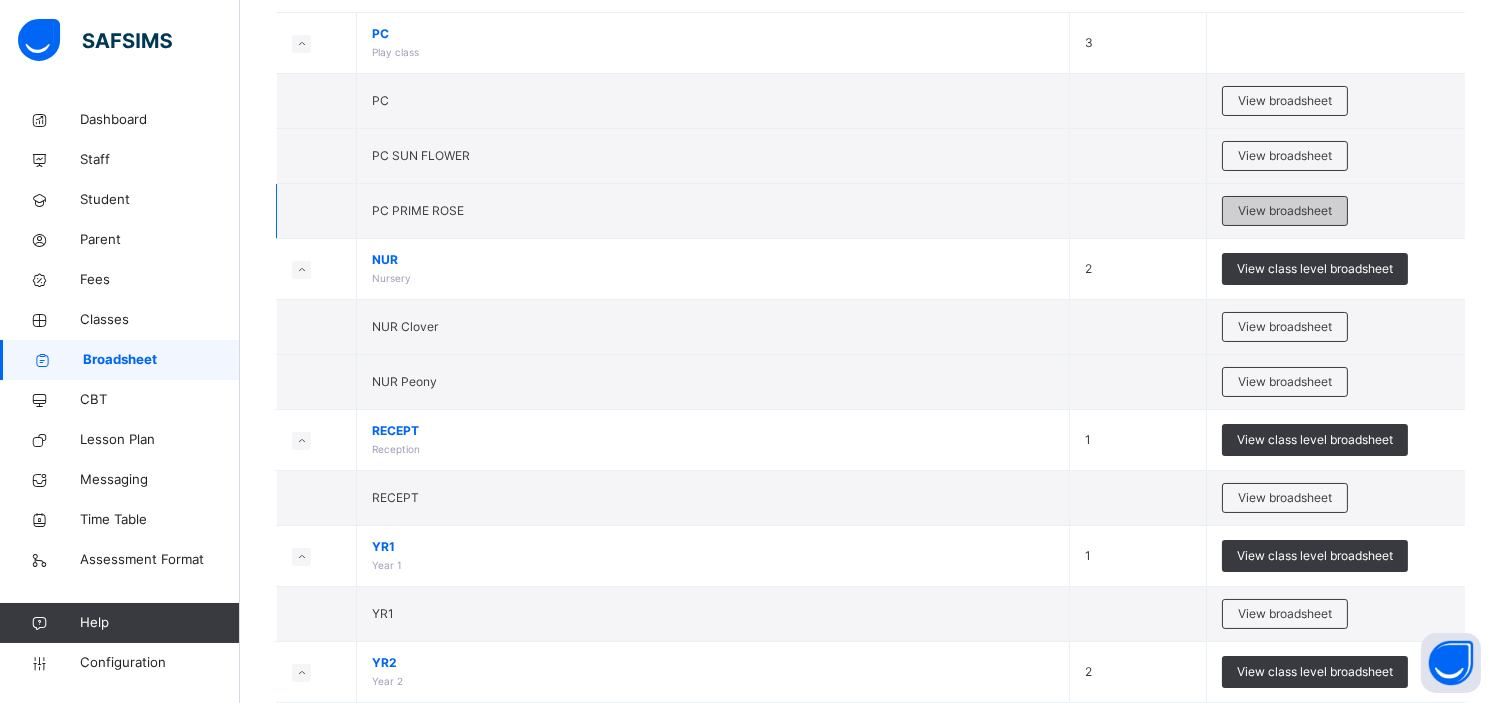 click on "View broadsheet" at bounding box center [1285, 211] 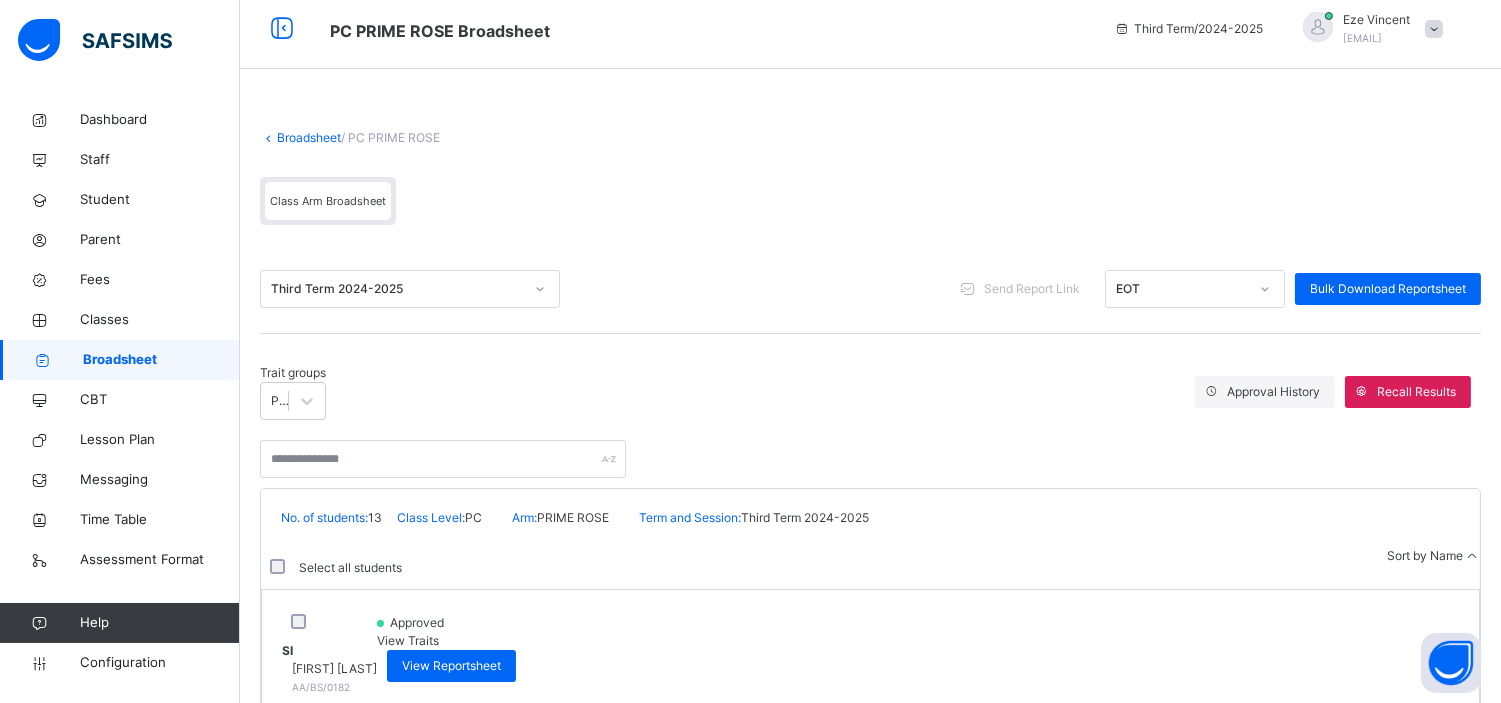 scroll, scrollTop: 0, scrollLeft: 0, axis: both 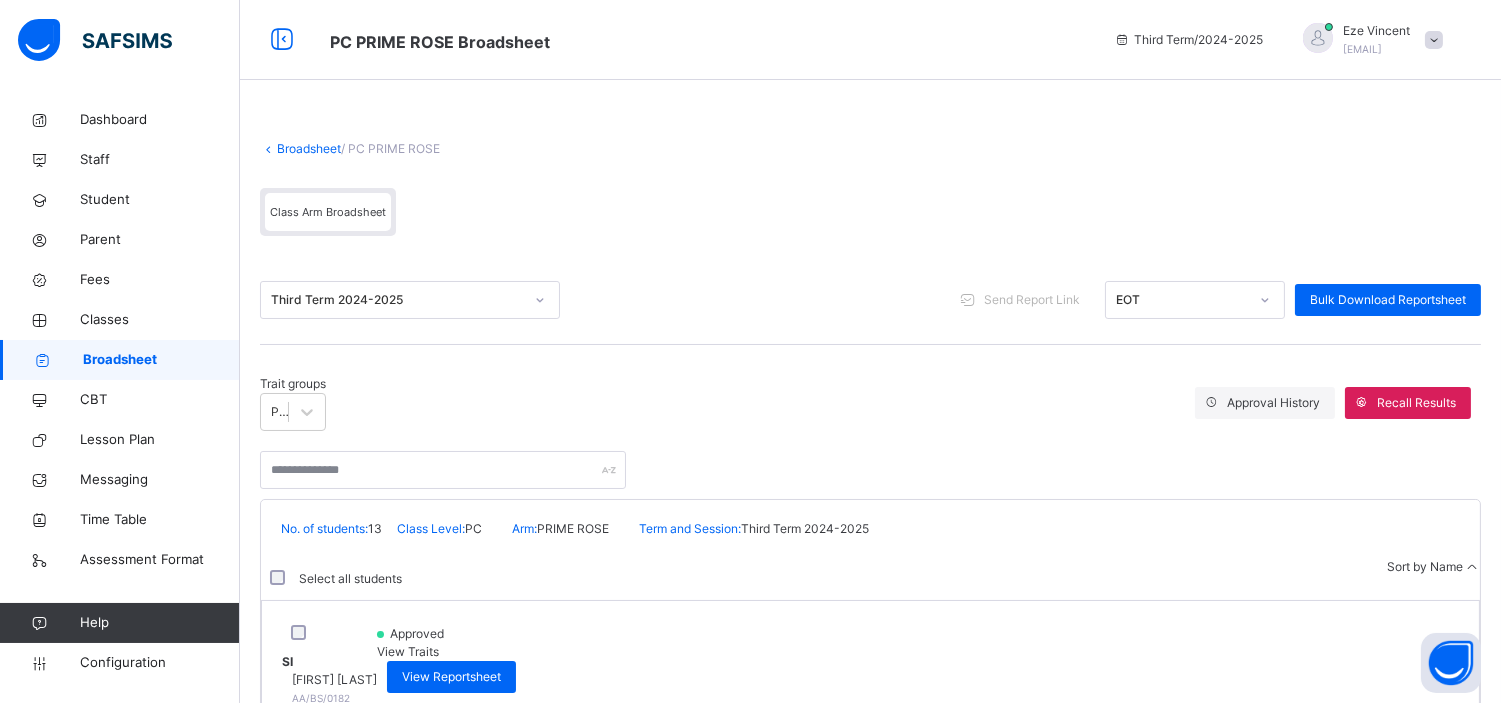 click on "Broadsheet" at bounding box center (309, 148) 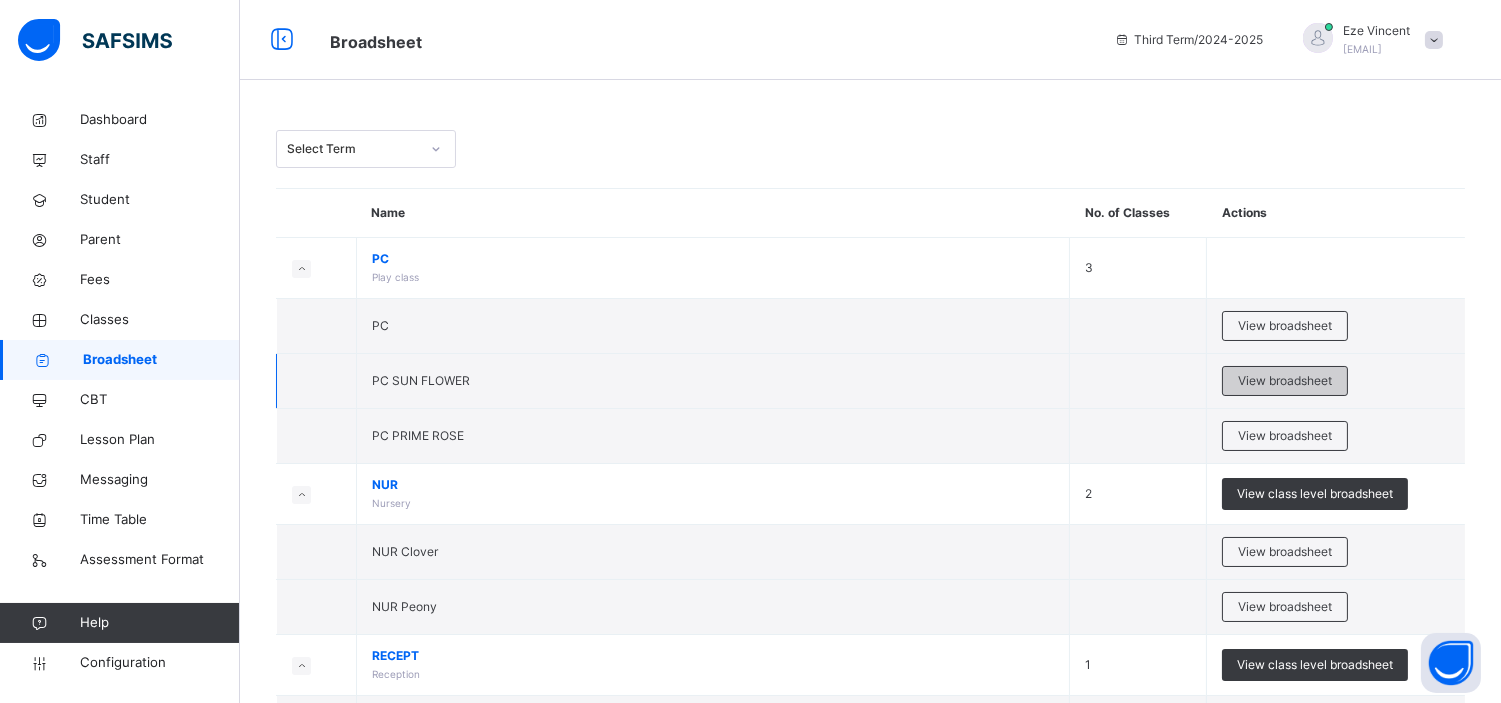 click on "View broadsheet" at bounding box center (1285, 381) 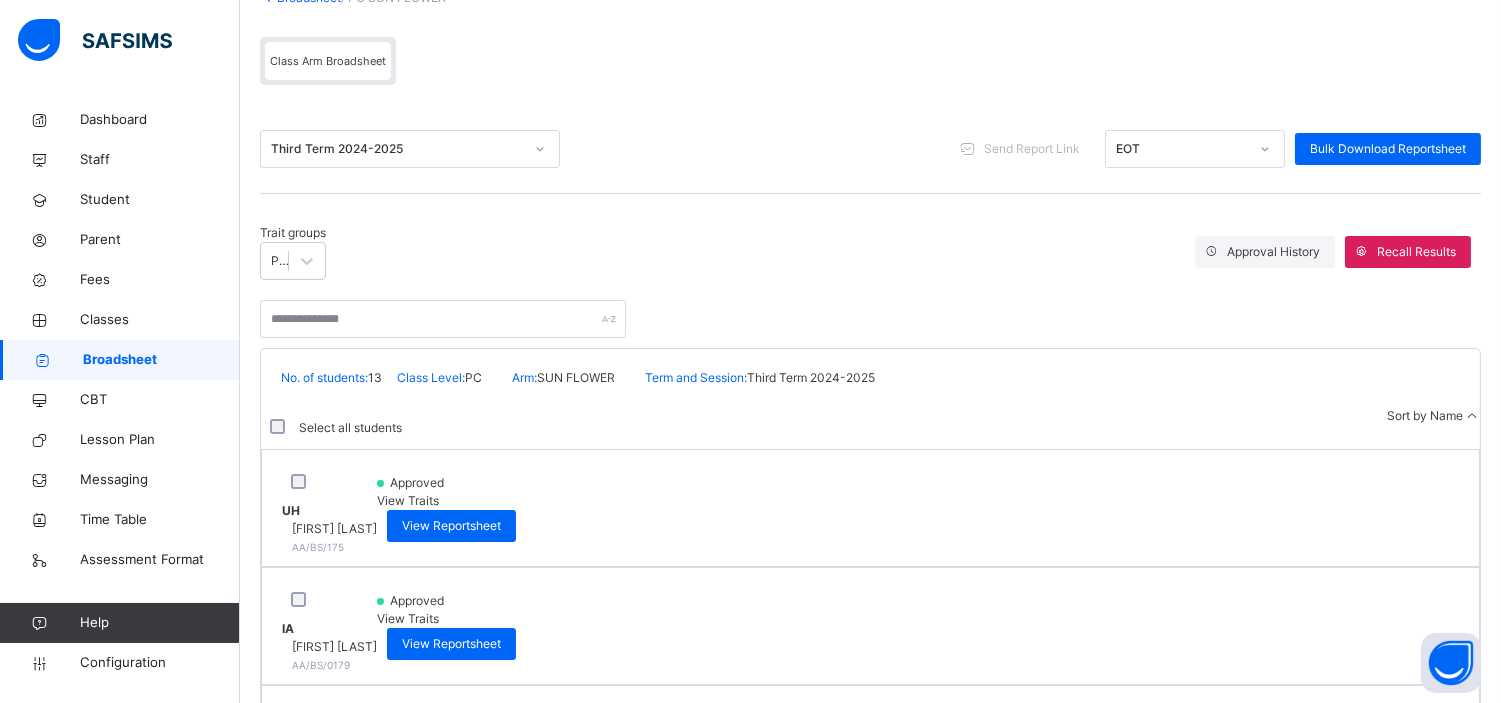 scroll, scrollTop: 0, scrollLeft: 0, axis: both 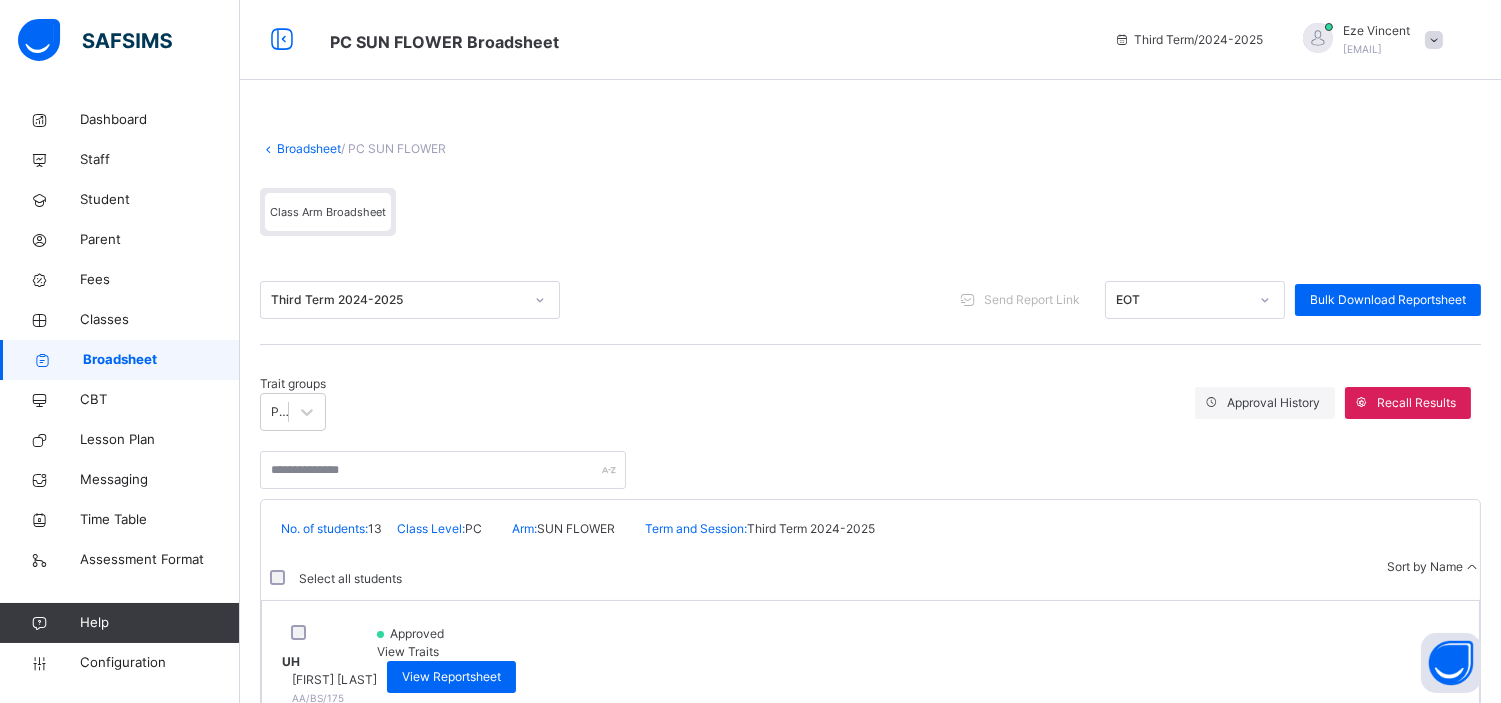 click on "Broadsheet" at bounding box center (309, 148) 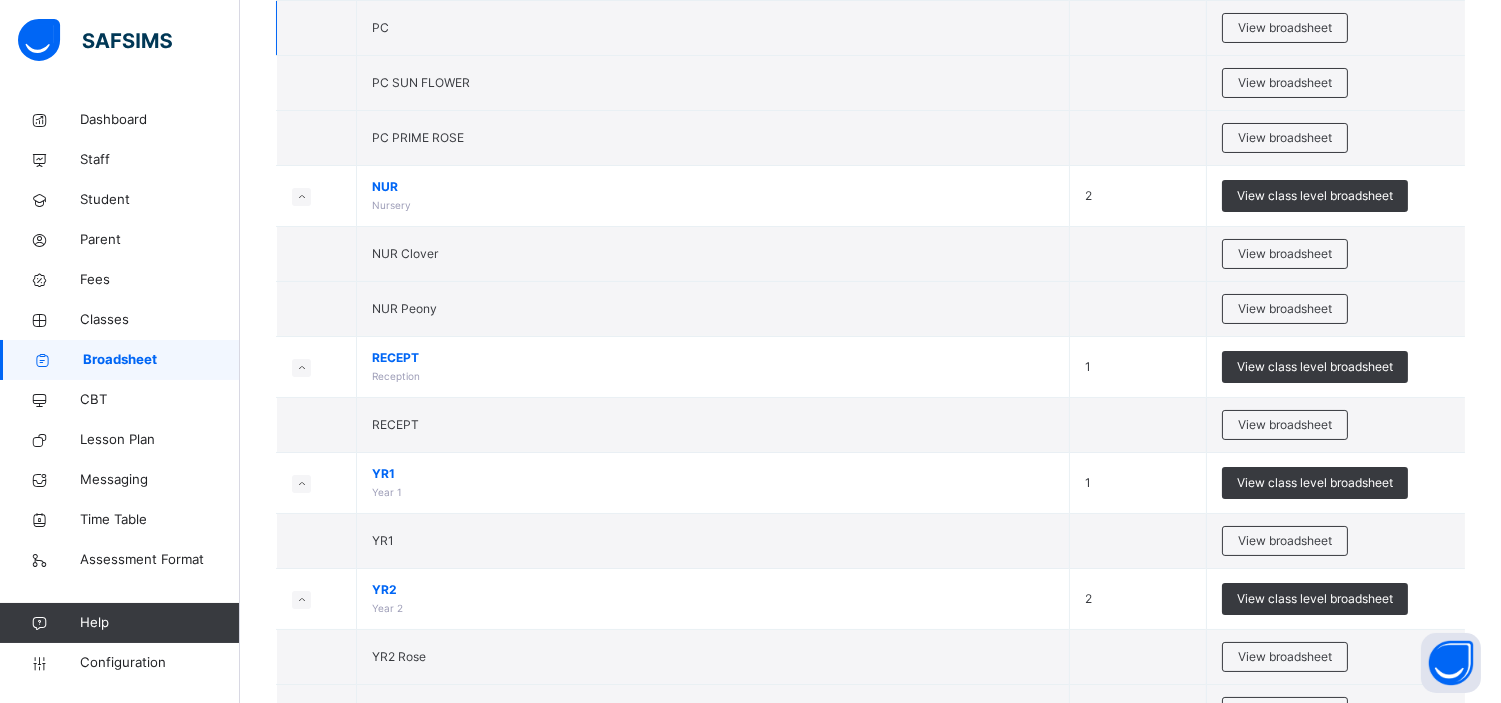 scroll, scrollTop: 300, scrollLeft: 0, axis: vertical 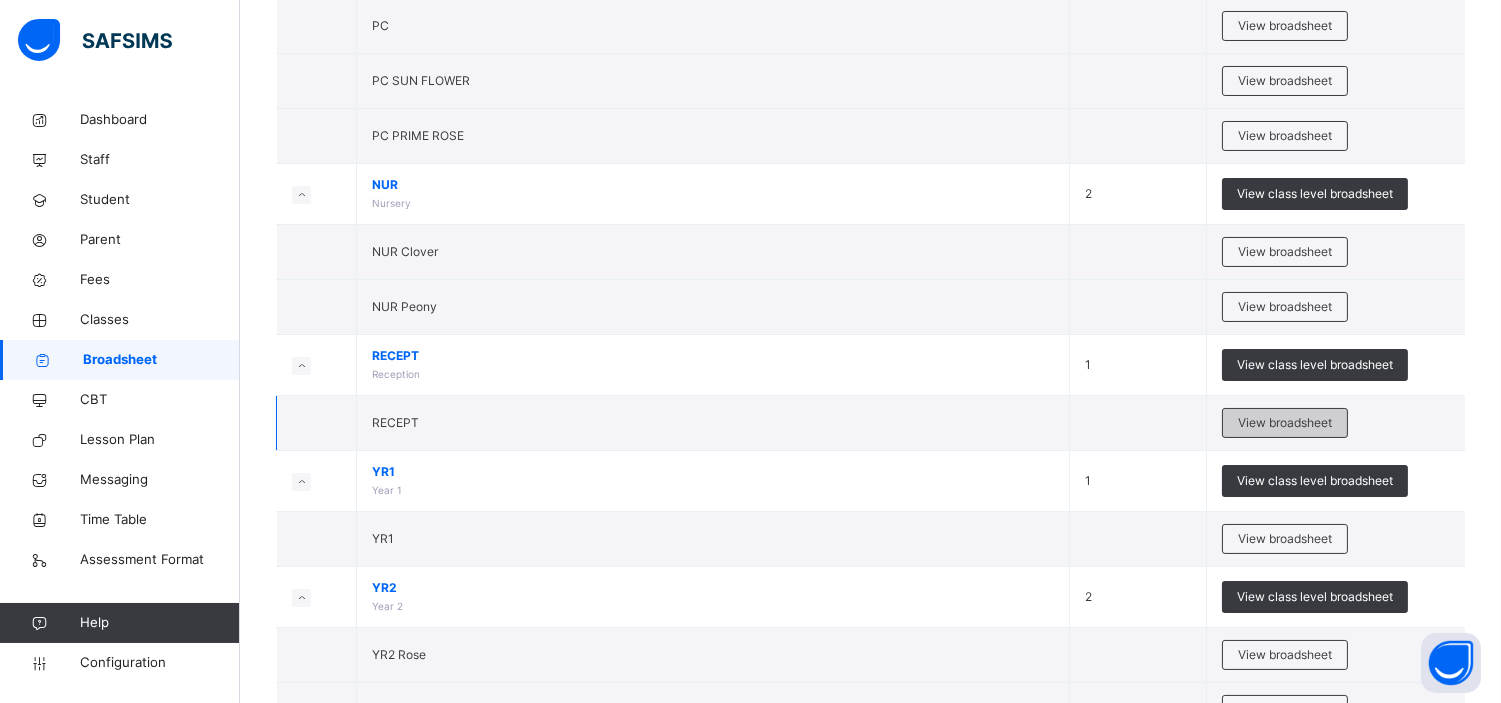 click on "View broadsheet" at bounding box center [1285, 423] 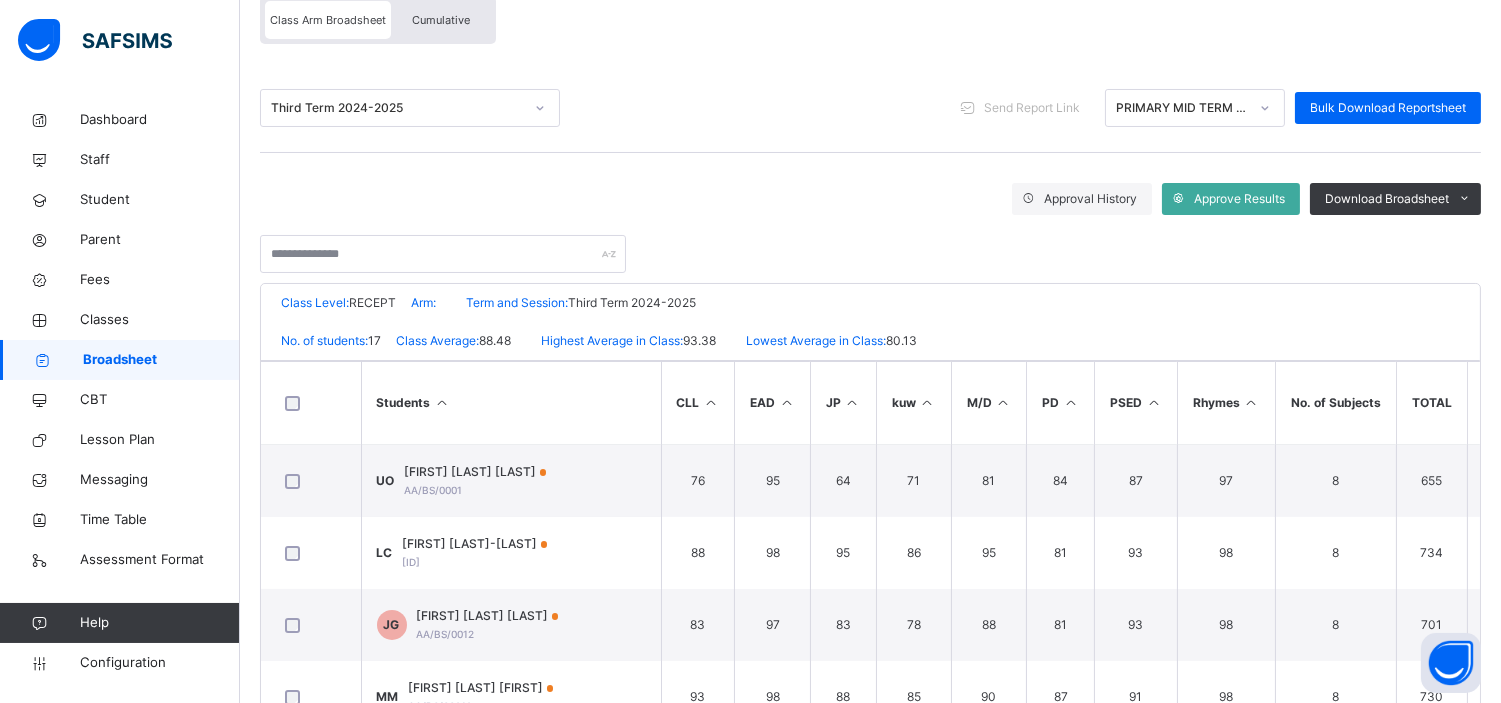 scroll, scrollTop: 193, scrollLeft: 0, axis: vertical 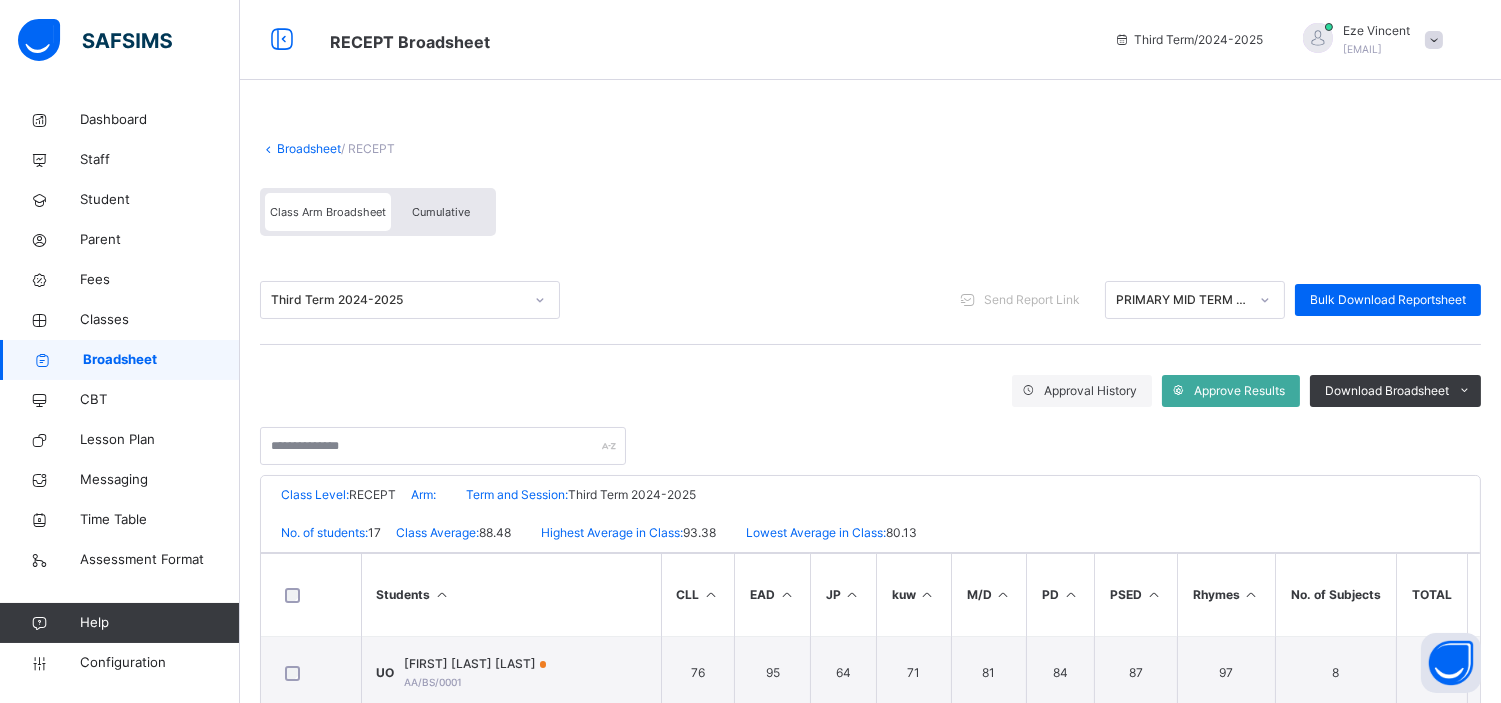 click on "Broadsheet" at bounding box center (309, 148) 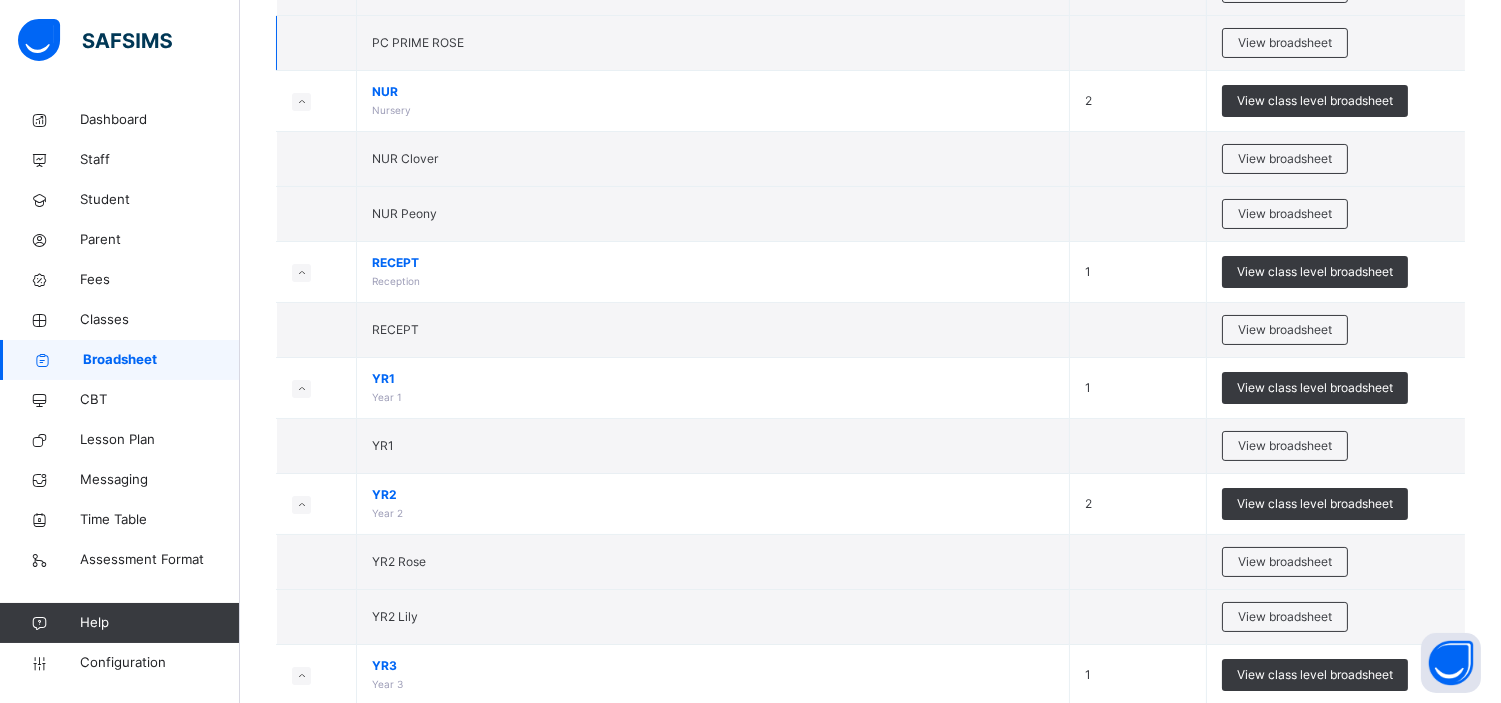 scroll, scrollTop: 403, scrollLeft: 0, axis: vertical 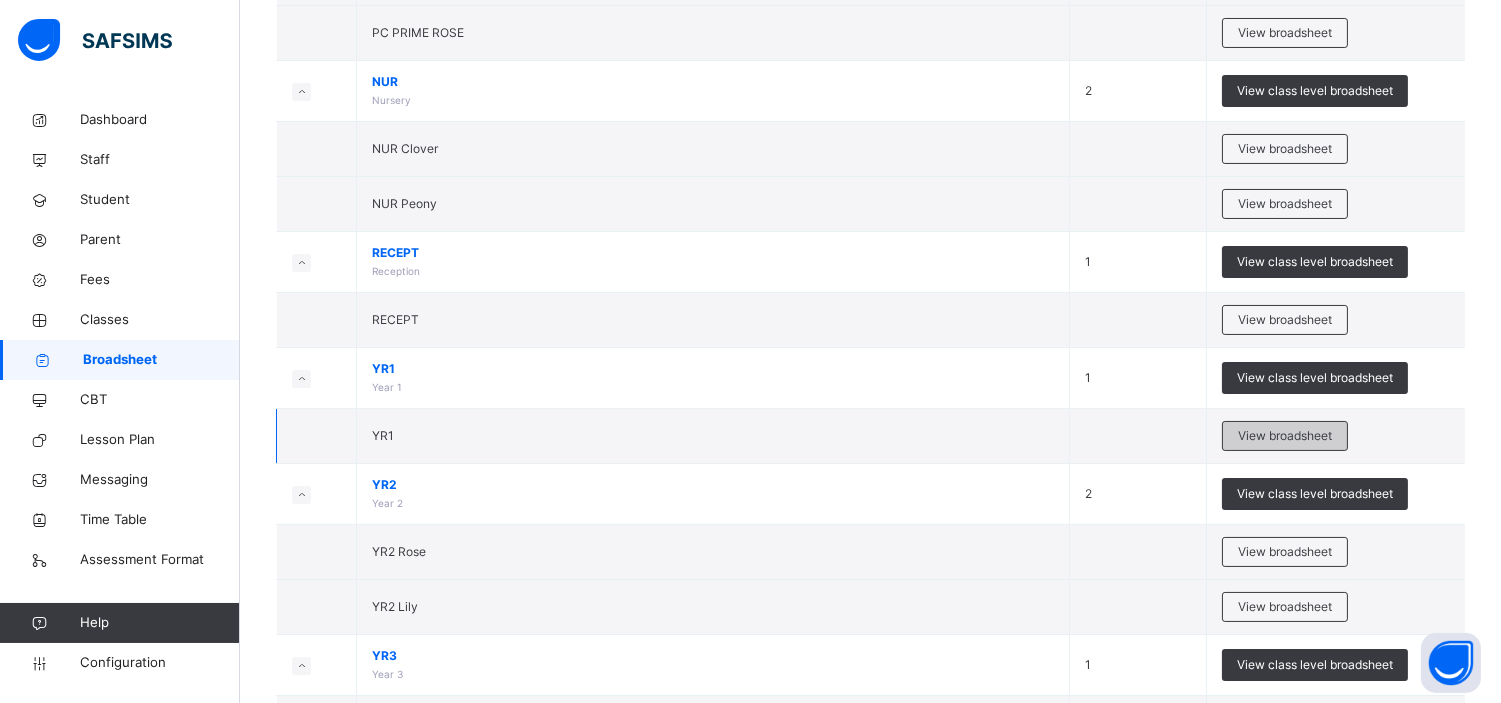 click on "View broadsheet" at bounding box center [1285, 436] 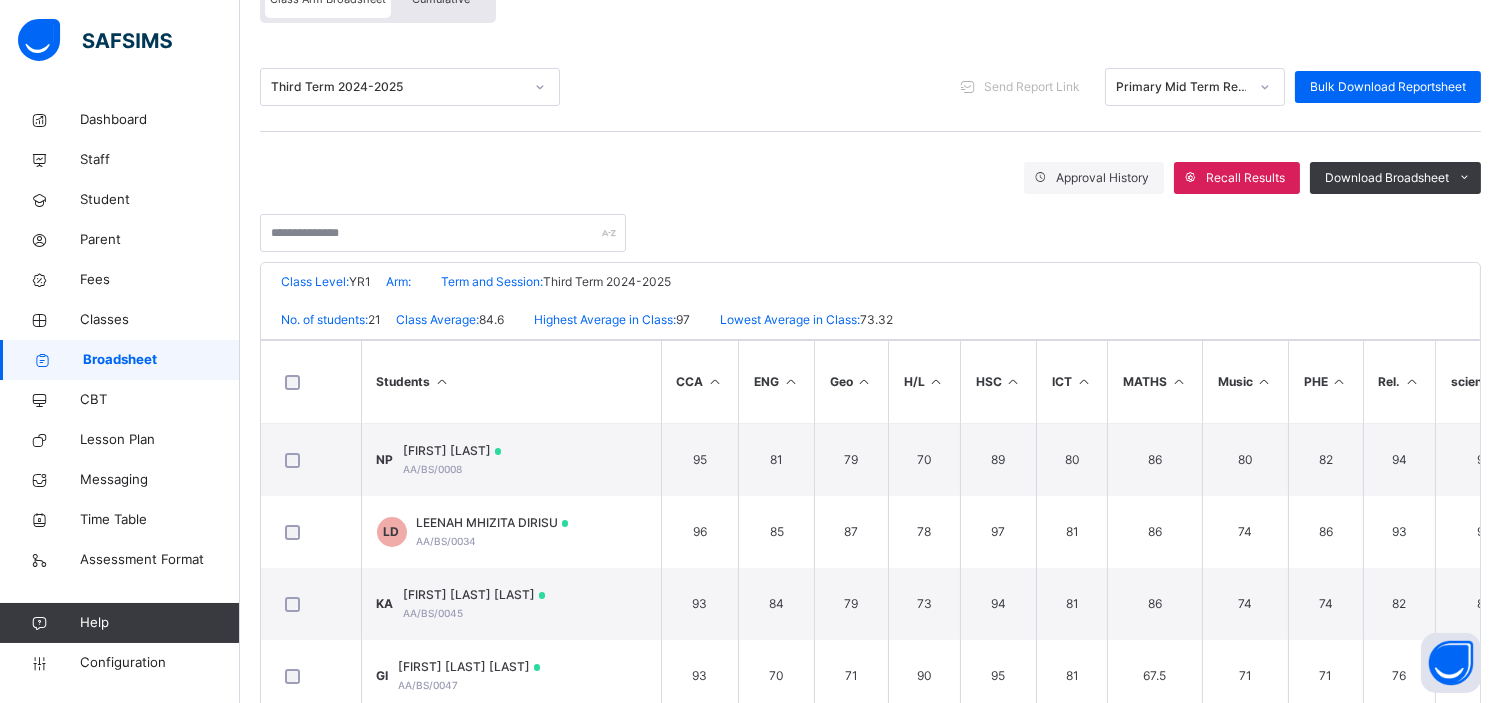 scroll, scrollTop: 214, scrollLeft: 0, axis: vertical 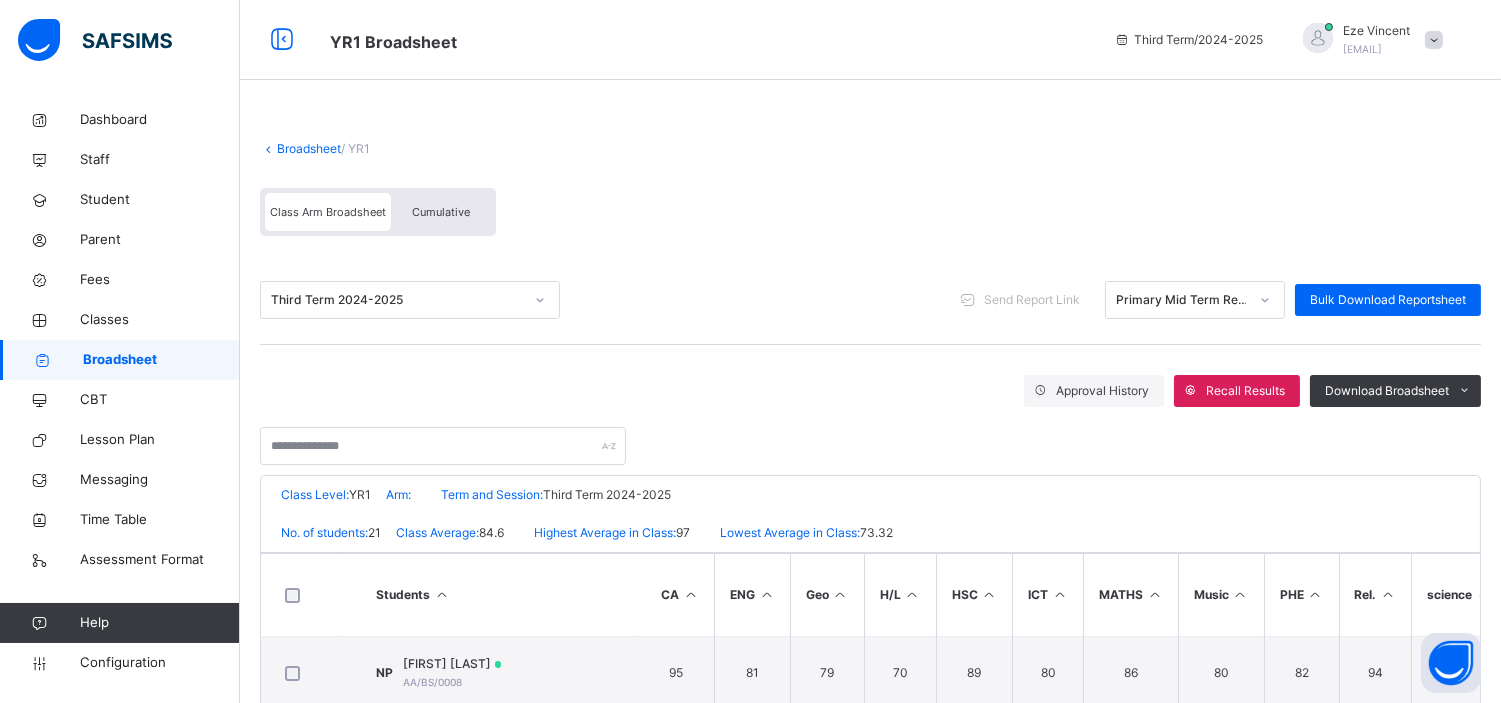 click on "Broadsheet" at bounding box center (309, 148) 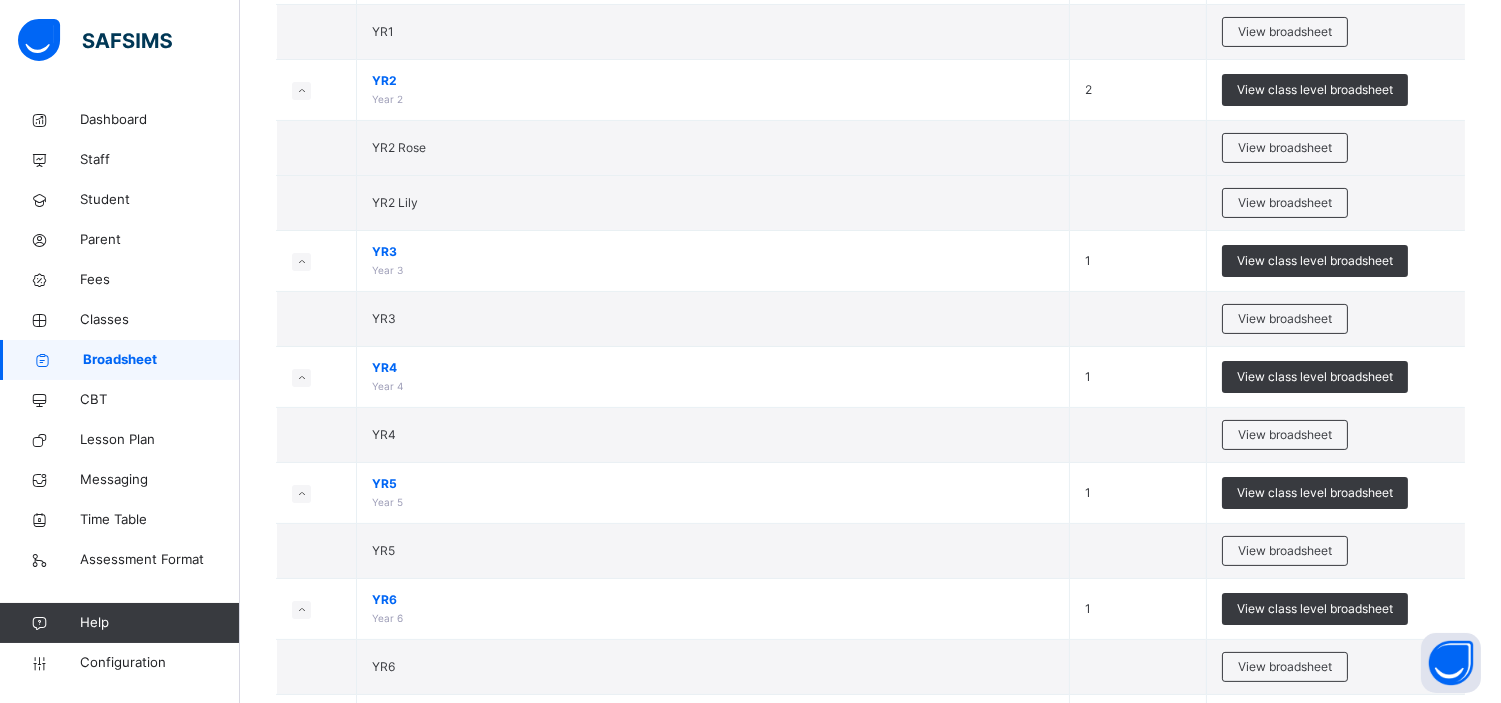 scroll, scrollTop: 808, scrollLeft: 0, axis: vertical 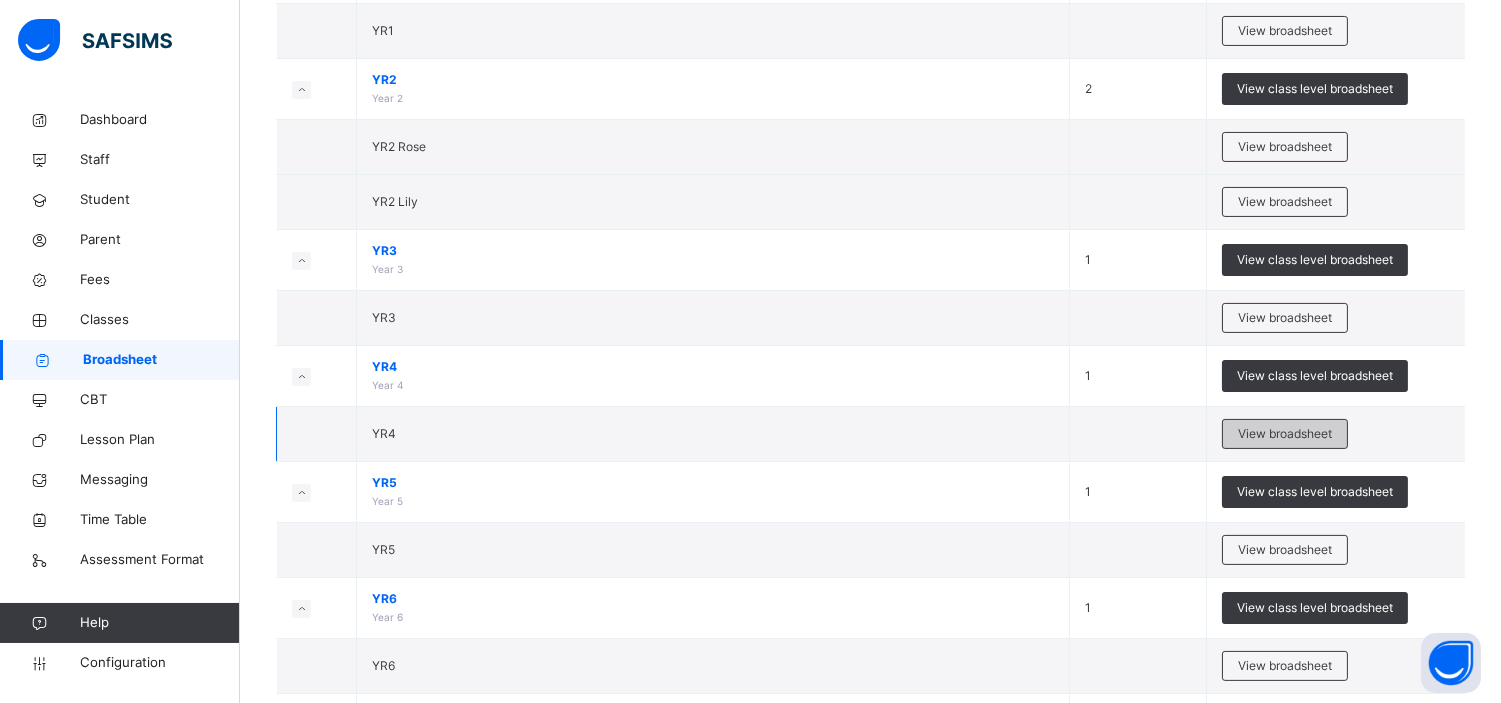 click on "View broadsheet" at bounding box center [1285, 434] 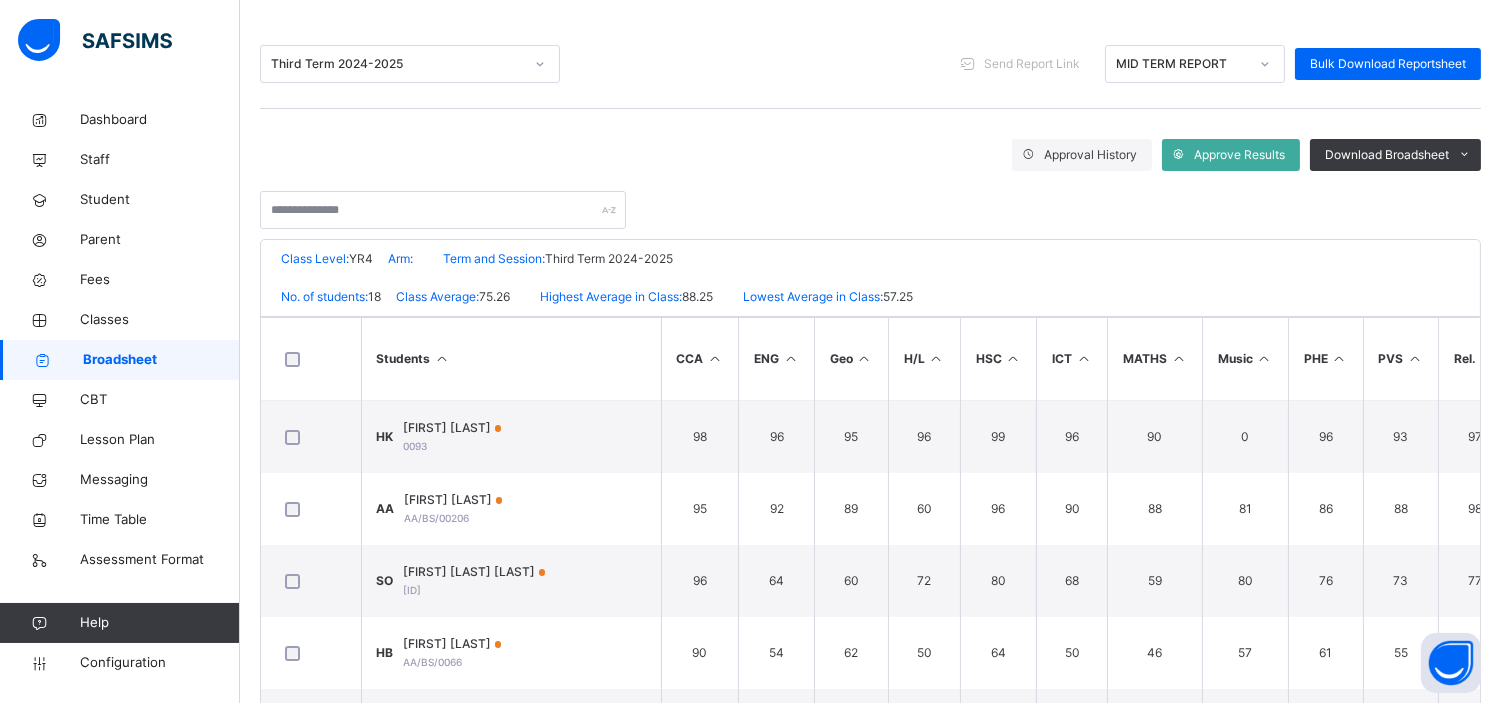 scroll, scrollTop: 237, scrollLeft: 0, axis: vertical 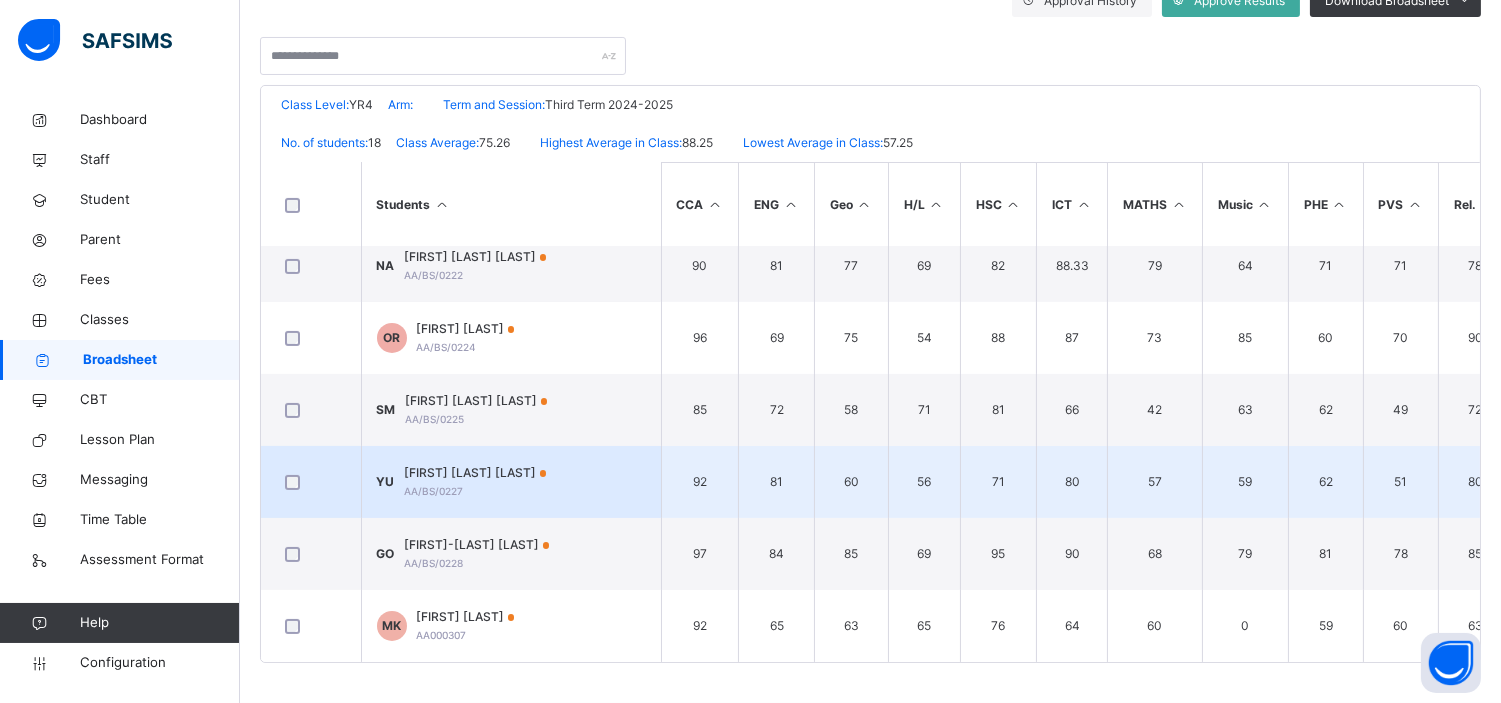 click on "YUSUF FARUK UMAR" at bounding box center [476, 473] 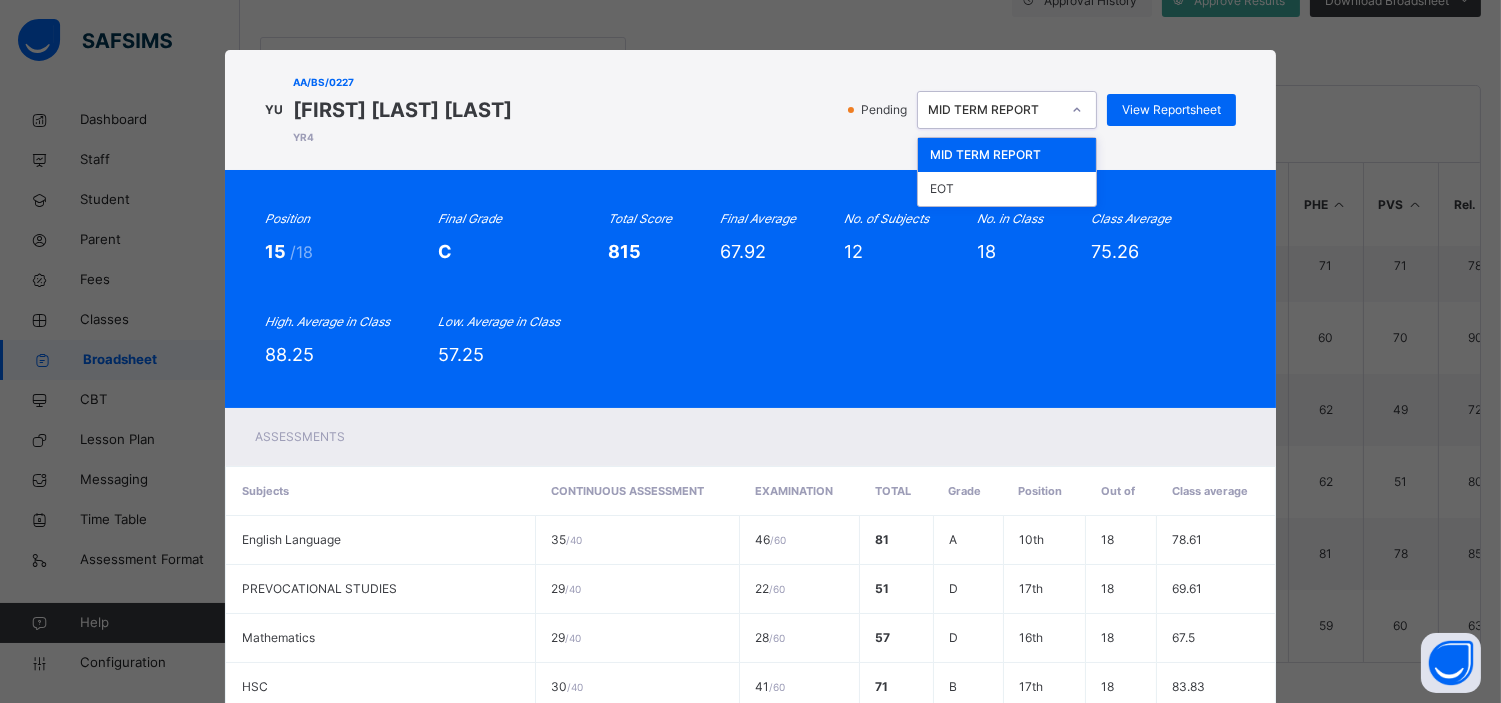 click 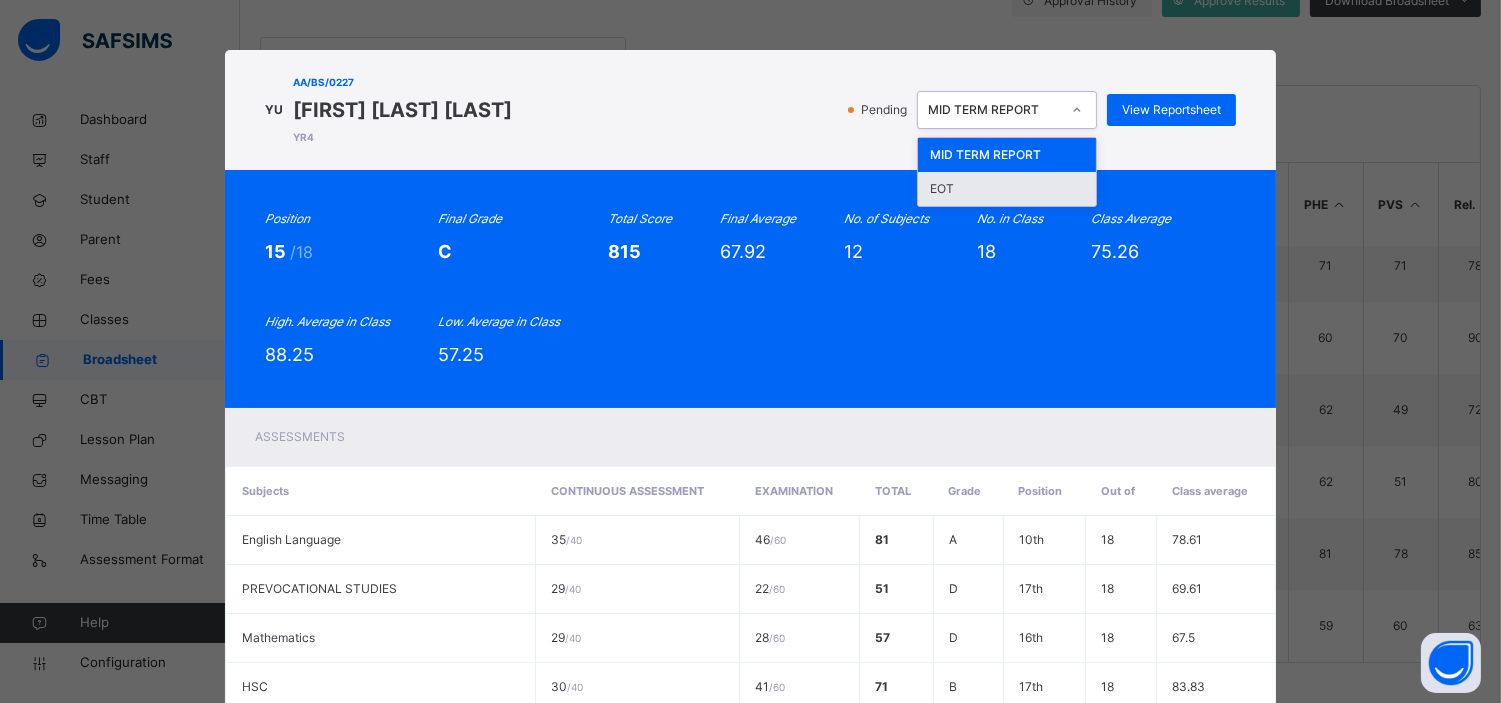 click on "EOT" at bounding box center [1007, 189] 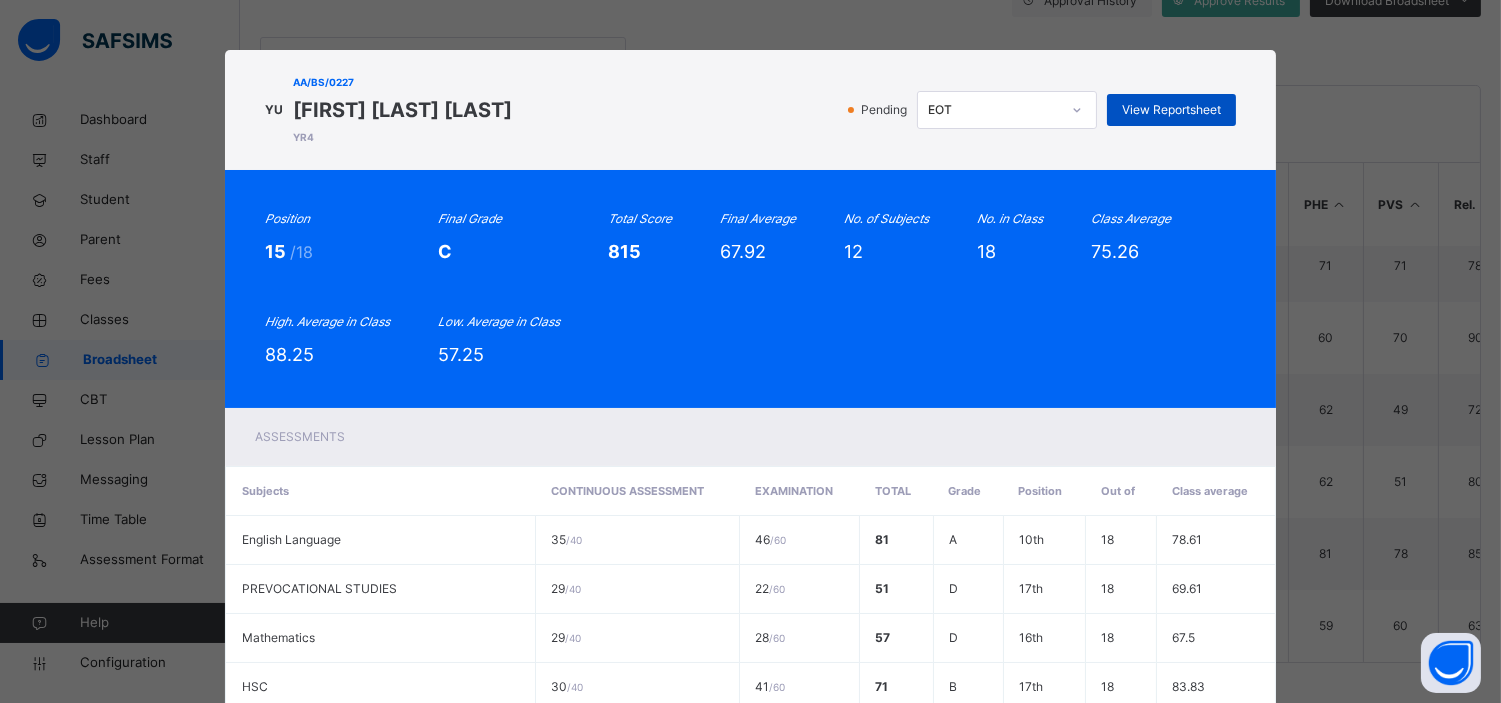 click on "View Reportsheet" at bounding box center (1171, 110) 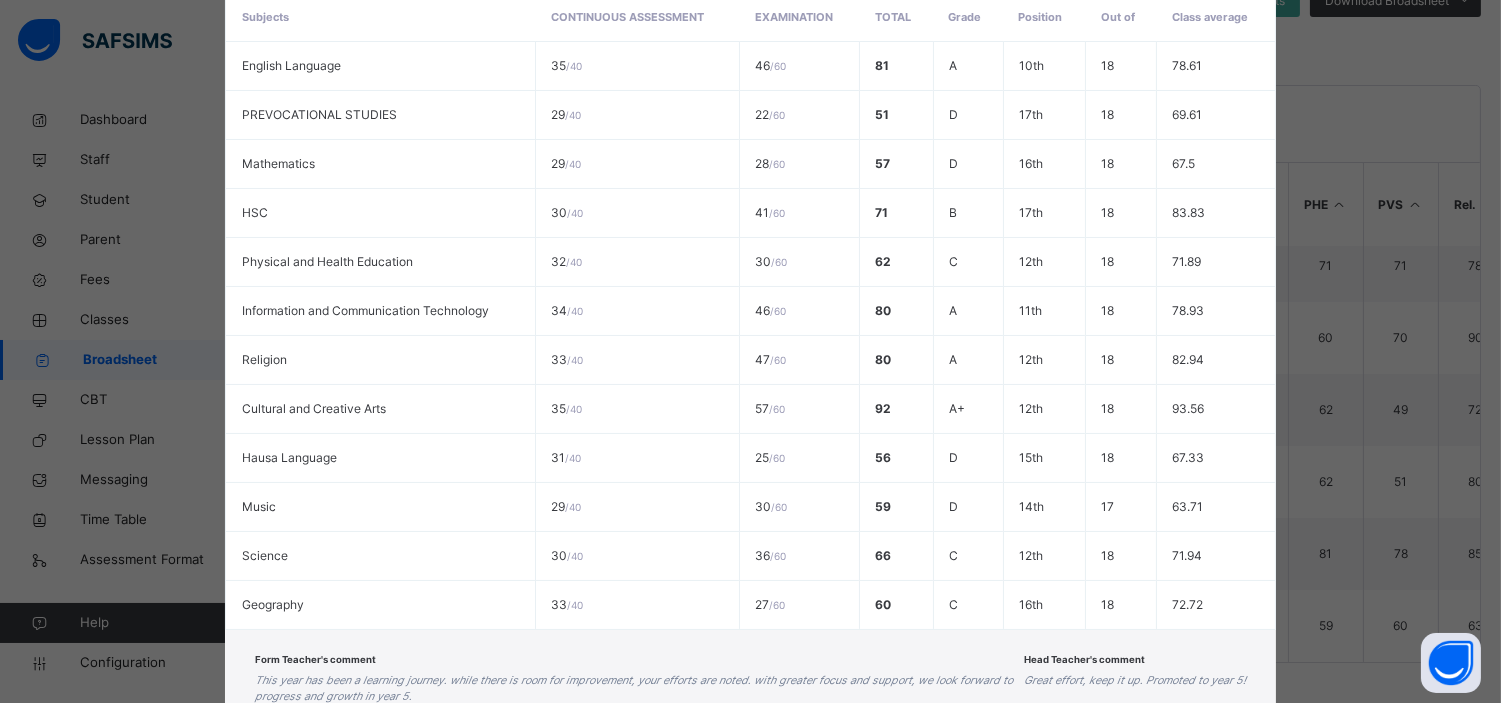 scroll, scrollTop: 618, scrollLeft: 0, axis: vertical 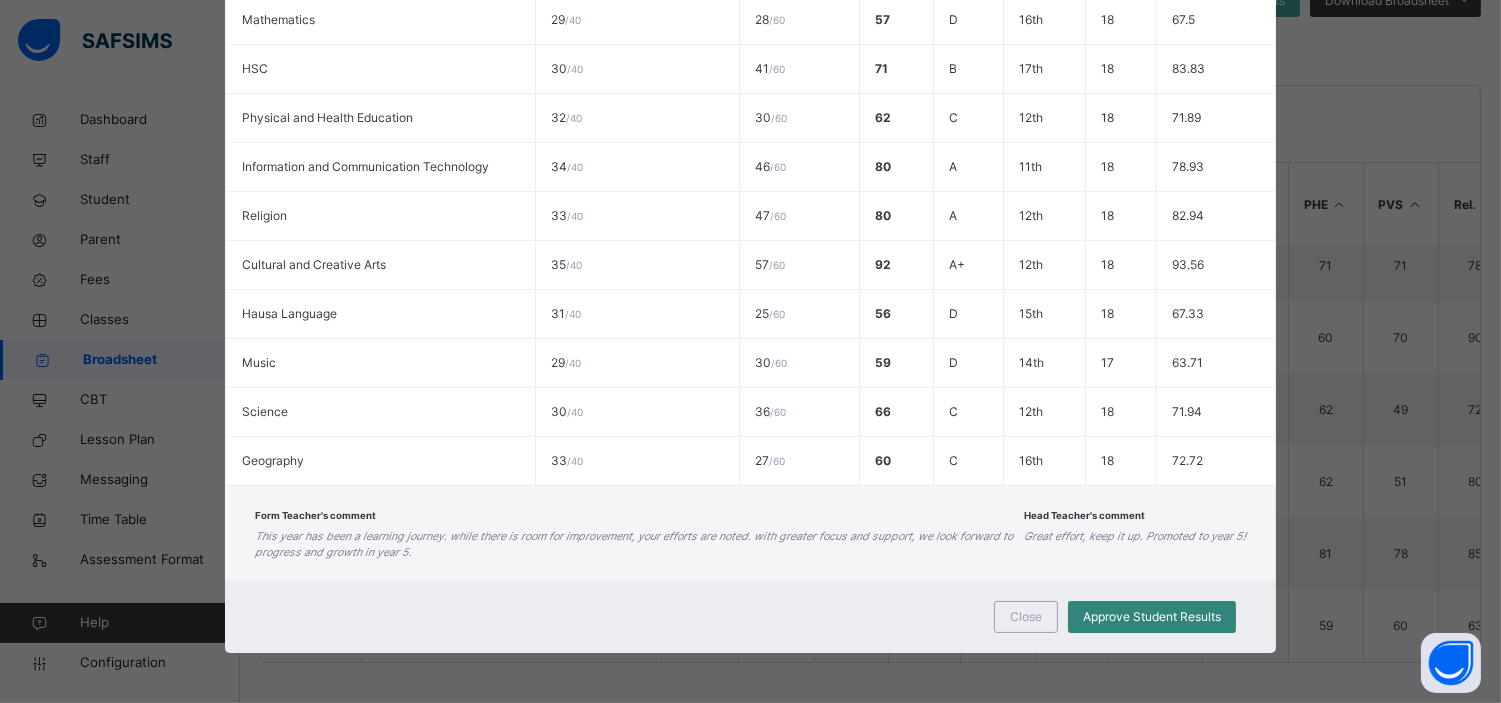 click on "Approve Student Results" at bounding box center [1152, 617] 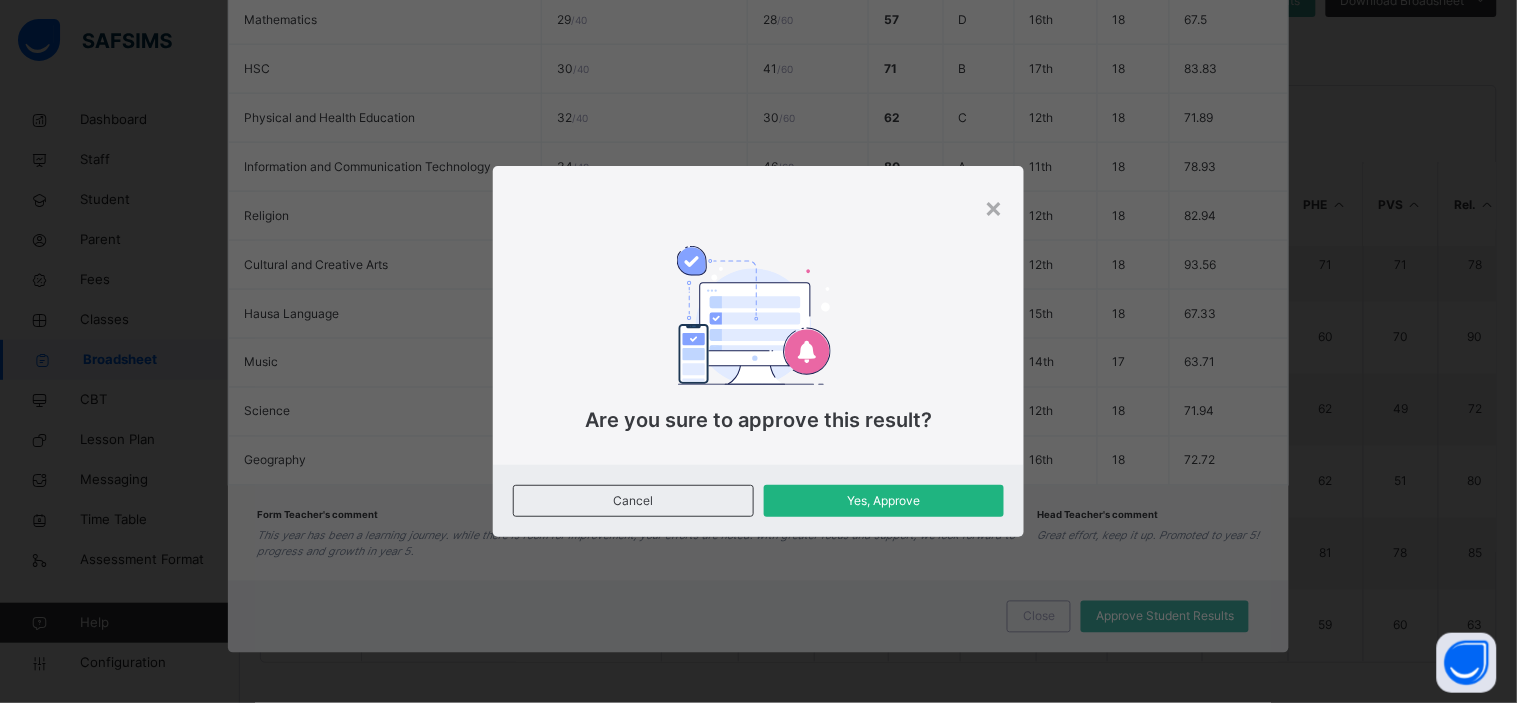 click on "Yes, Approve" at bounding box center [884, 501] 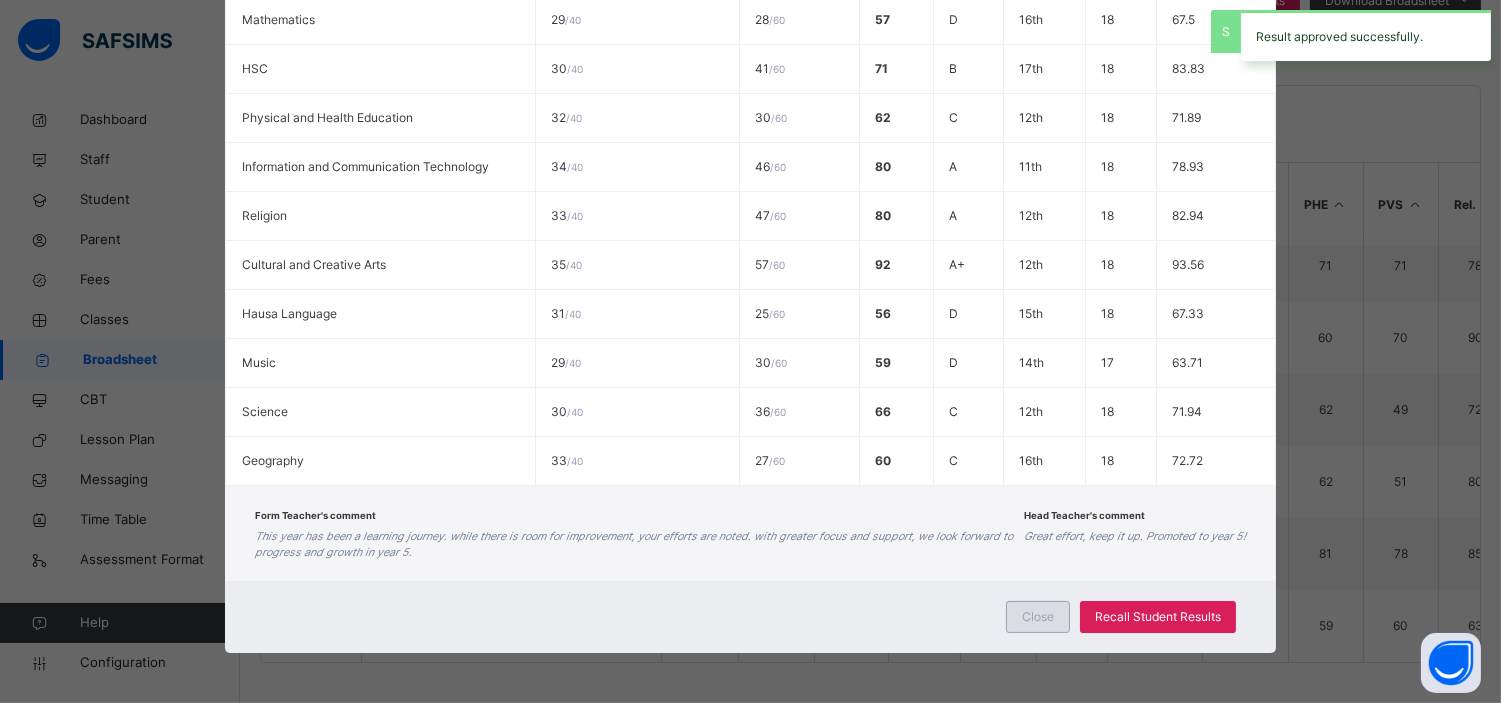 click on "Close" at bounding box center [1038, 617] 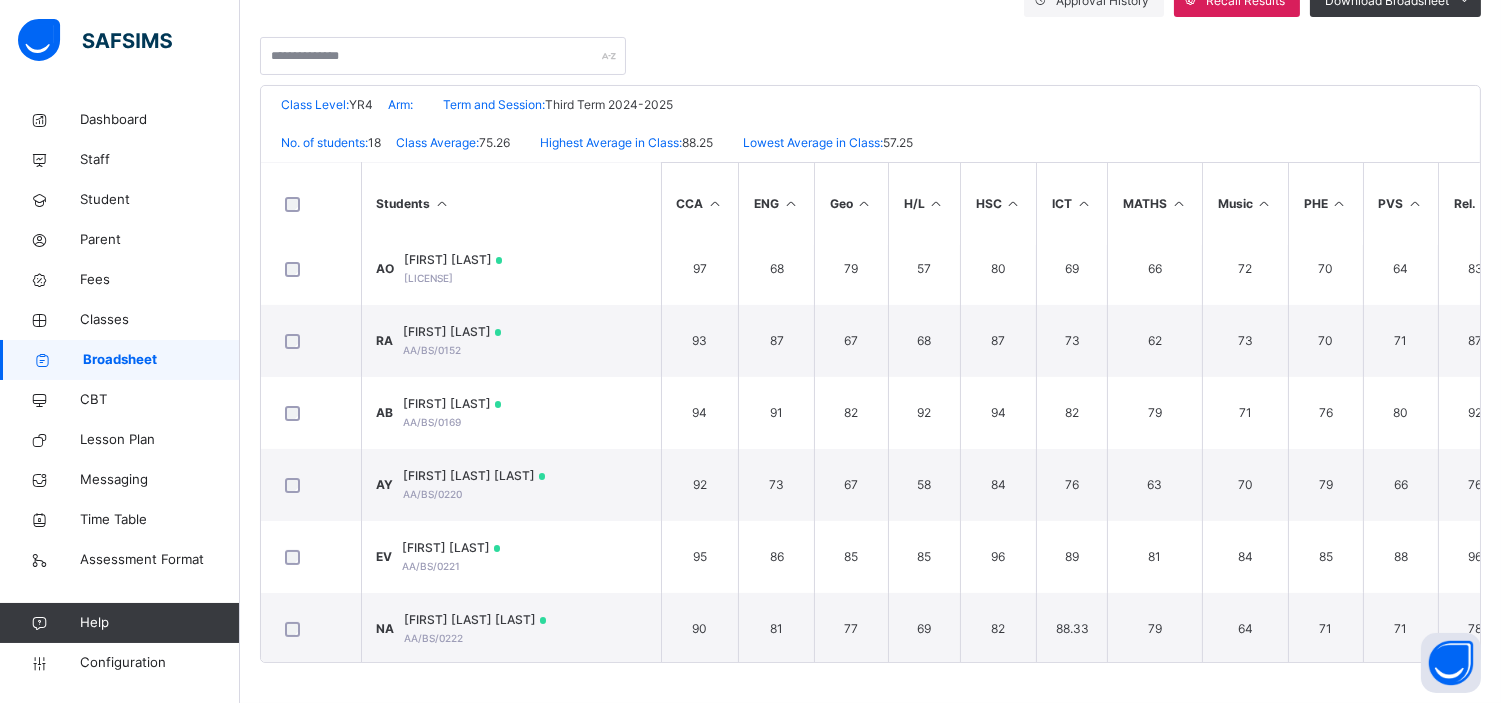 scroll, scrollTop: 494, scrollLeft: 0, axis: vertical 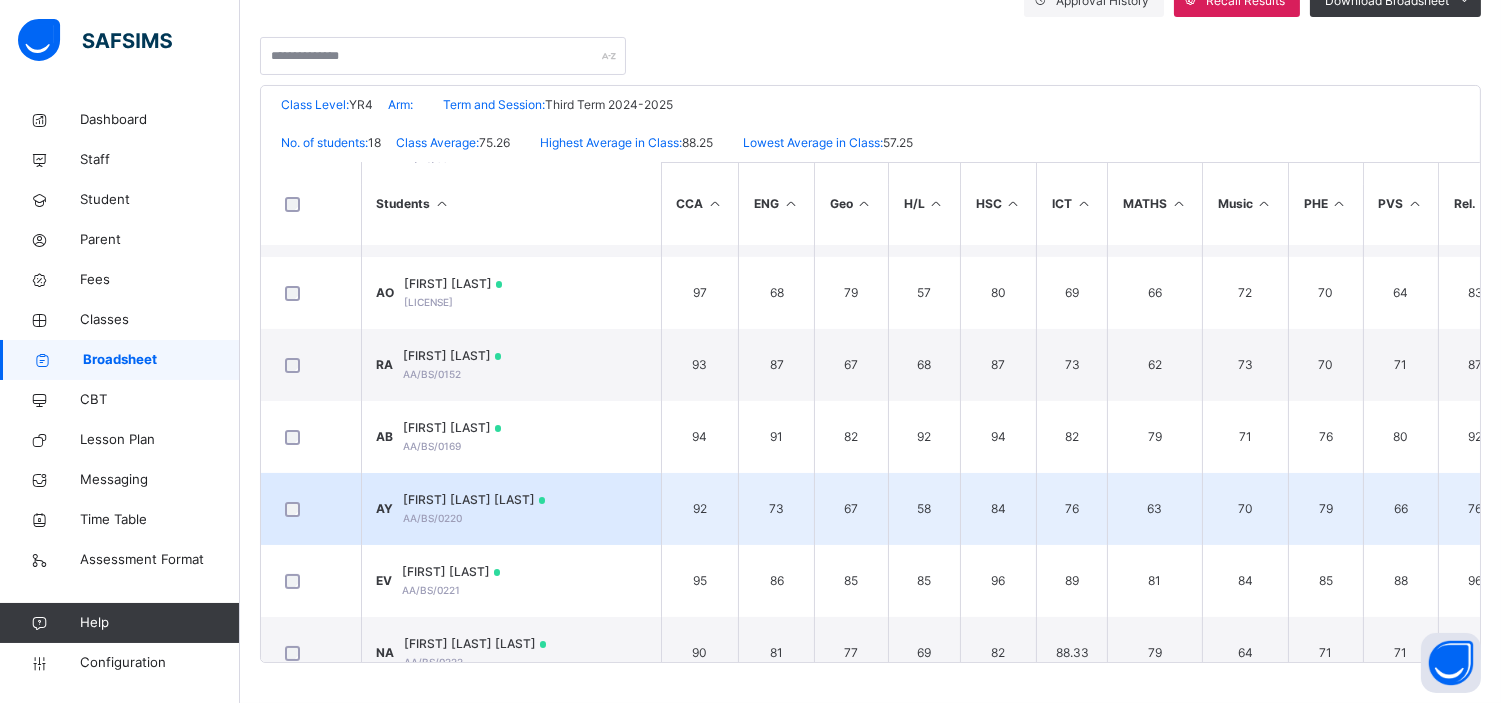 click on "AY ABNER AZIEL YUSUF   AA/BS/0220" at bounding box center (511, 509) 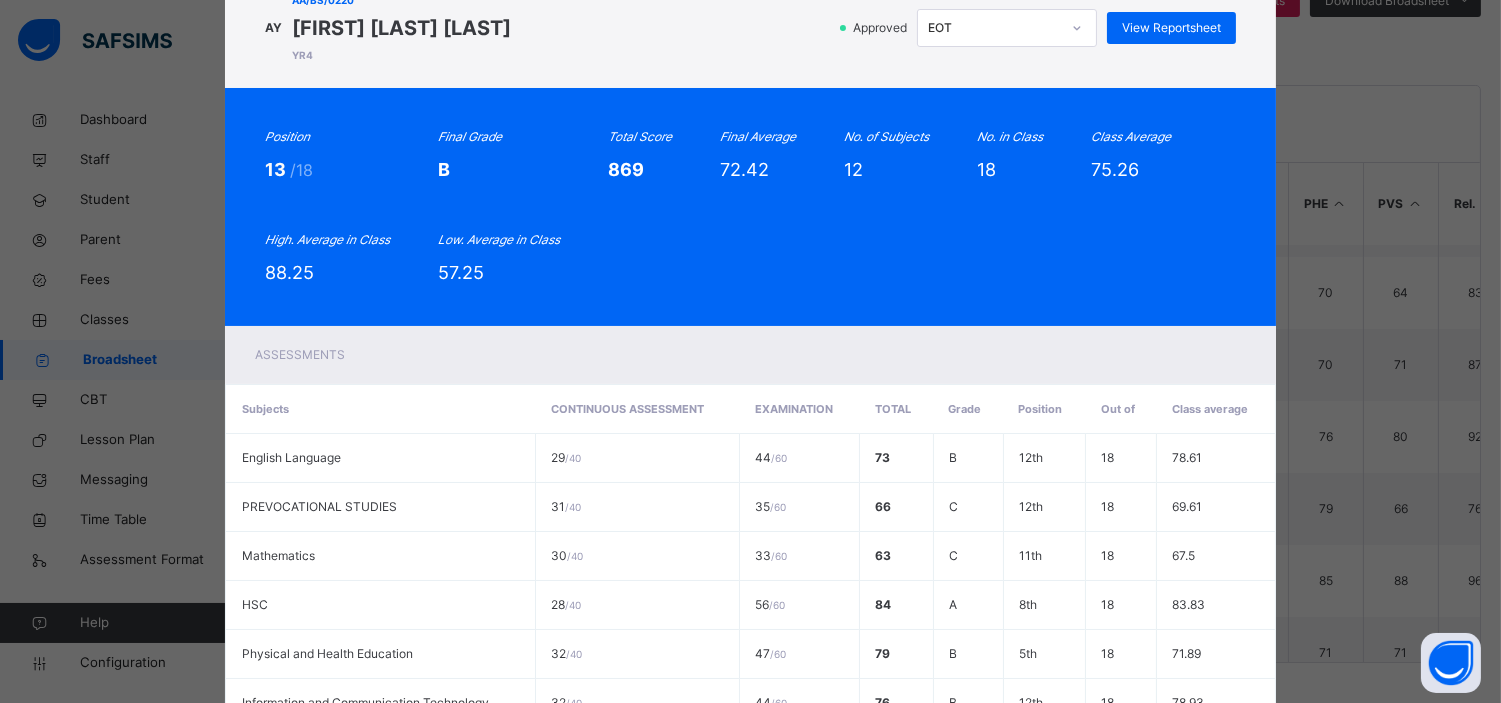 scroll, scrollTop: 0, scrollLeft: 0, axis: both 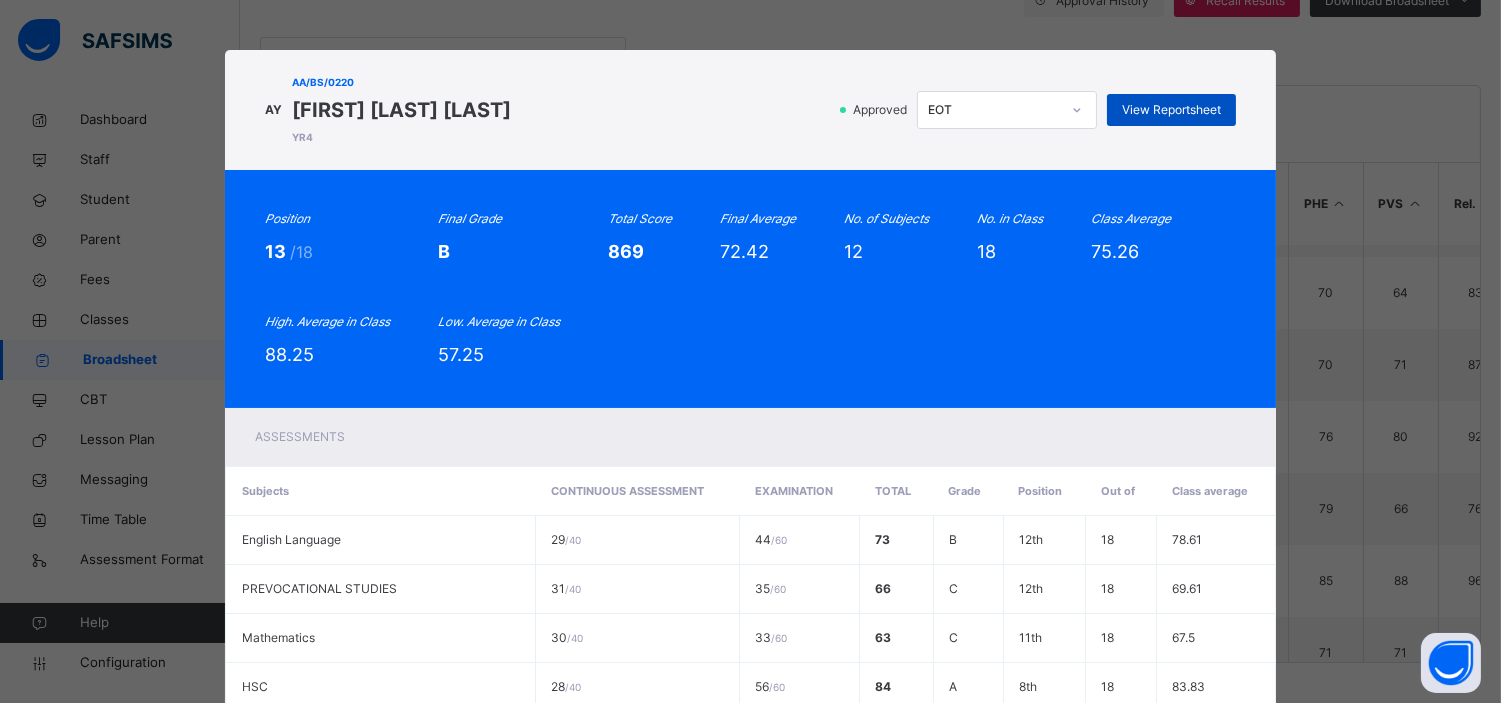 click on "View Reportsheet" at bounding box center [1171, 110] 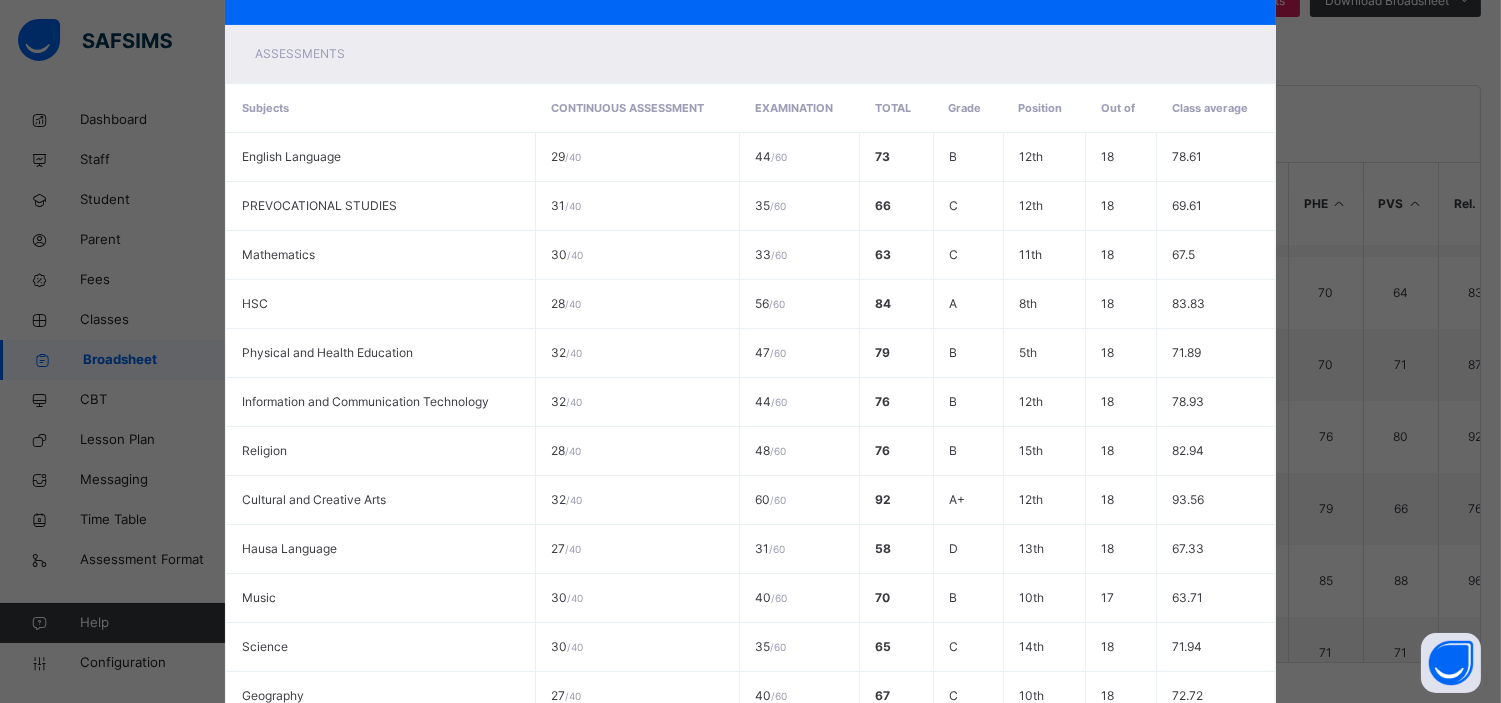scroll, scrollTop: 618, scrollLeft: 0, axis: vertical 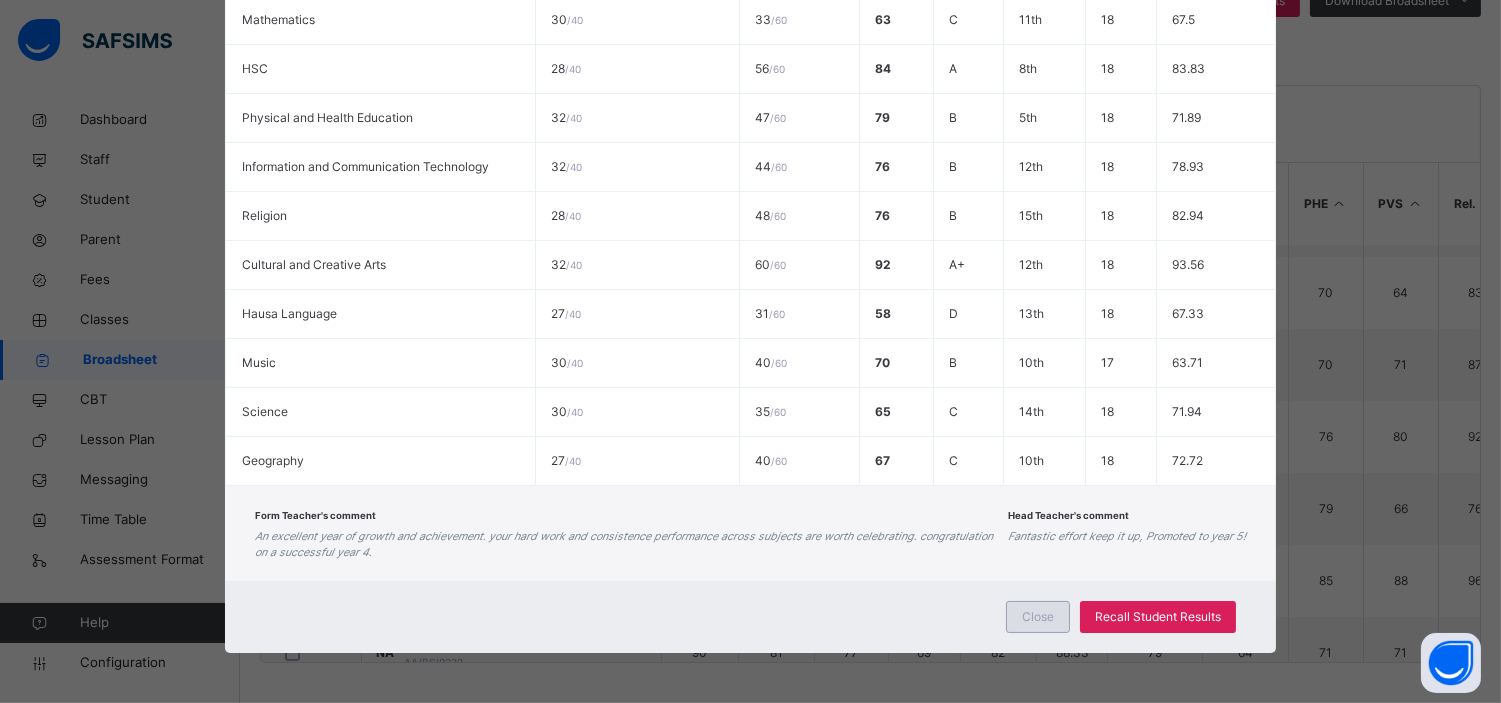 click on "Close" at bounding box center [1038, 617] 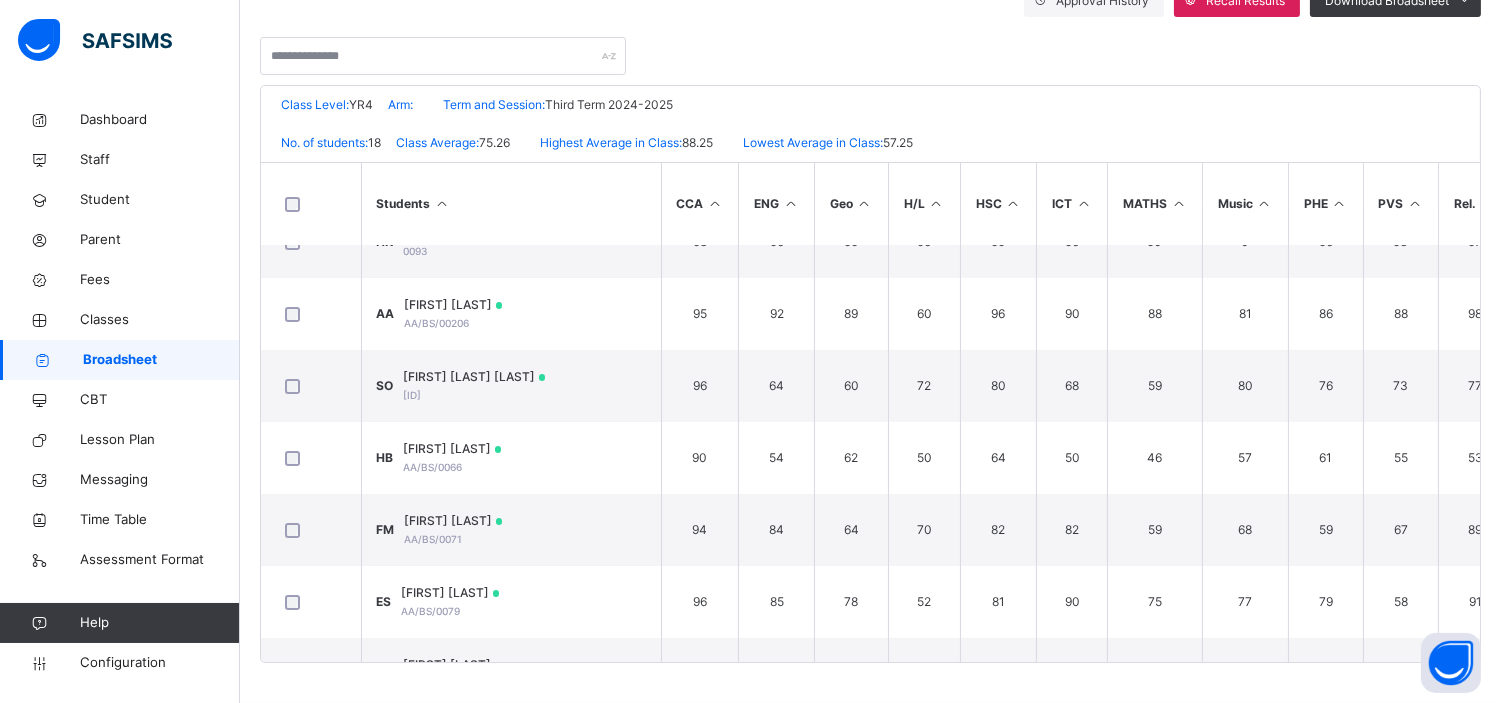 scroll, scrollTop: 0, scrollLeft: 0, axis: both 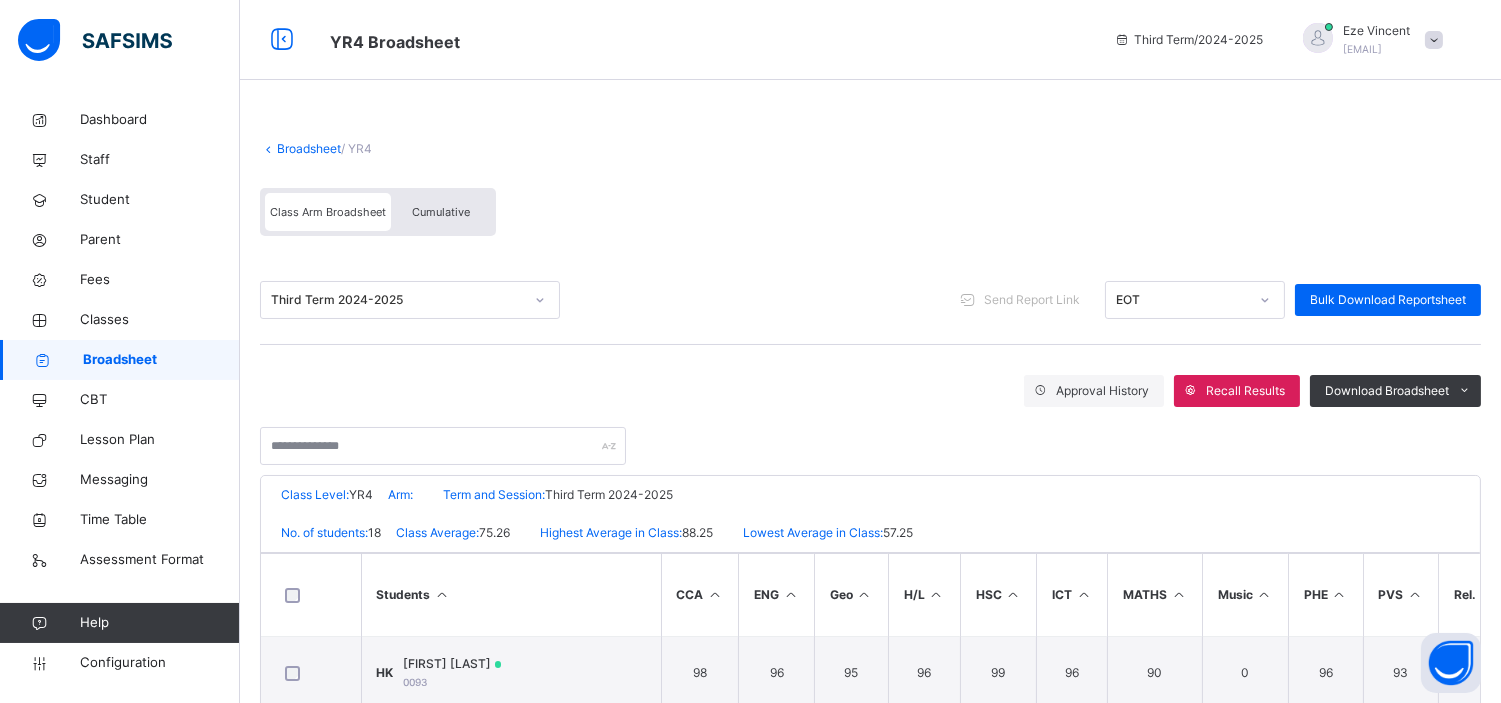click on "Broadsheet" at bounding box center (309, 148) 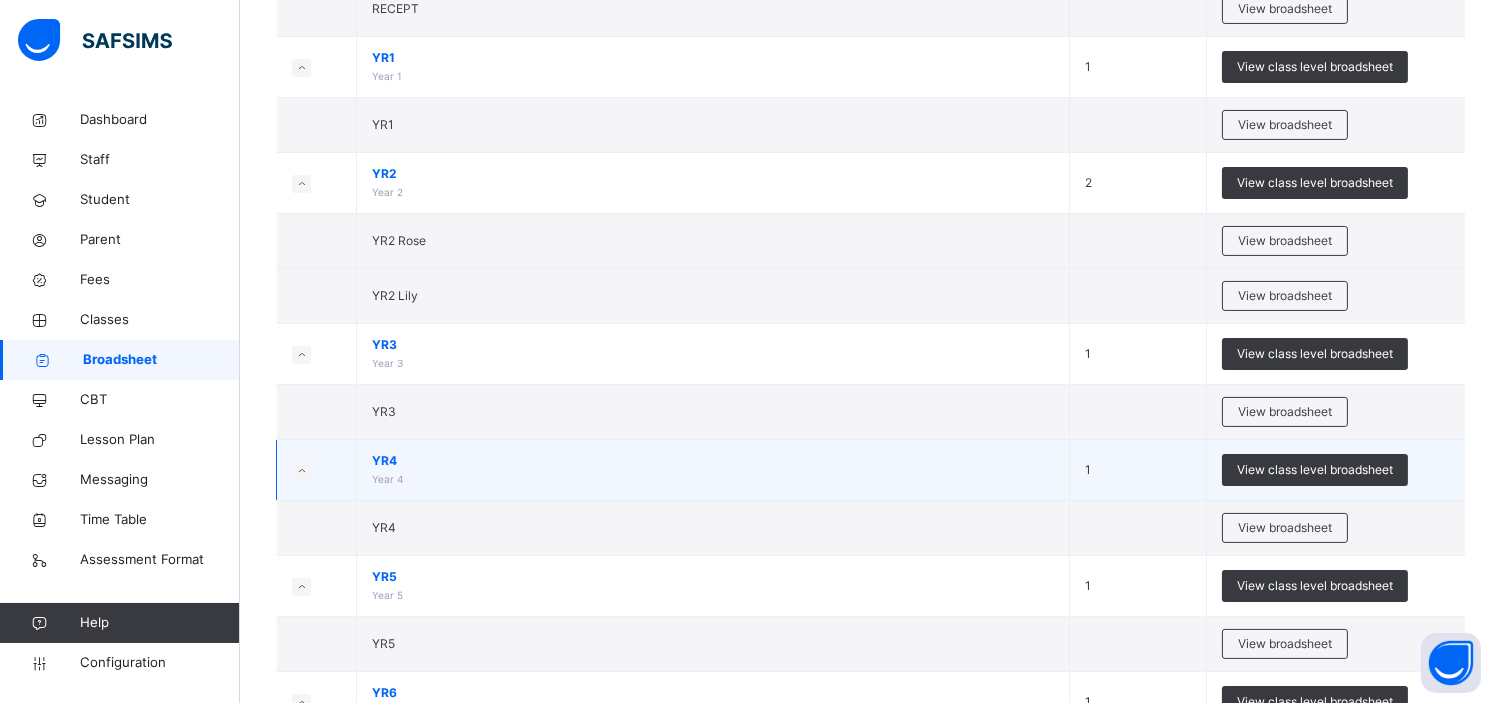 scroll, scrollTop: 716, scrollLeft: 0, axis: vertical 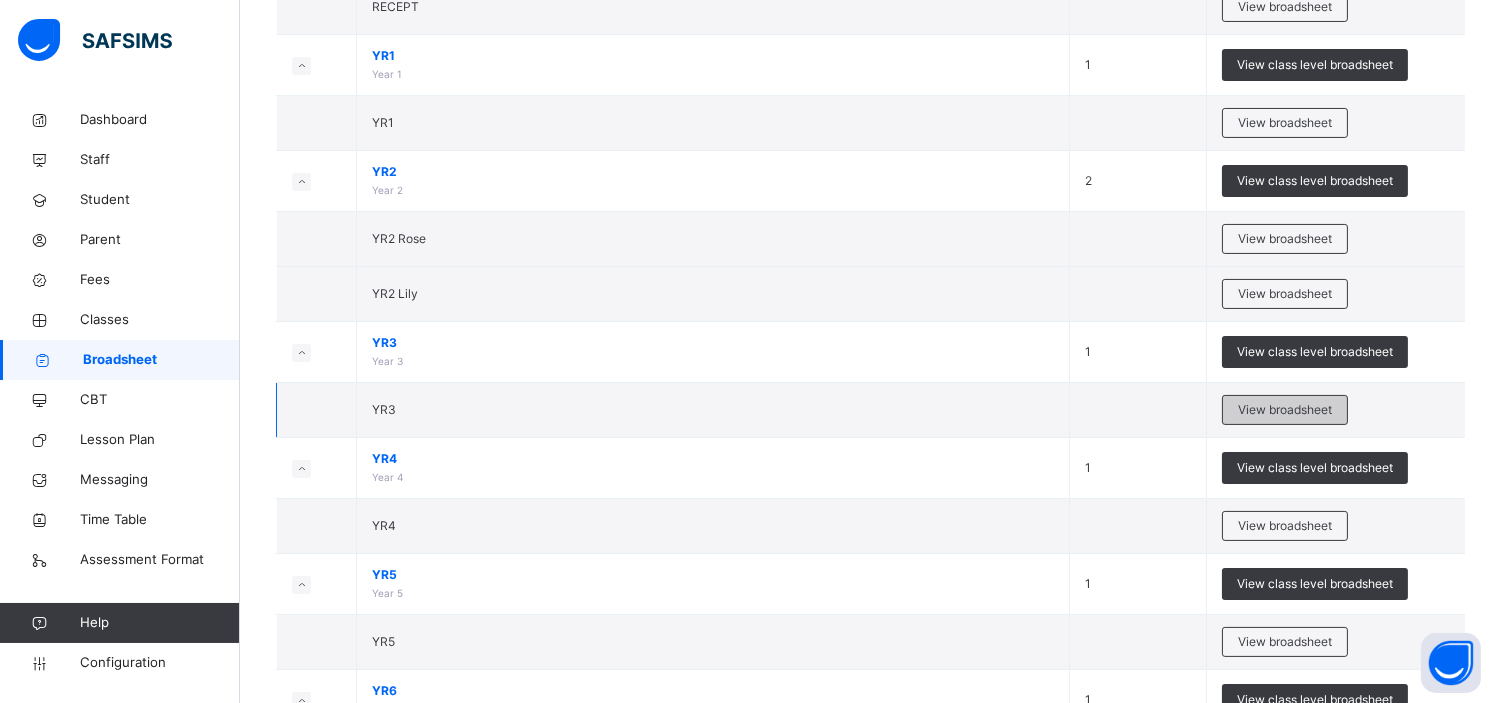 click on "View broadsheet" at bounding box center (1285, 410) 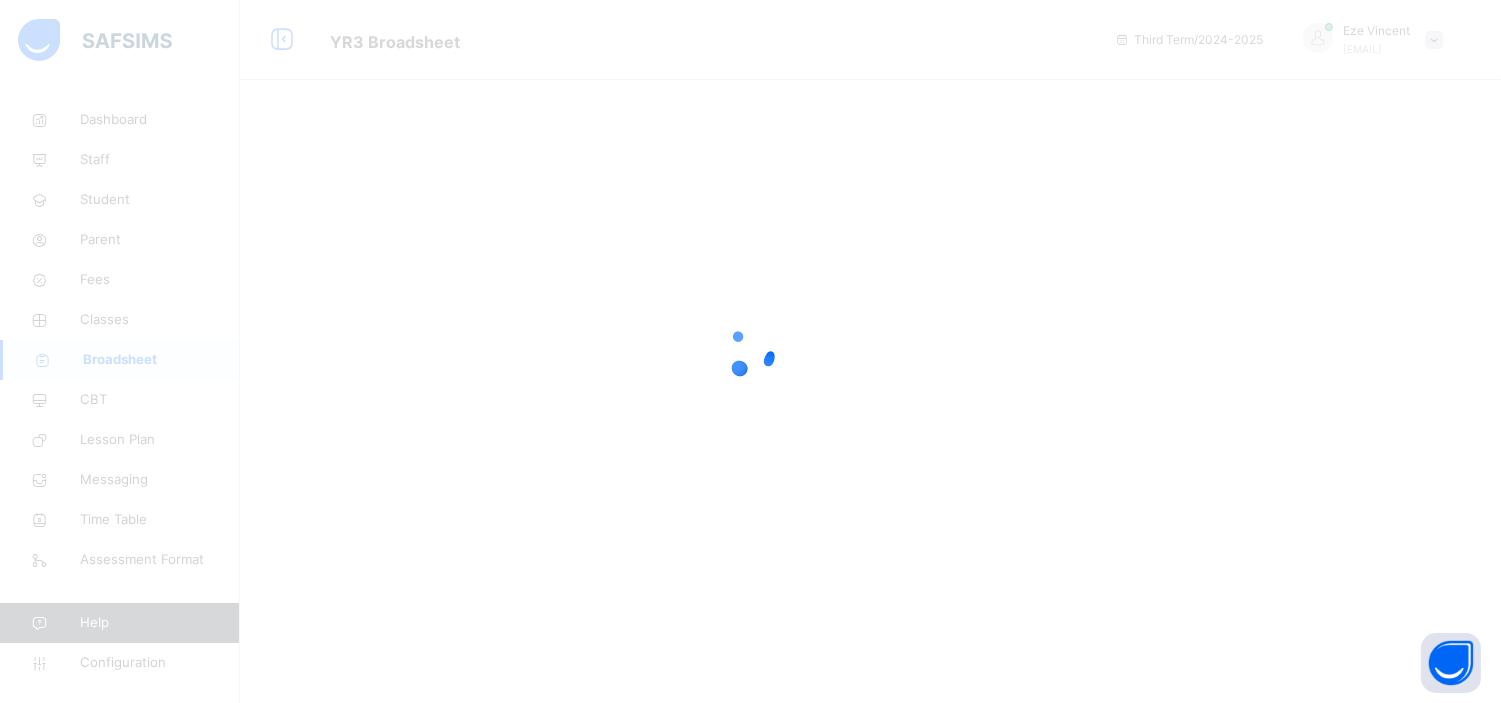 scroll, scrollTop: 0, scrollLeft: 0, axis: both 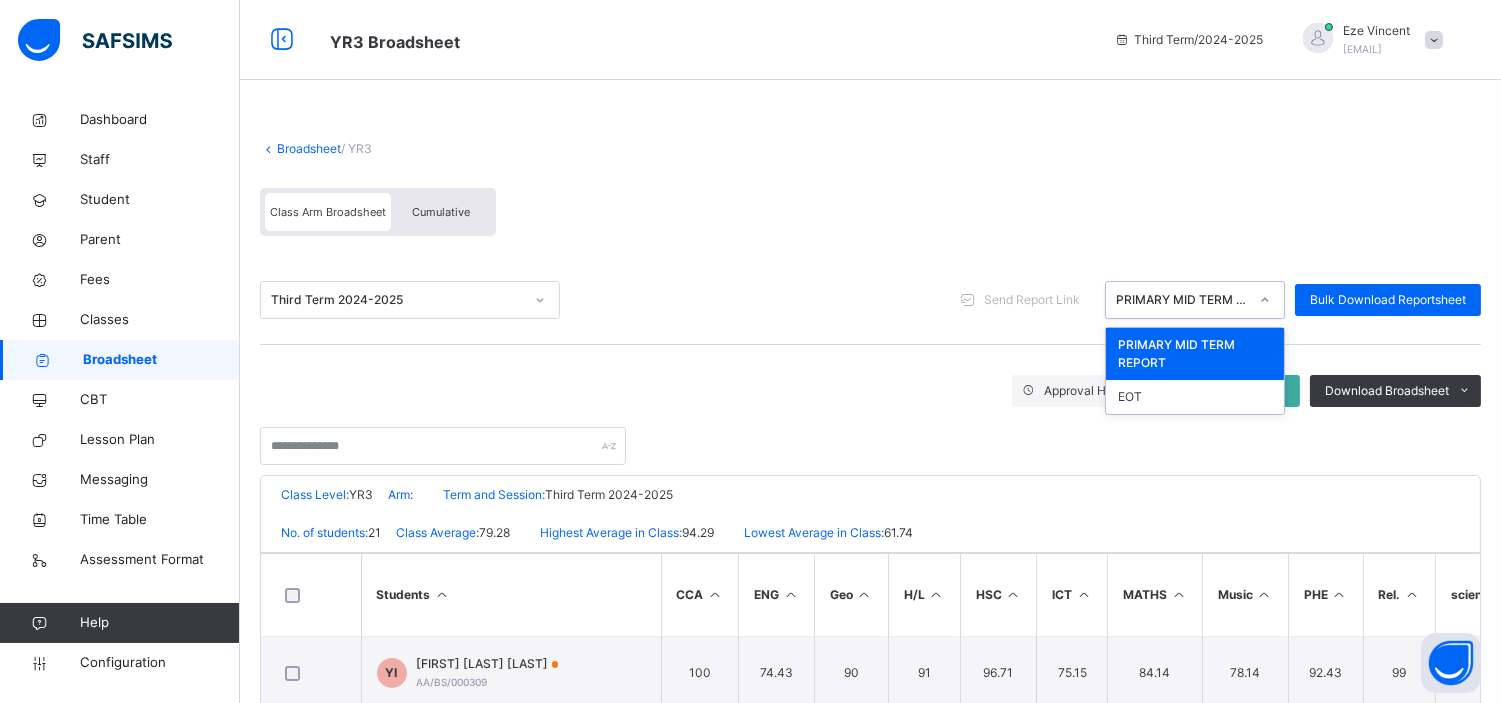 click 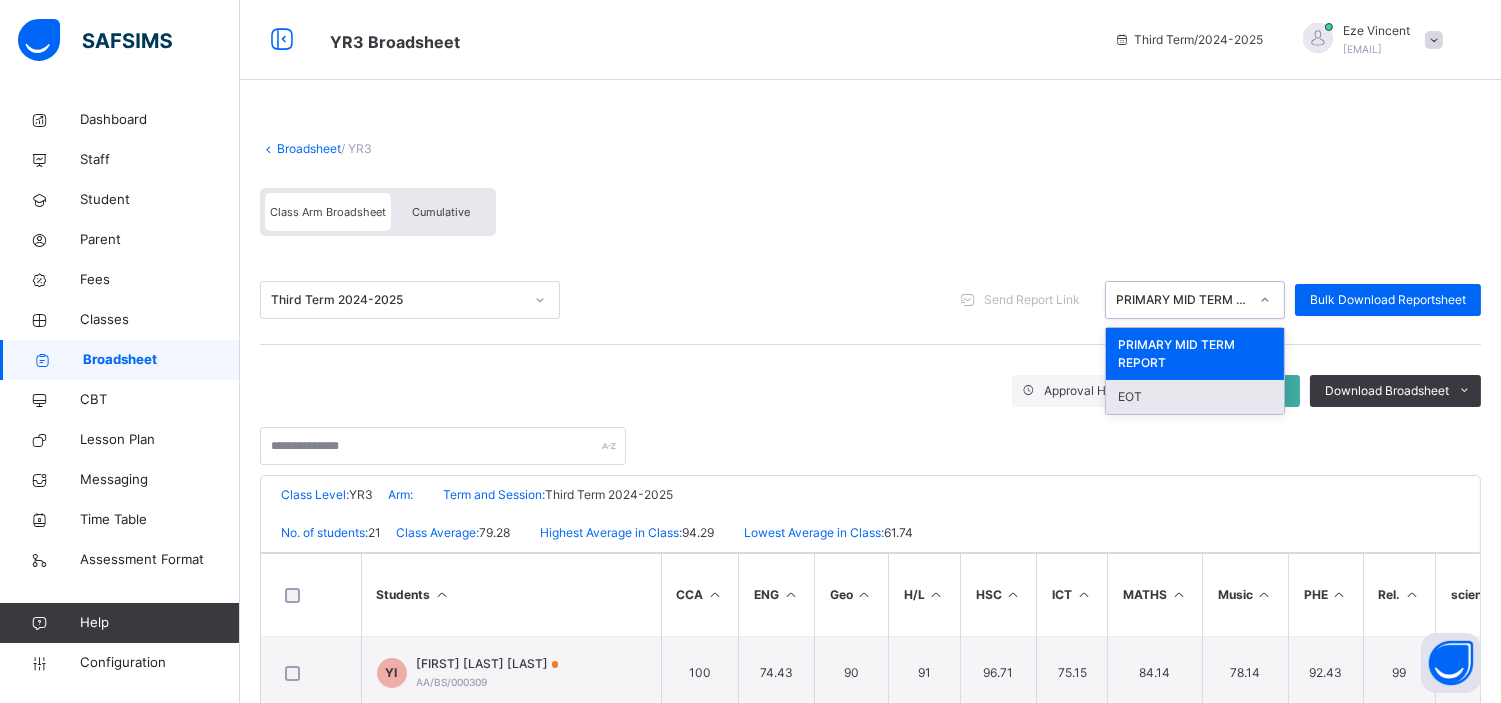 click on "EOT" at bounding box center (1195, 397) 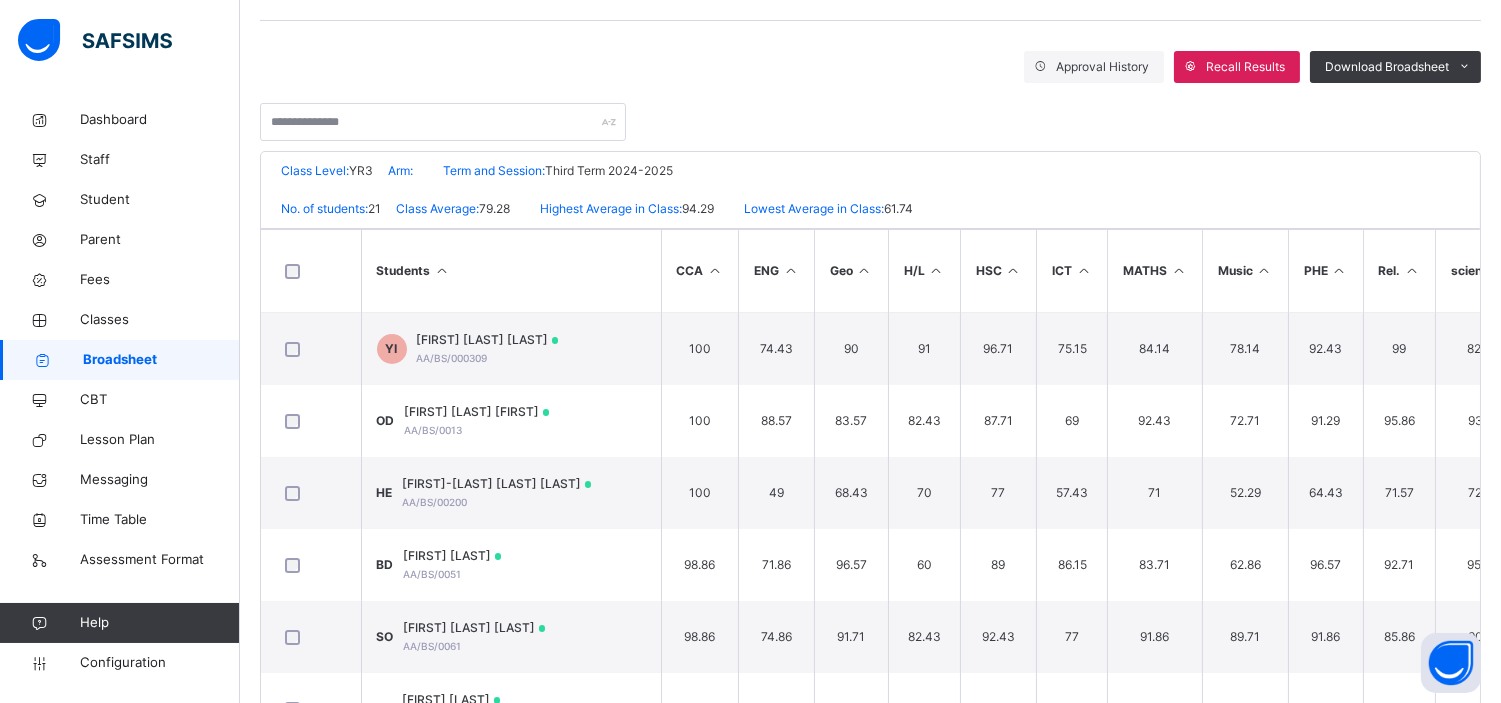scroll, scrollTop: 337, scrollLeft: 0, axis: vertical 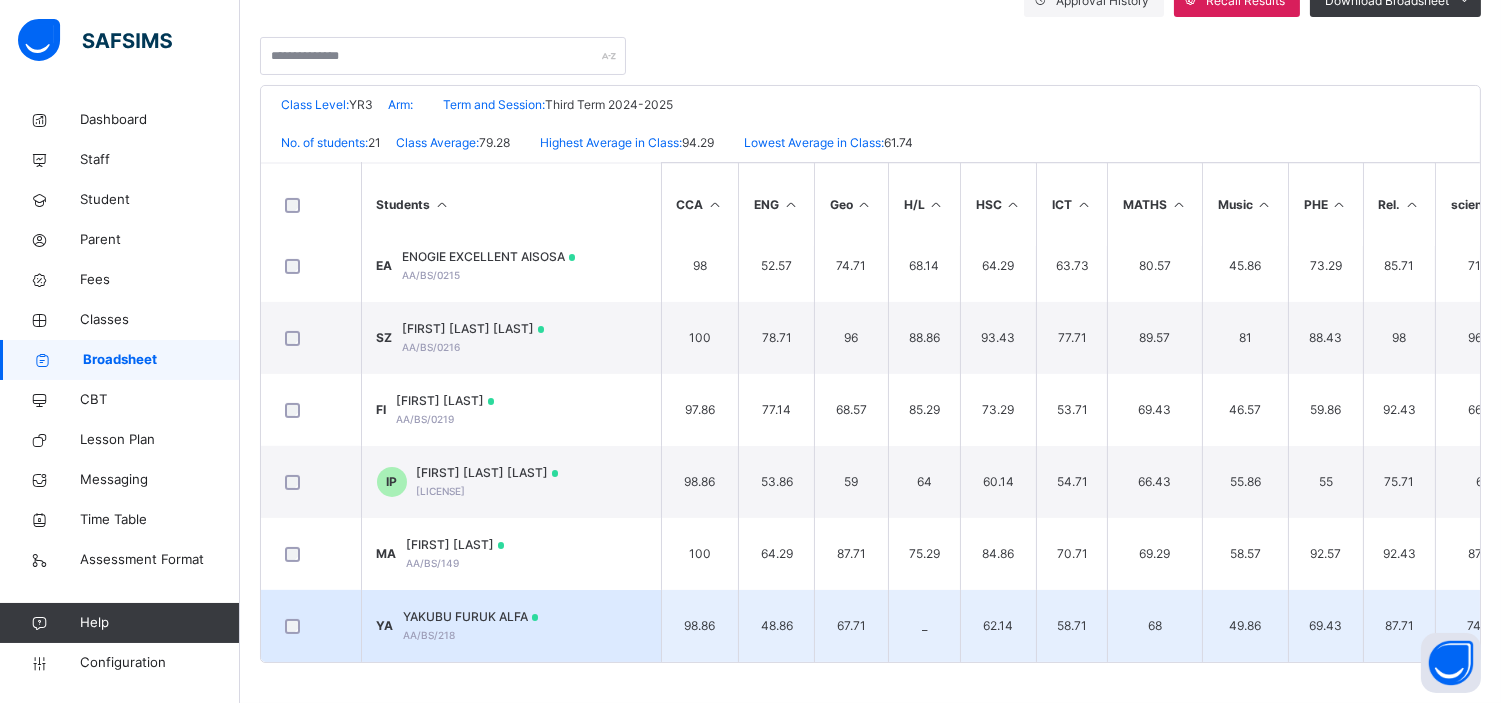 click on "YAKUBU FURUK ALFA" at bounding box center [471, 617] 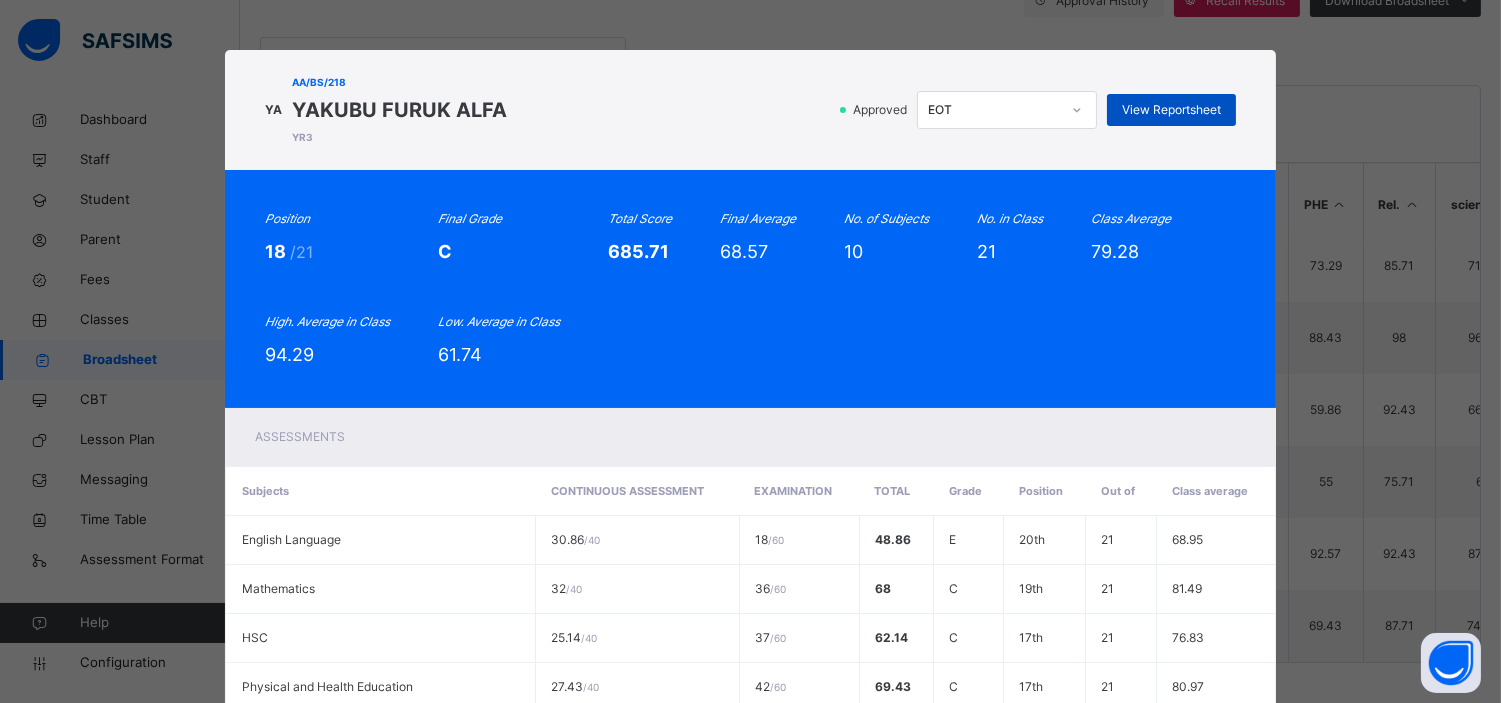 click on "View Reportsheet" at bounding box center [1171, 110] 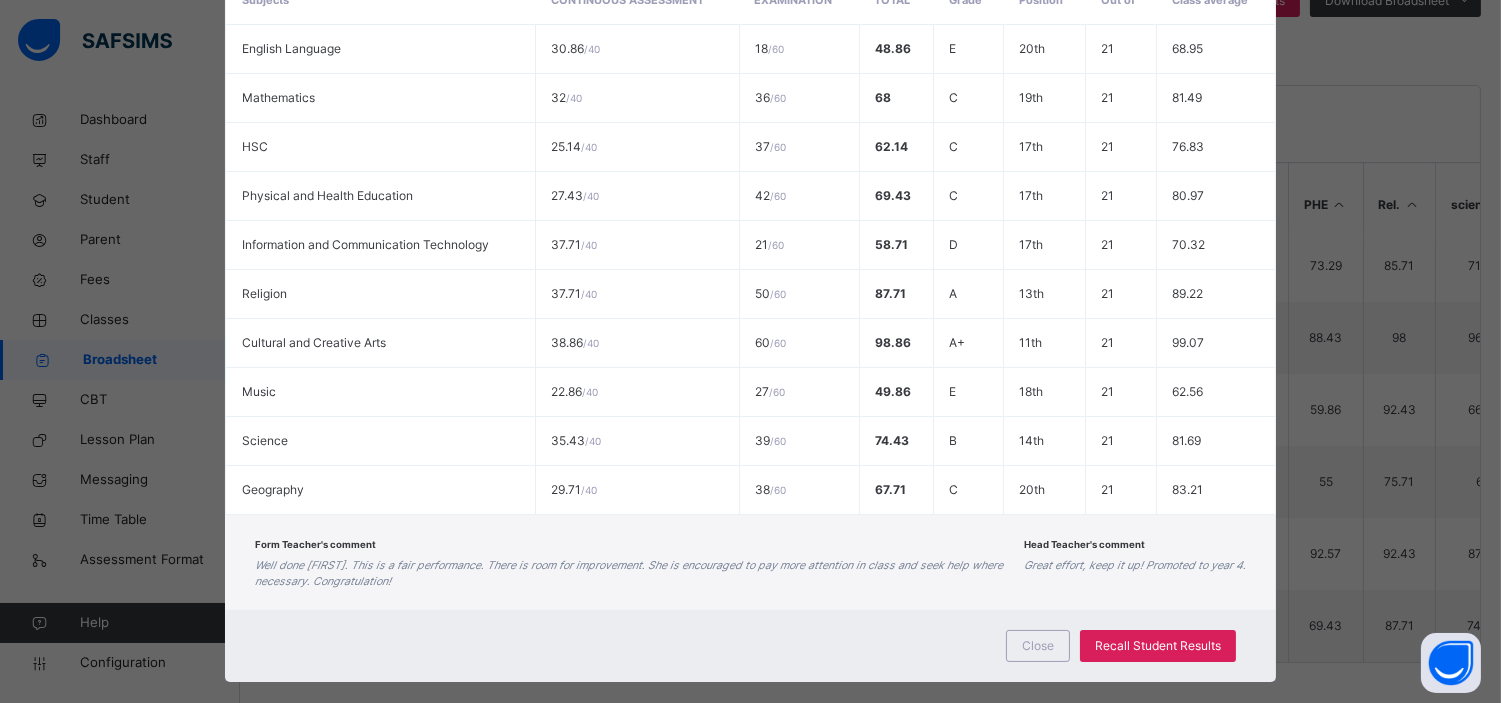 scroll, scrollTop: 504, scrollLeft: 0, axis: vertical 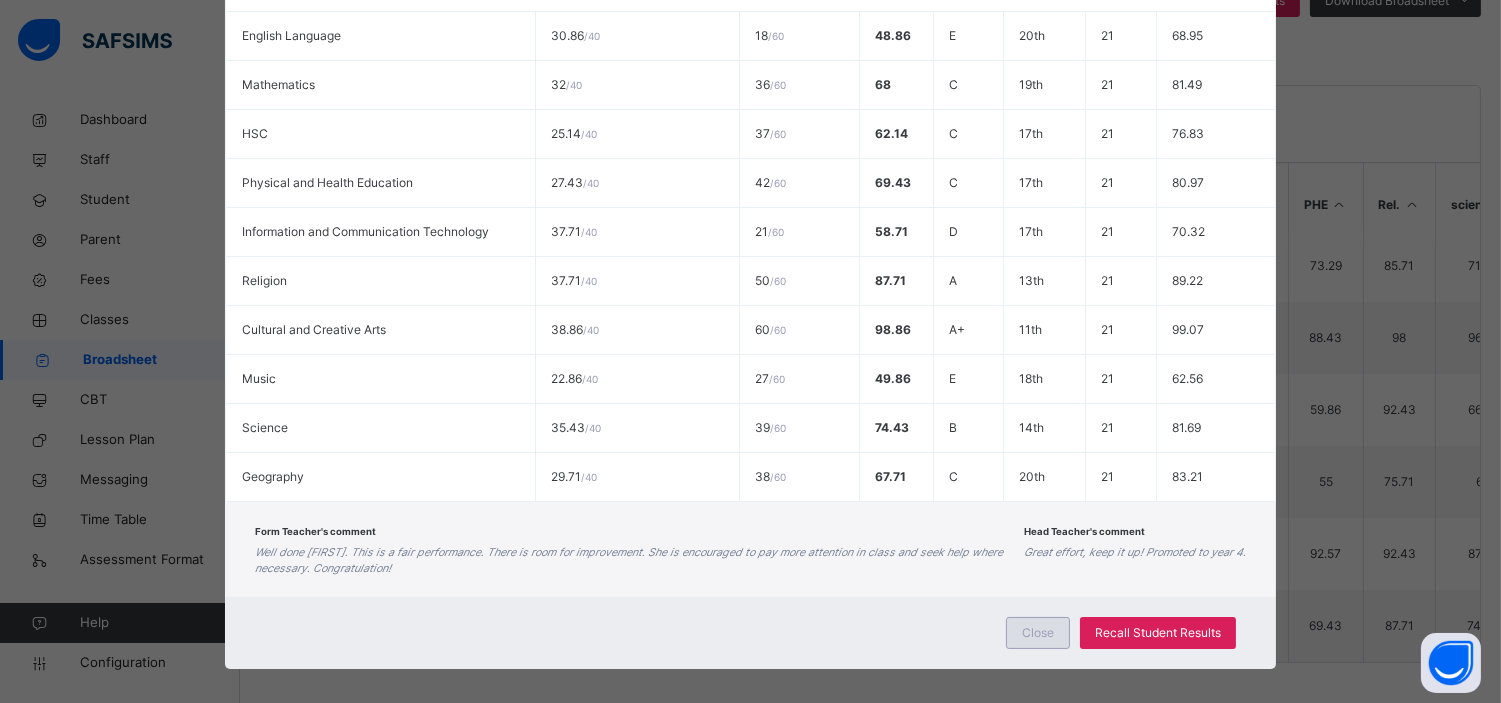 click on "Close" at bounding box center (1038, 633) 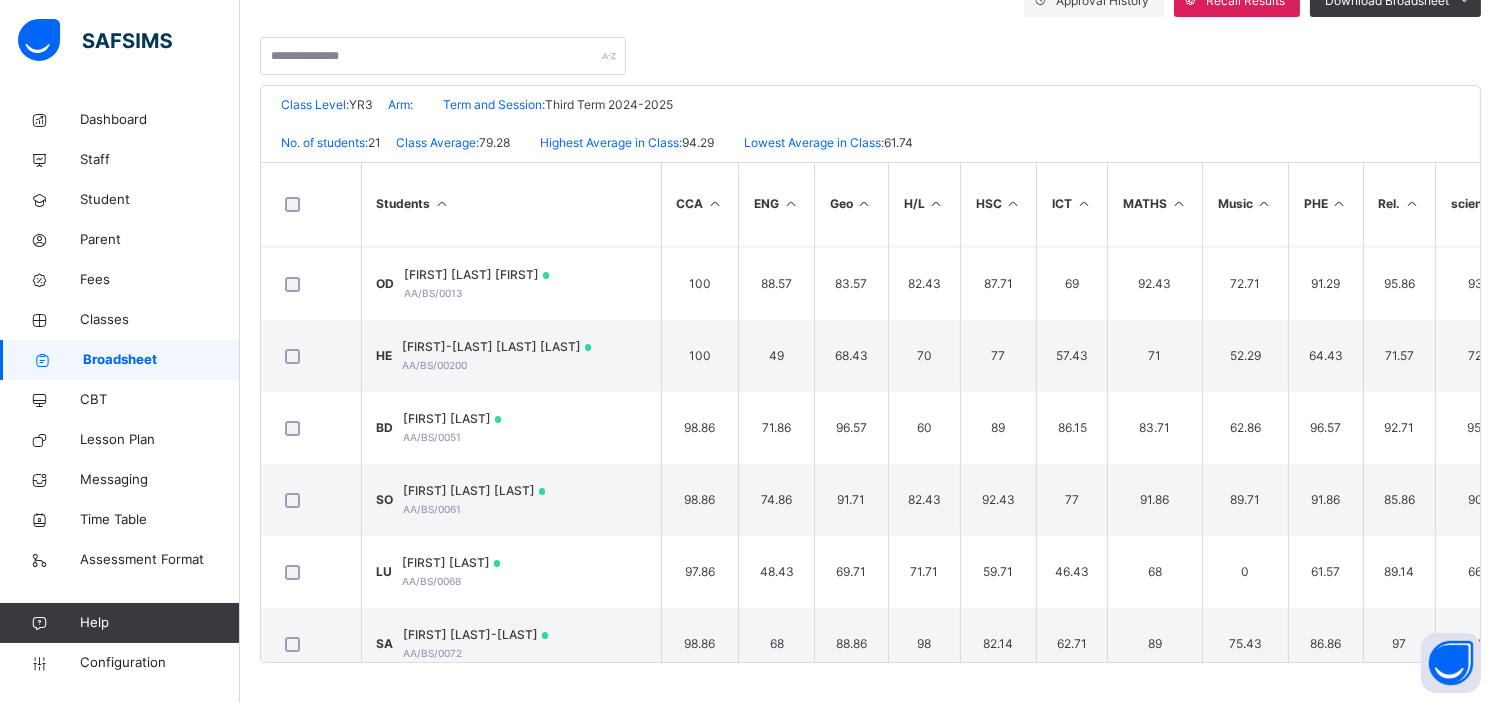 scroll, scrollTop: 0, scrollLeft: 0, axis: both 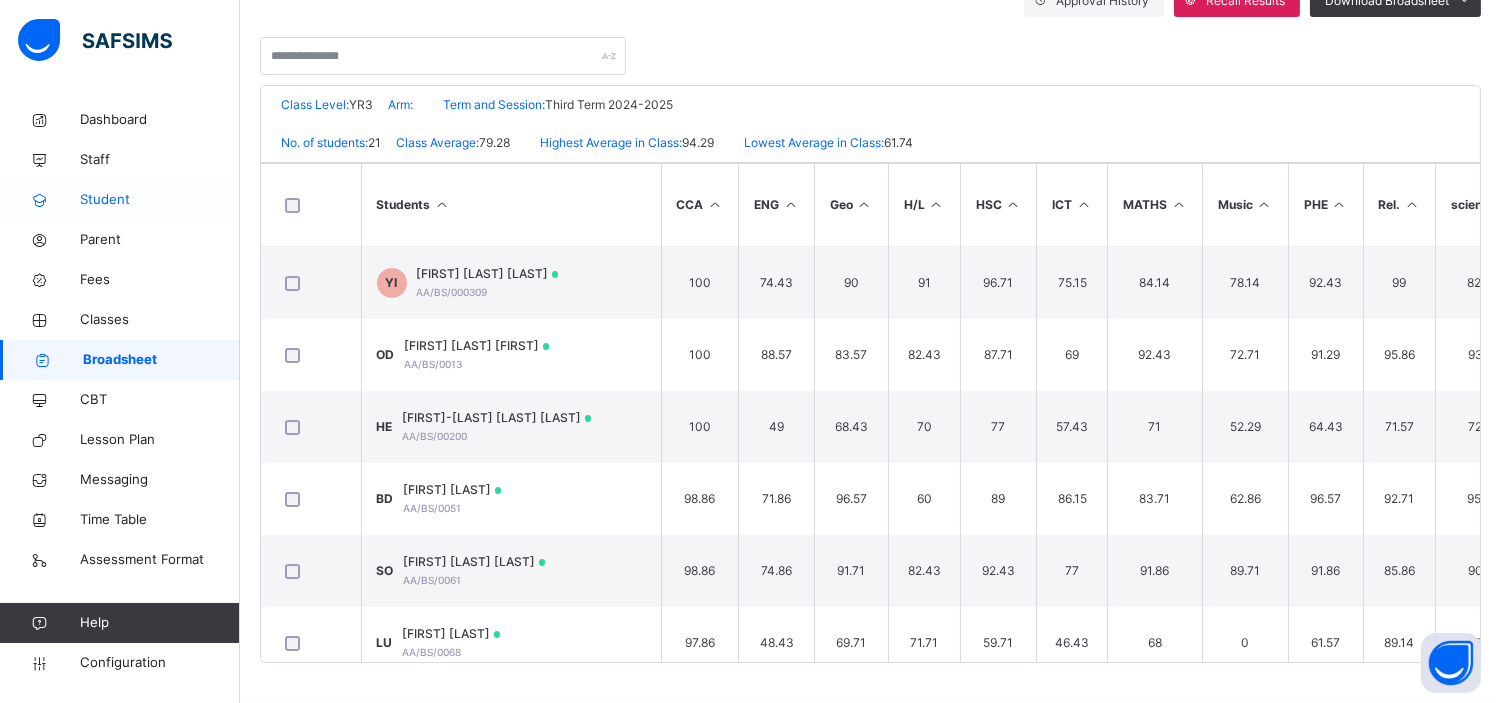 click on "Student" at bounding box center (160, 200) 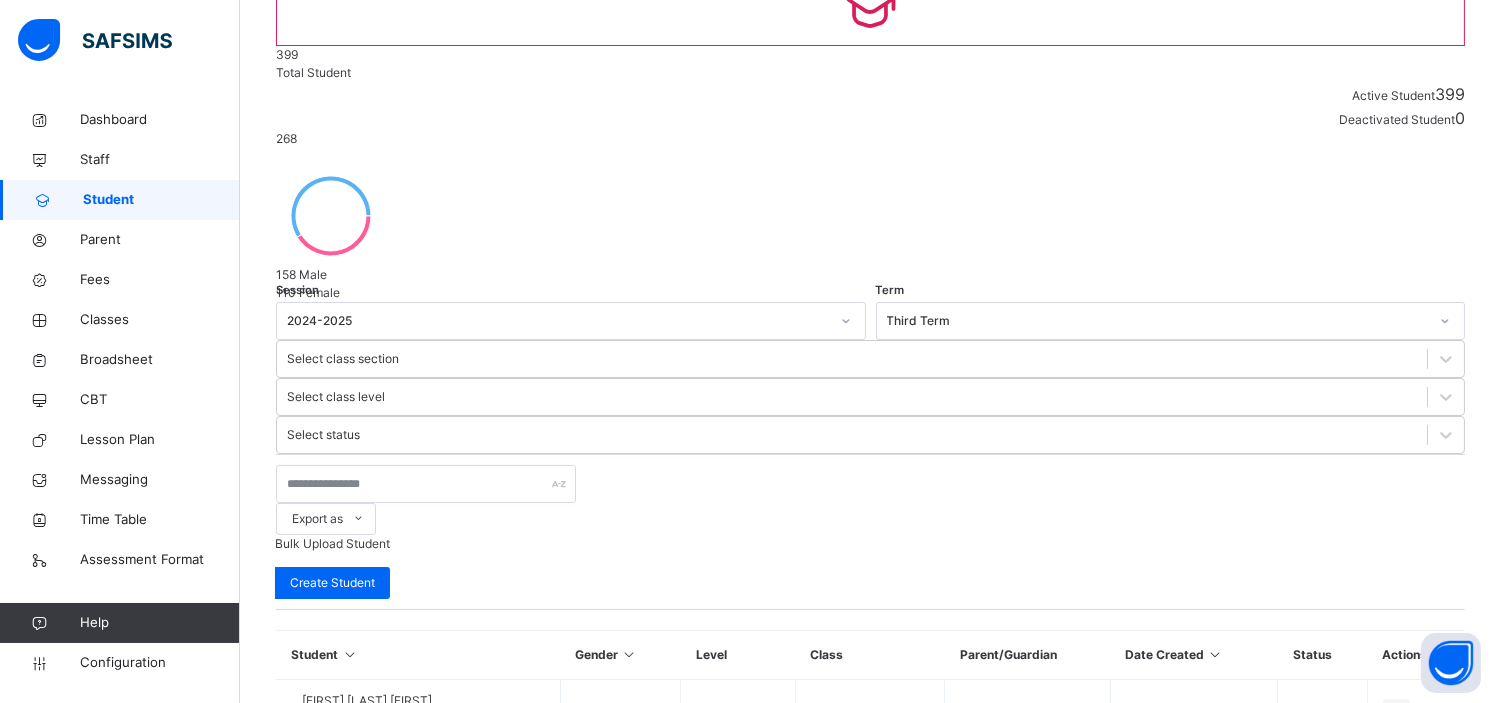 scroll, scrollTop: 218, scrollLeft: 0, axis: vertical 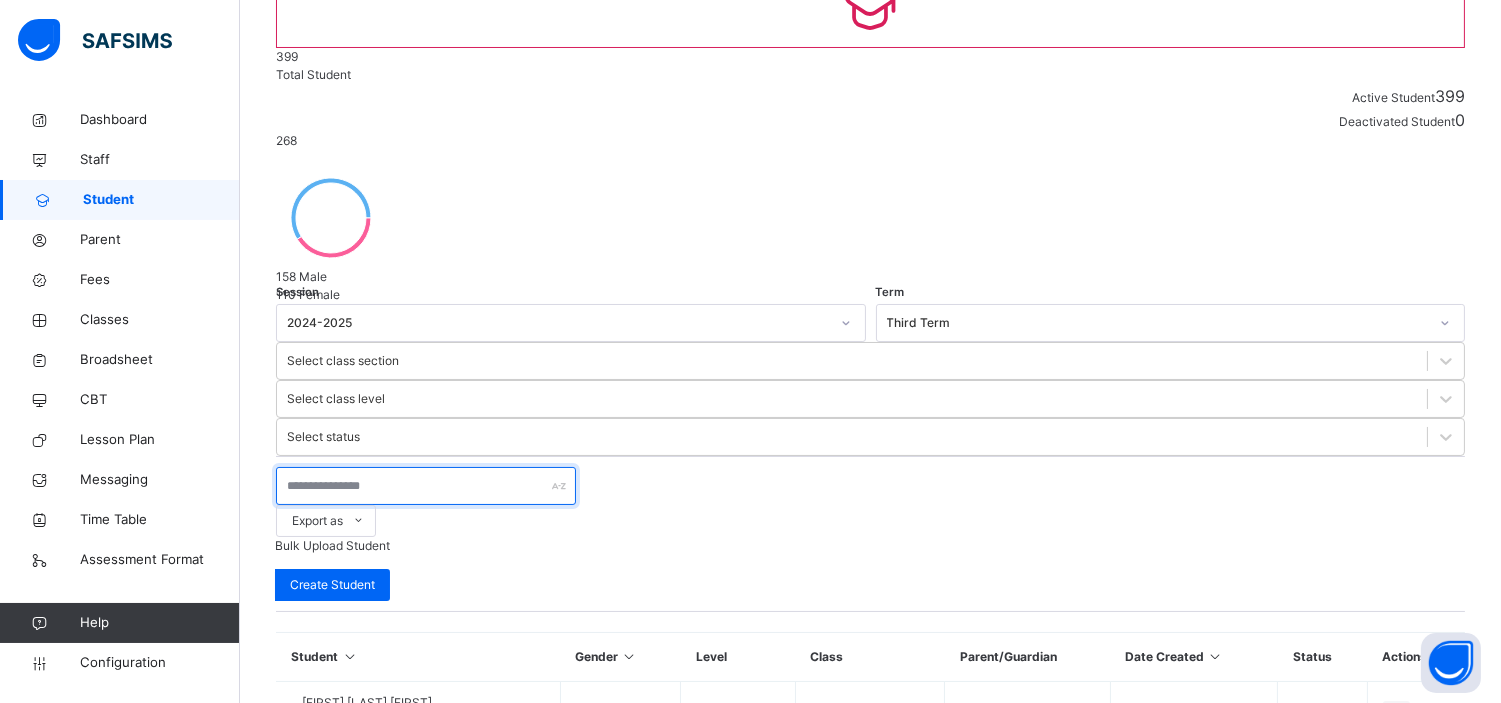 click at bounding box center (426, 486) 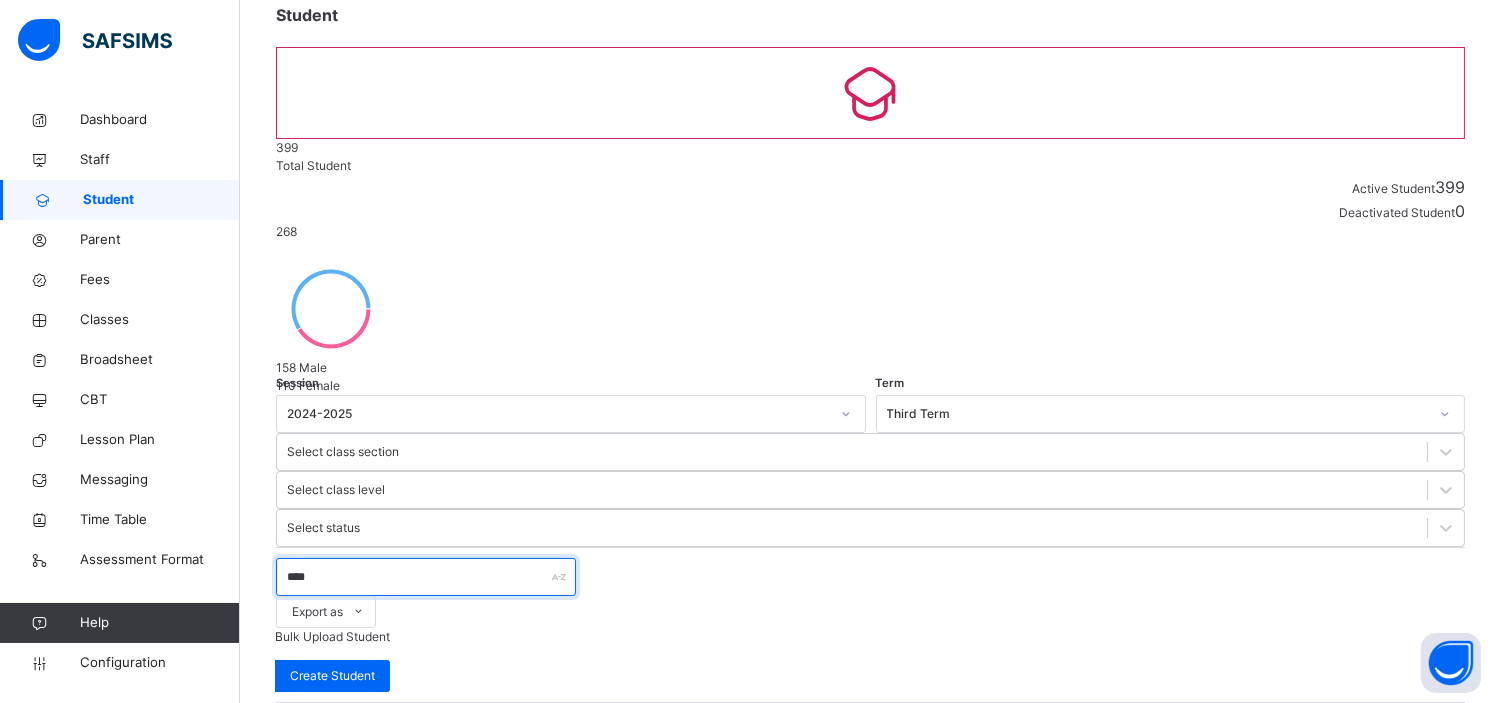 scroll, scrollTop: 126, scrollLeft: 0, axis: vertical 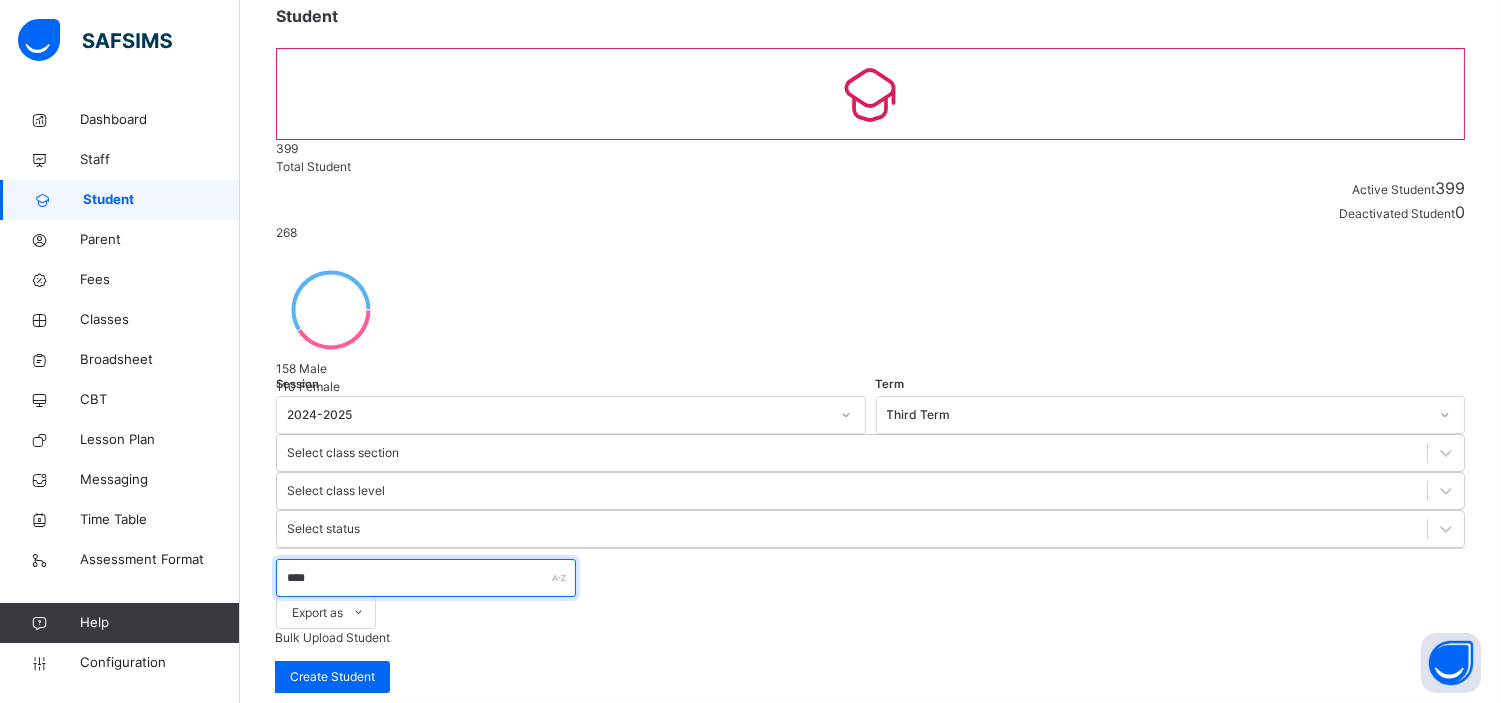 click on "****" at bounding box center (426, 578) 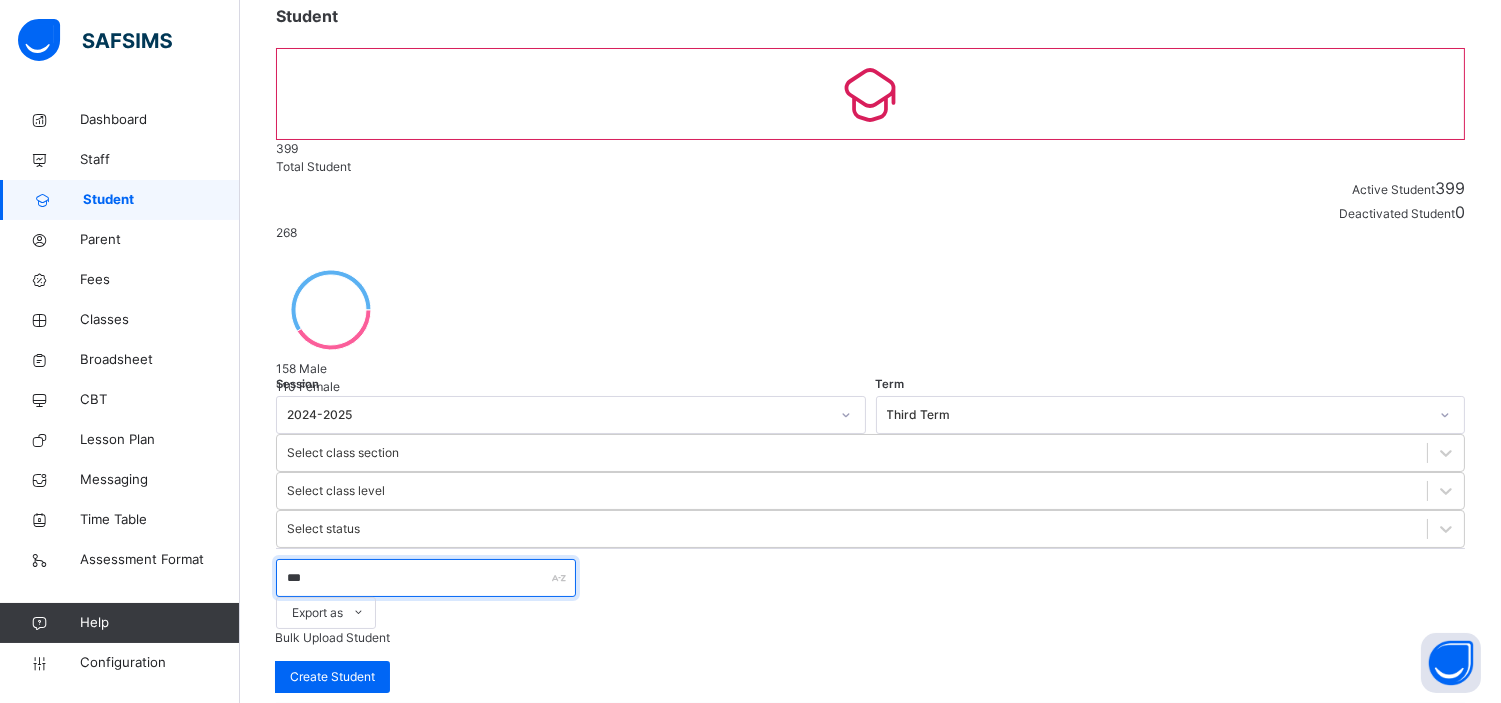 click on "***" at bounding box center (426, 578) 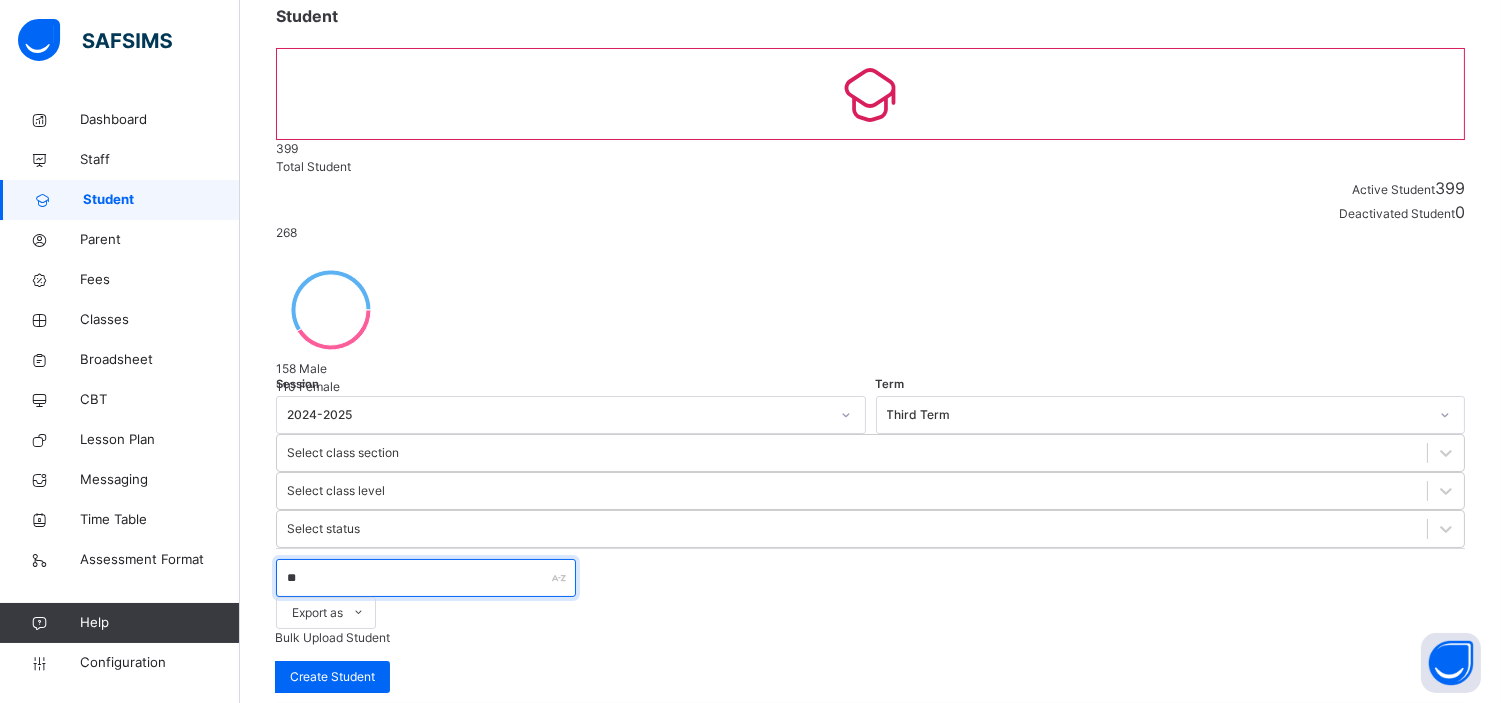 type on "*" 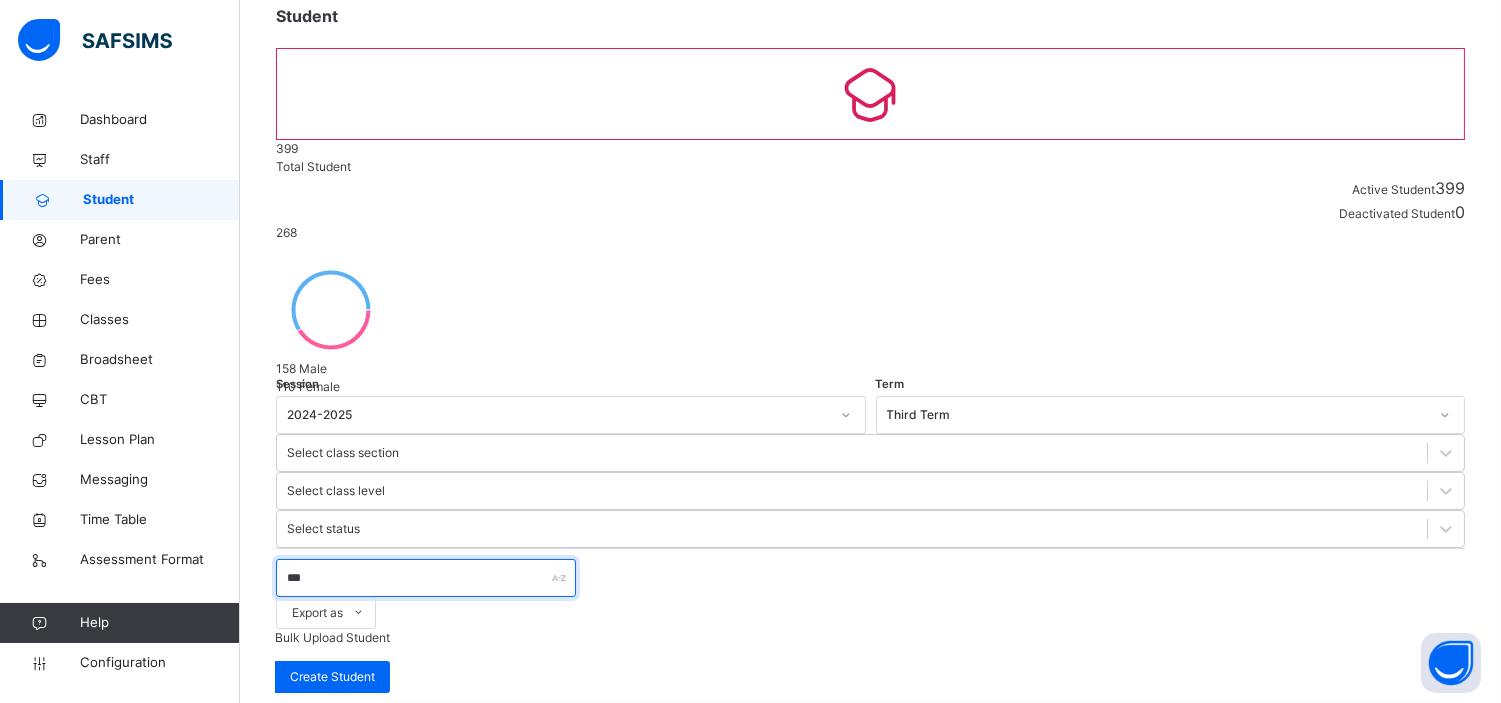 type on "****" 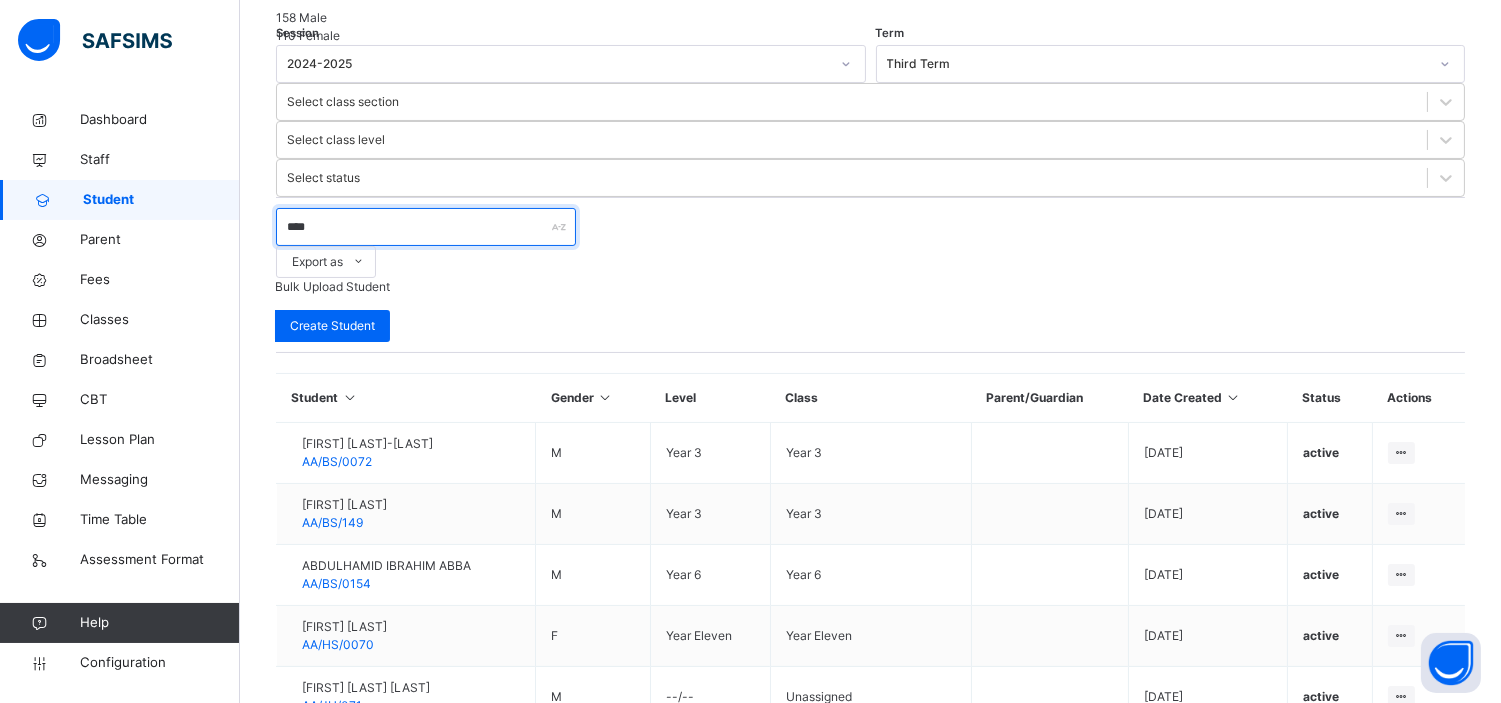 scroll, scrollTop: 476, scrollLeft: 0, axis: vertical 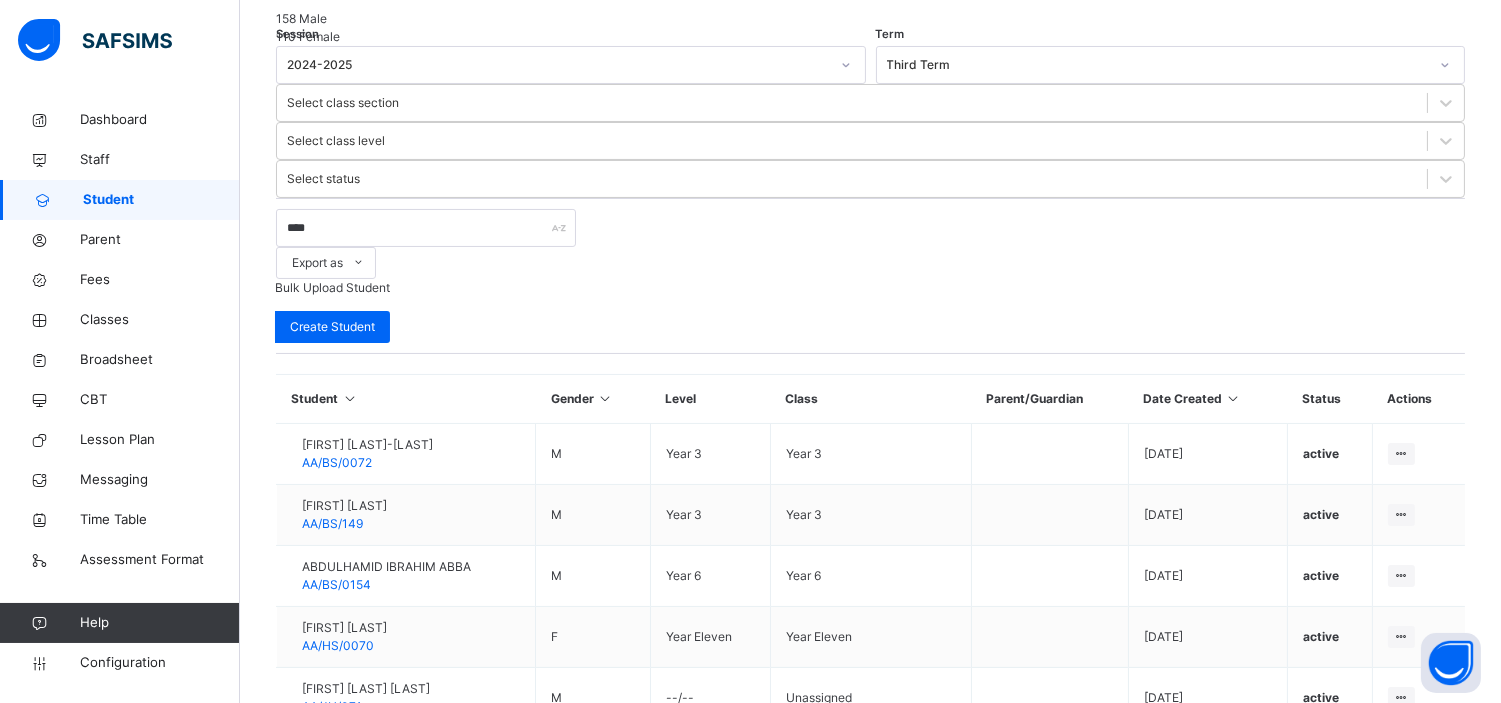 click on "FATIMA  ABBA" at bounding box center (344, 750) 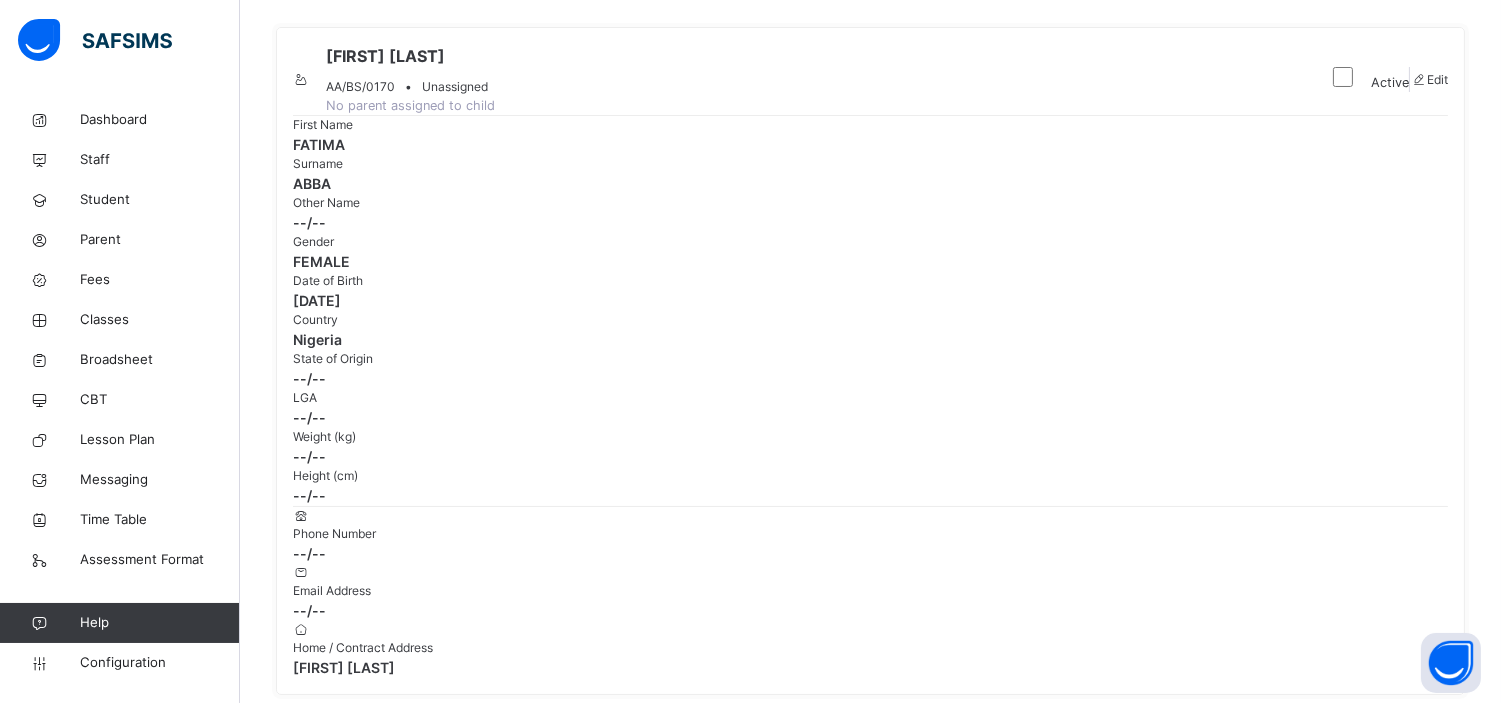 scroll, scrollTop: 0, scrollLeft: 0, axis: both 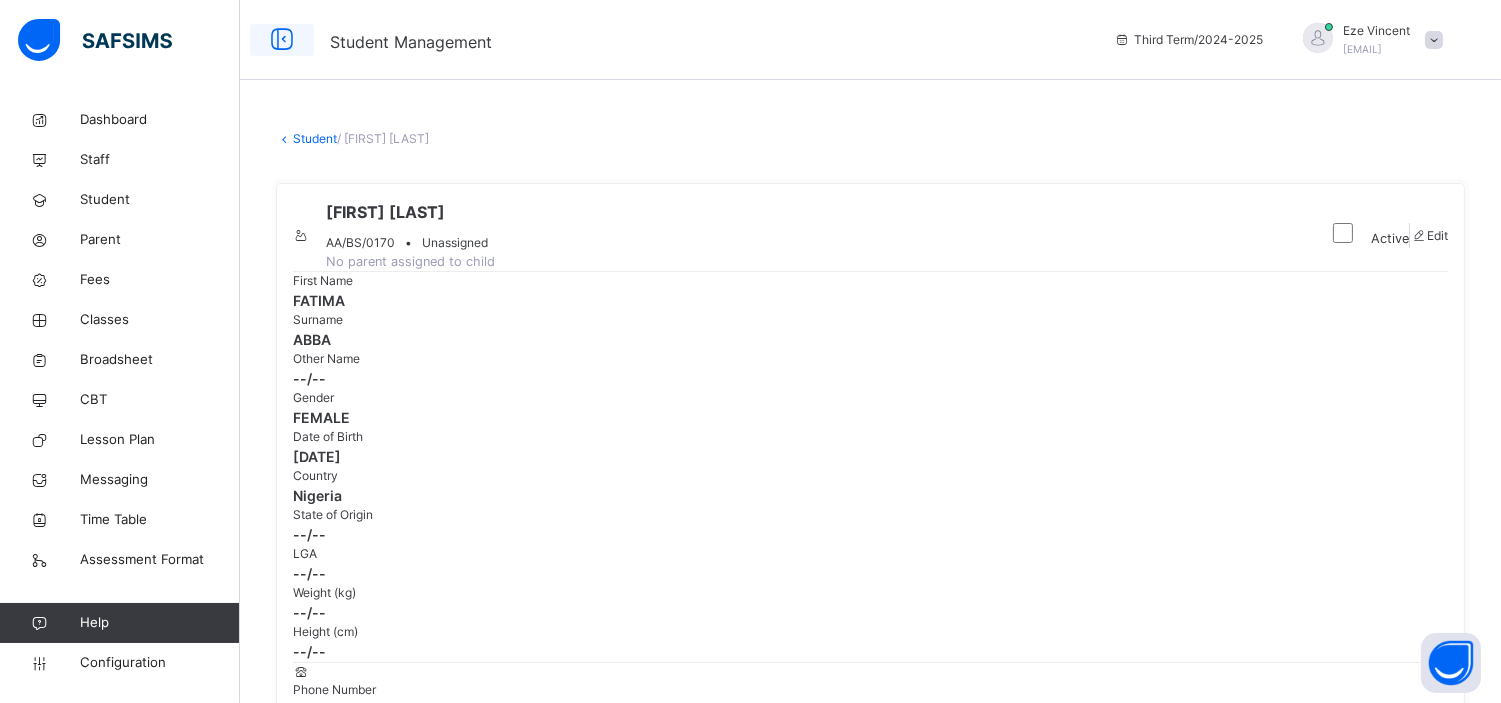 click at bounding box center [282, 40] 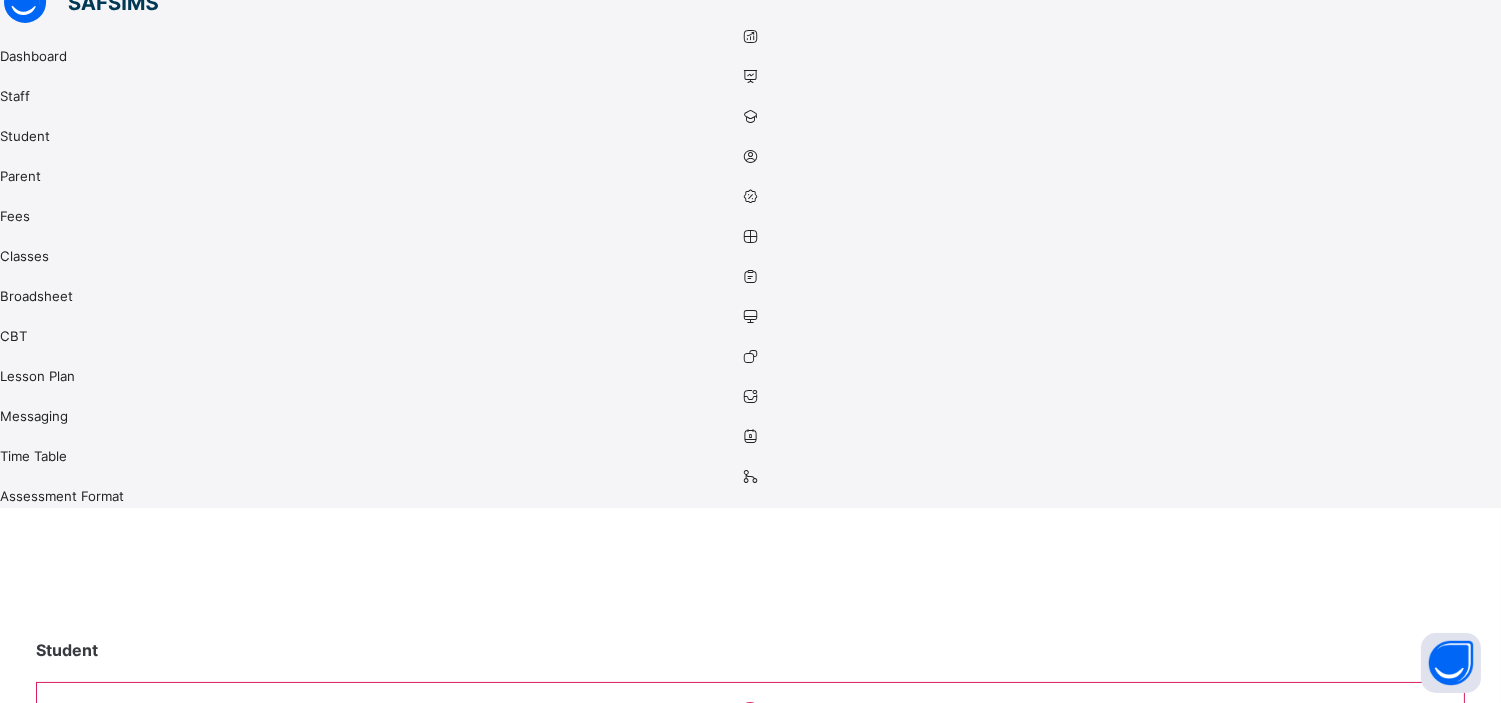 scroll, scrollTop: 163, scrollLeft: 0, axis: vertical 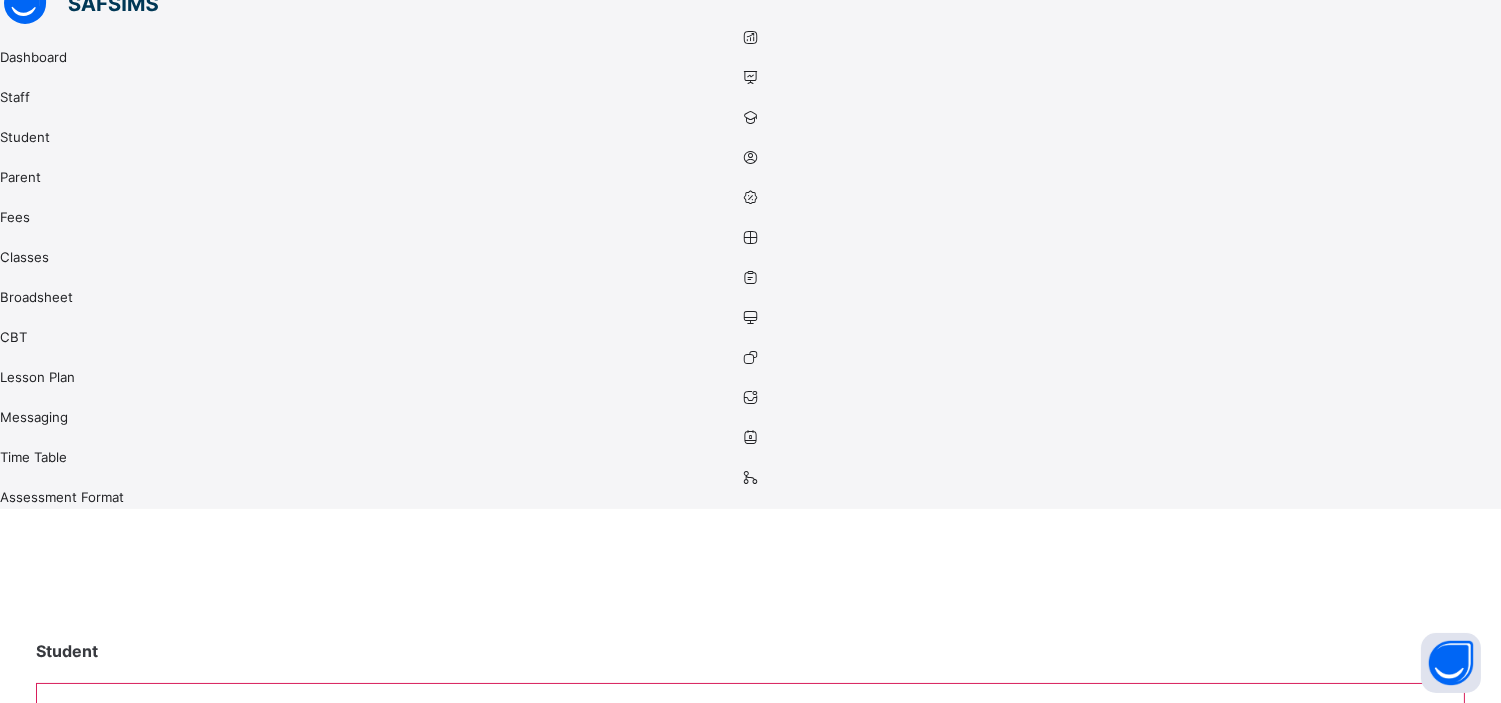 click at bounding box center (186, 1213) 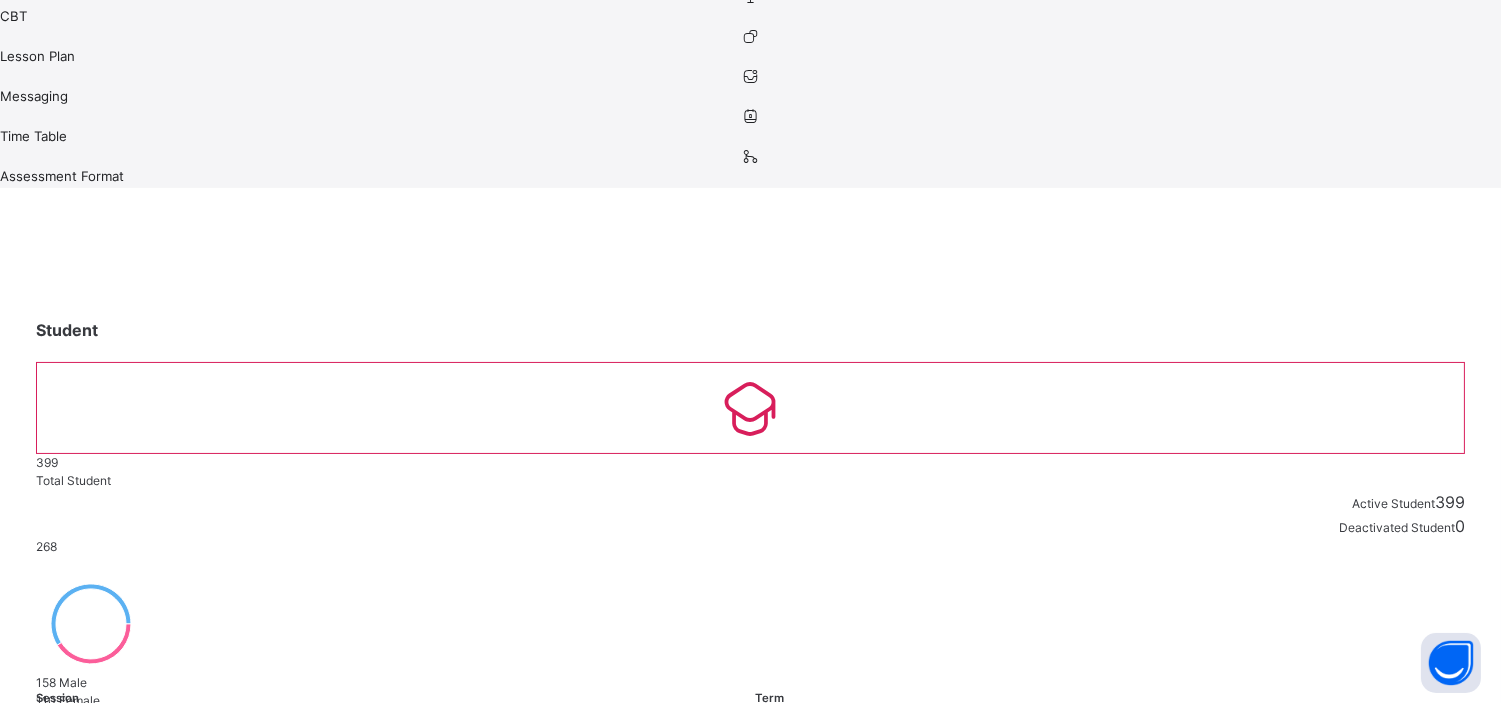scroll, scrollTop: 490, scrollLeft: 0, axis: vertical 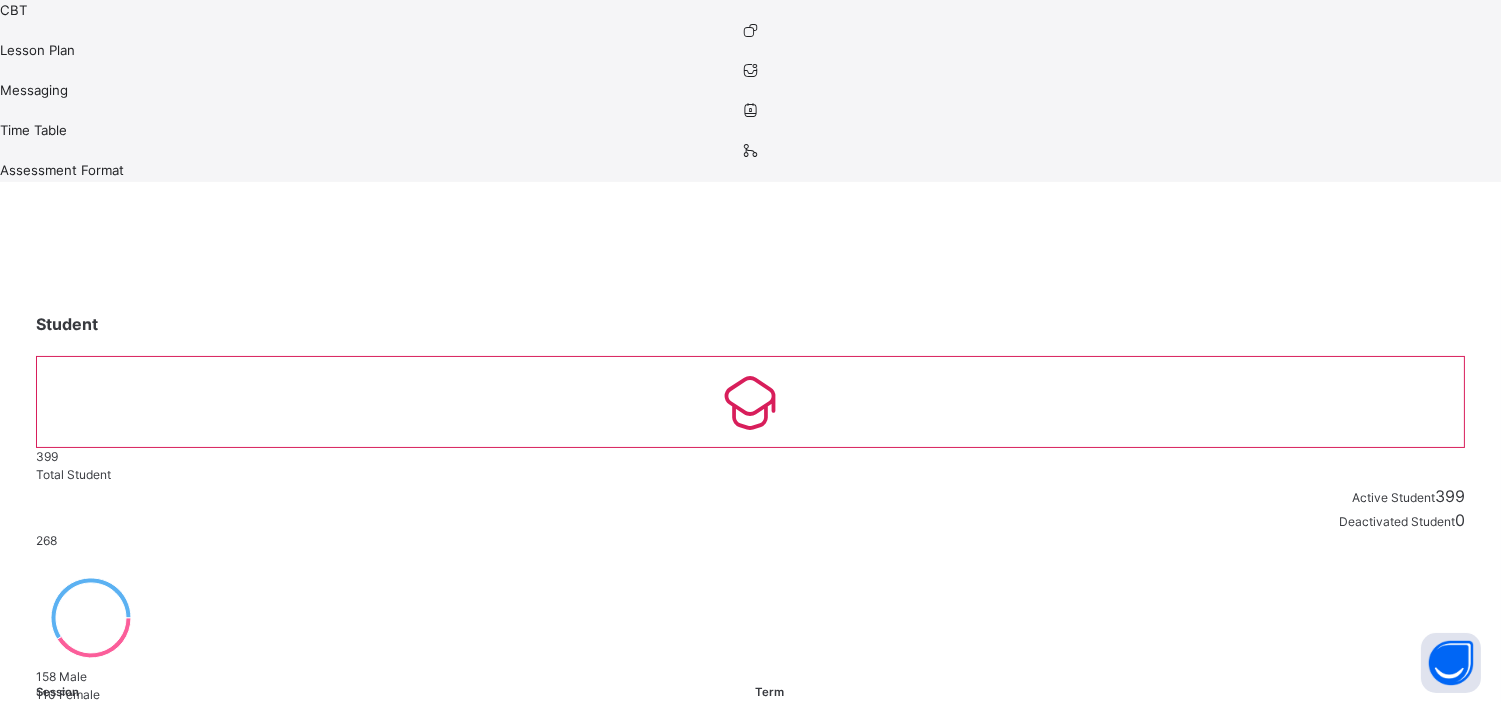 type on "****" 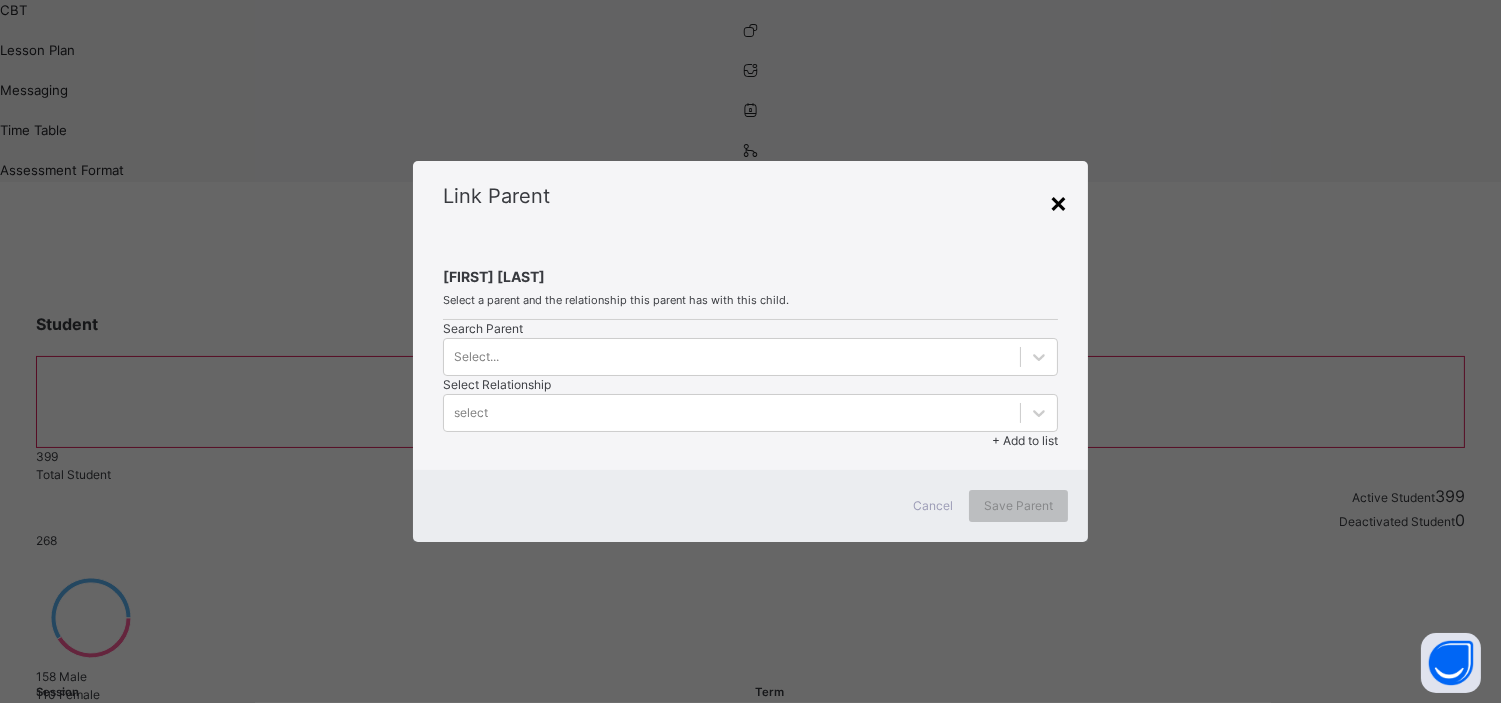 click on "×" at bounding box center [1058, 202] 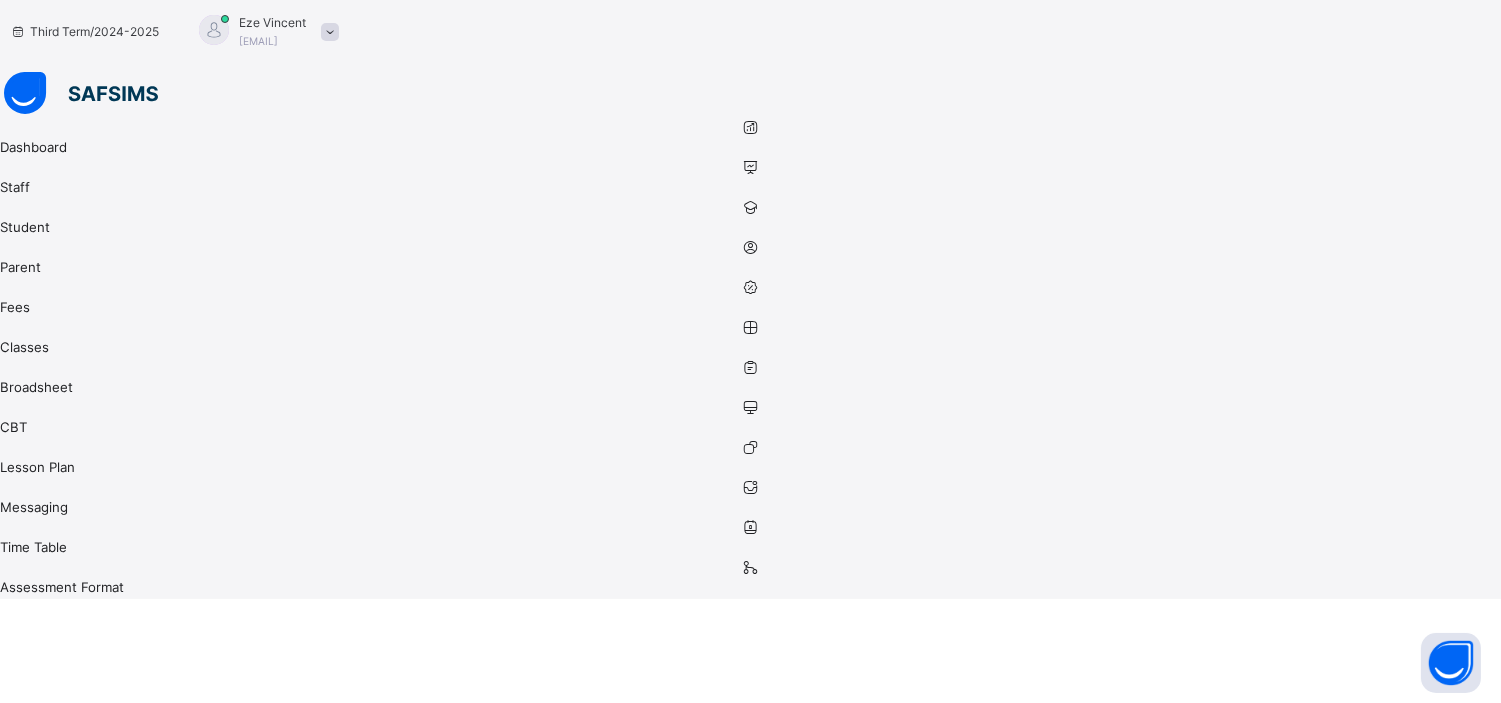 scroll, scrollTop: 0, scrollLeft: 0, axis: both 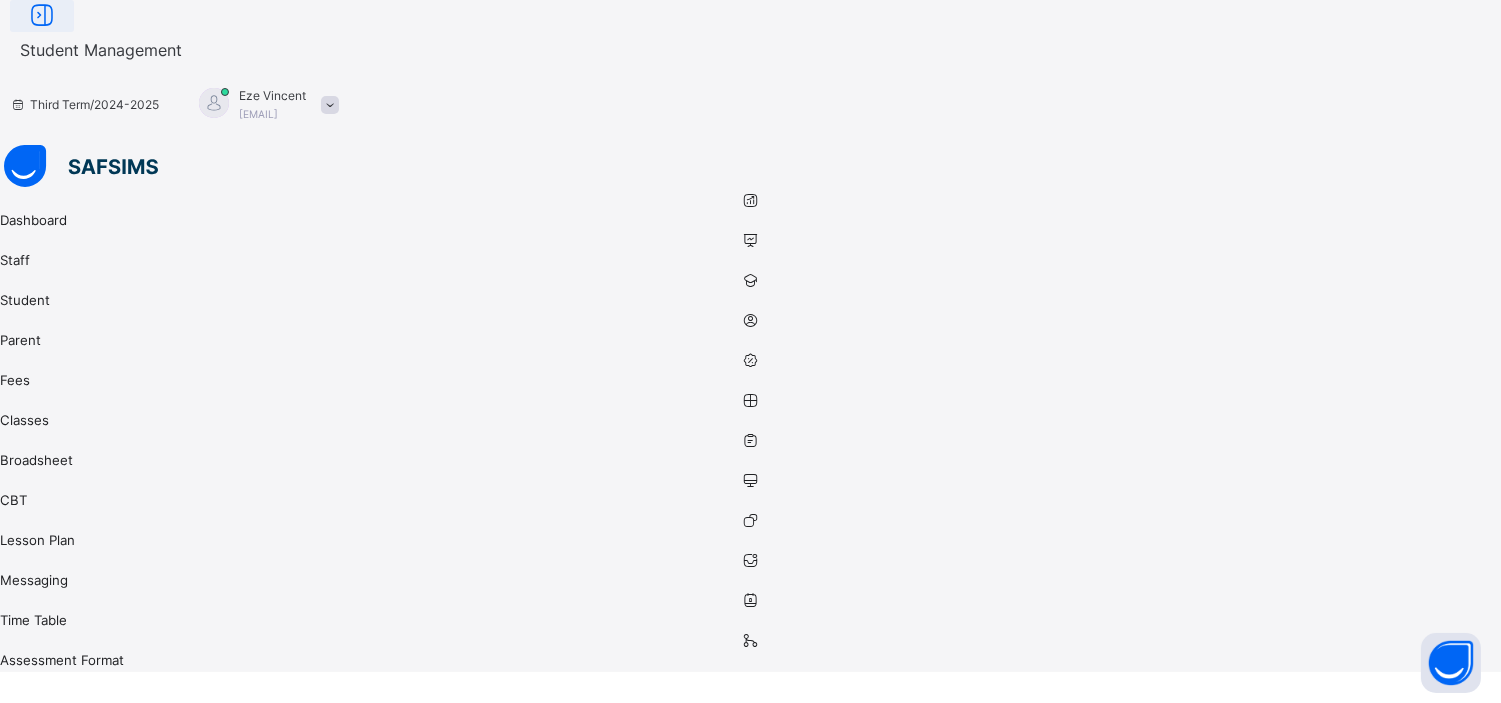 click at bounding box center (42, 16) 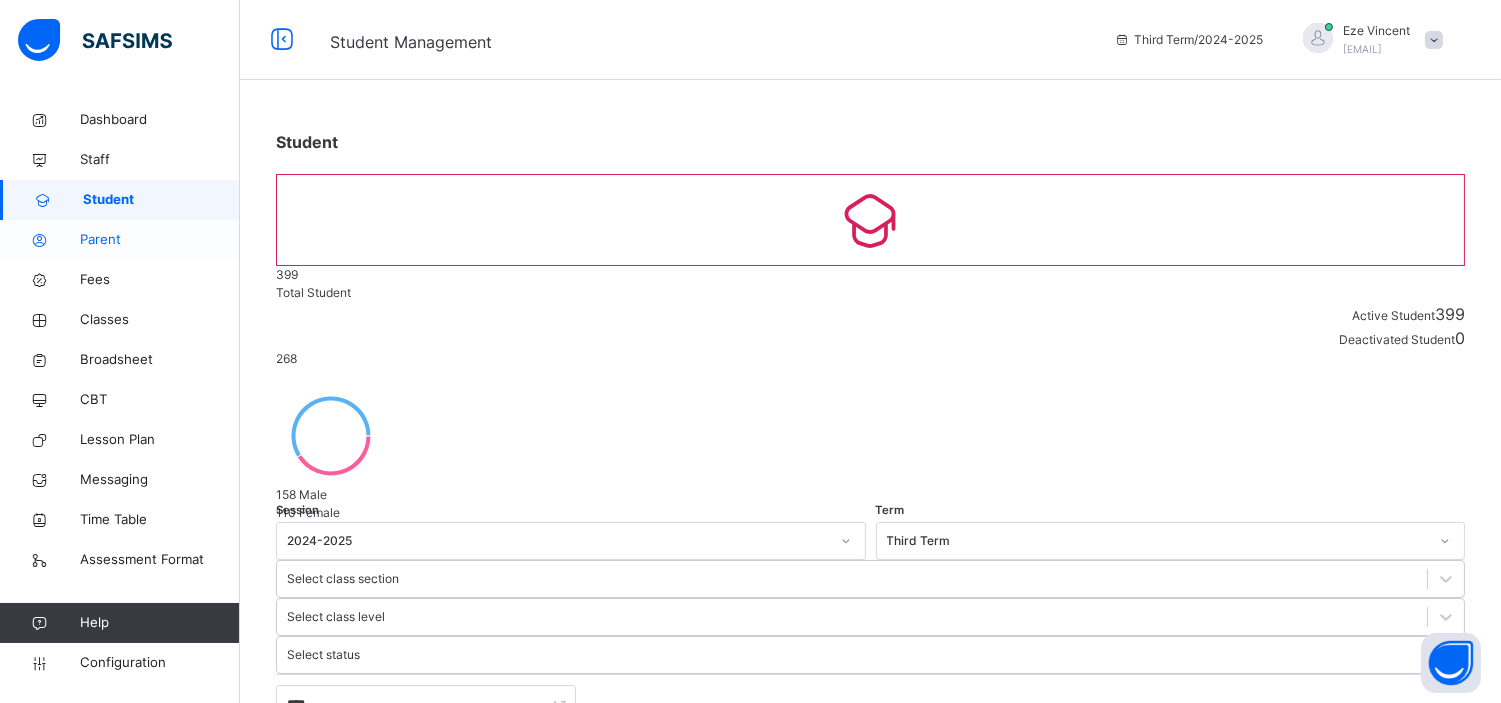 click on "Parent" at bounding box center (160, 240) 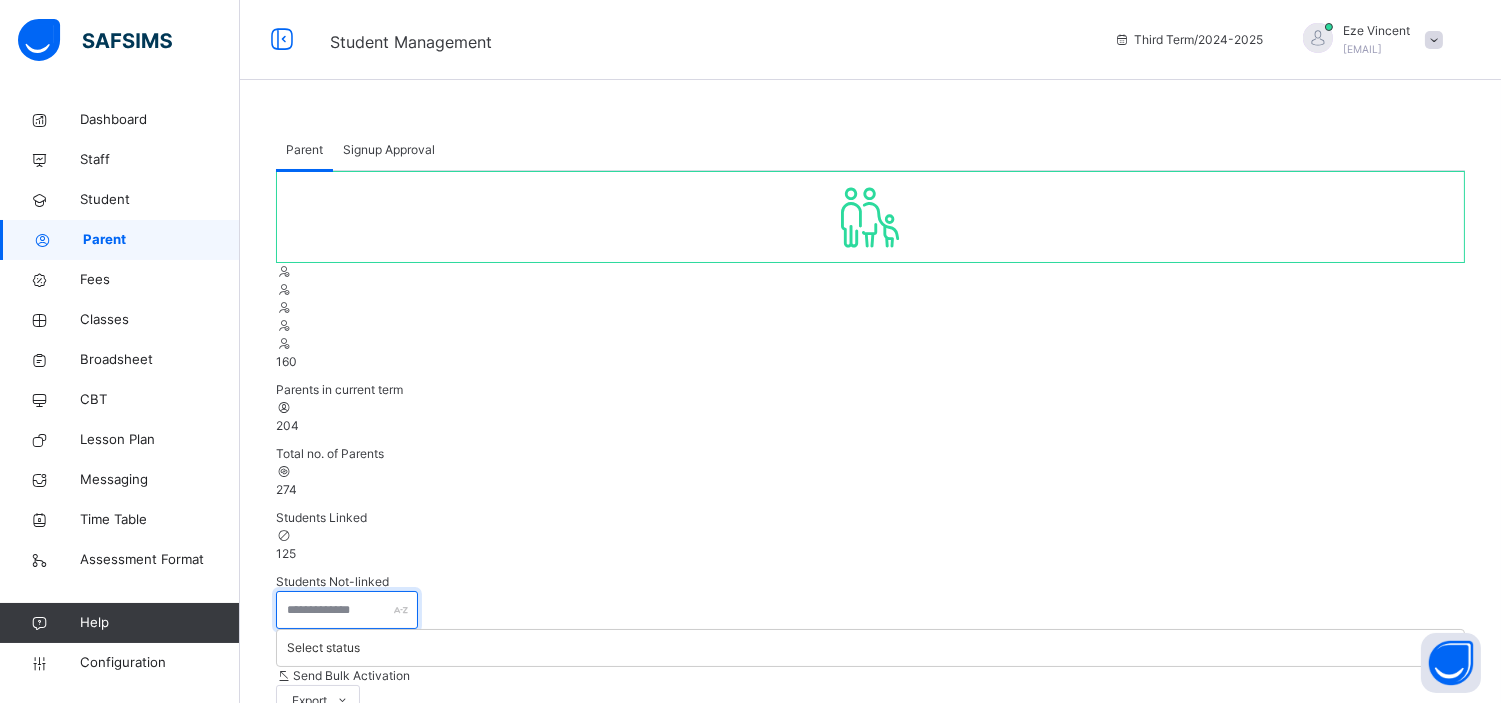 click at bounding box center (347, 610) 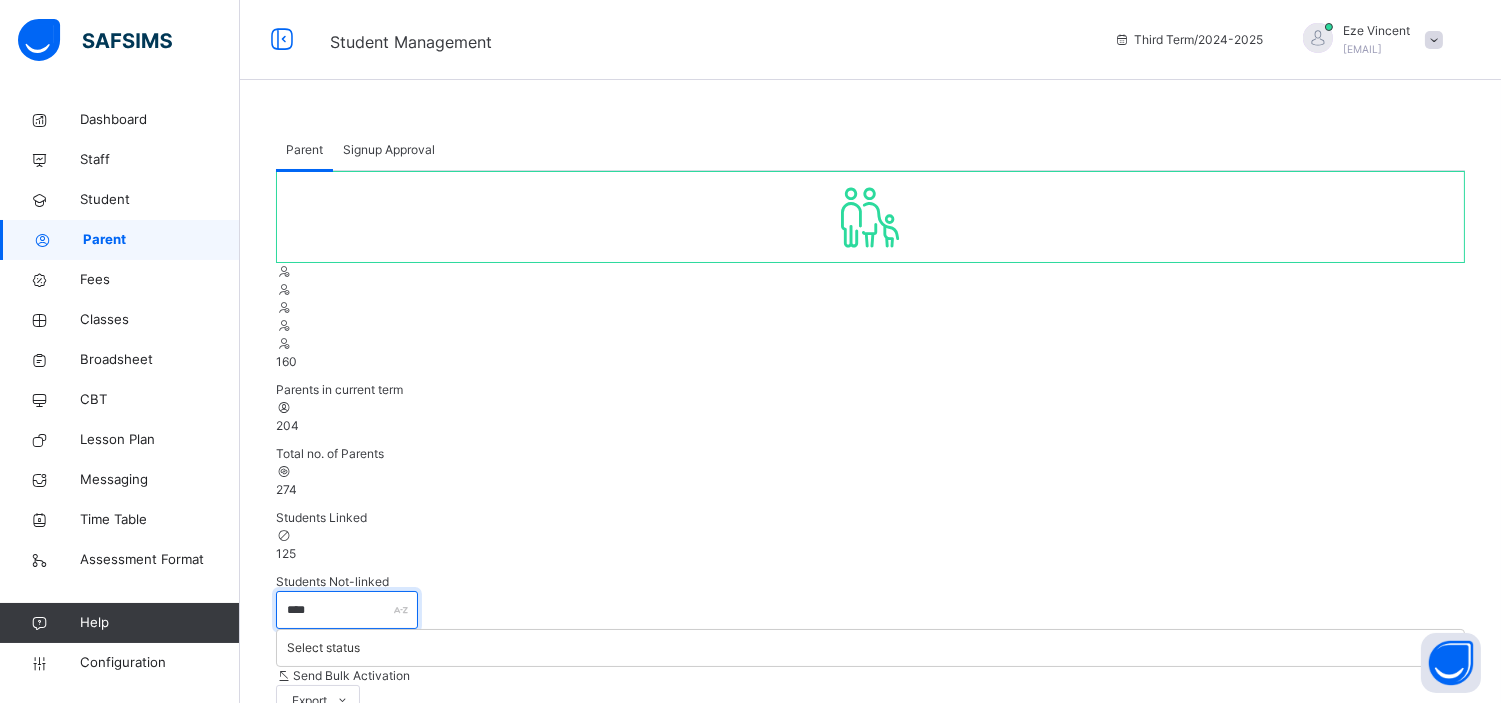 scroll, scrollTop: 116, scrollLeft: 0, axis: vertical 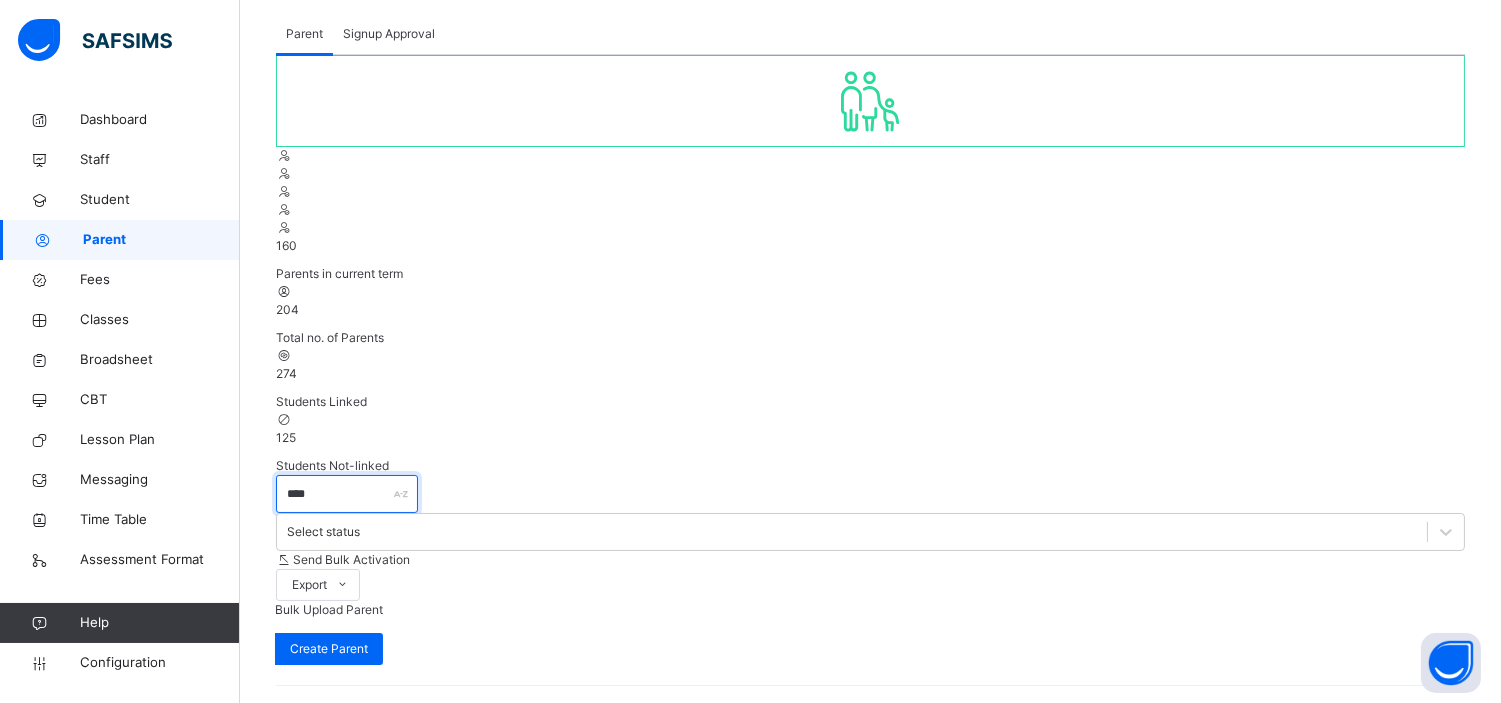 type on "****" 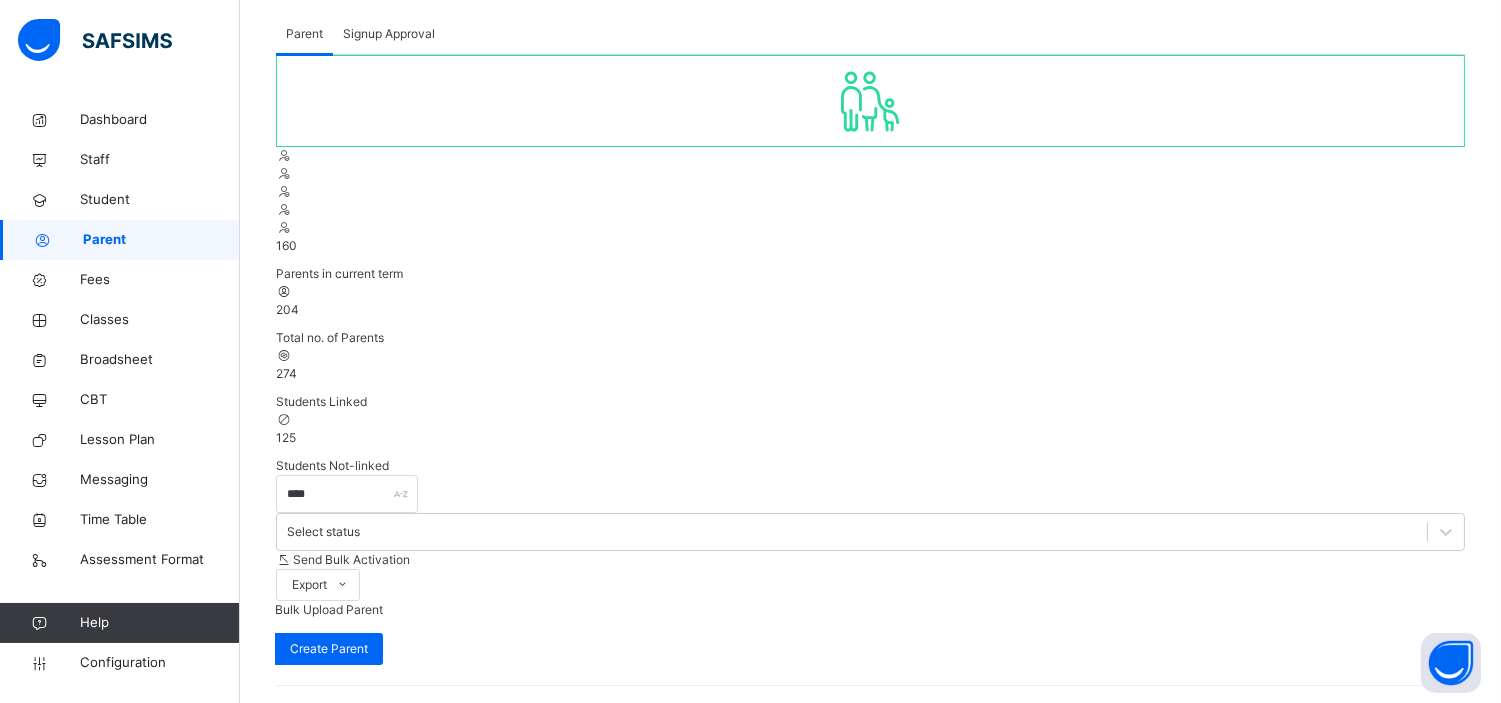 click on "View Profile" at bounding box center (1312, 834) 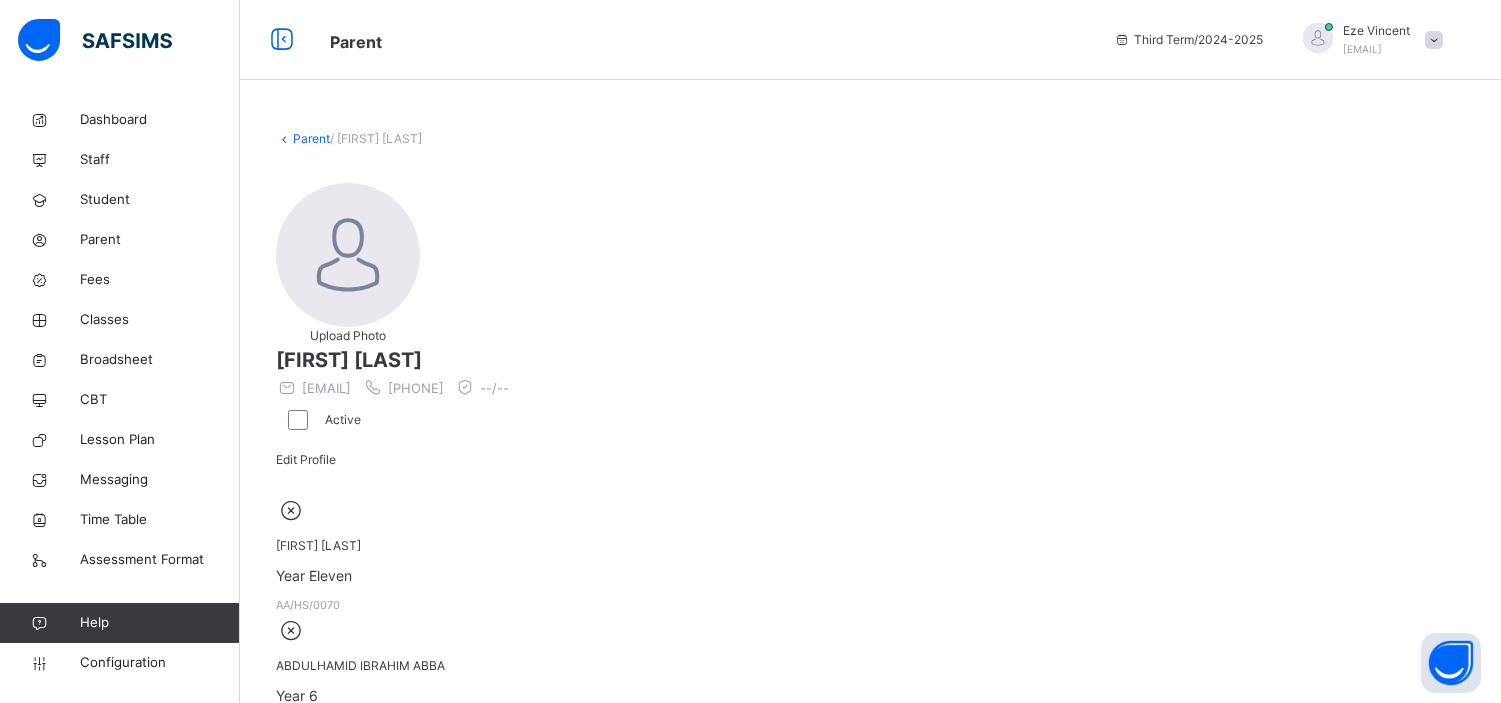 scroll, scrollTop: 111, scrollLeft: 0, axis: vertical 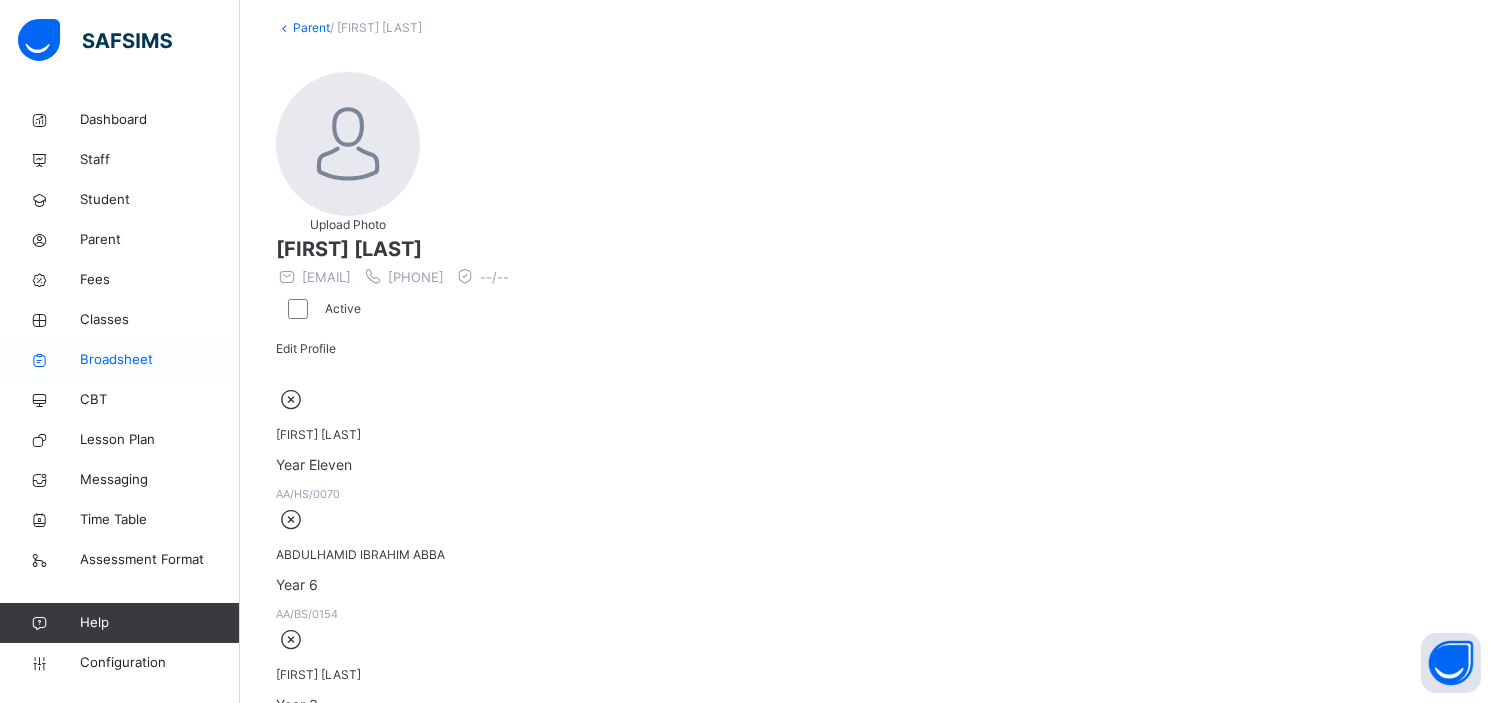 click on "Broadsheet" at bounding box center (160, 360) 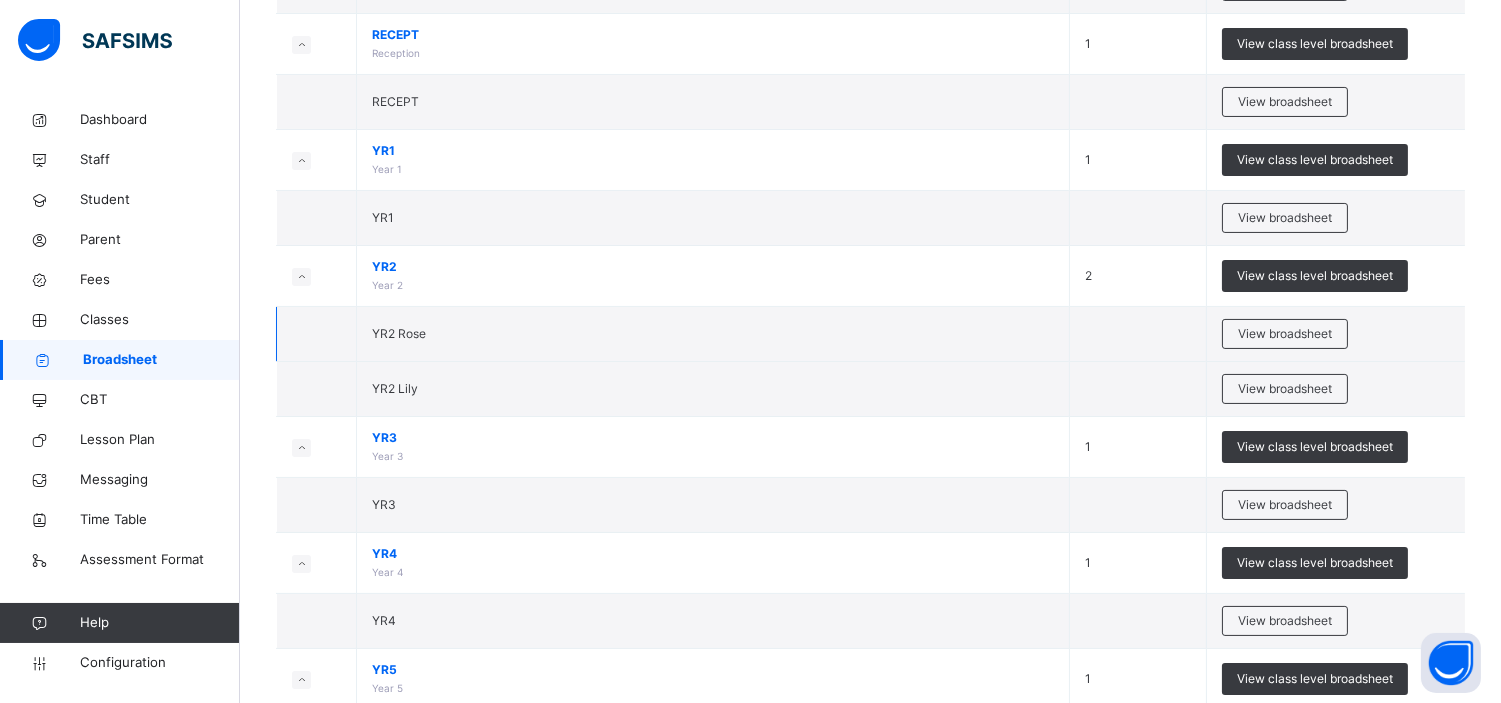 scroll, scrollTop: 628, scrollLeft: 0, axis: vertical 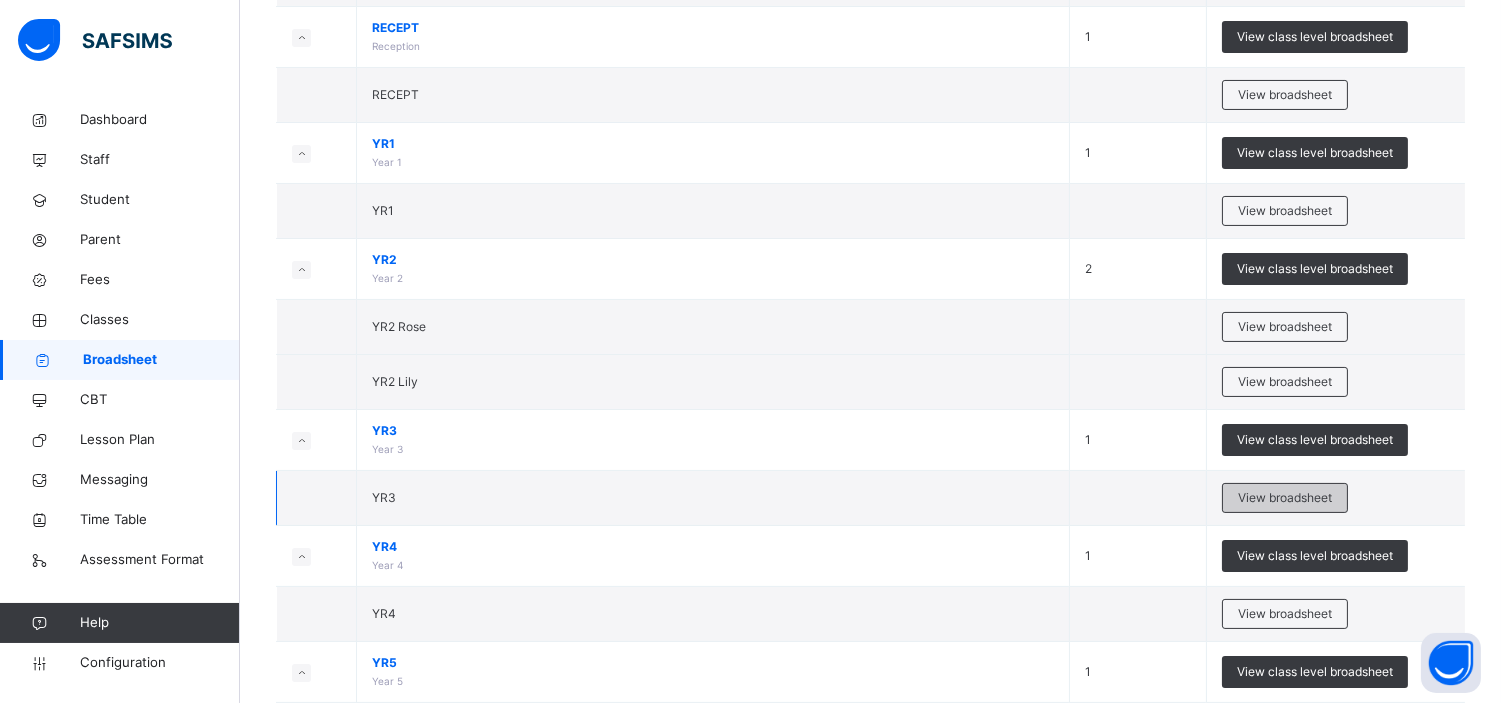 click on "View broadsheet" at bounding box center [1285, 498] 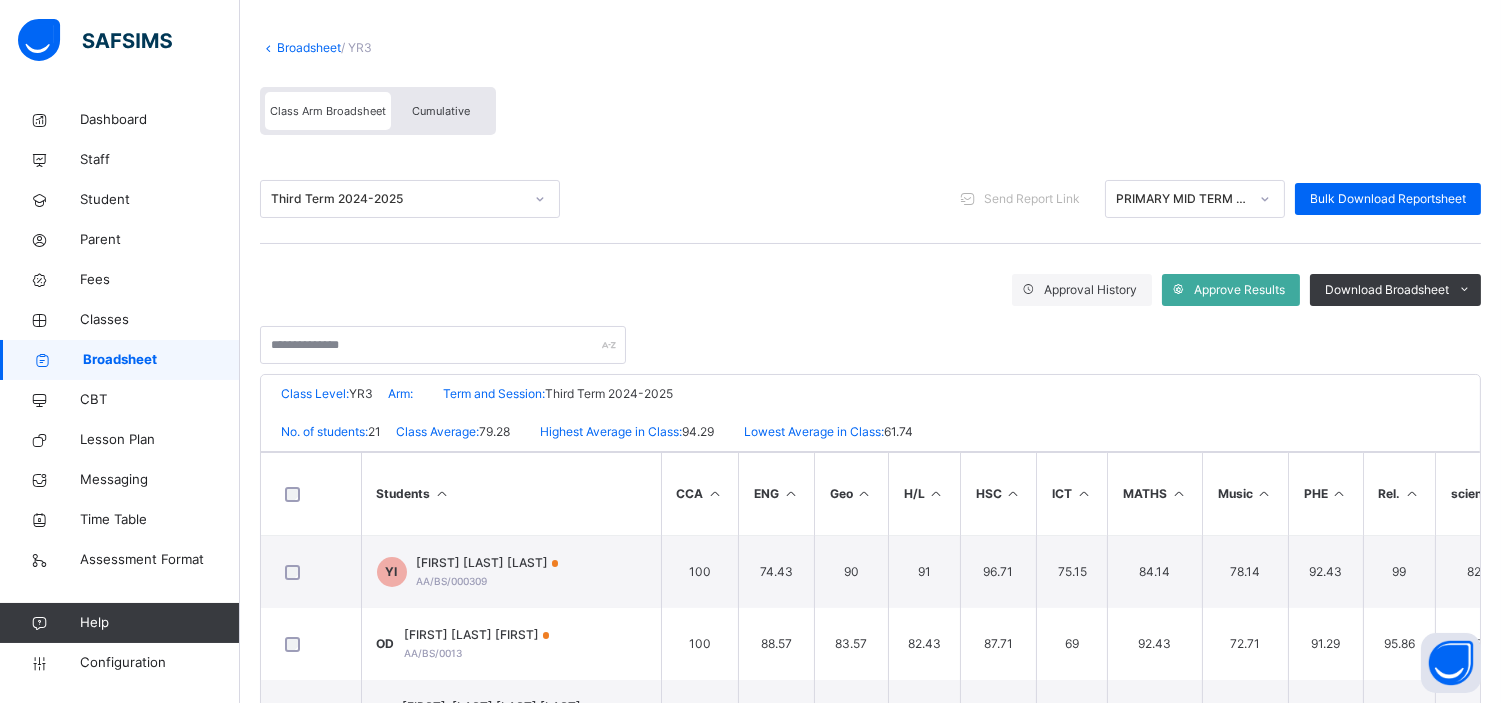 scroll, scrollTop: 100, scrollLeft: 0, axis: vertical 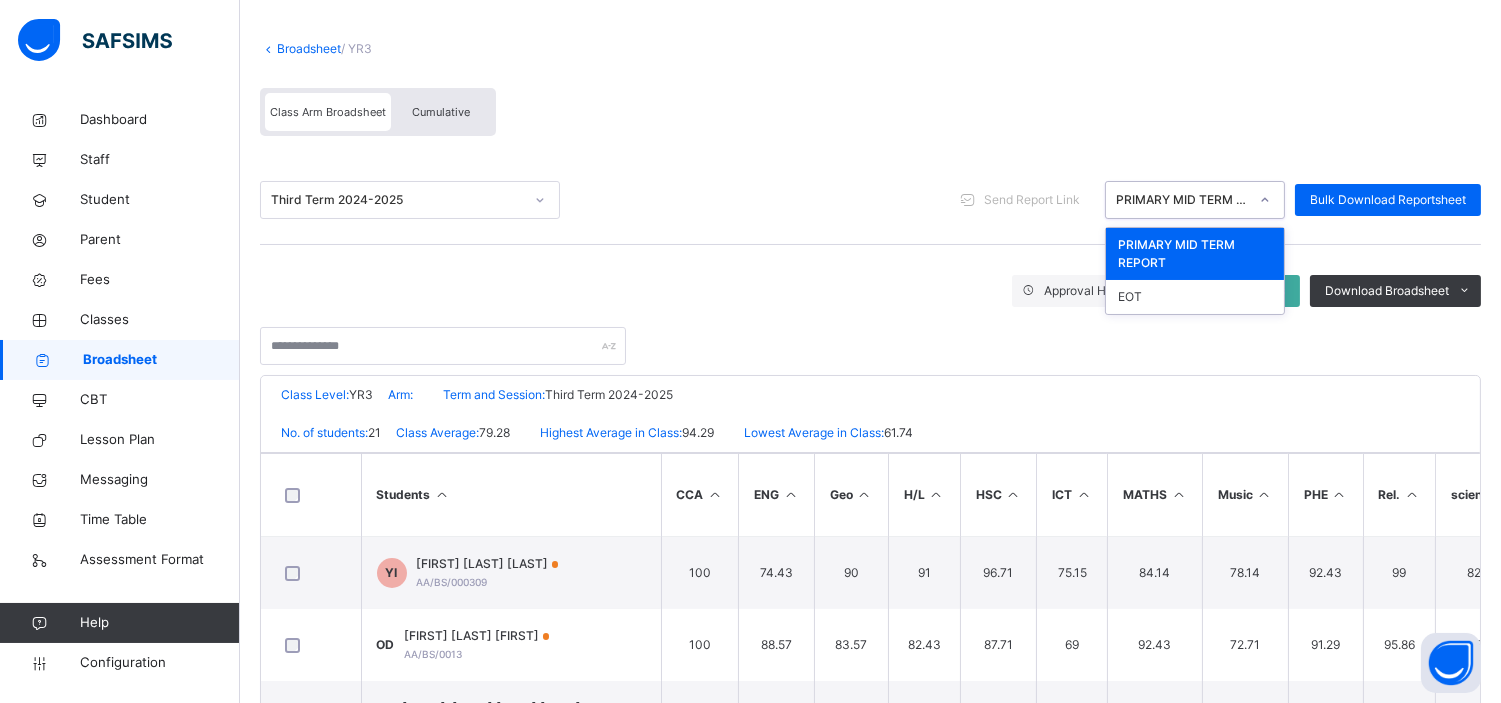 click 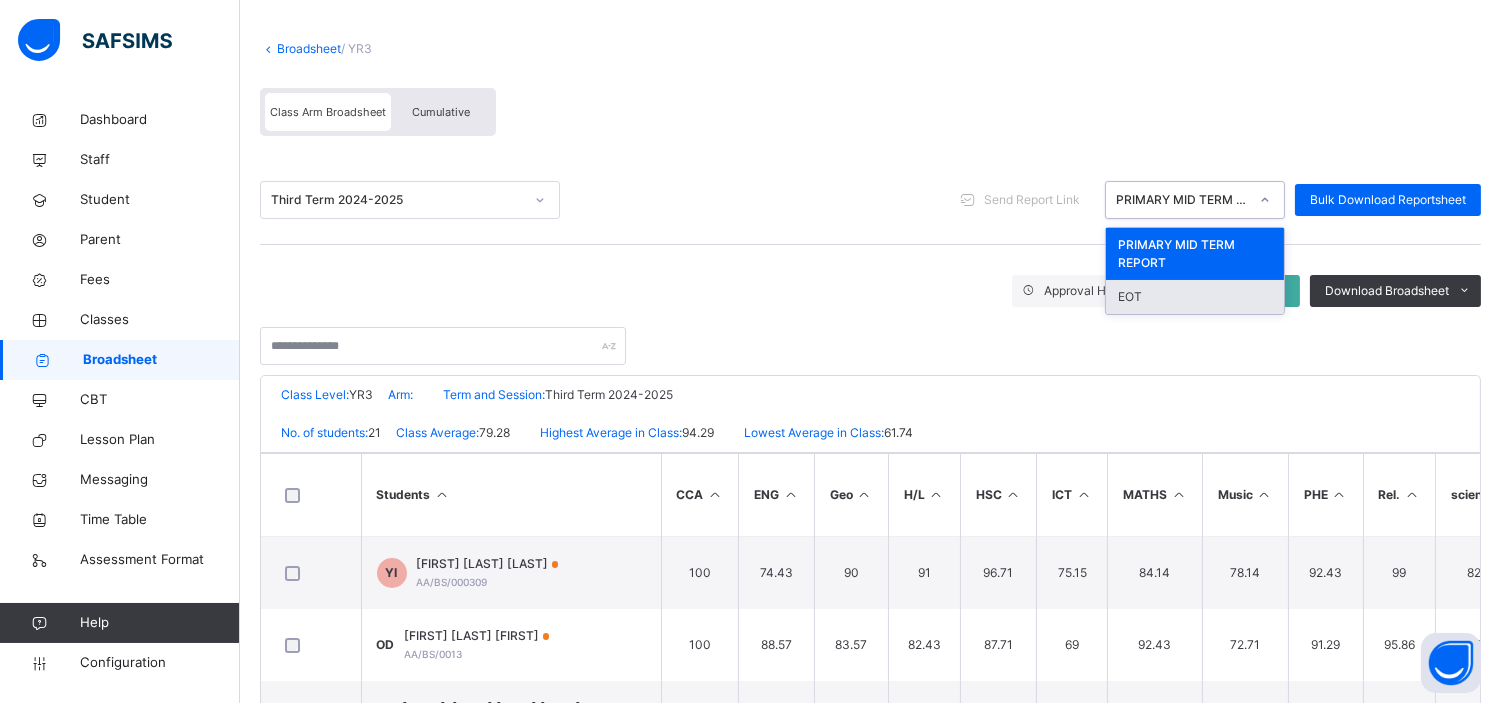 click on "EOT" at bounding box center (1195, 297) 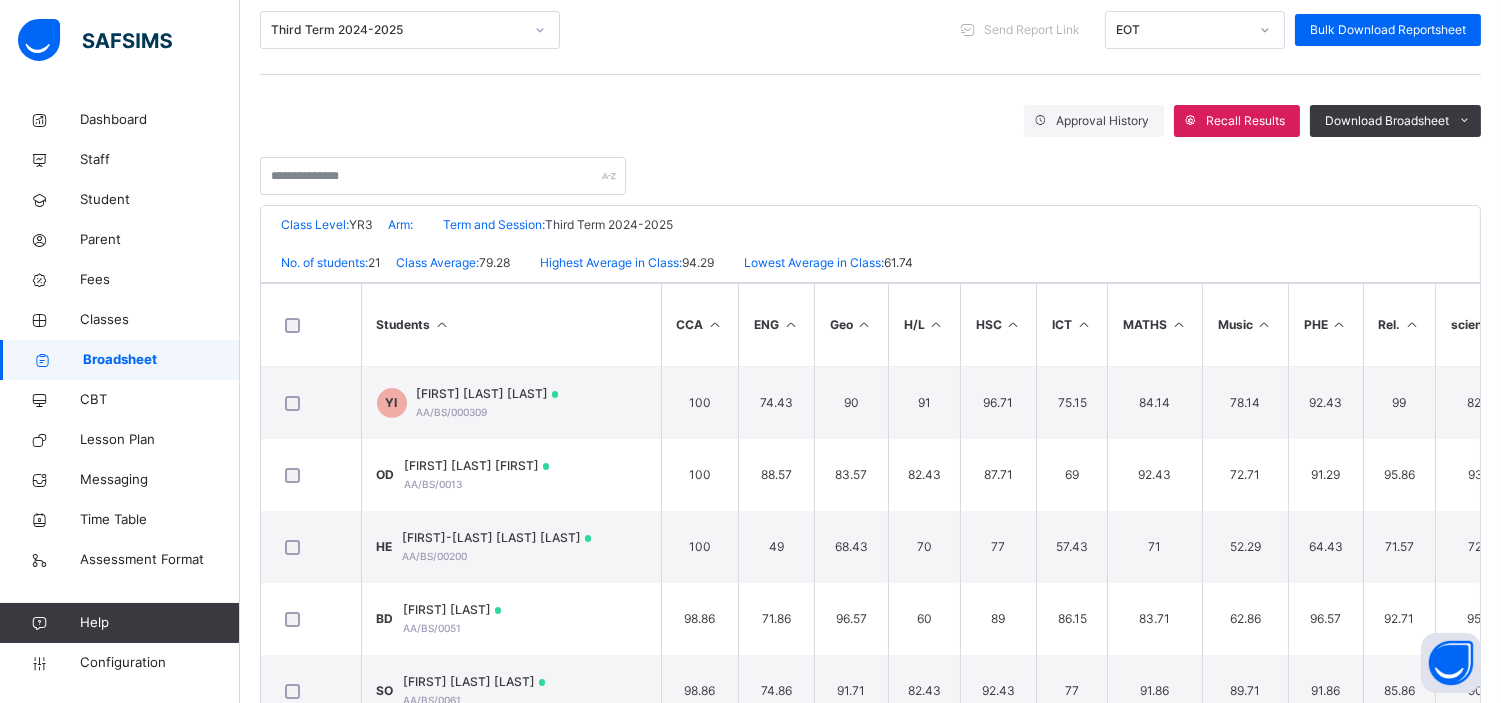 scroll, scrollTop: 297, scrollLeft: 0, axis: vertical 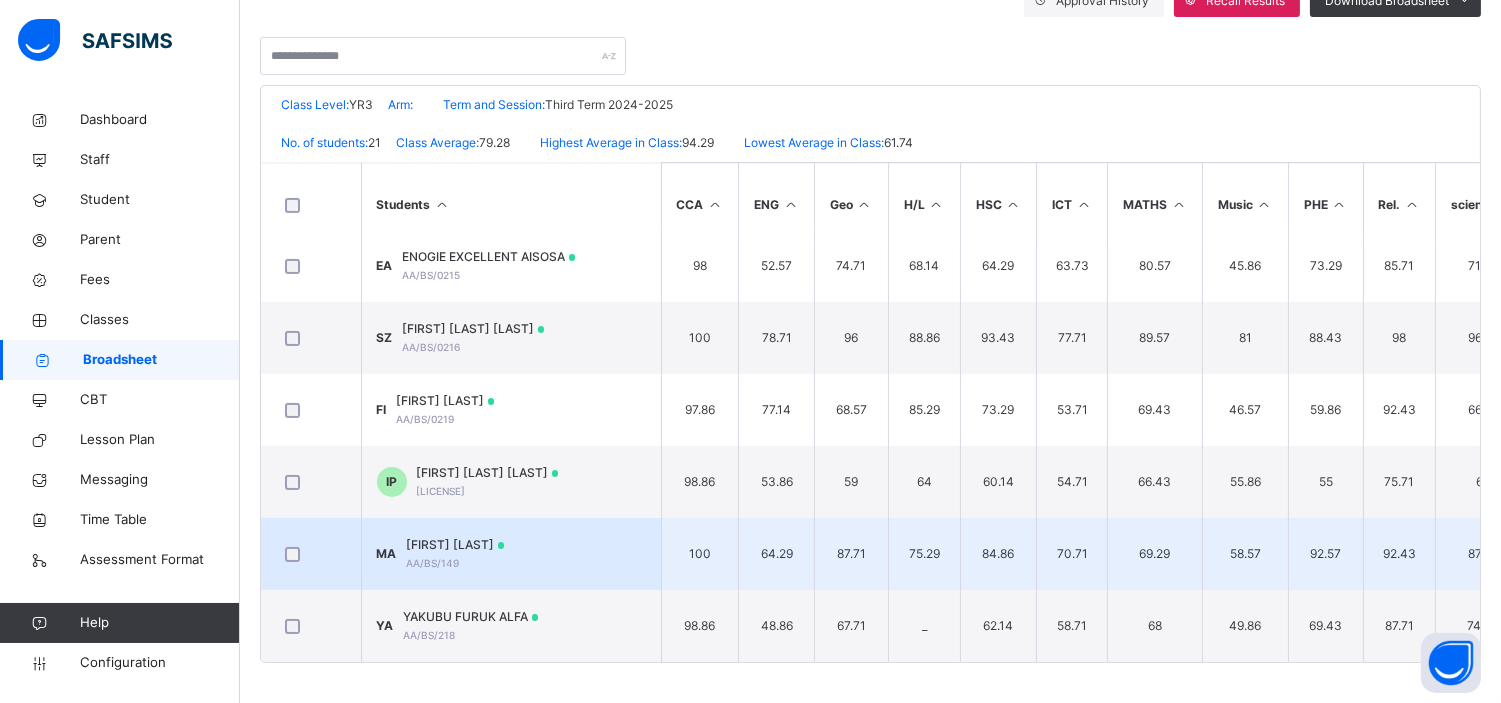 click on "MA MOHAMMAD  ABBA   AA/BS/149" at bounding box center (511, 554) 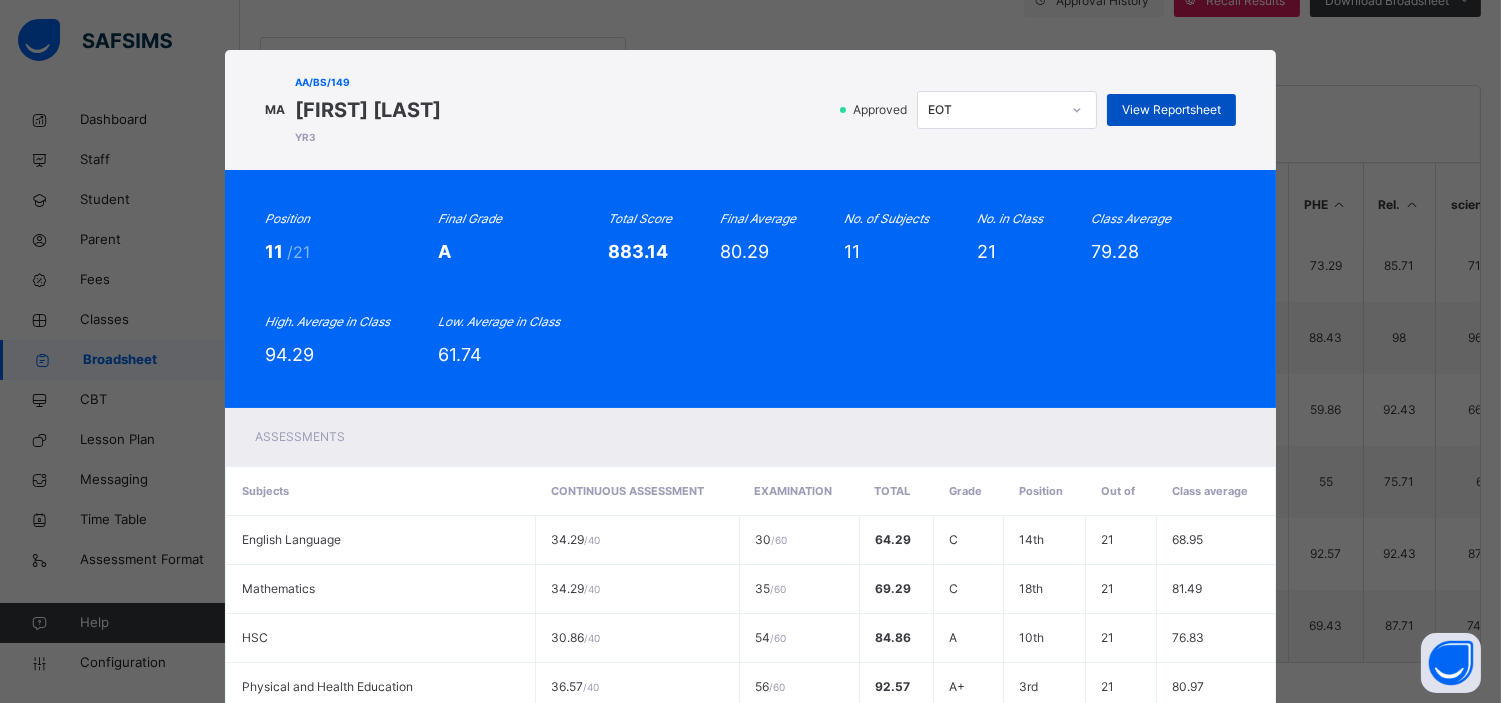click on "View Reportsheet" at bounding box center (1171, 110) 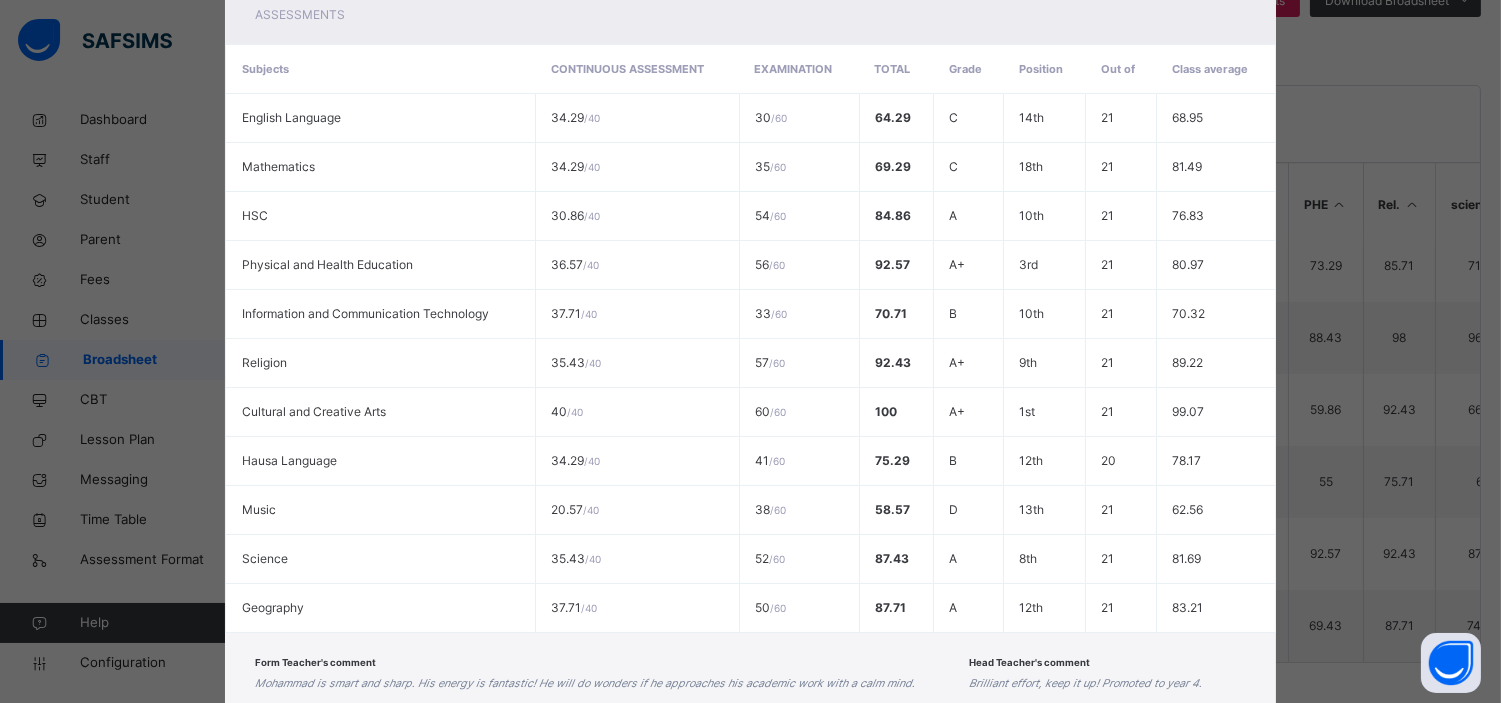 scroll, scrollTop: 554, scrollLeft: 0, axis: vertical 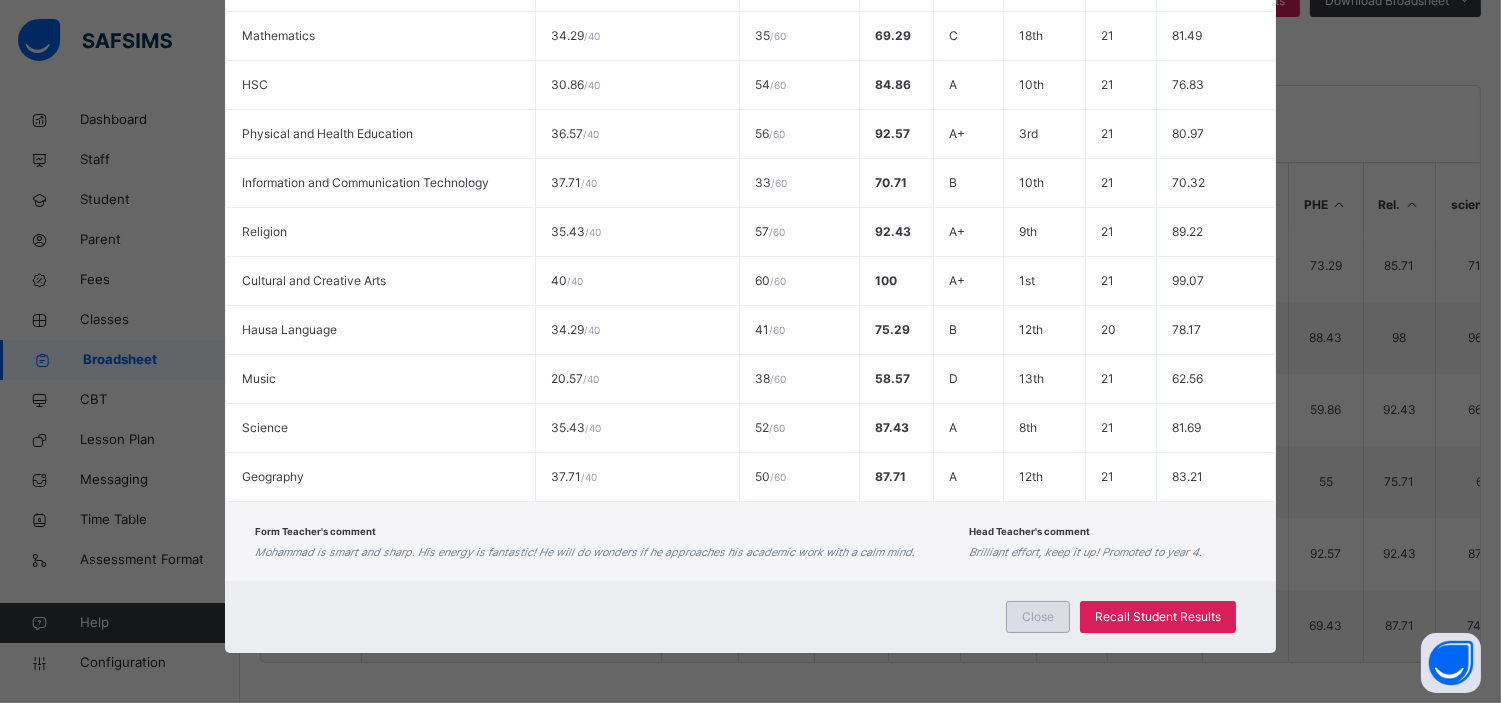 click on "Close" at bounding box center (1038, 617) 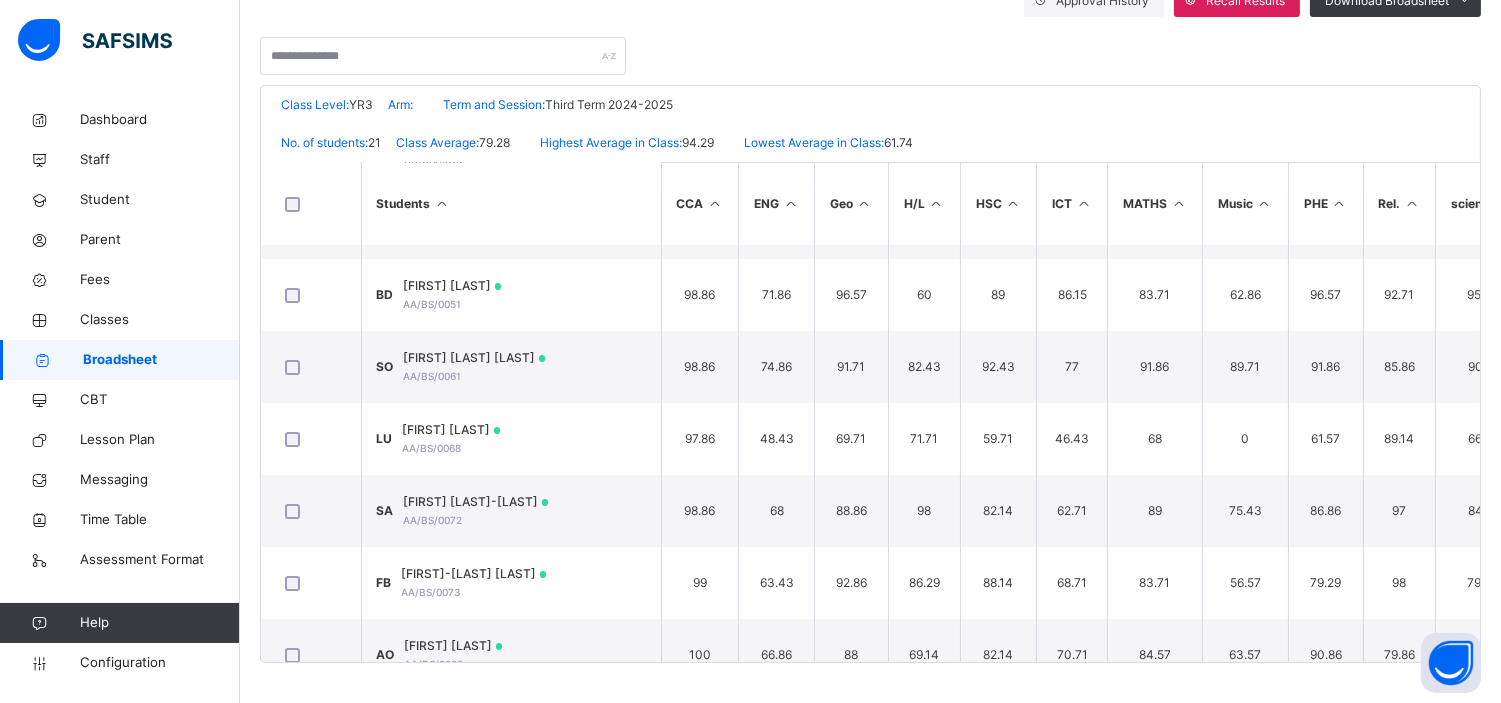 scroll, scrollTop: 201, scrollLeft: 0, axis: vertical 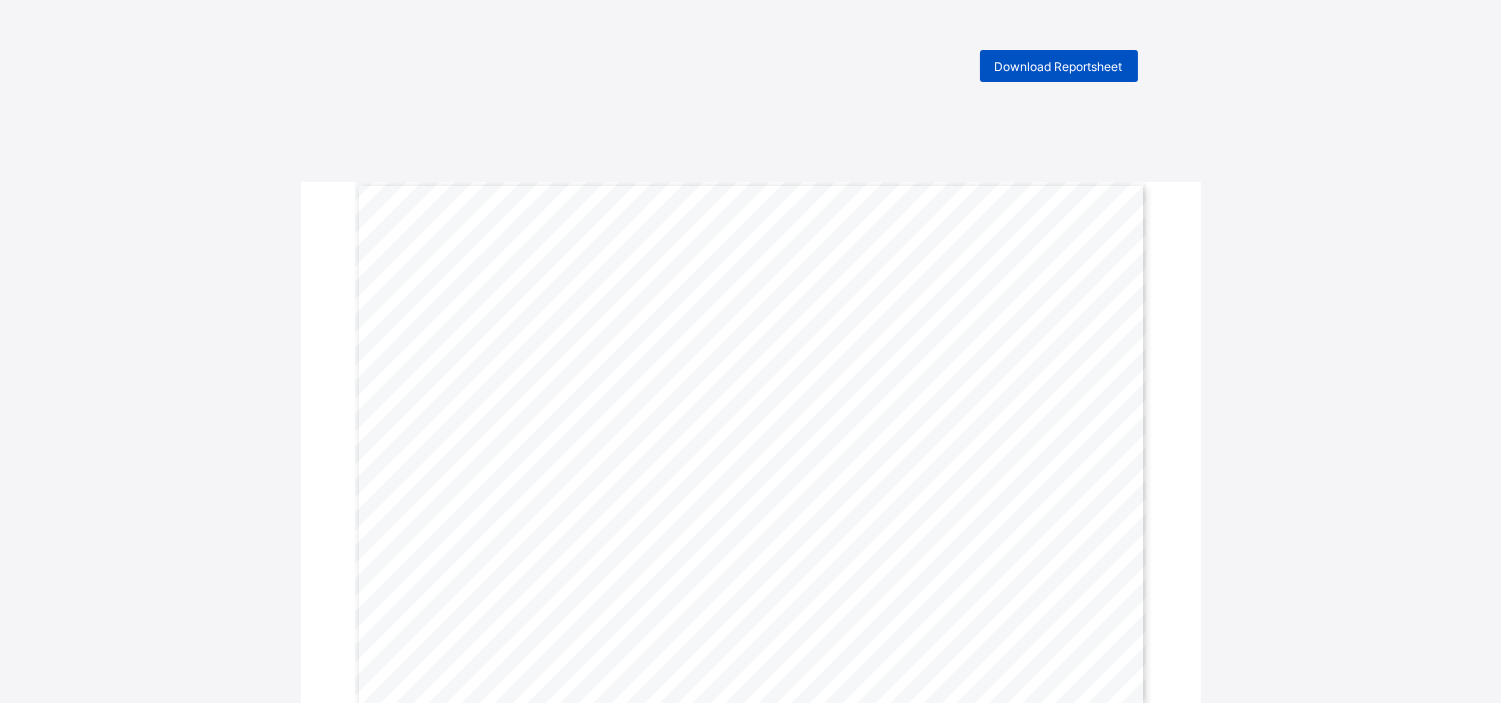 click on "Download Reportsheet" at bounding box center [1059, 66] 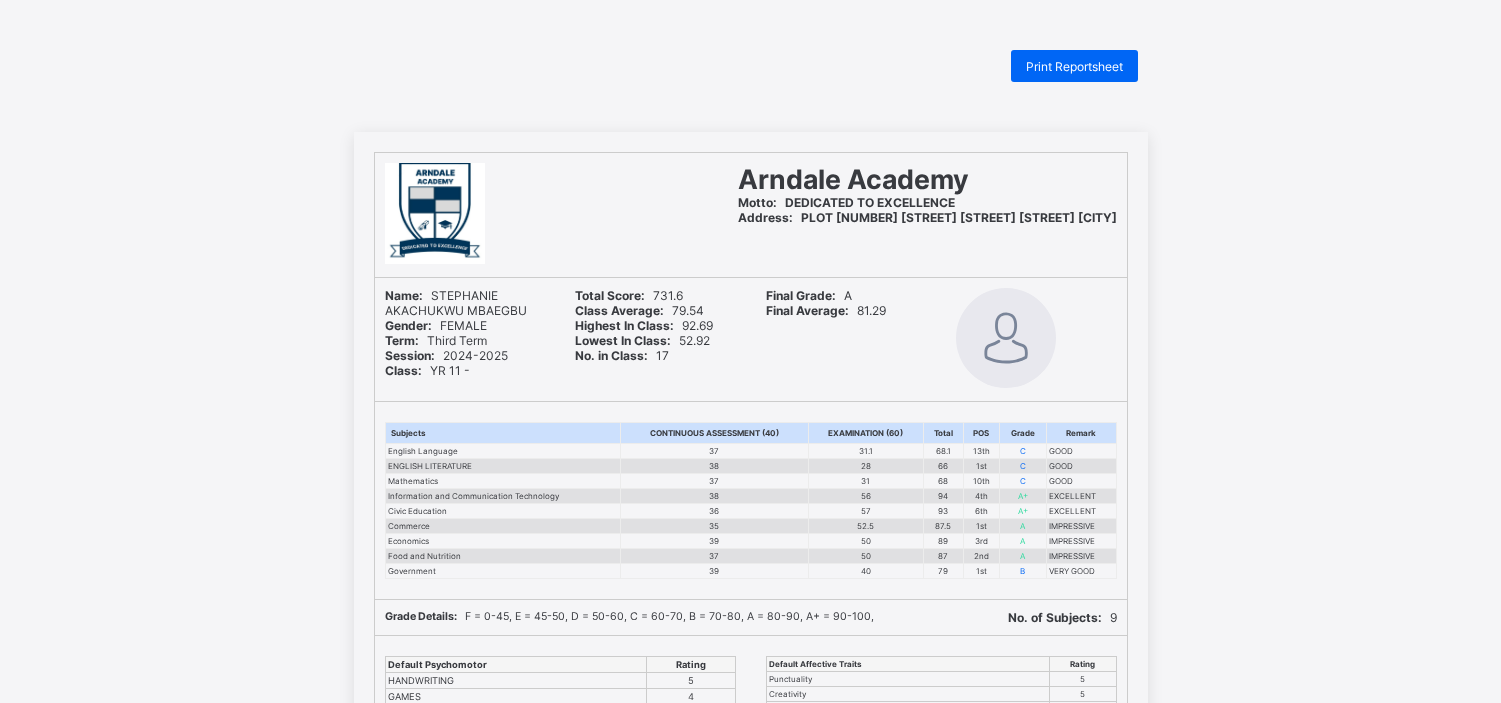 scroll, scrollTop: 0, scrollLeft: 0, axis: both 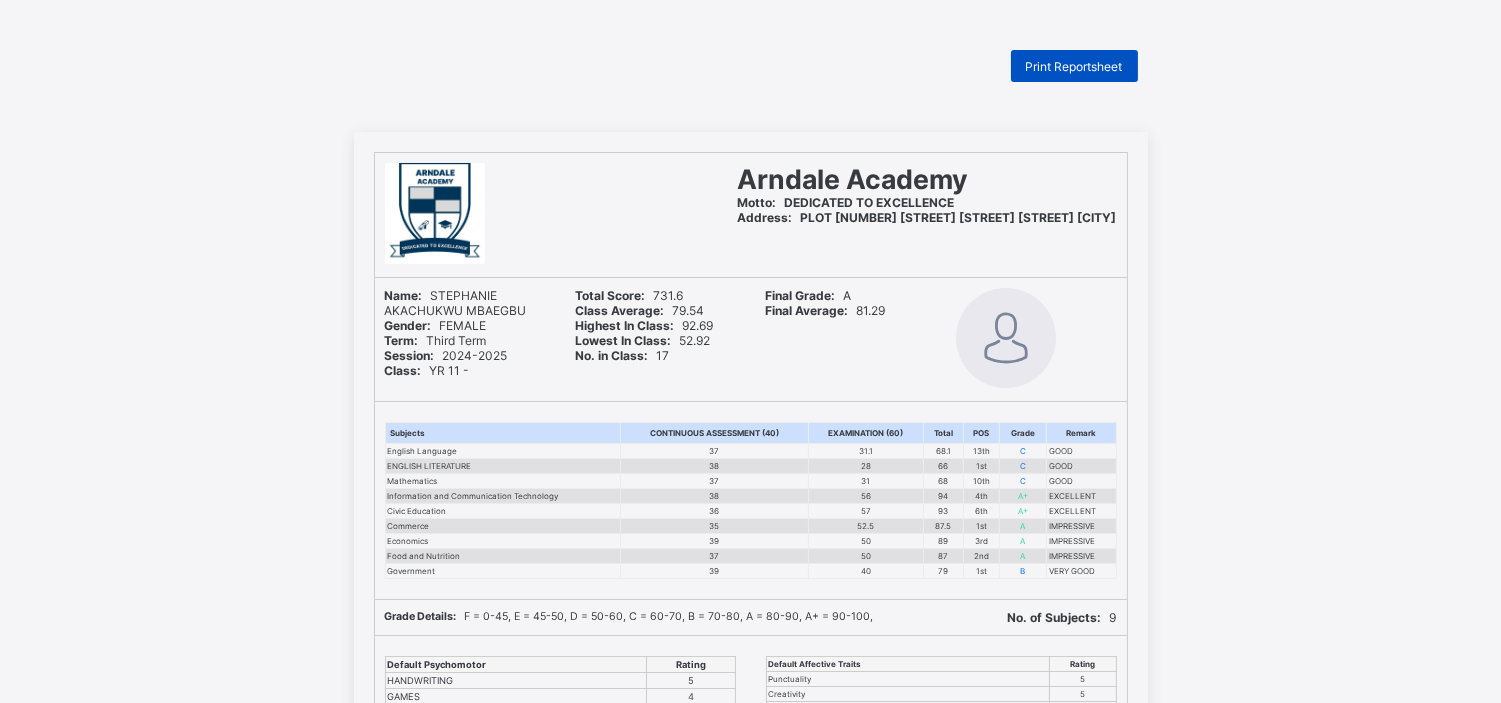 click on "Print Reportsheet" at bounding box center [1074, 66] 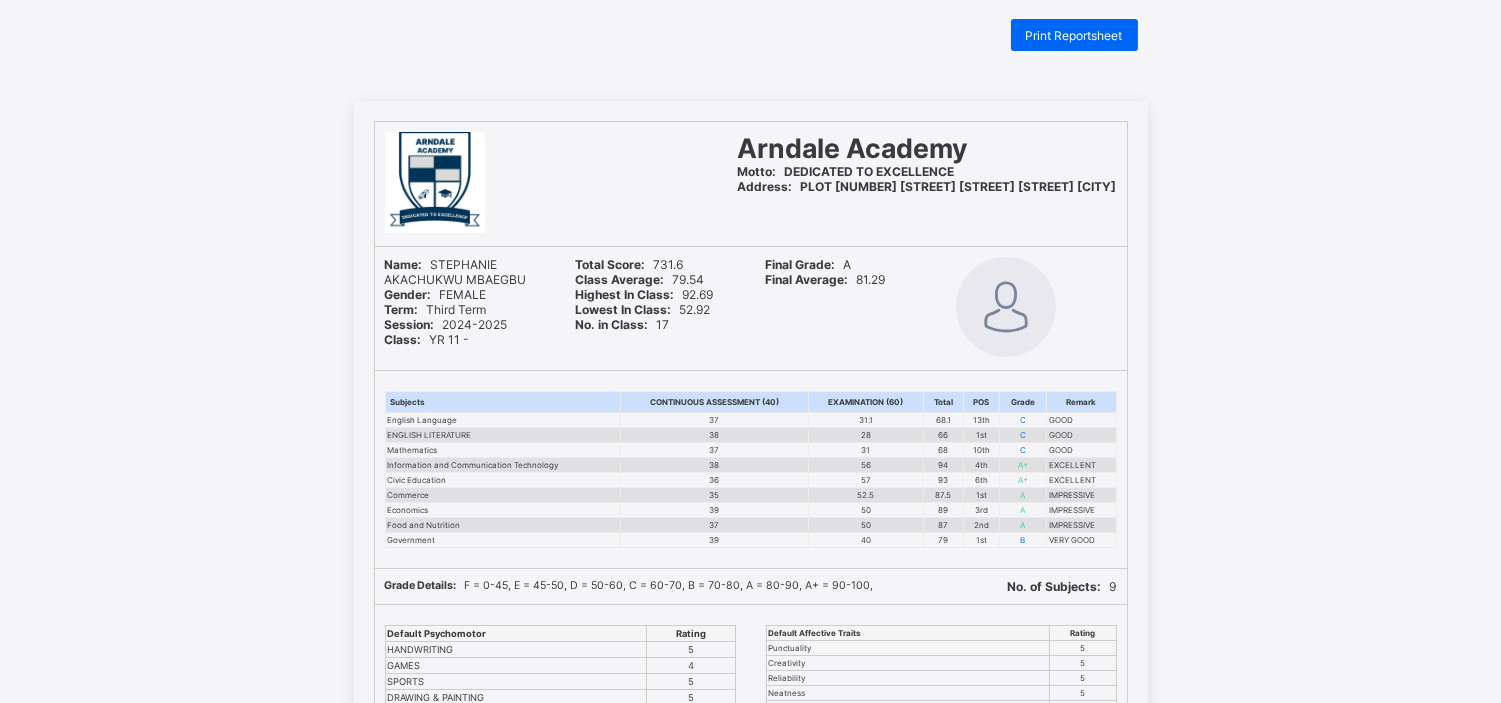 scroll, scrollTop: 0, scrollLeft: 0, axis: both 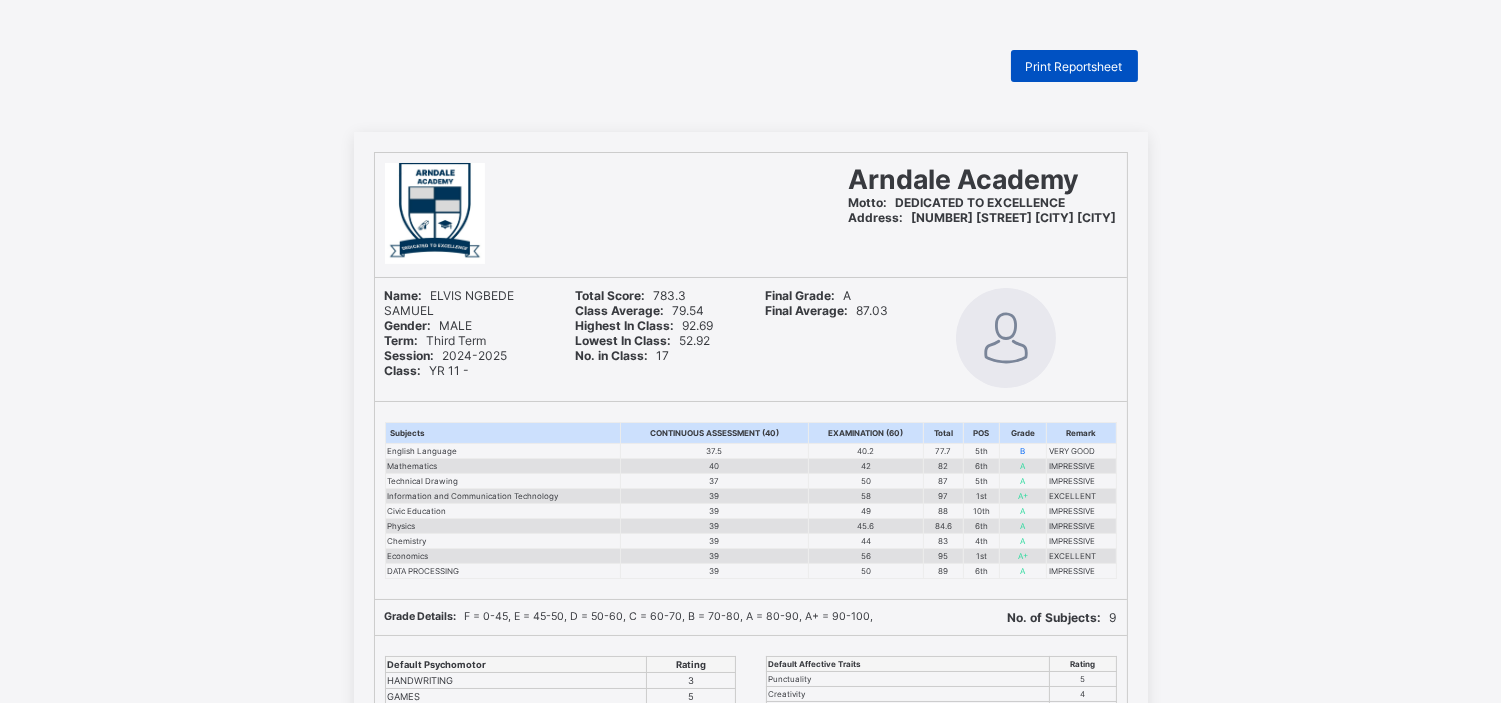 click on "Print Reportsheet" at bounding box center (1074, 66) 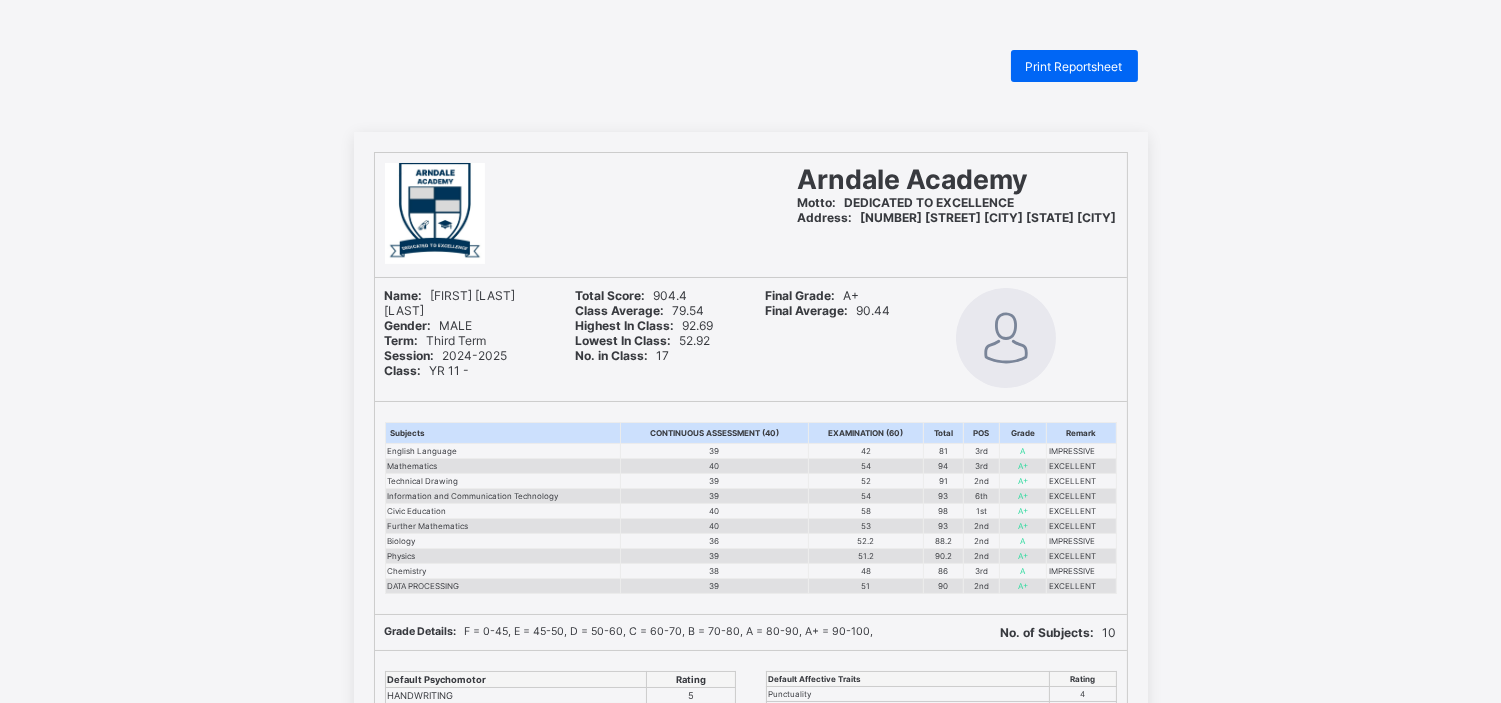 scroll, scrollTop: 0, scrollLeft: 0, axis: both 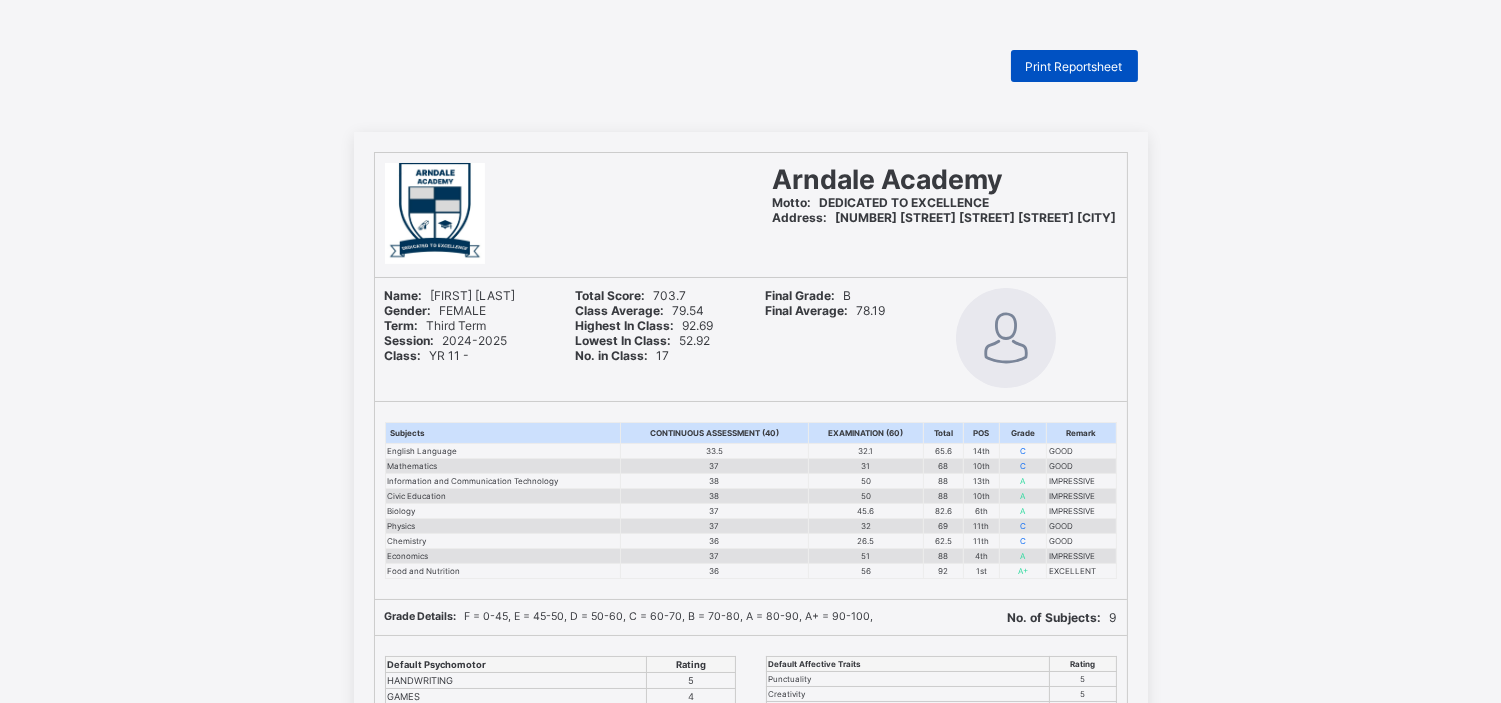 click on "Print Reportsheet" at bounding box center (1074, 66) 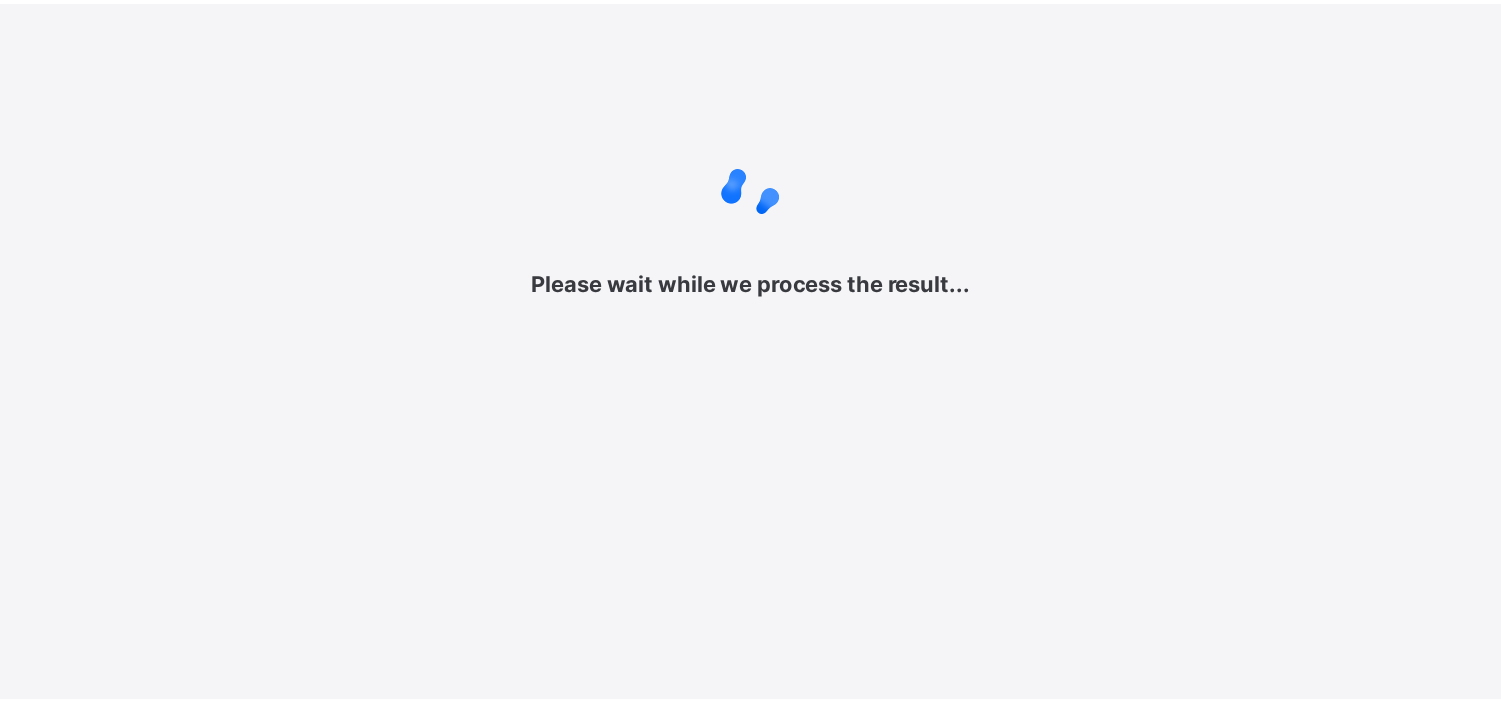 scroll, scrollTop: 0, scrollLeft: 0, axis: both 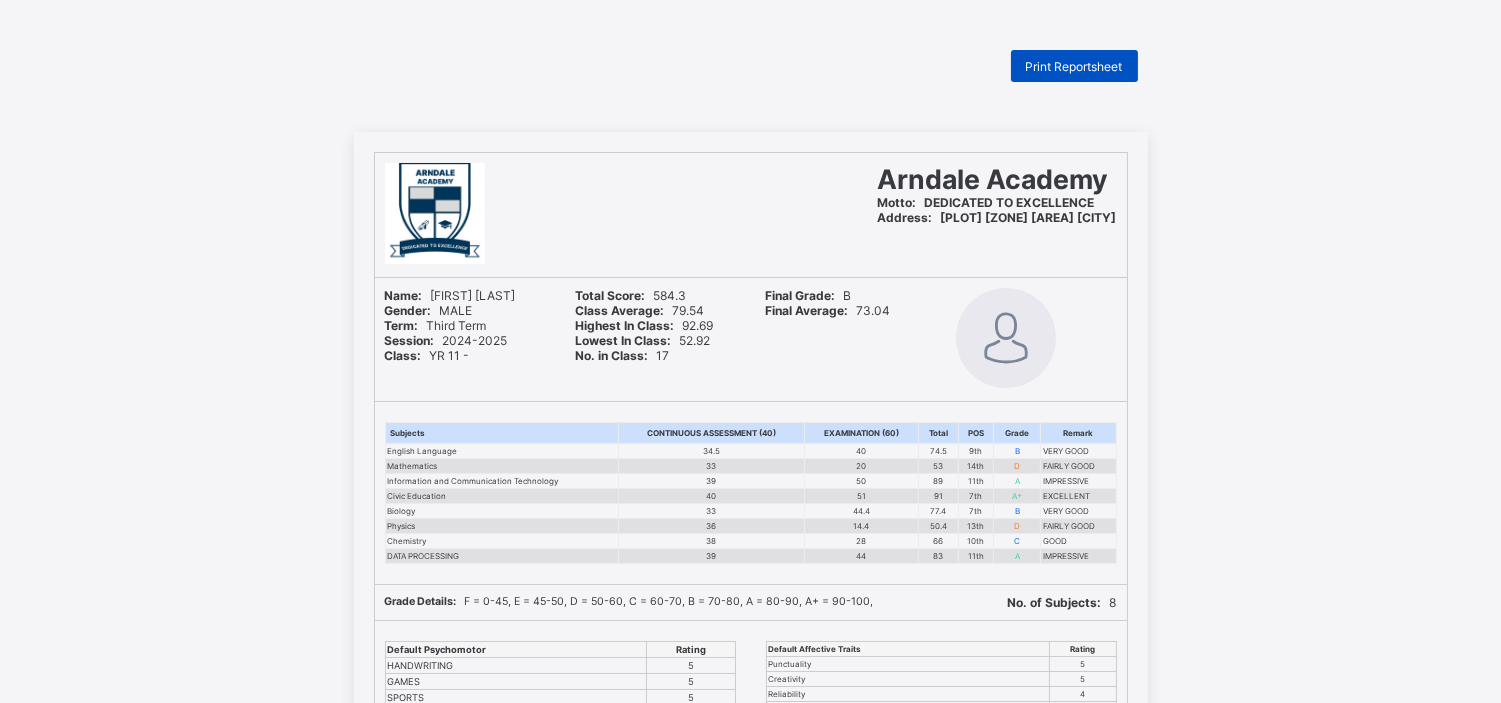 click on "Print Reportsheet" at bounding box center [1074, 66] 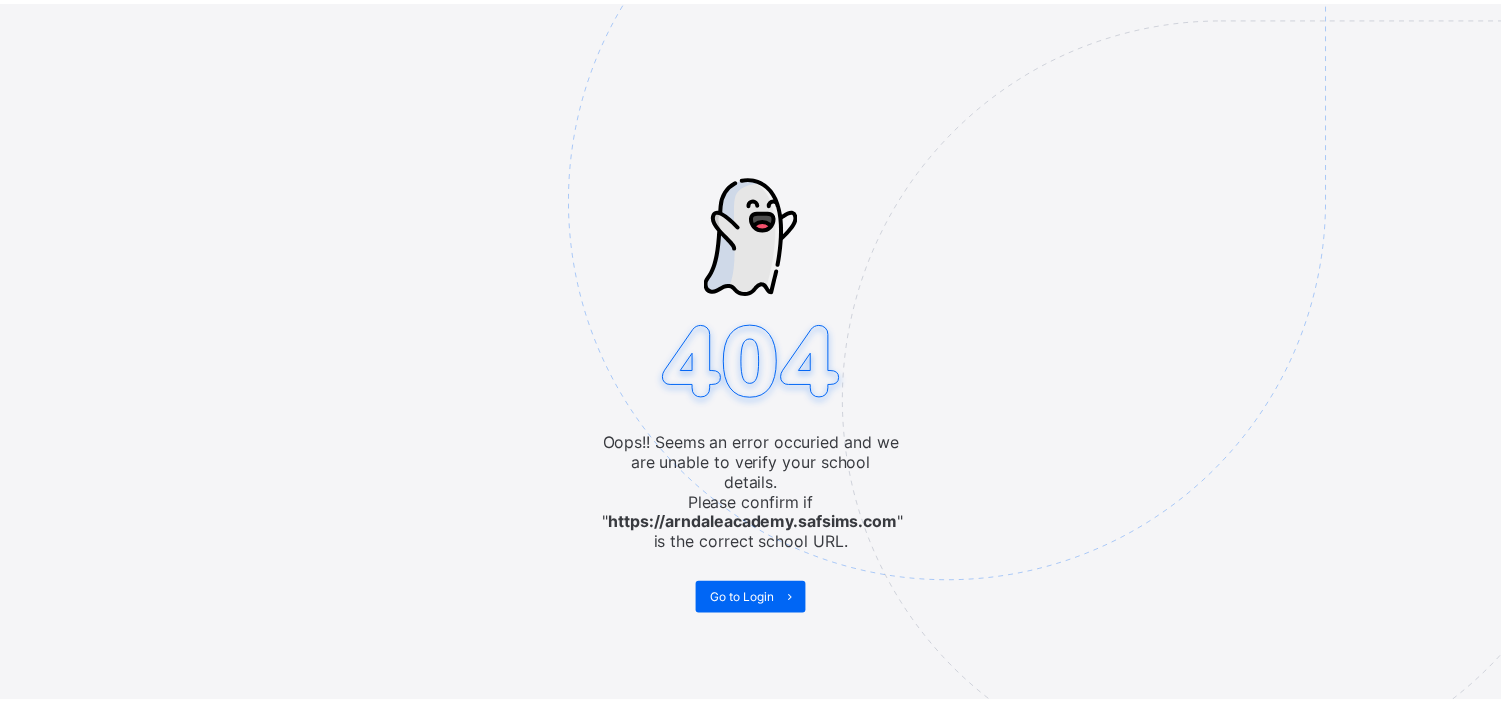 scroll, scrollTop: 0, scrollLeft: 0, axis: both 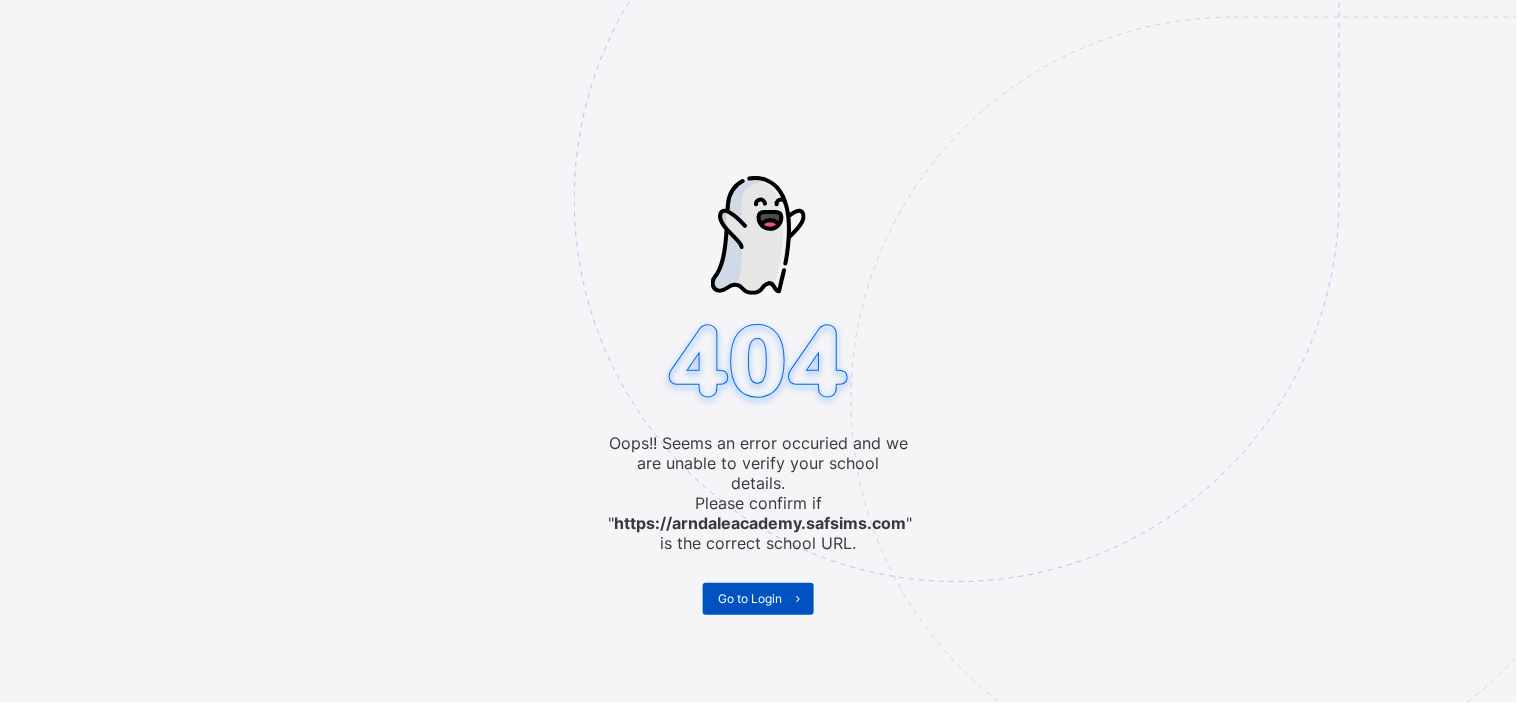 click on "Go to Login" at bounding box center (750, 598) 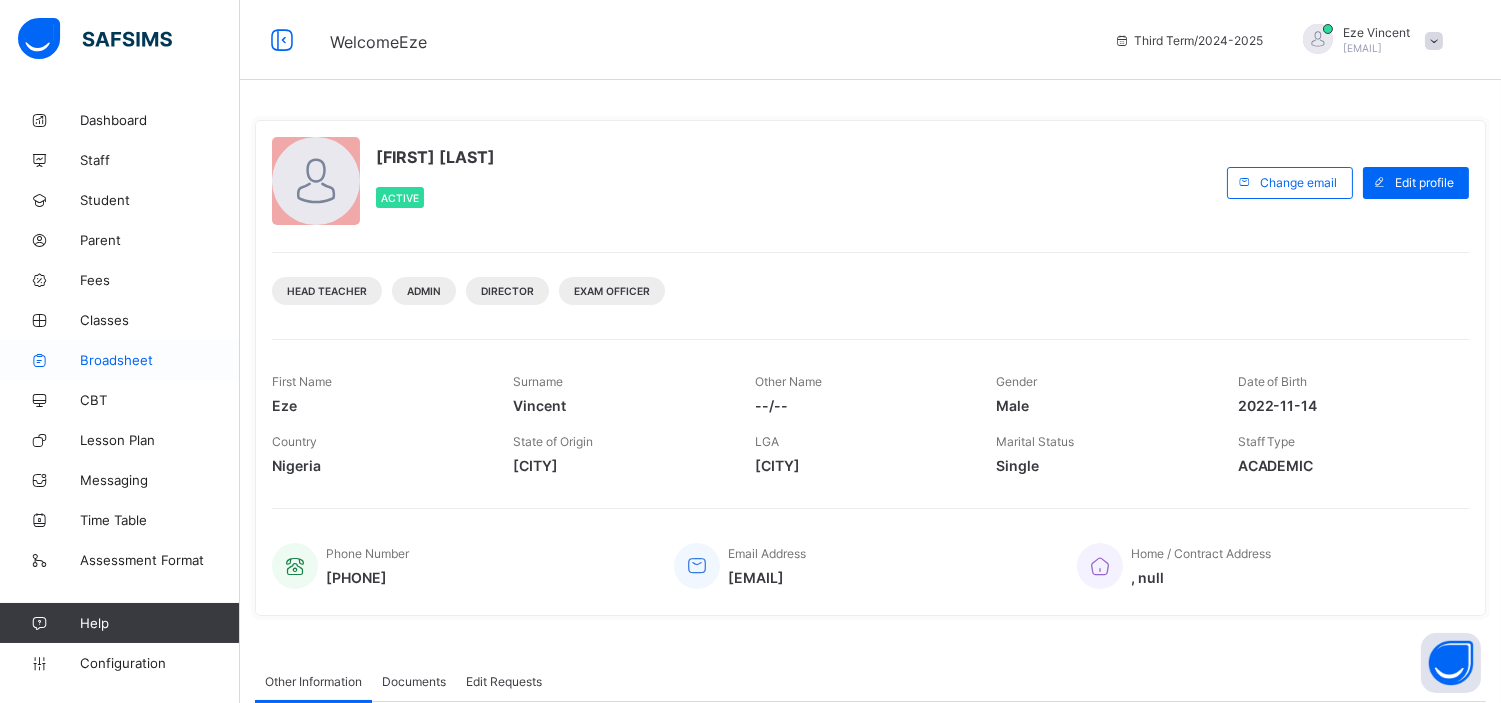 click on "Broadsheet" at bounding box center (120, 360) 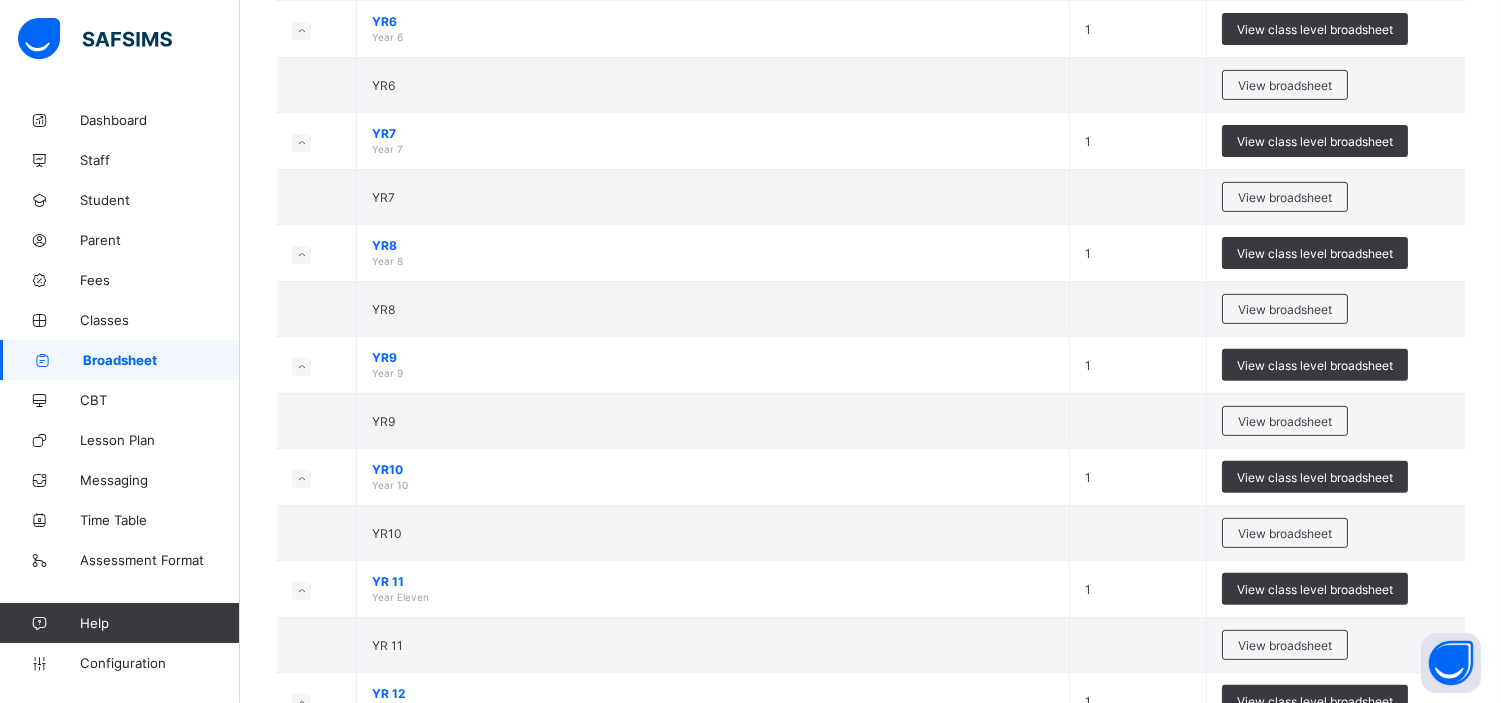 scroll, scrollTop: 1482, scrollLeft: 0, axis: vertical 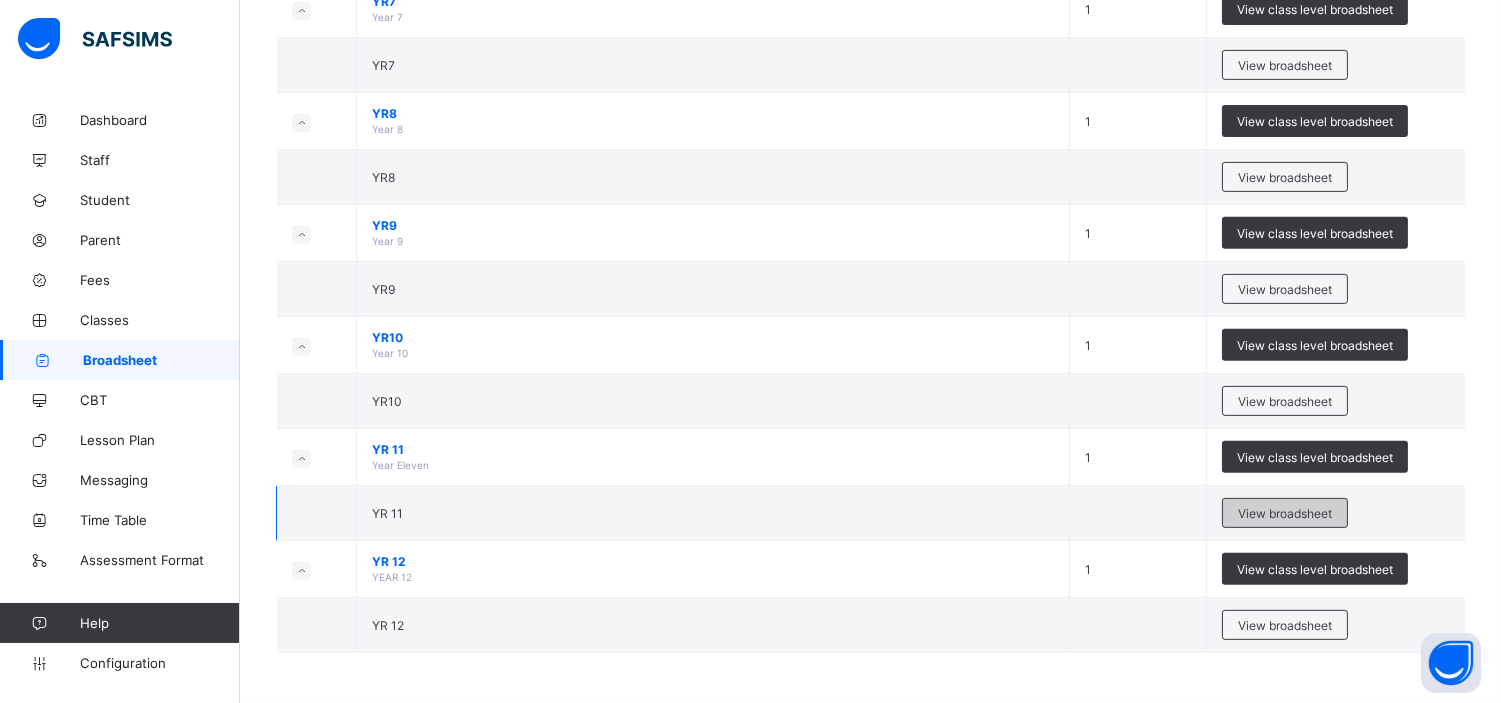 click on "View broadsheet" at bounding box center [1285, 513] 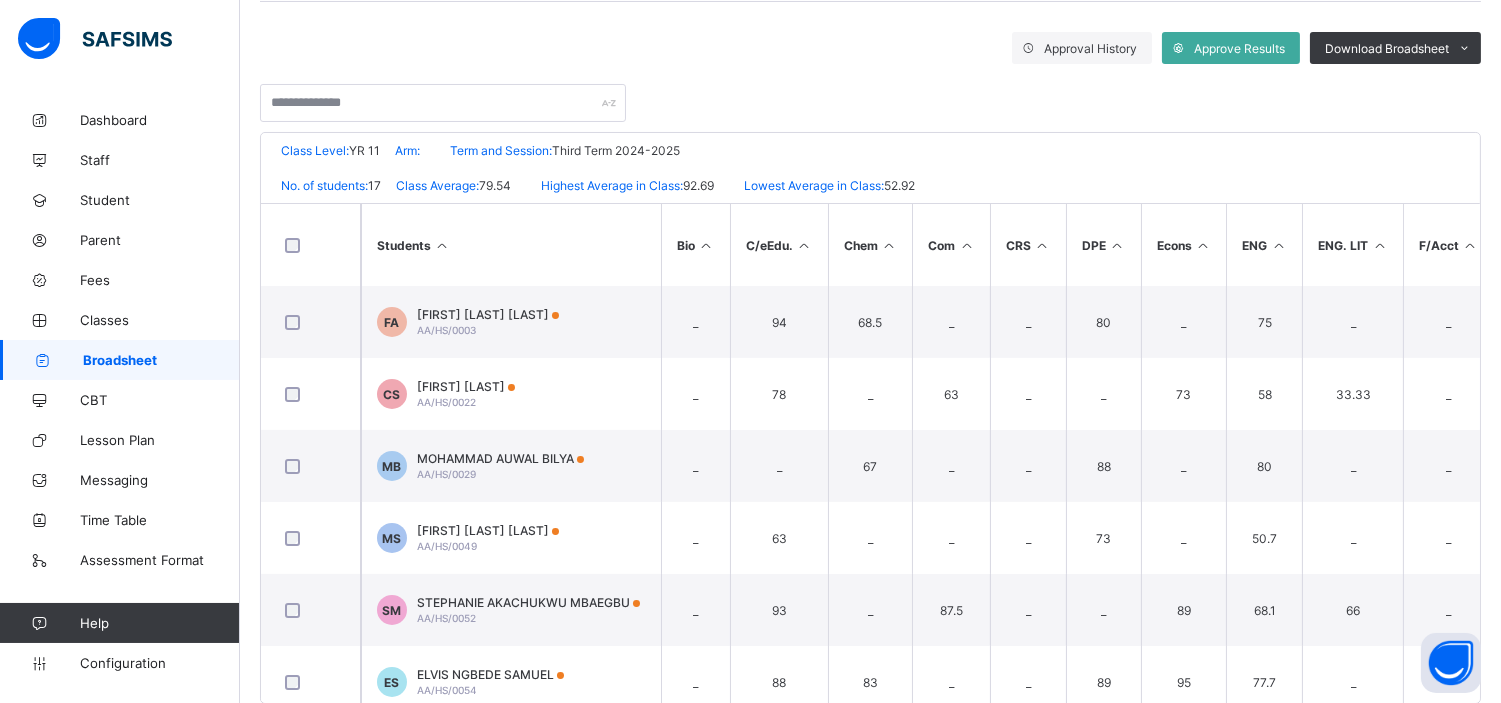 scroll, scrollTop: 340, scrollLeft: 0, axis: vertical 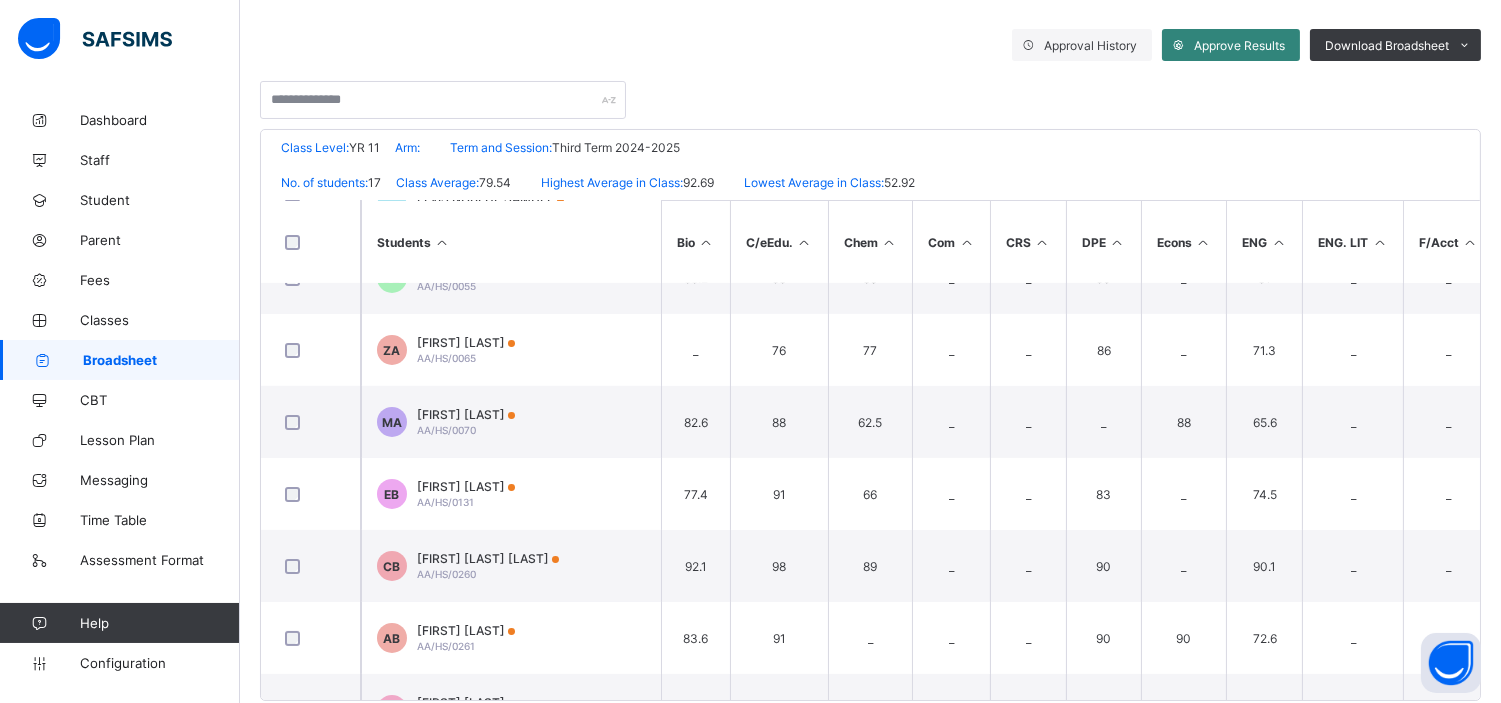 click on "Approve Results" at bounding box center [1231, 45] 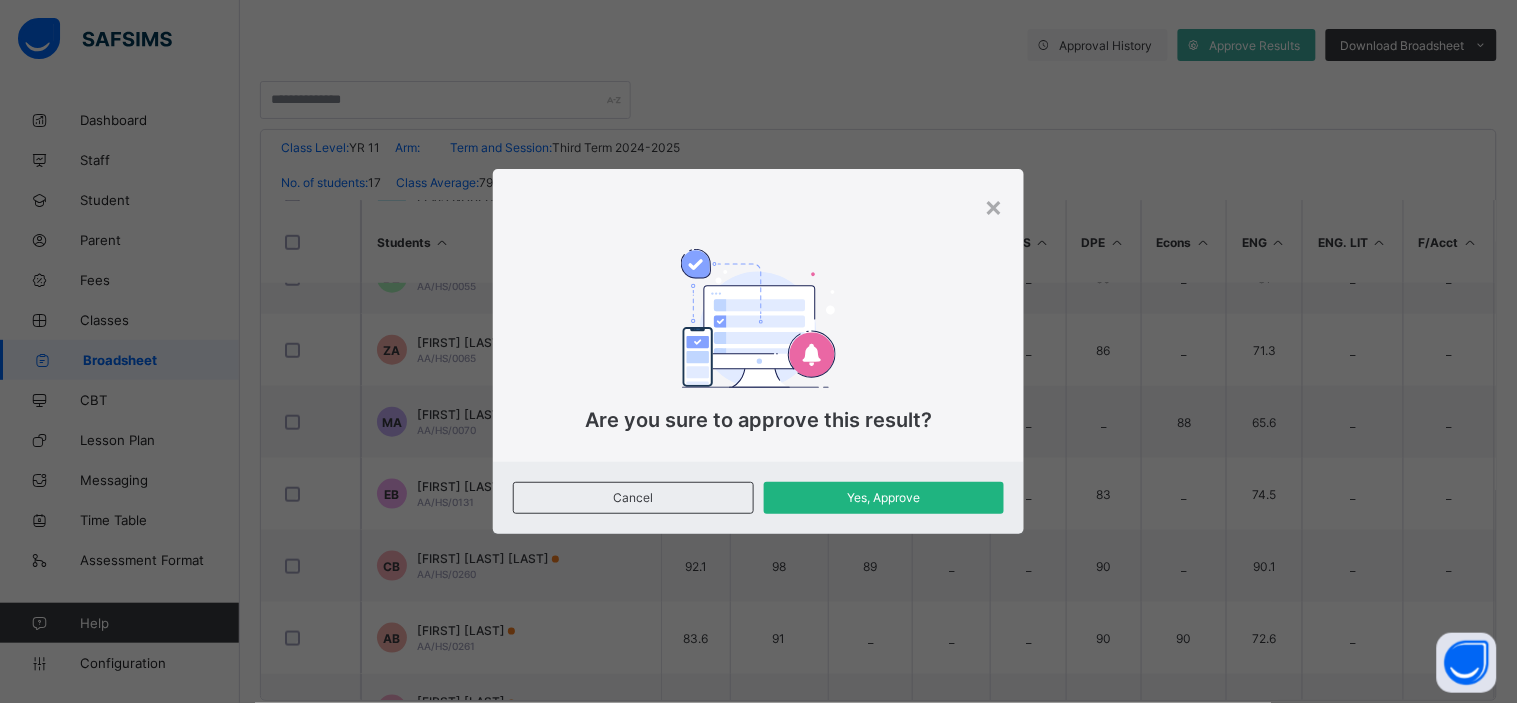 click on "Yes, Approve" at bounding box center [884, 497] 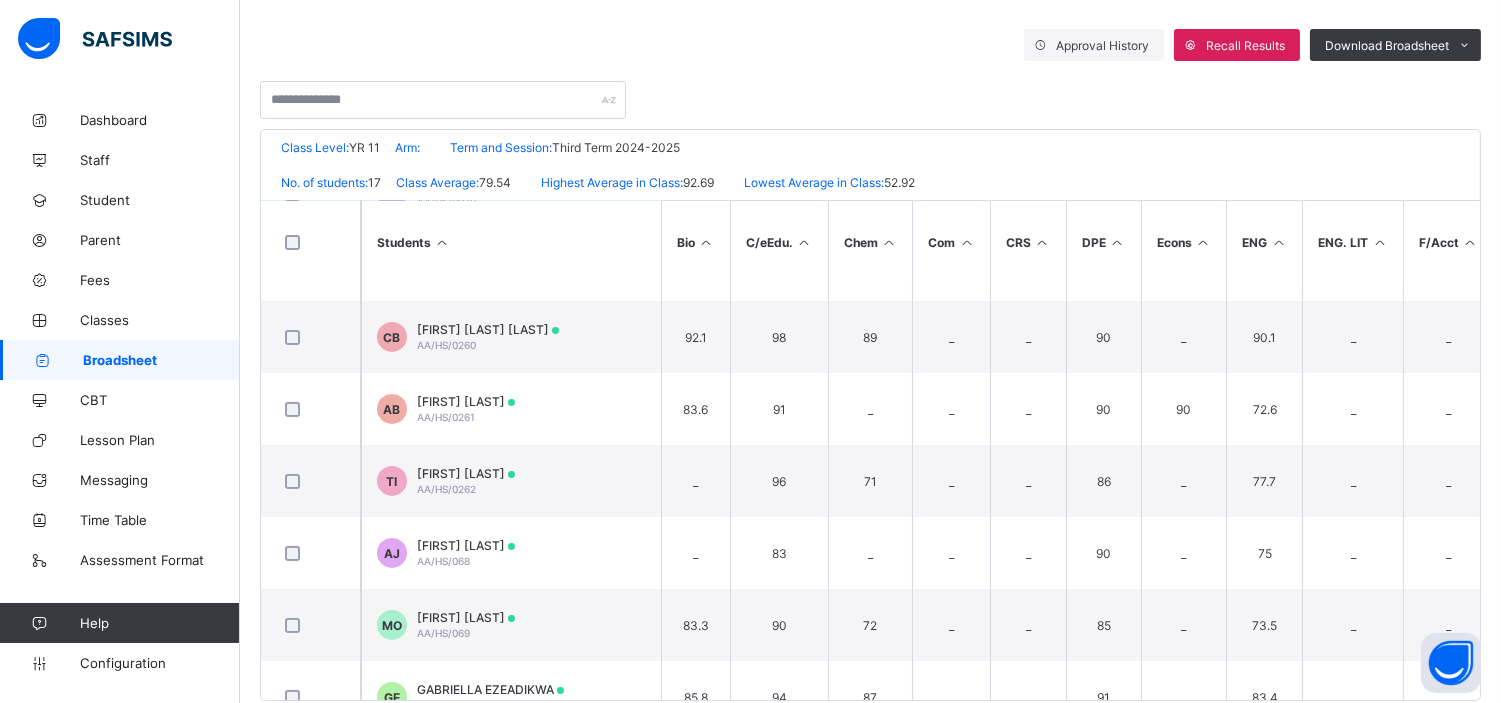 scroll, scrollTop: 655, scrollLeft: 0, axis: vertical 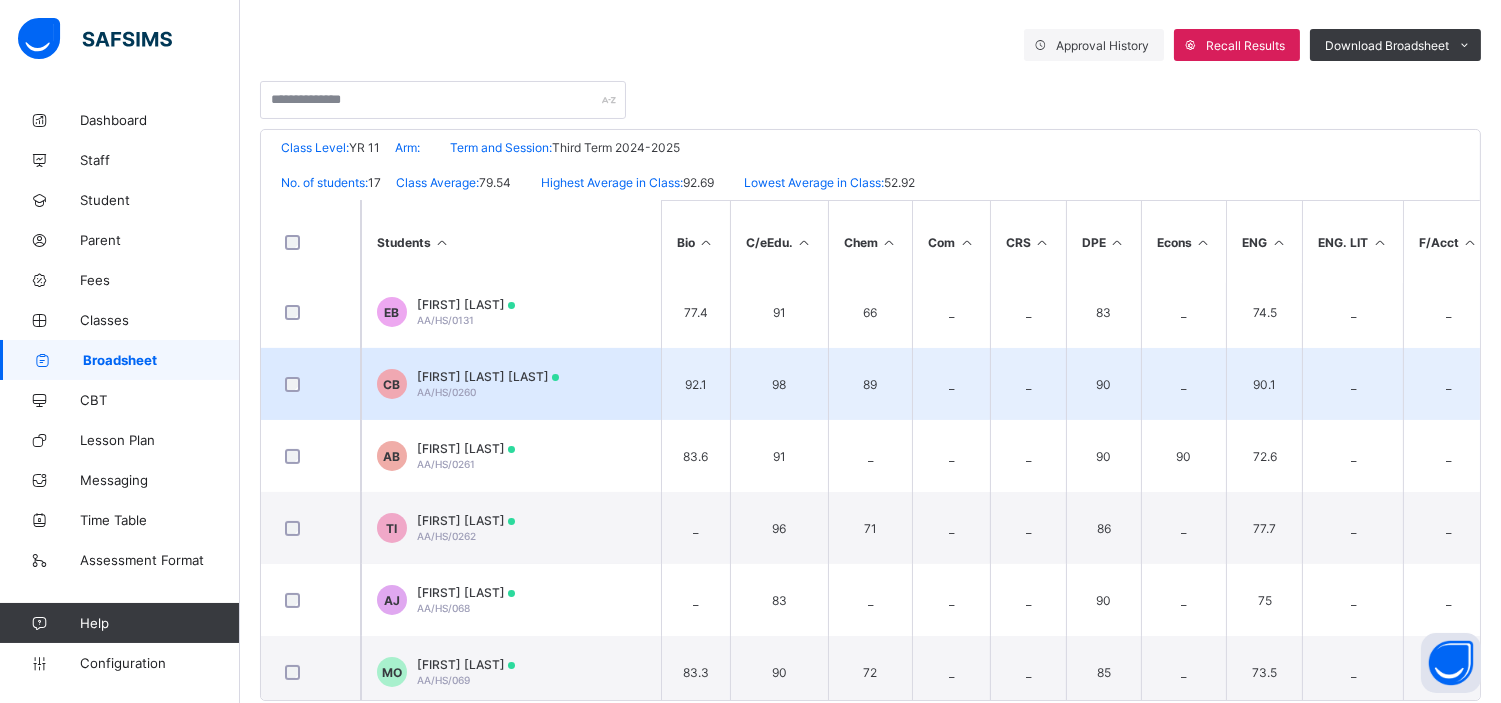 click on "CHISOM UDEOGU BERNICE" at bounding box center (488, 376) 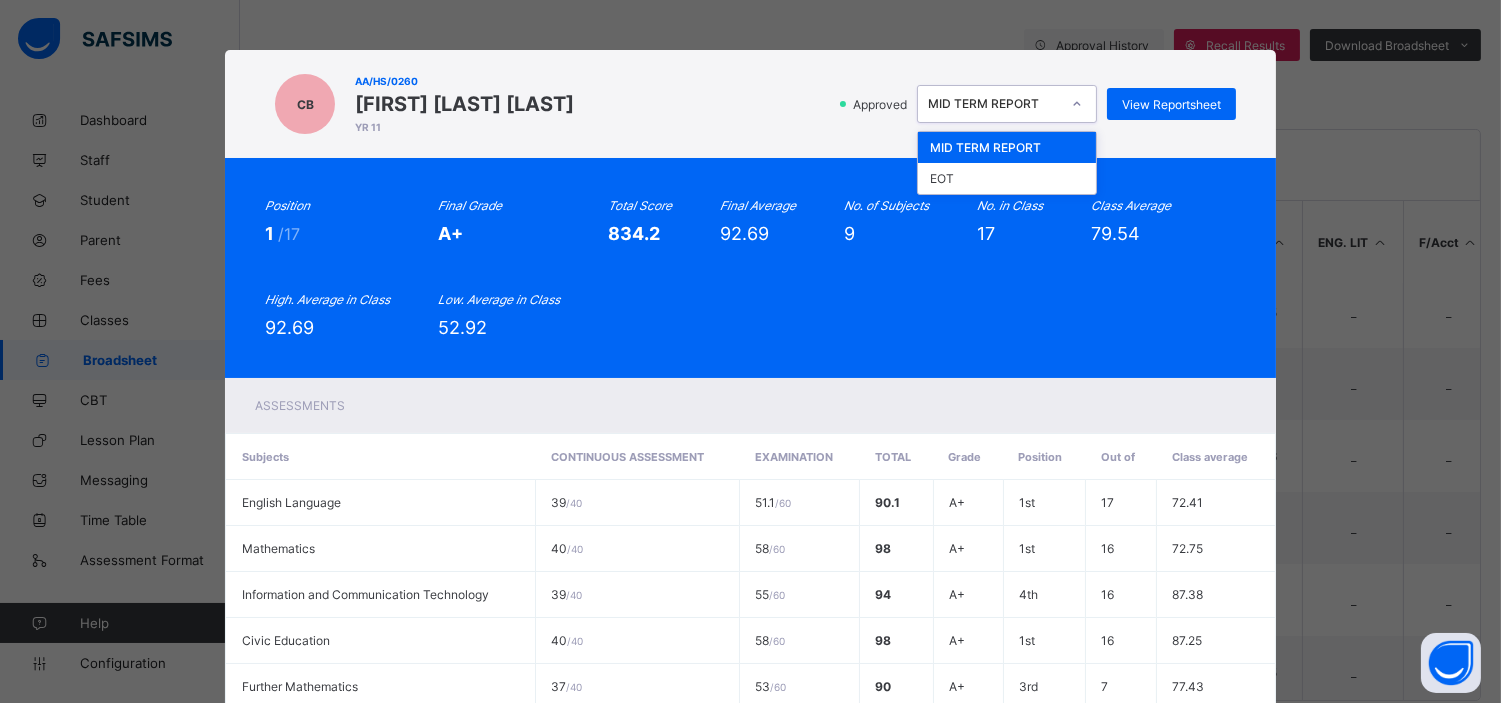 click 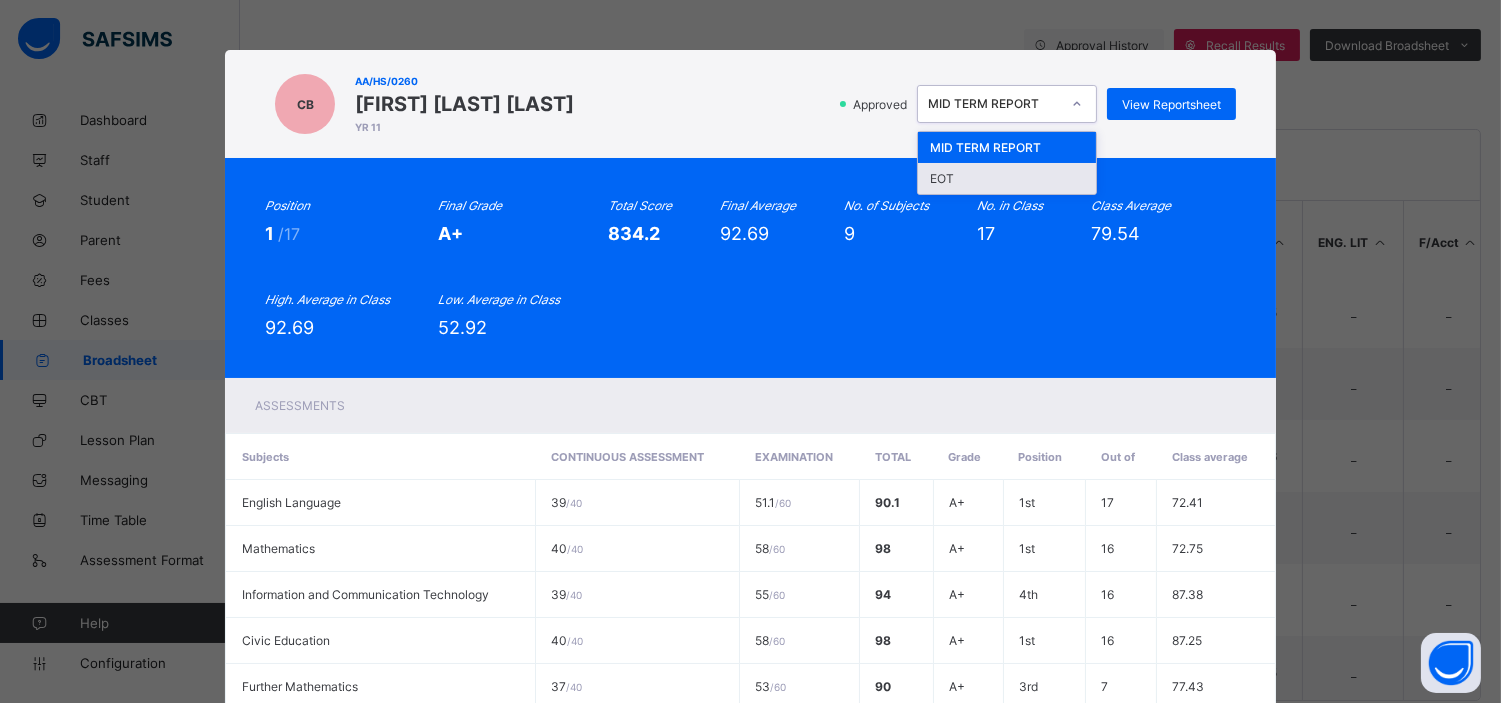 click on "EOT" at bounding box center (1007, 178) 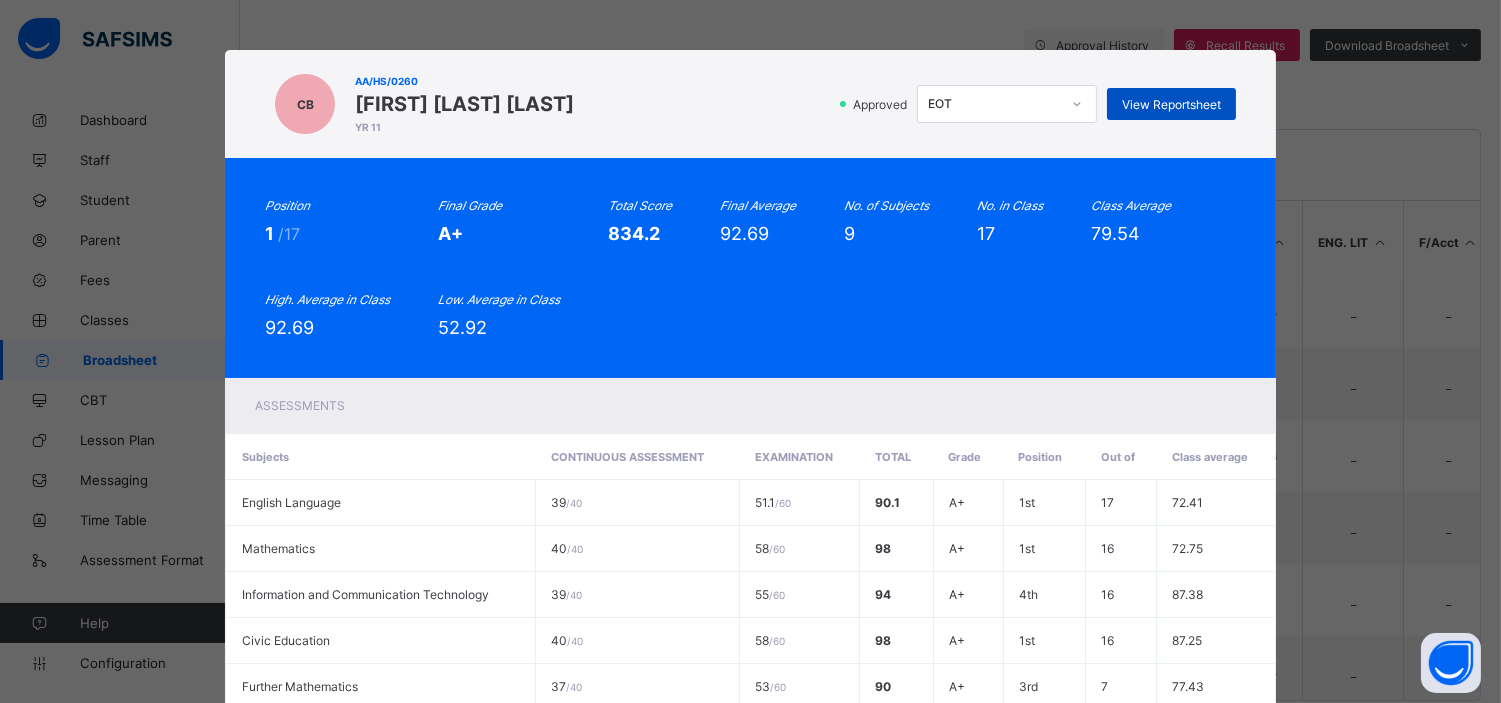 click on "View Reportsheet" at bounding box center (1171, 104) 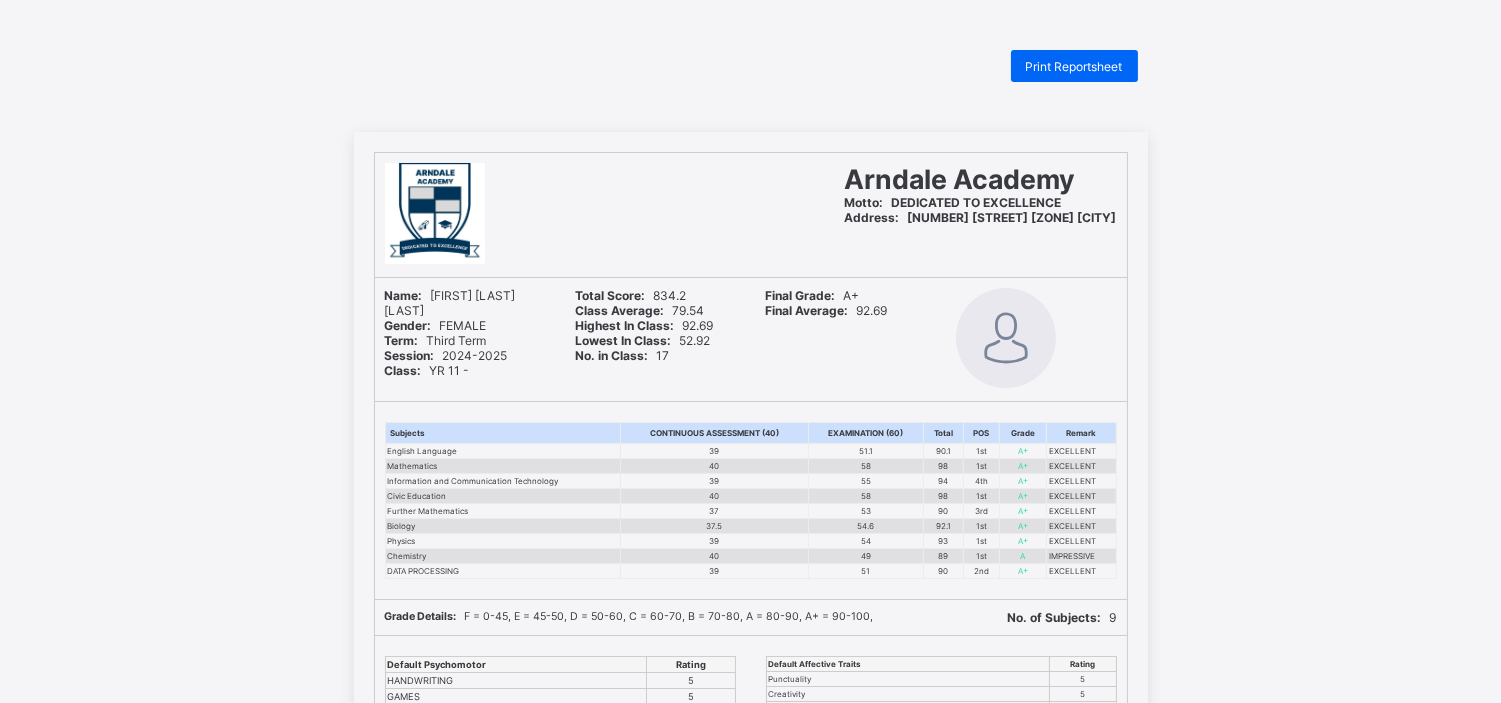 scroll, scrollTop: 0, scrollLeft: 0, axis: both 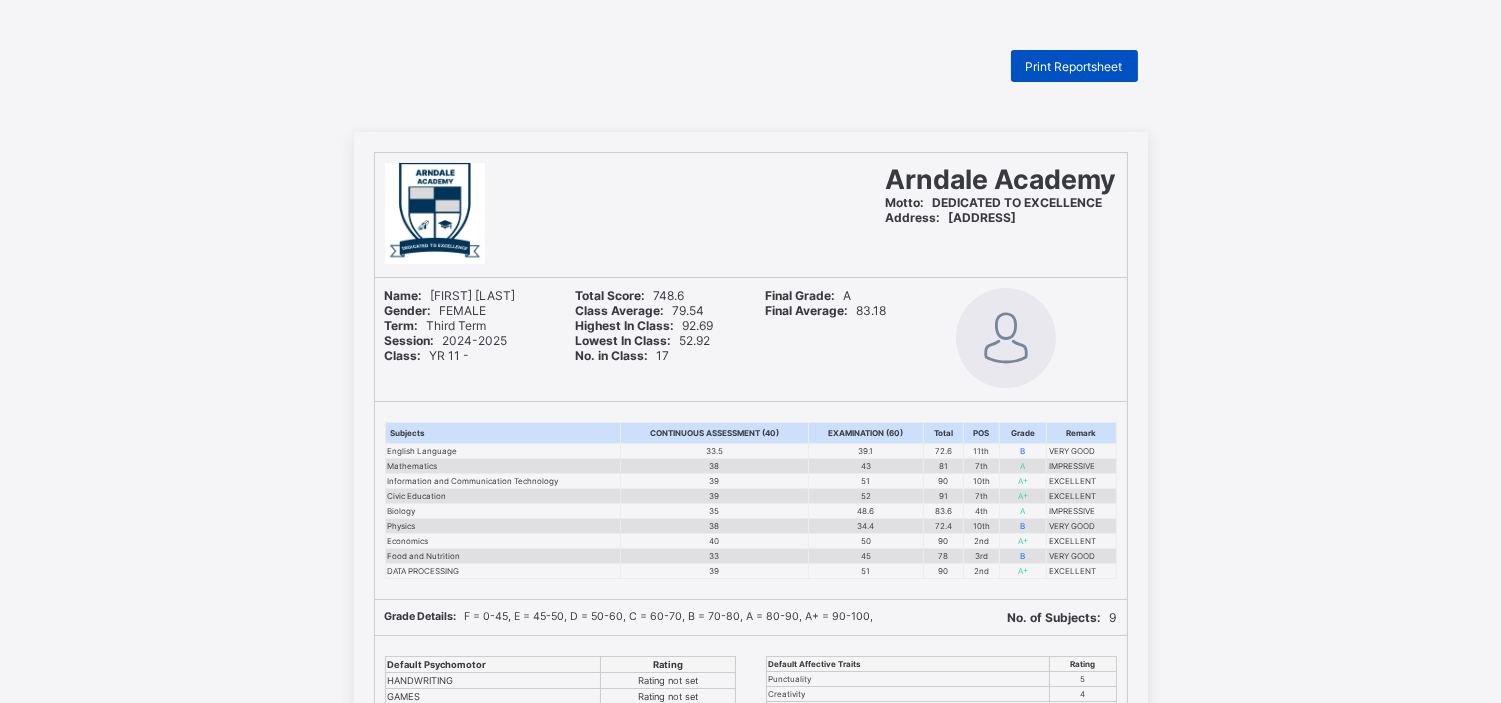 click on "Print Reportsheet" at bounding box center (1074, 66) 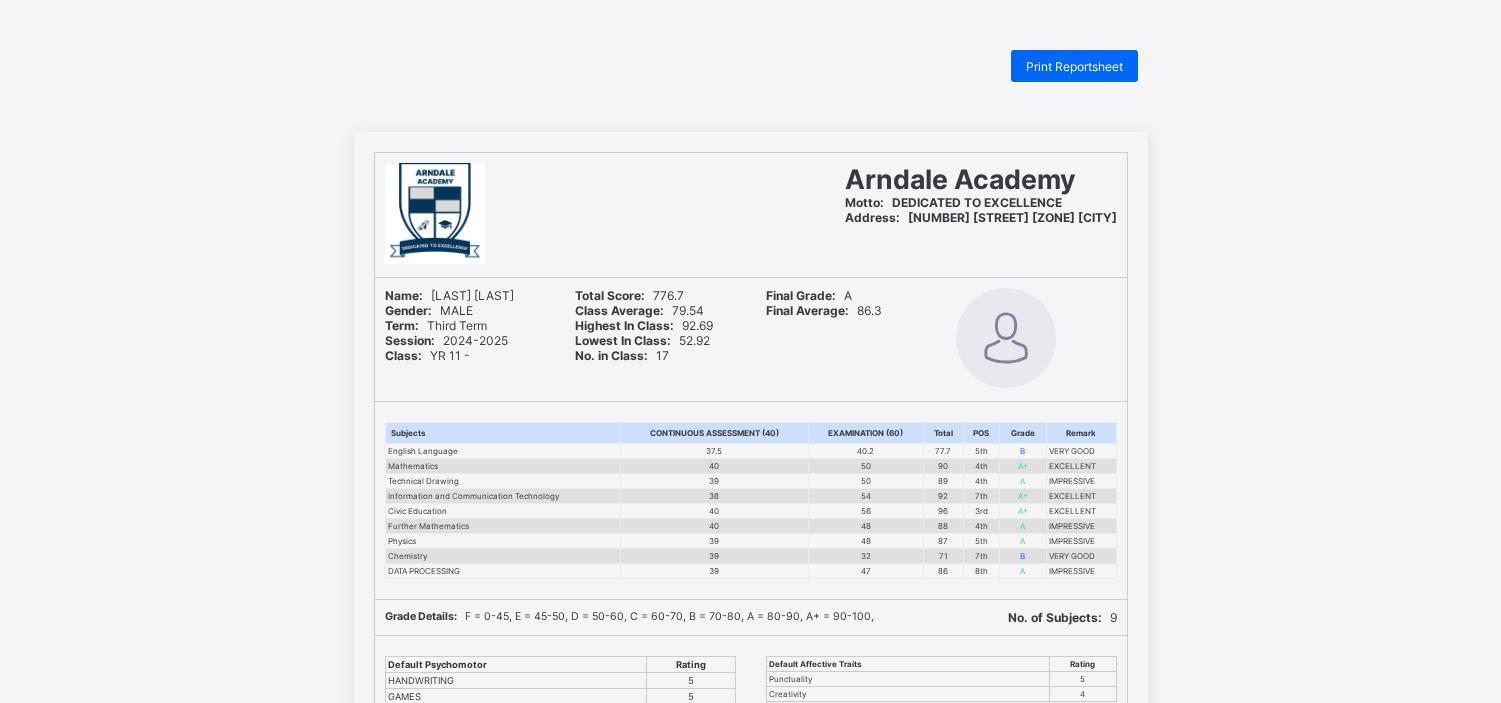scroll, scrollTop: 0, scrollLeft: 0, axis: both 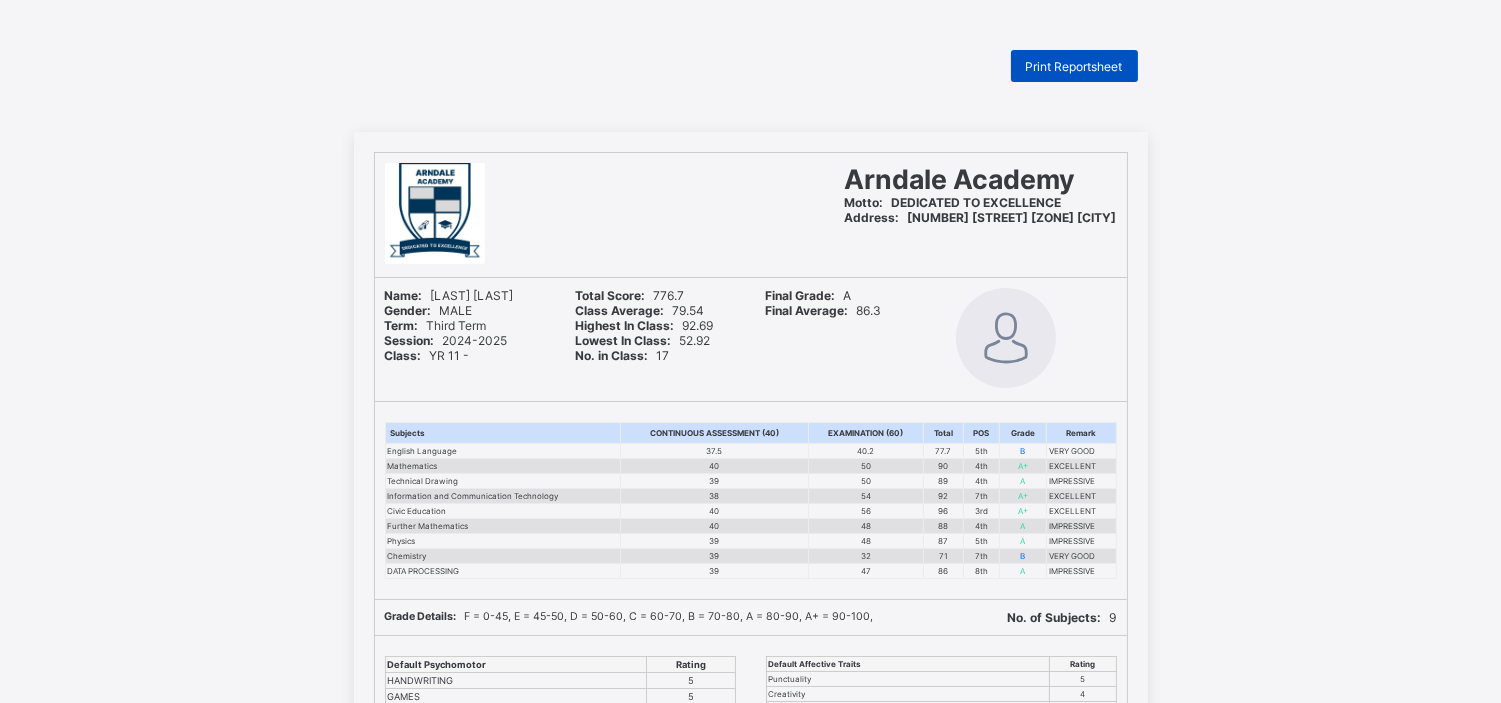 click on "Print Reportsheet" at bounding box center [1074, 66] 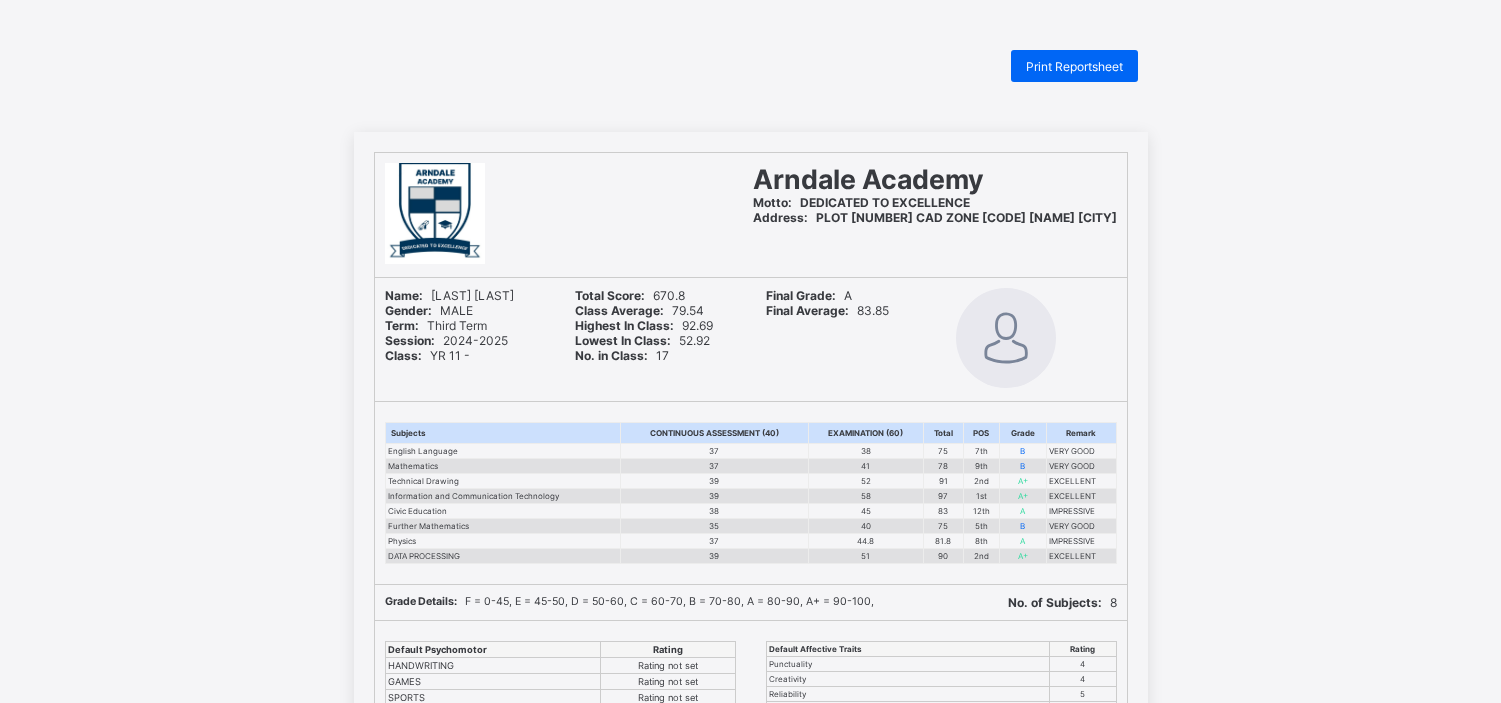 scroll, scrollTop: 0, scrollLeft: 0, axis: both 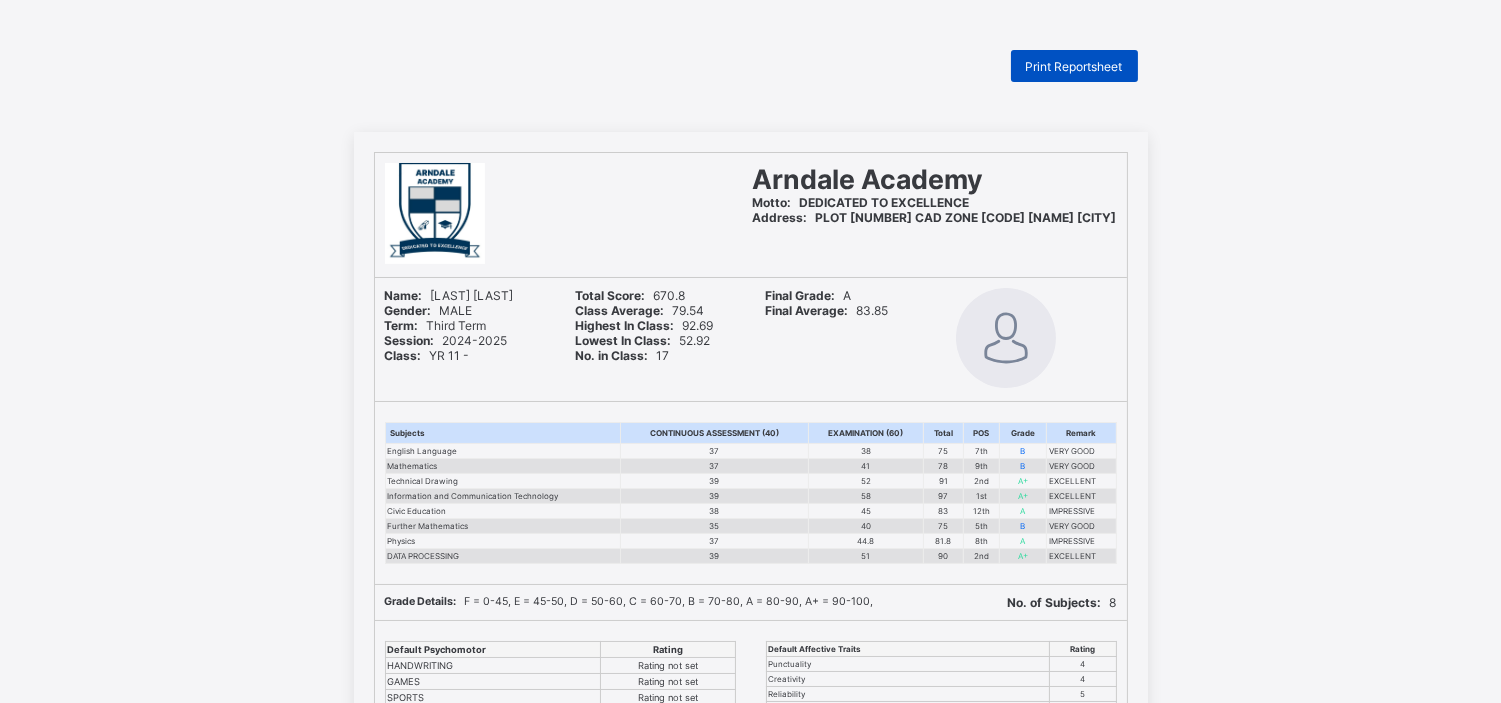 click on "Print Reportsheet" at bounding box center (1074, 66) 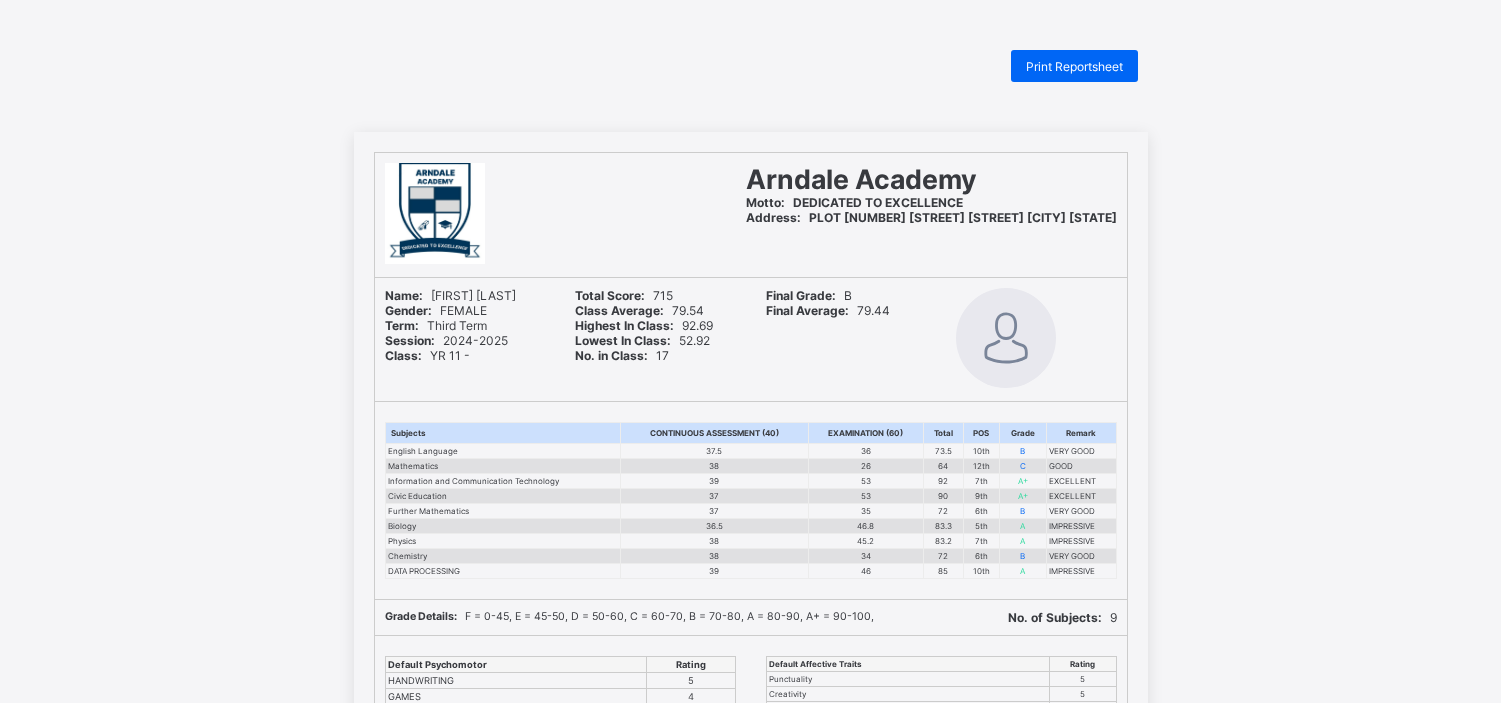 scroll, scrollTop: 0, scrollLeft: 0, axis: both 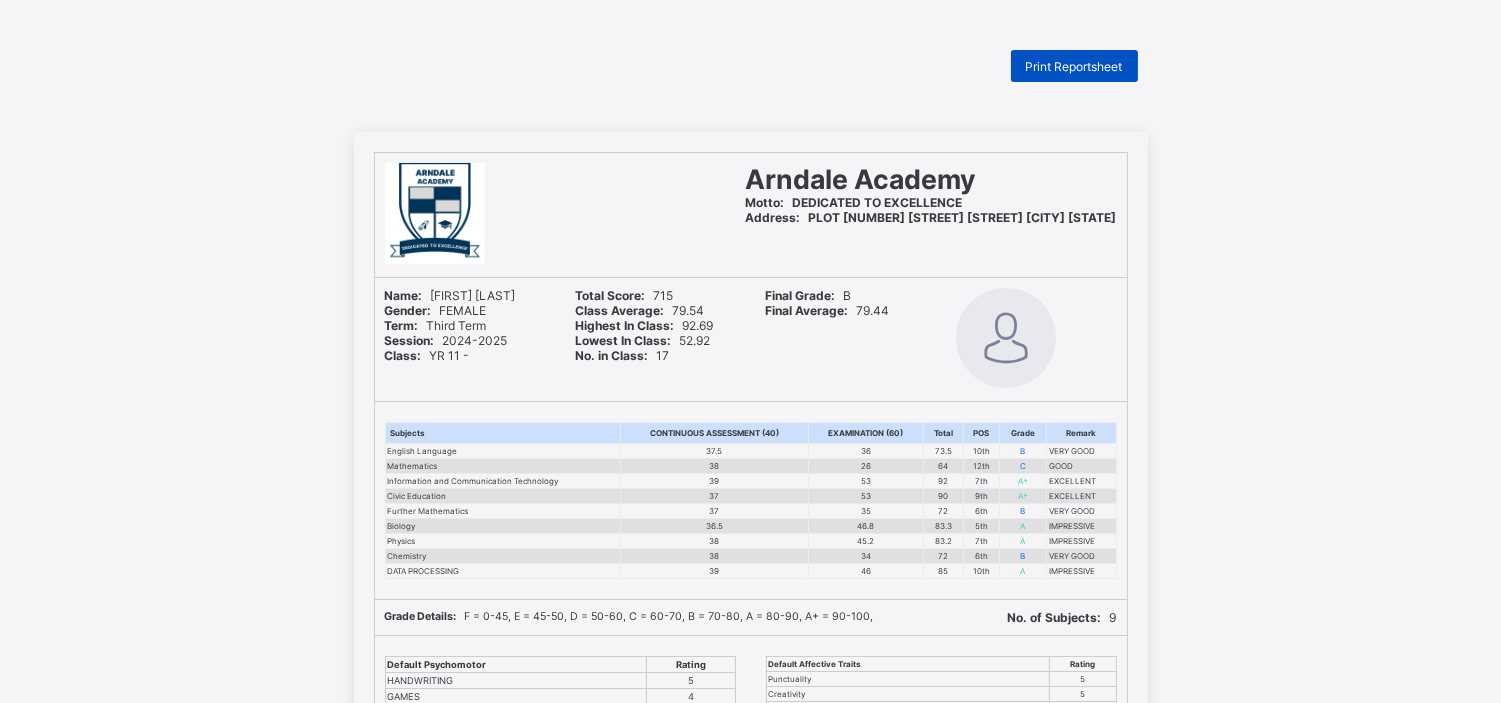 click on "Print Reportsheet" at bounding box center (1074, 66) 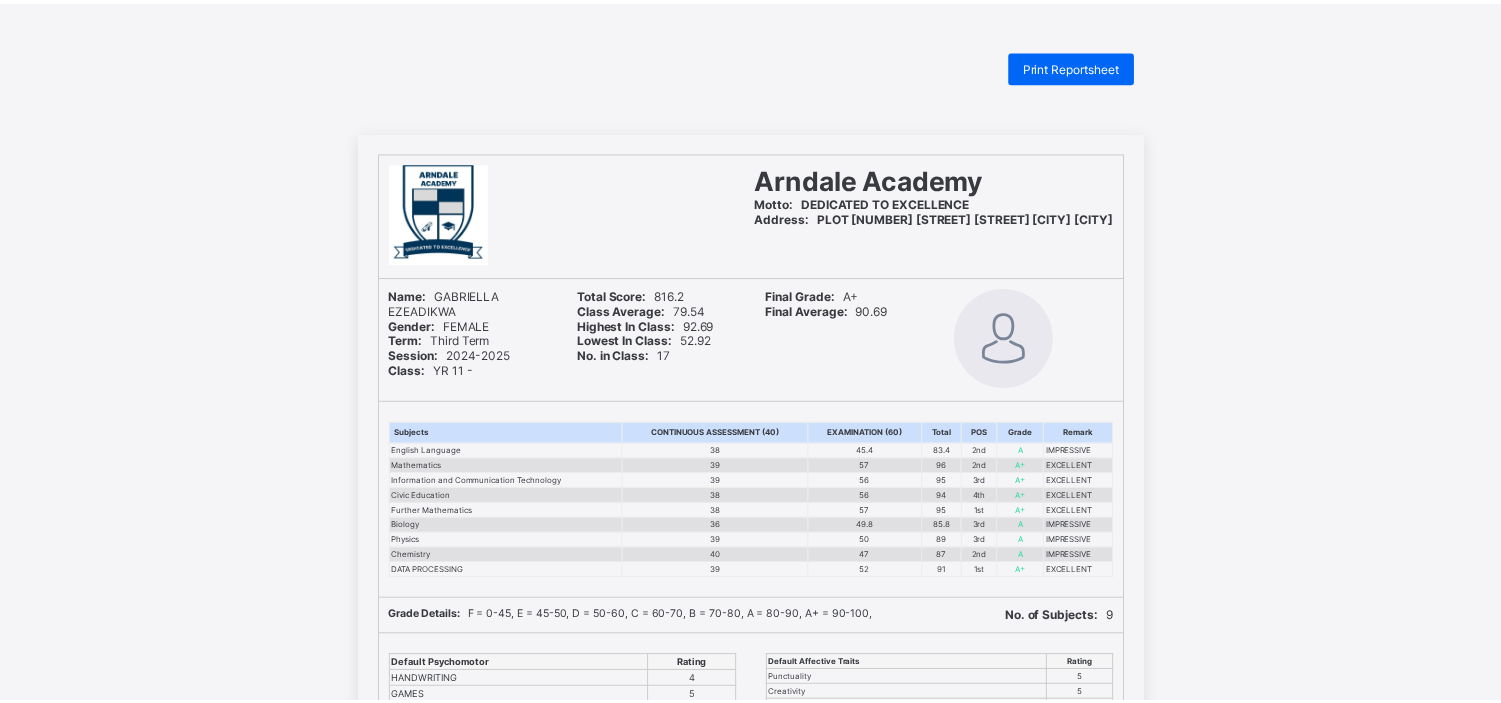scroll, scrollTop: 0, scrollLeft: 0, axis: both 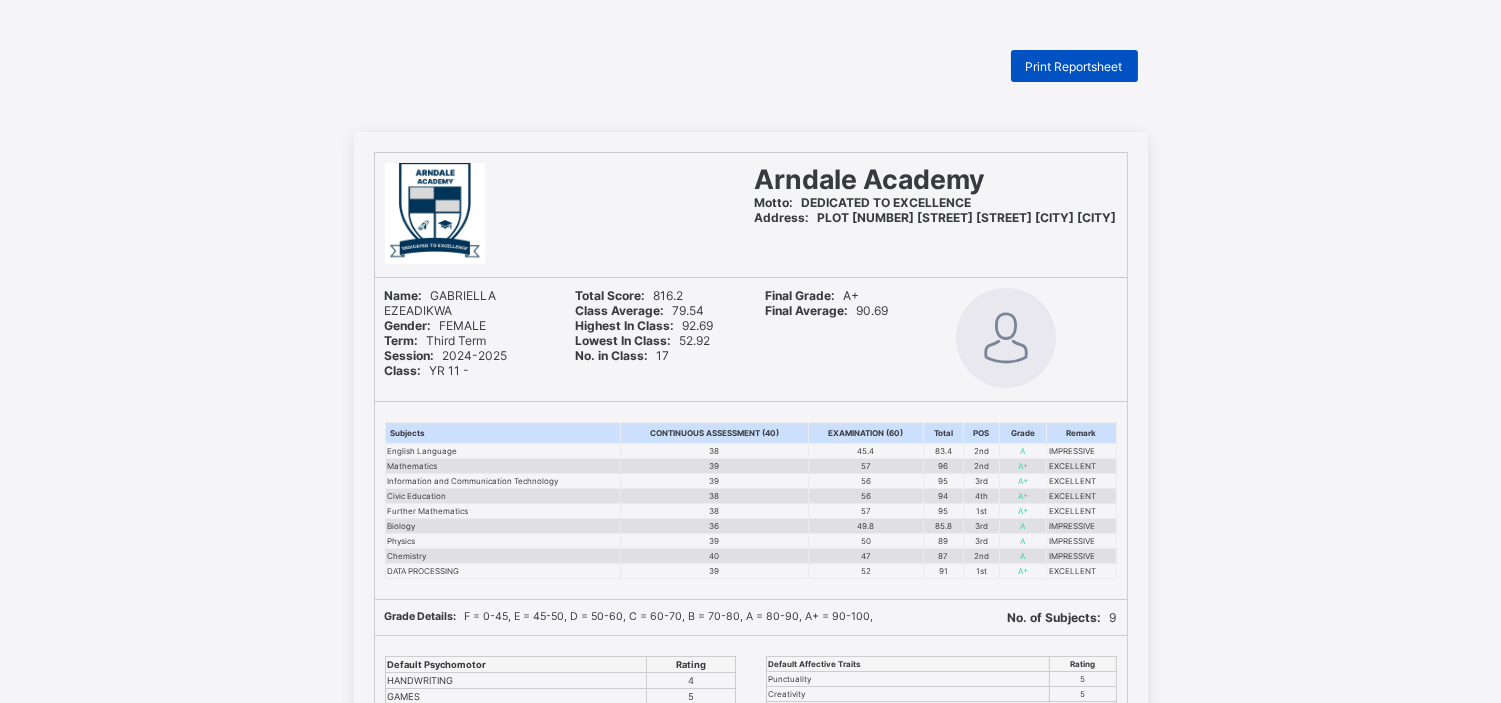 click on "Print Reportsheet" at bounding box center (1074, 66) 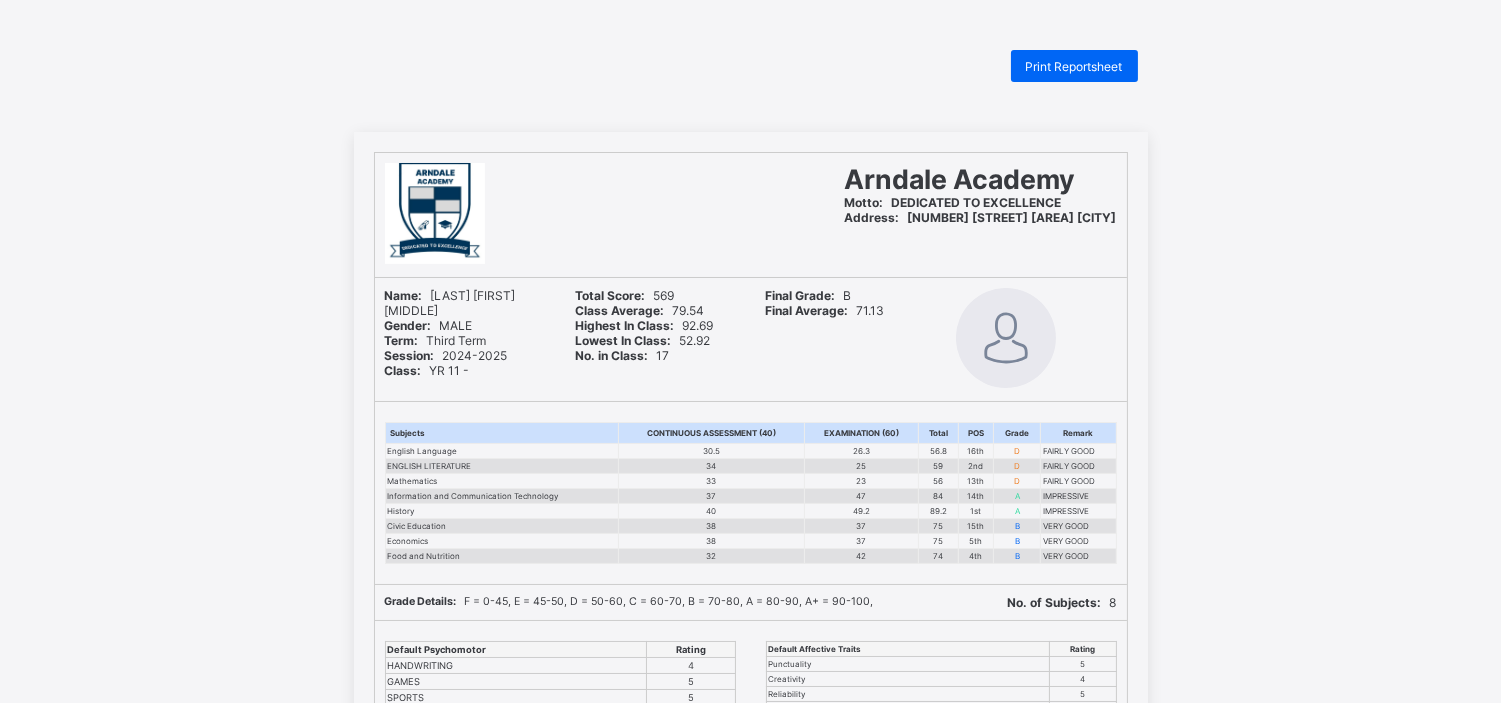 scroll, scrollTop: 0, scrollLeft: 0, axis: both 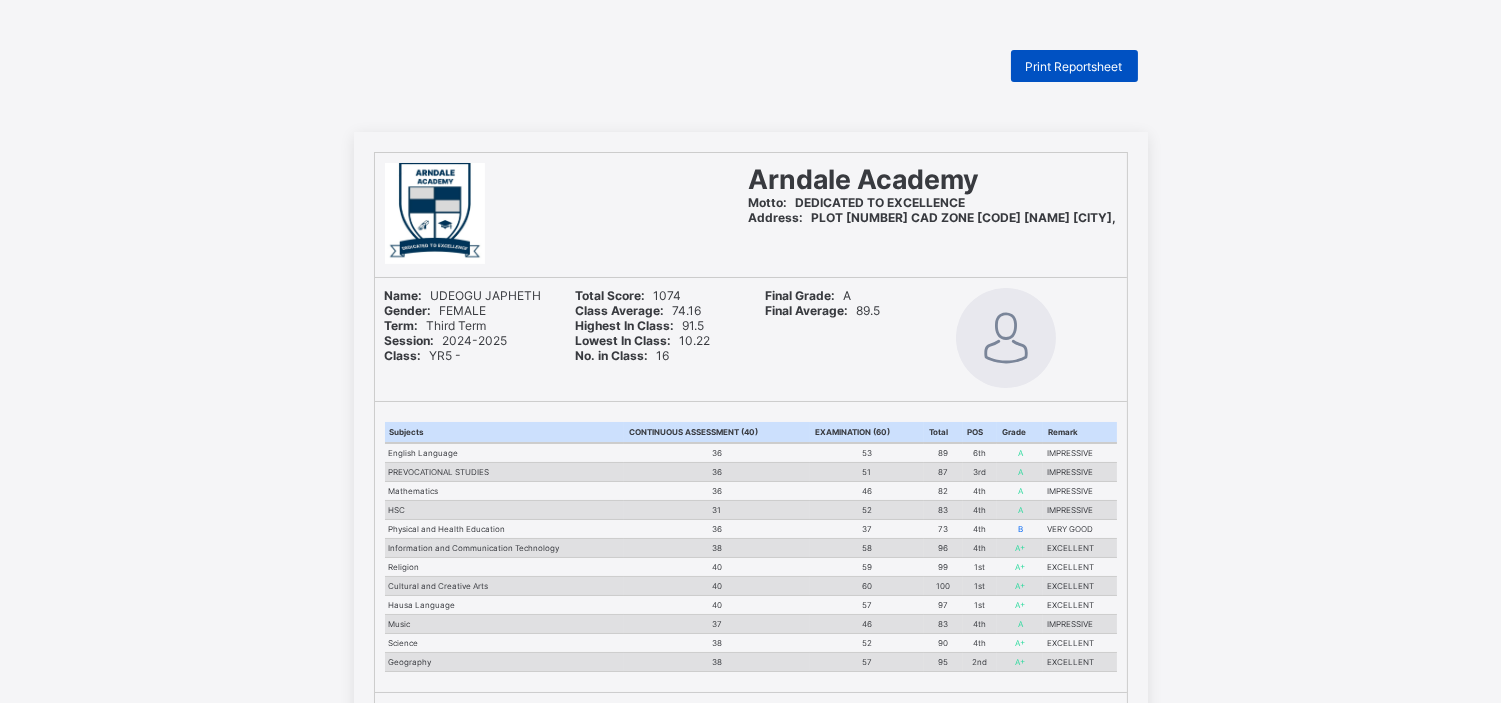 click on "Print Reportsheet" at bounding box center (1074, 66) 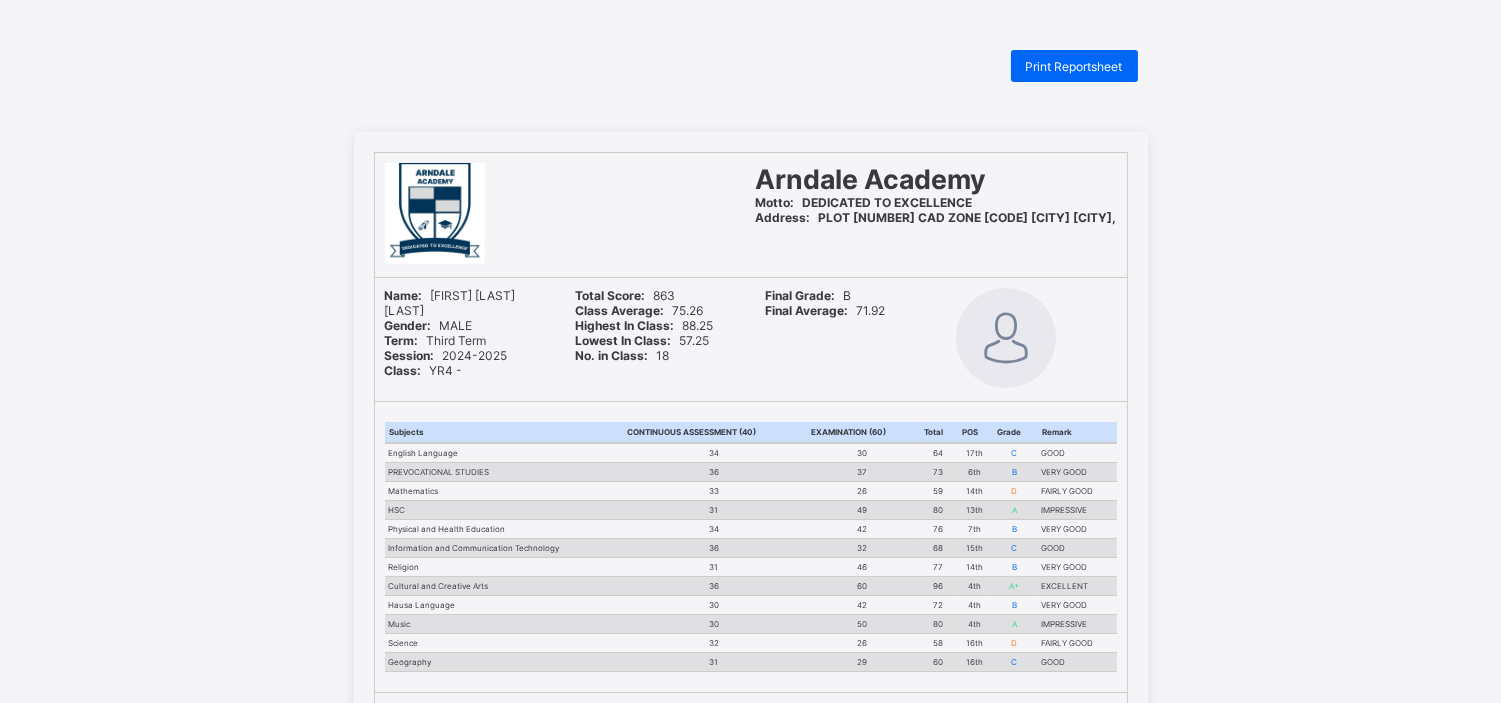 scroll, scrollTop: 0, scrollLeft: 0, axis: both 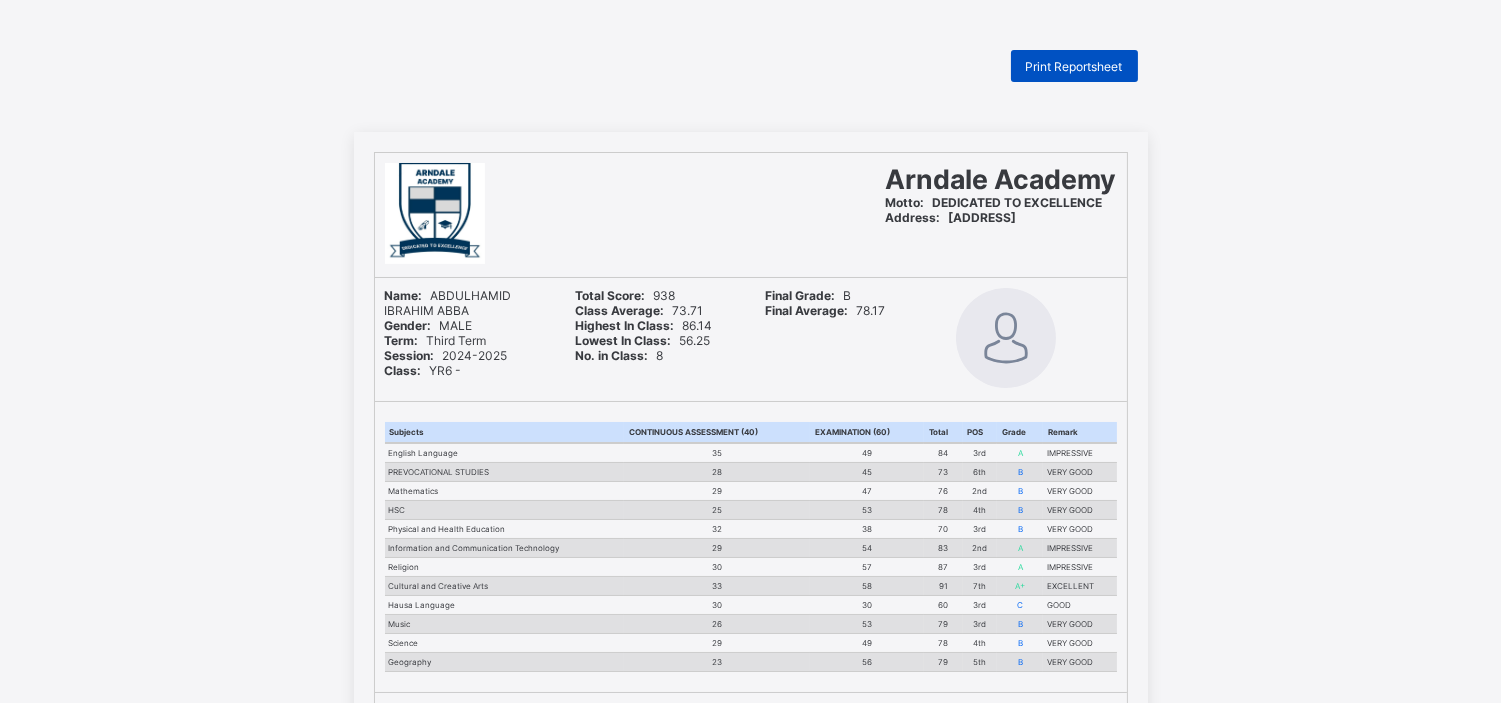 click on "Print Reportsheet" at bounding box center (1074, 66) 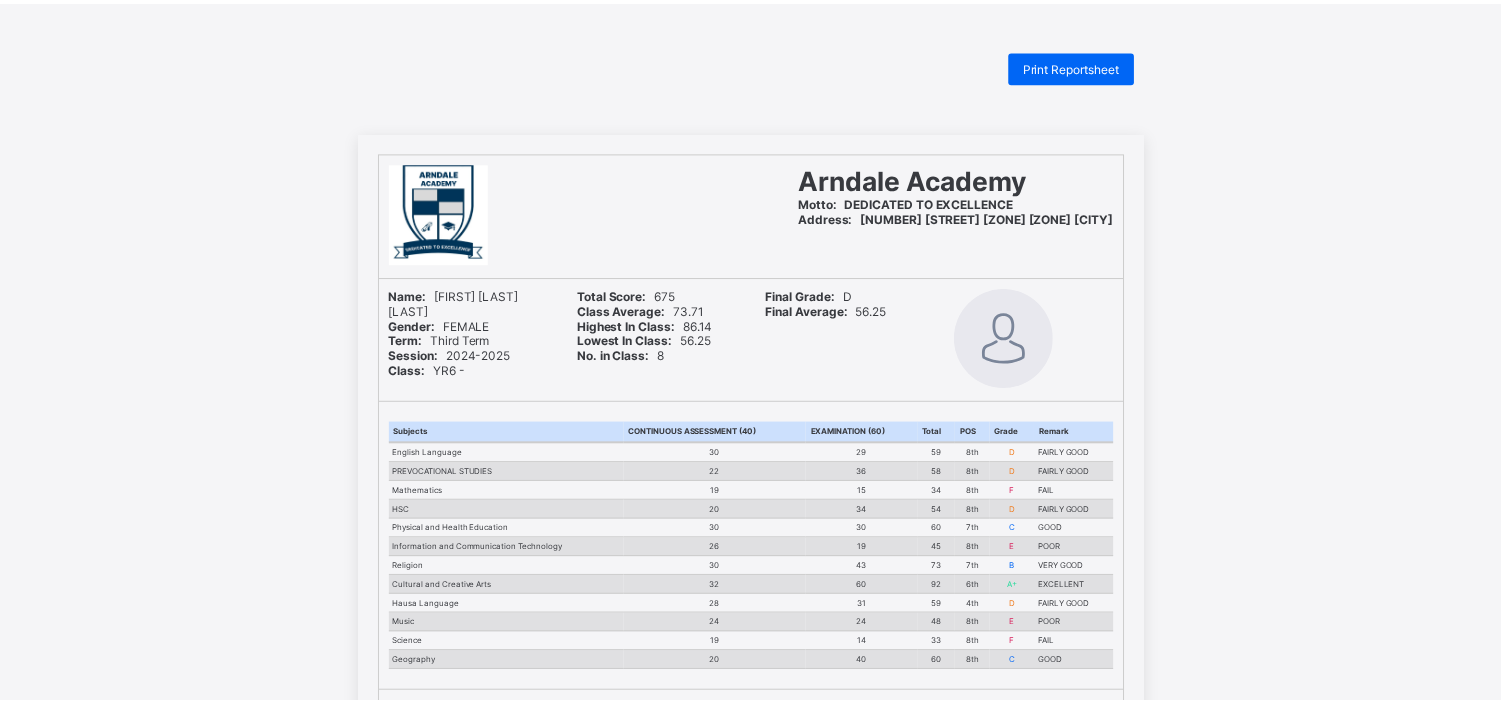scroll, scrollTop: 0, scrollLeft: 0, axis: both 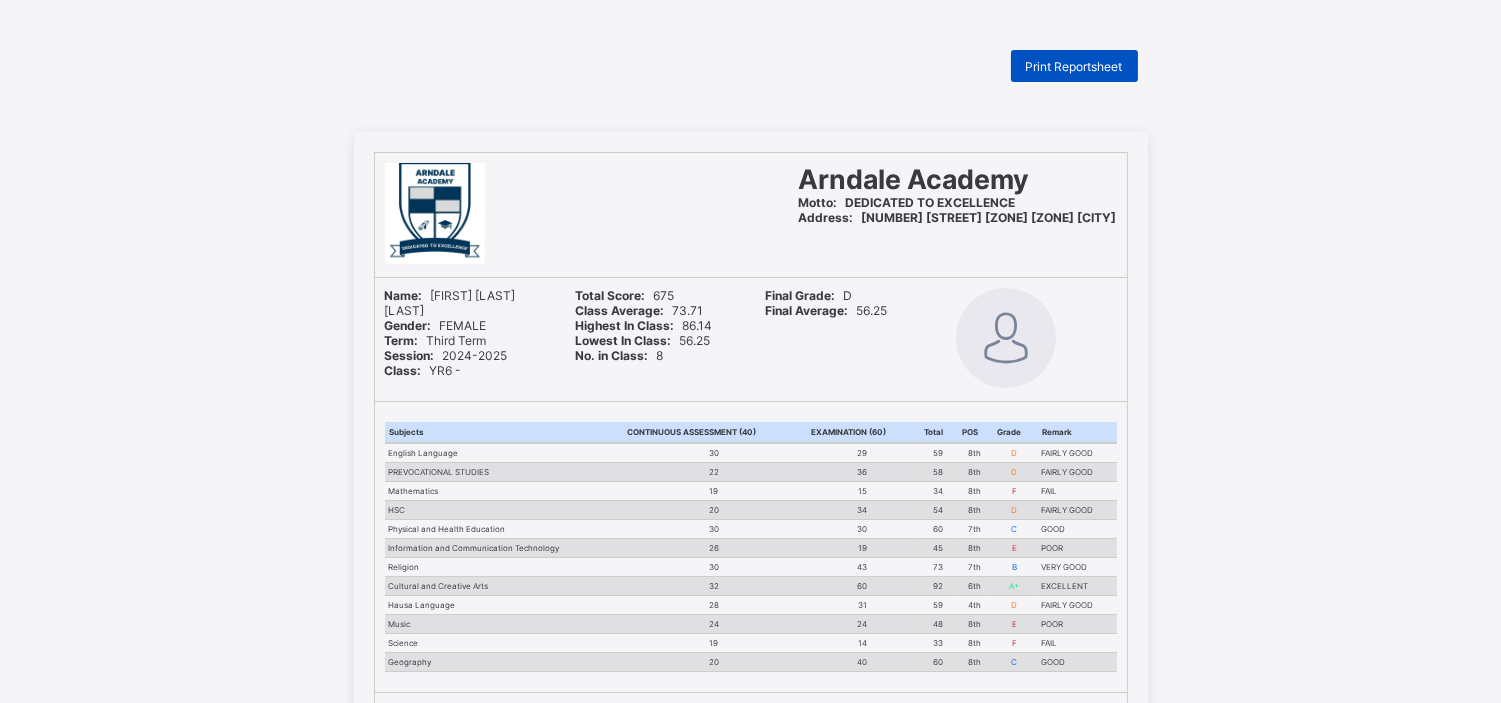 click on "Print Reportsheet" at bounding box center (1074, 66) 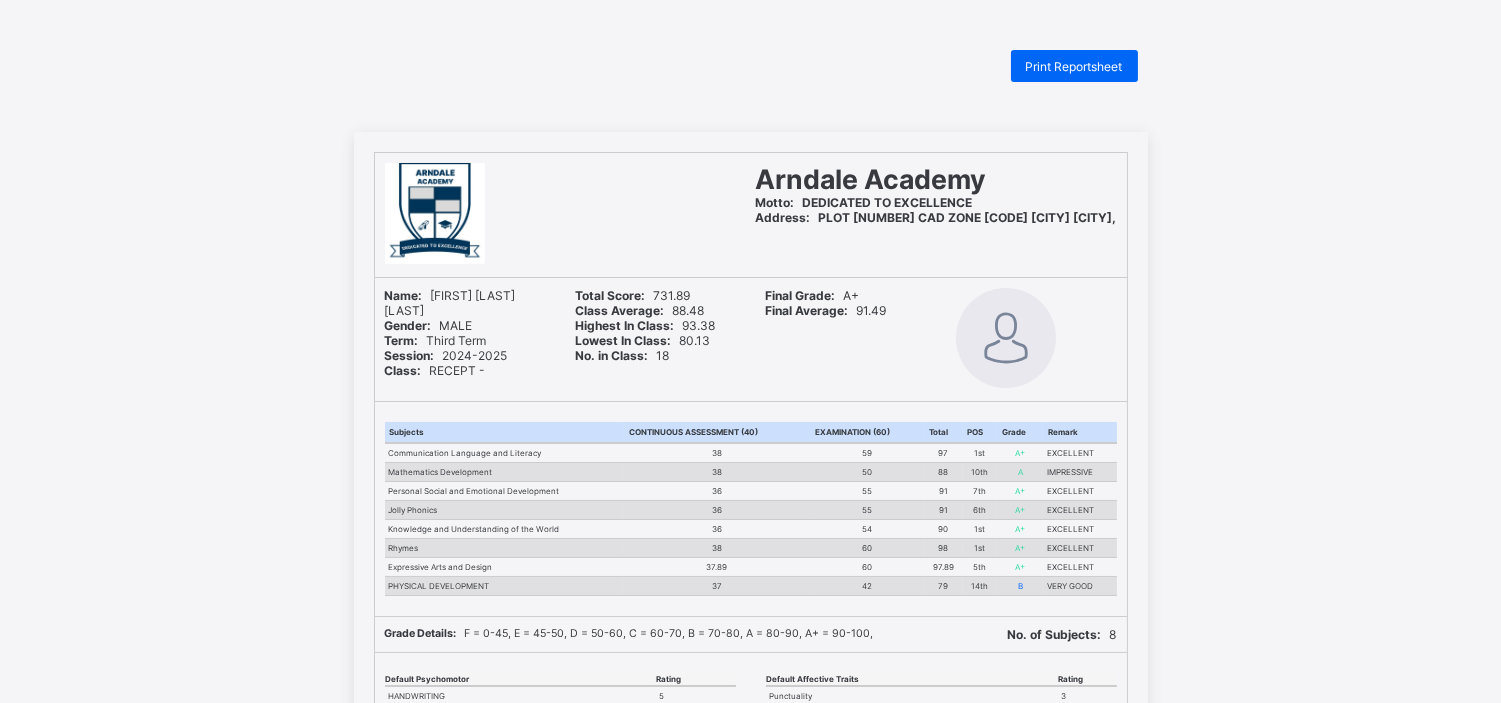 scroll, scrollTop: 0, scrollLeft: 0, axis: both 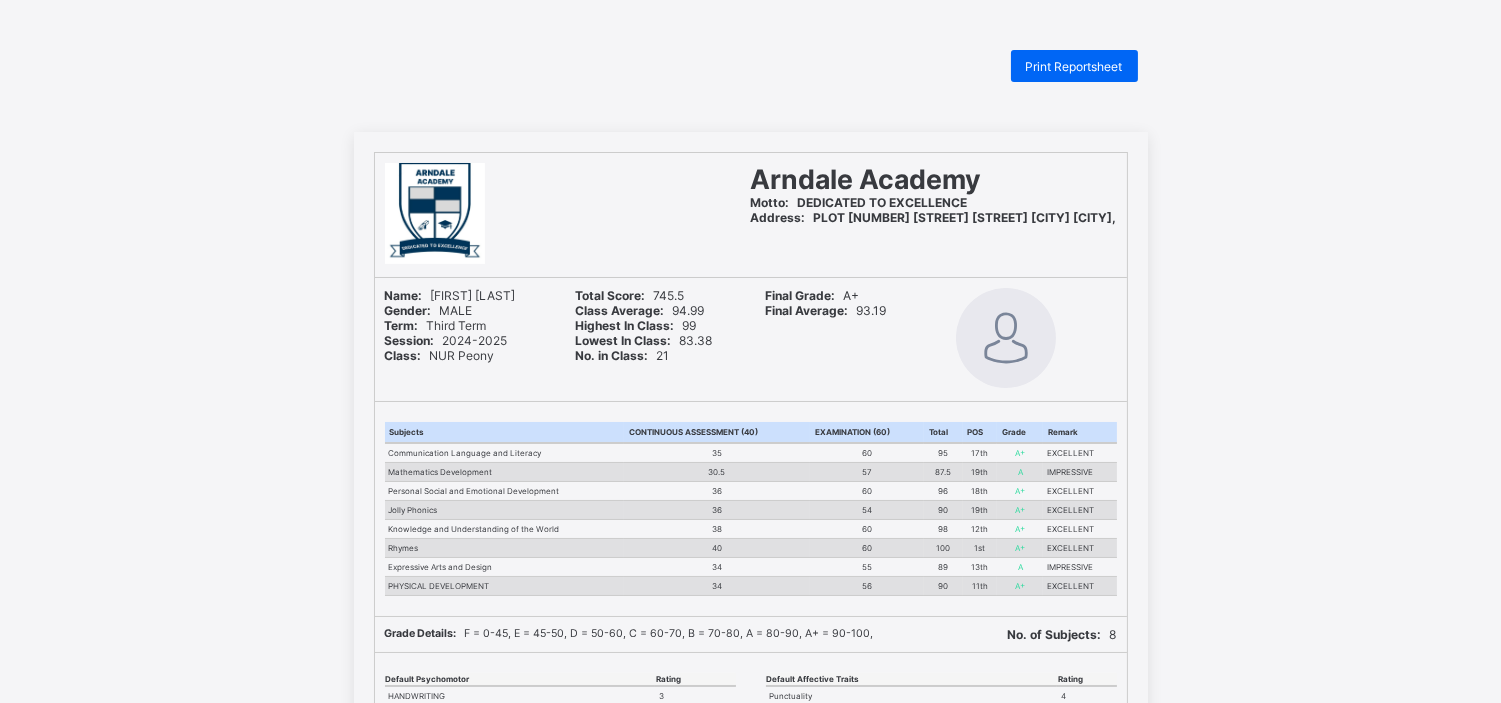 click on "Print Reportsheet" at bounding box center (1074, 66) 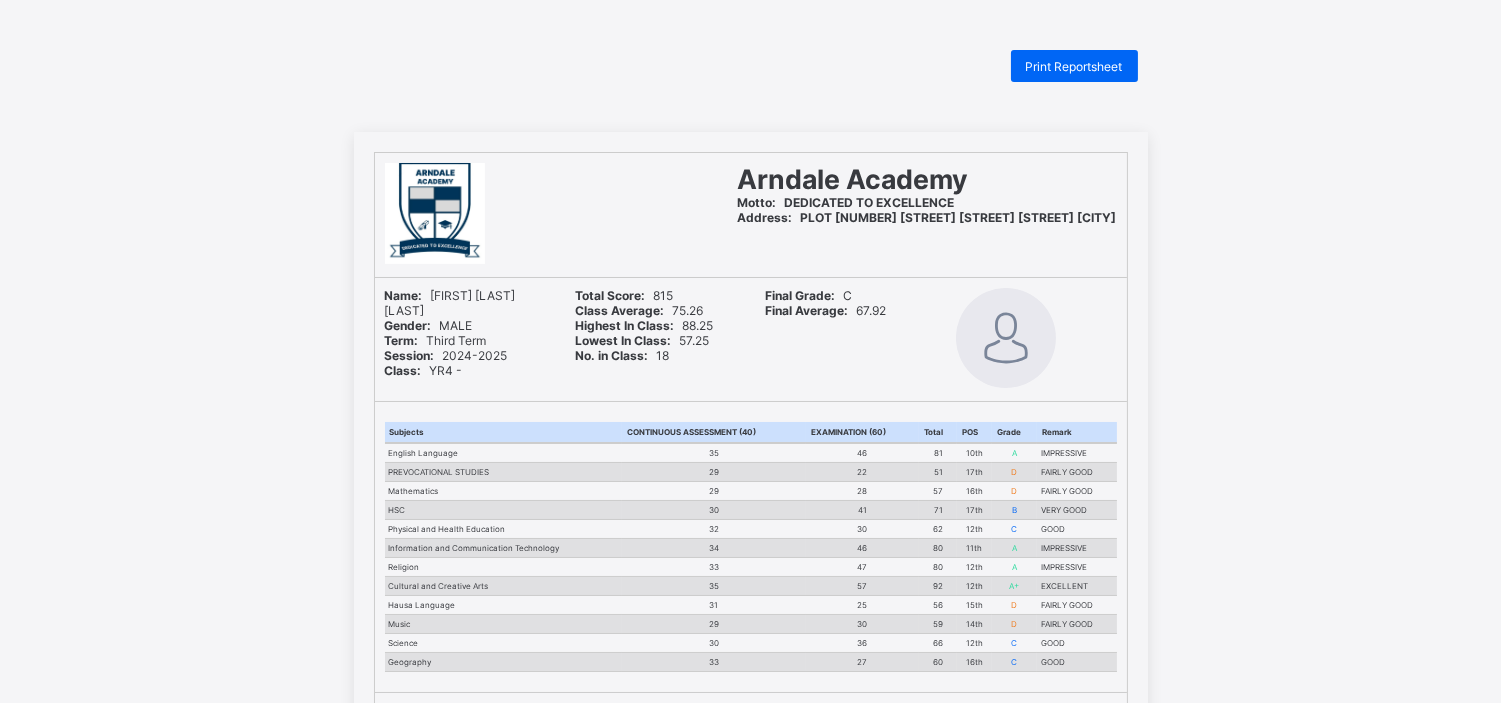 scroll, scrollTop: 0, scrollLeft: 0, axis: both 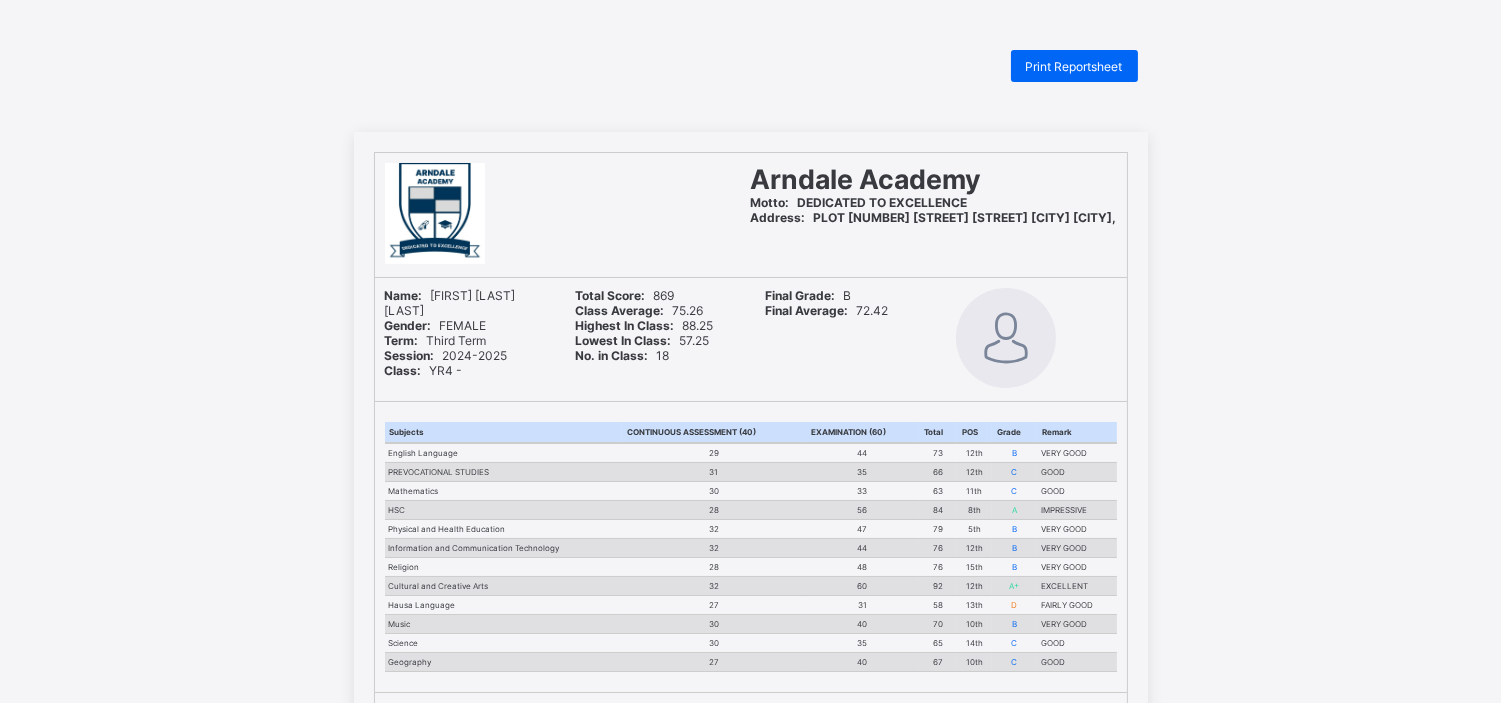 click on "Print Reportsheet" at bounding box center [1074, 66] 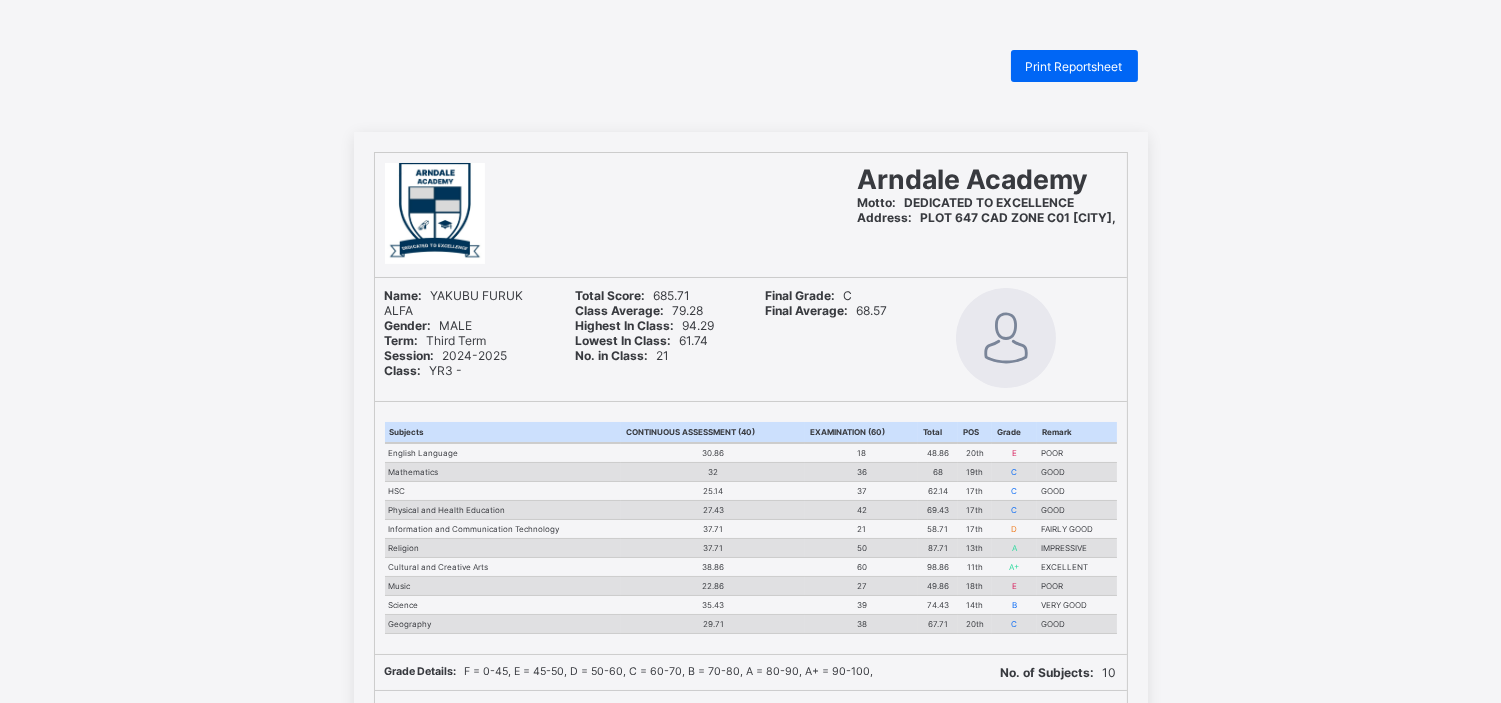scroll, scrollTop: 0, scrollLeft: 0, axis: both 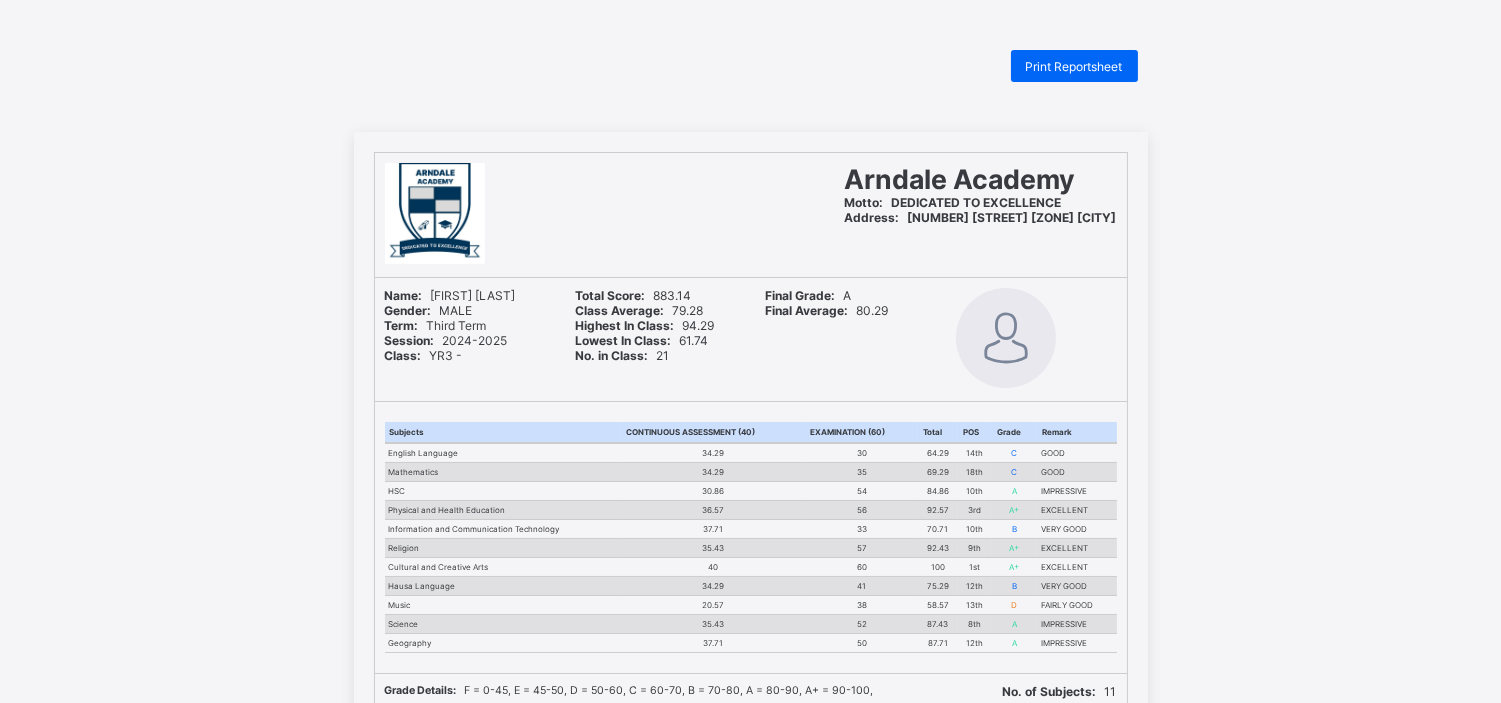 click on "Print Reportsheet" at bounding box center (1074, 66) 